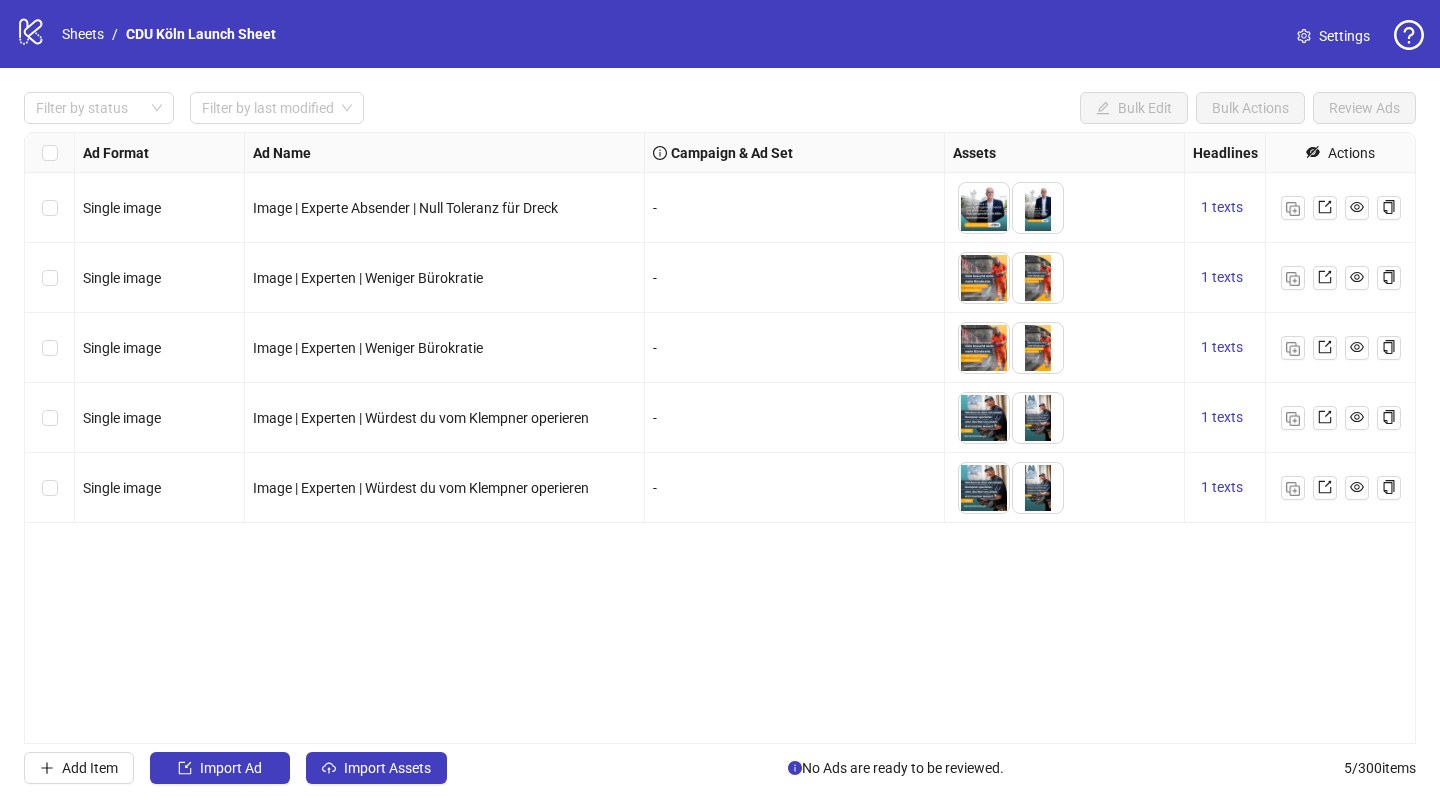 scroll, scrollTop: 0, scrollLeft: 0, axis: both 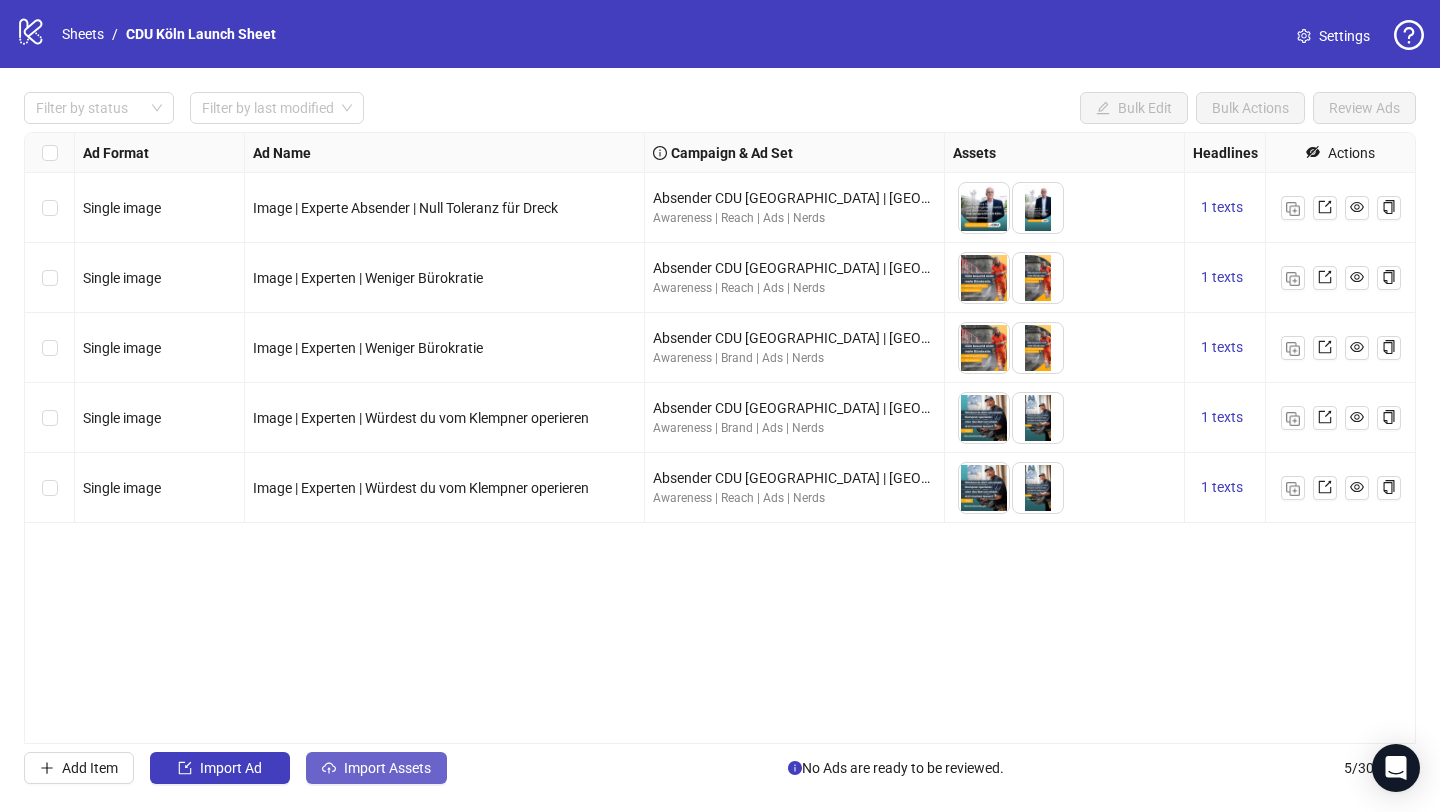 click on "Import Assets" at bounding box center (376, 768) 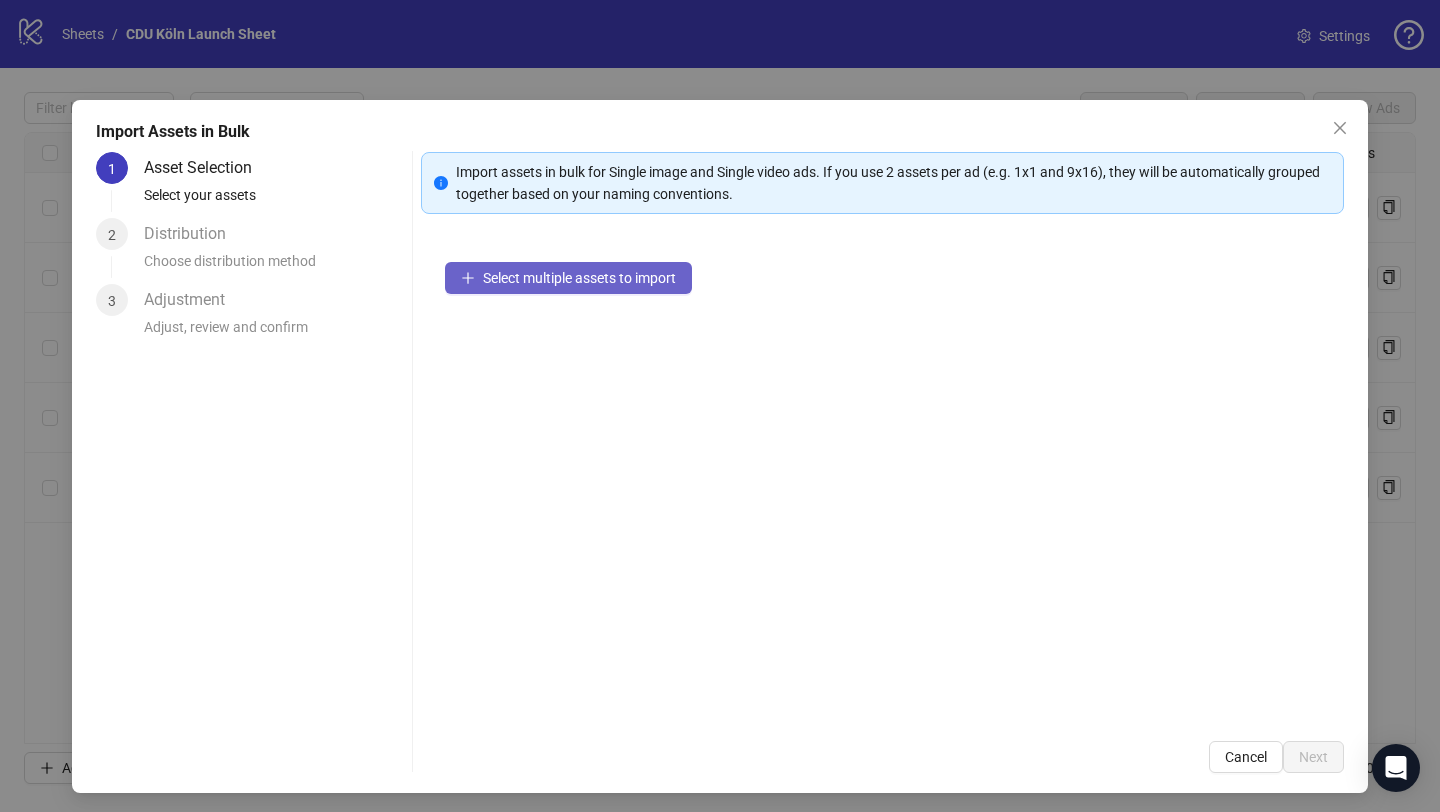 click on "Select multiple assets to import" at bounding box center [579, 278] 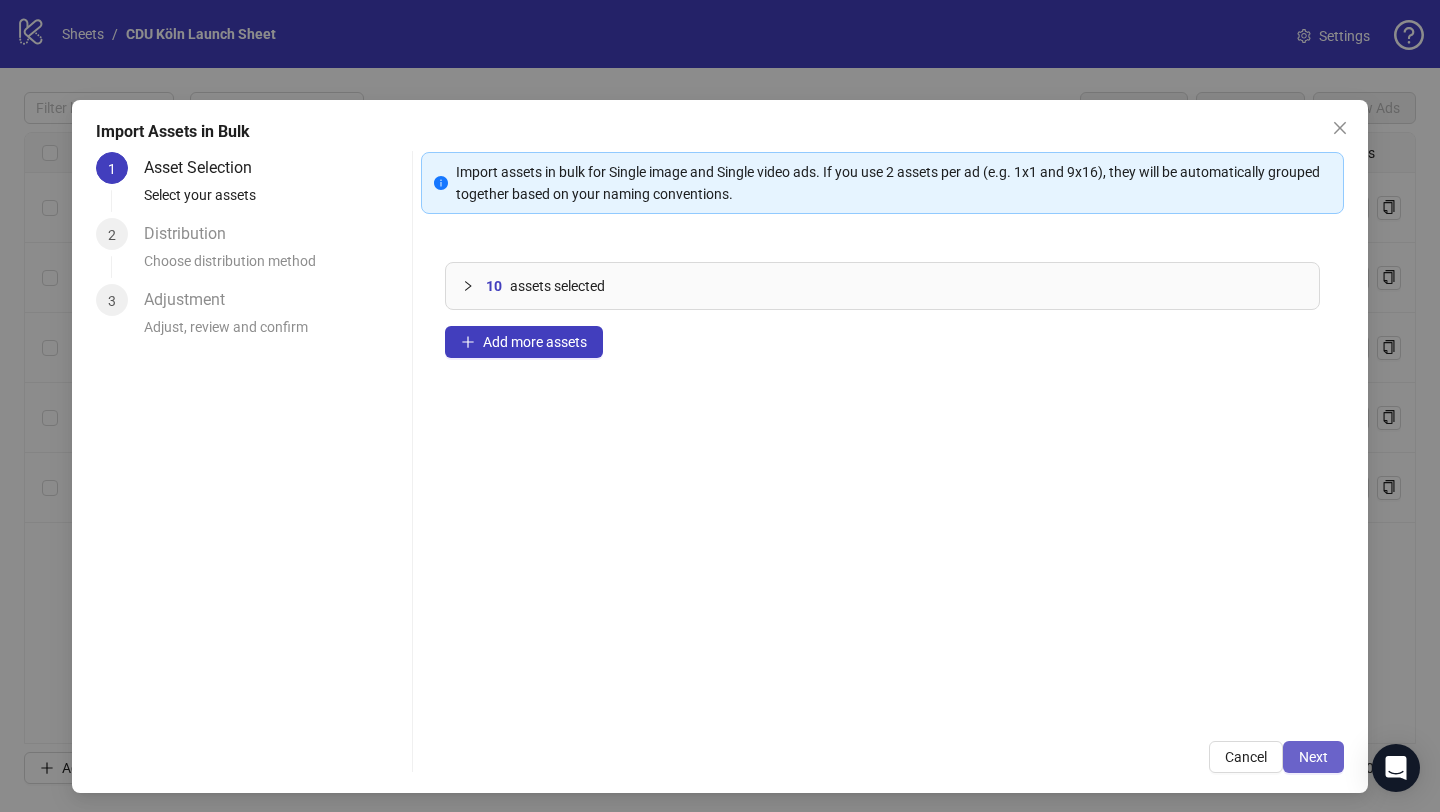 click on "Next" at bounding box center [1313, 757] 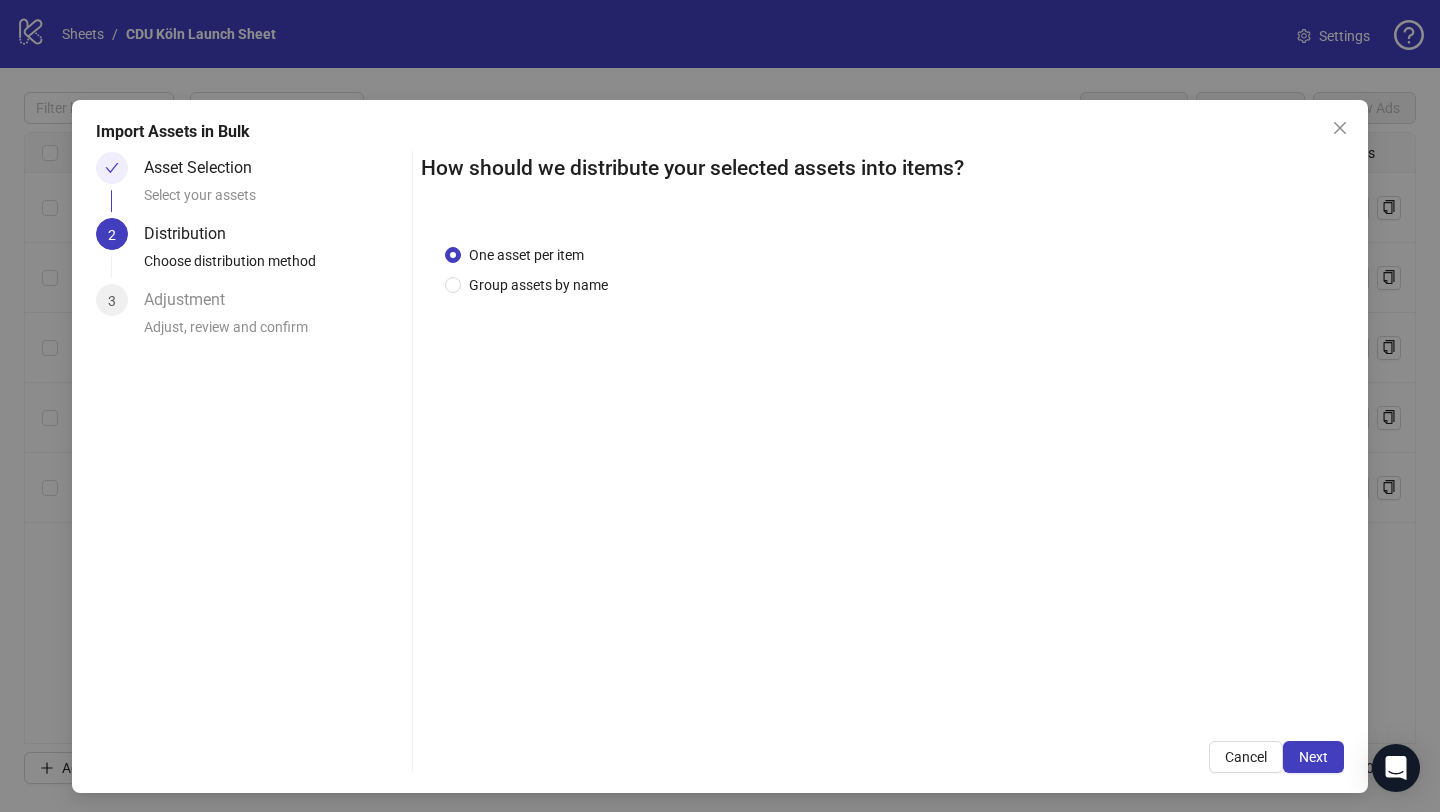 click on "Next" at bounding box center (1313, 757) 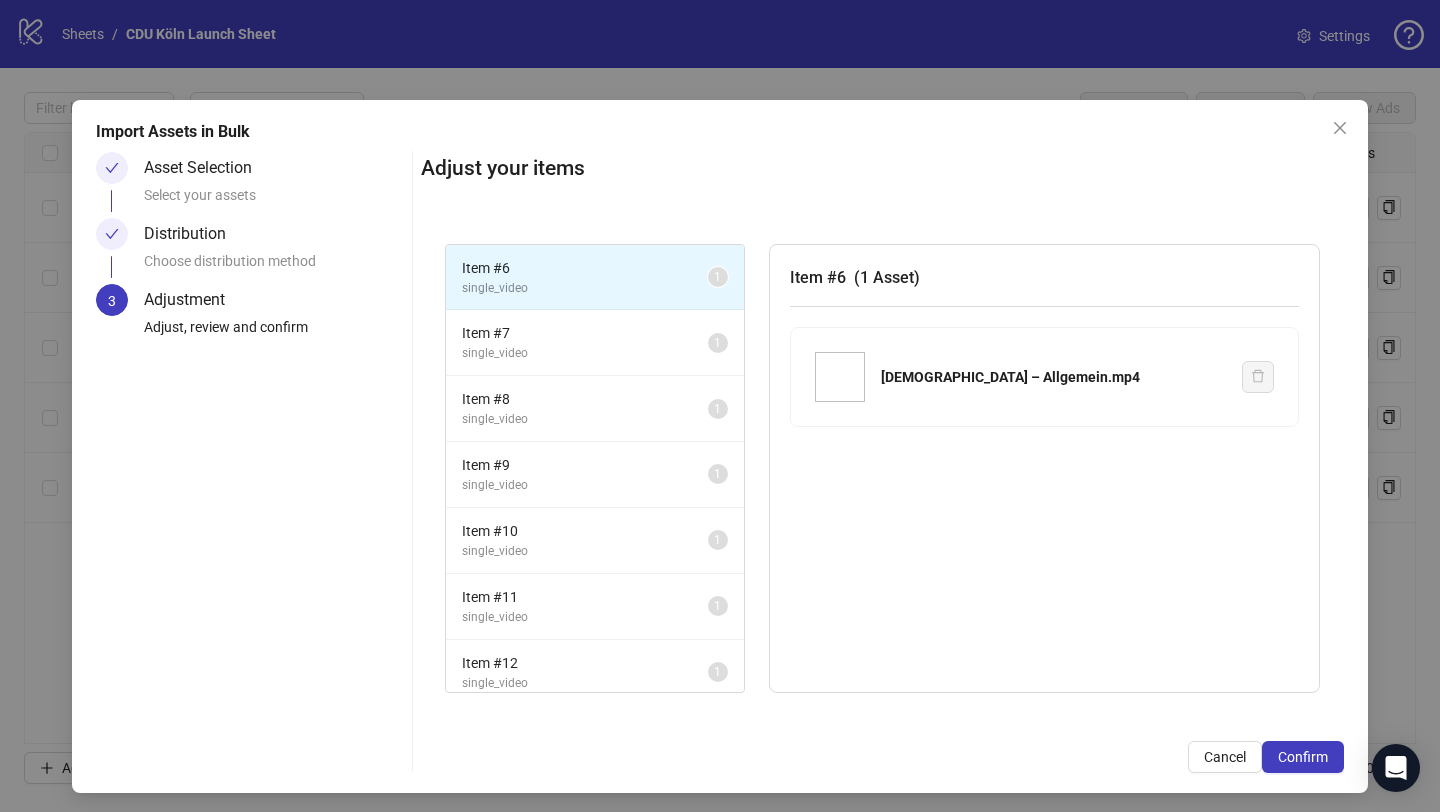 click on "Confirm" at bounding box center (1303, 757) 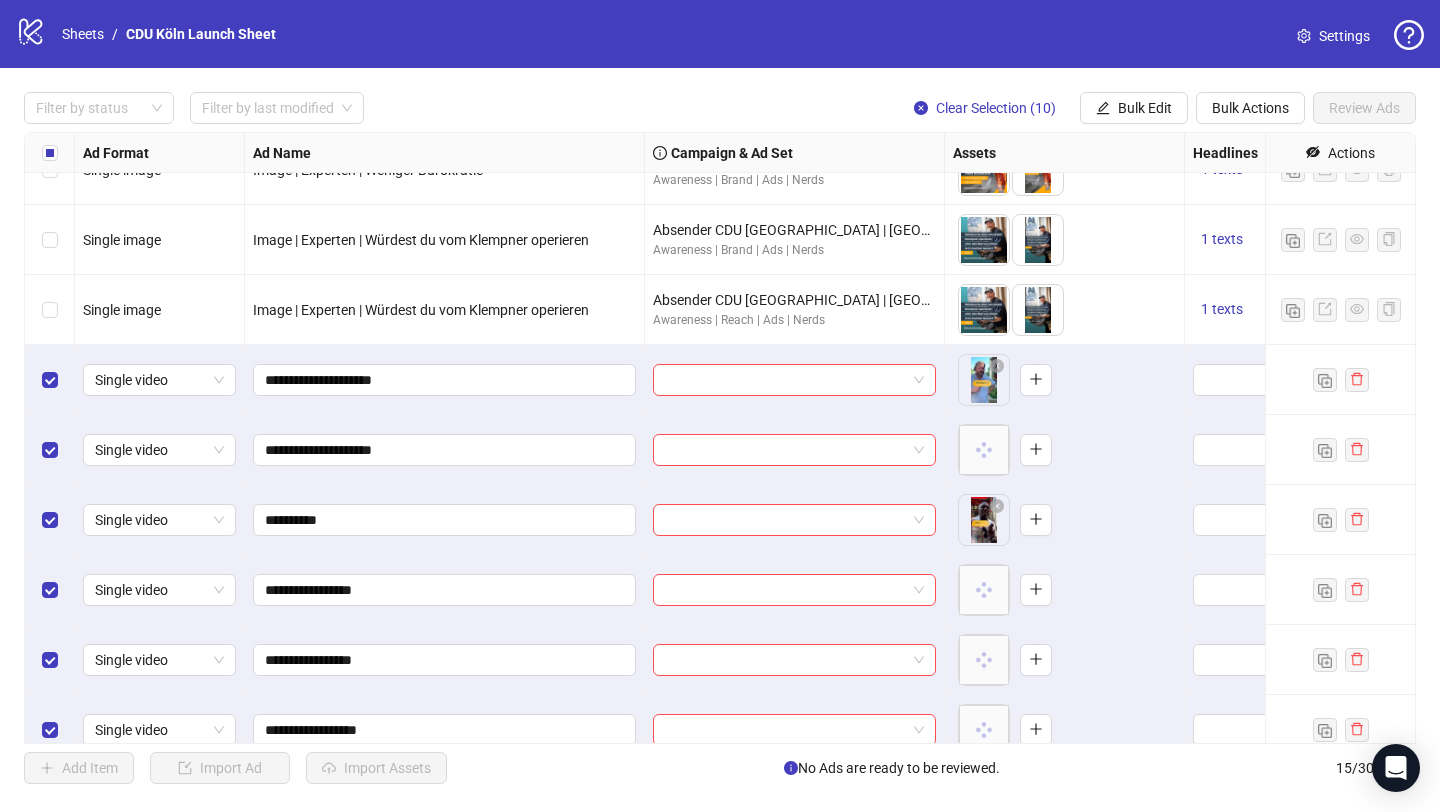 scroll, scrollTop: 187, scrollLeft: 0, axis: vertical 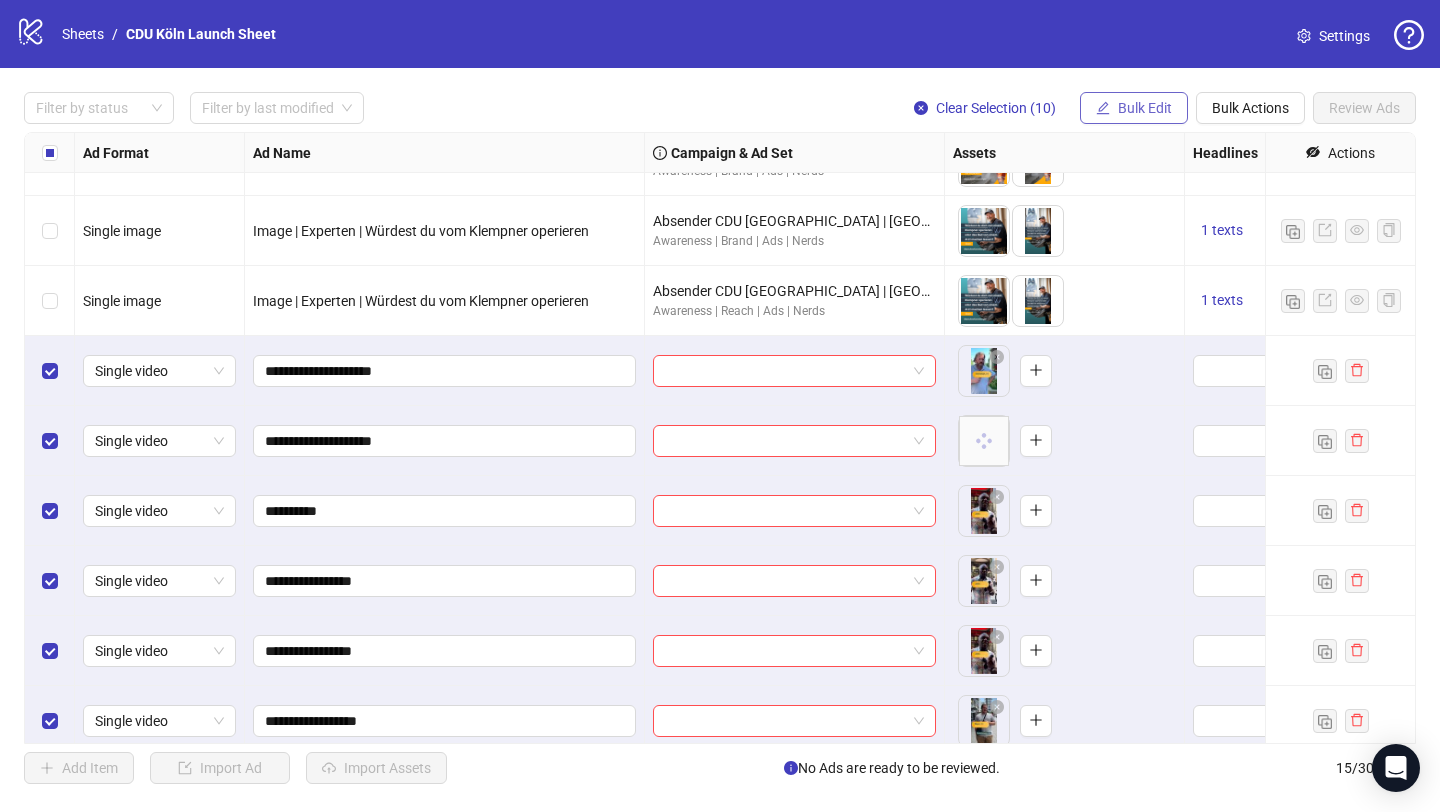 click on "Bulk Edit" at bounding box center (1134, 108) 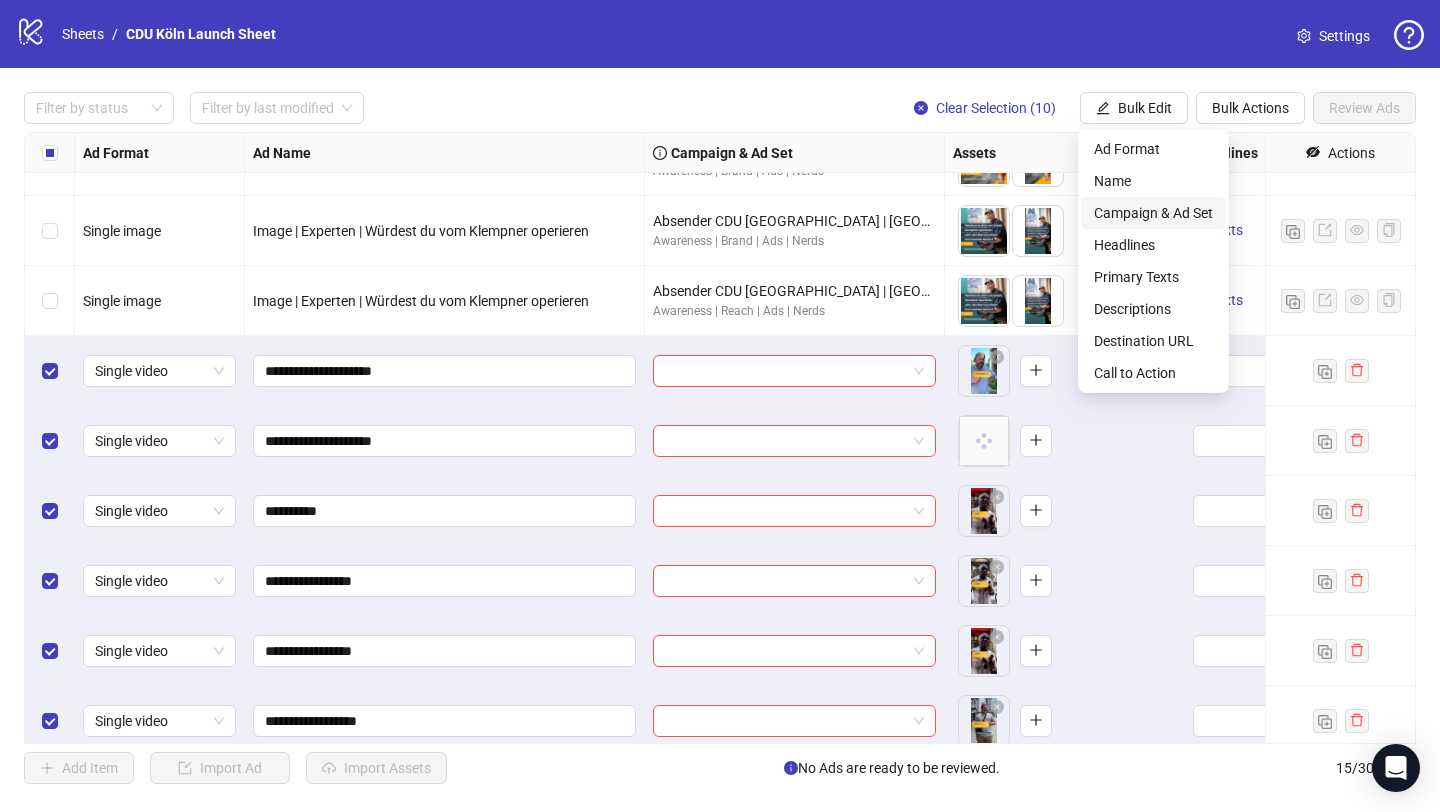 click on "Campaign & Ad Set" at bounding box center [1153, 213] 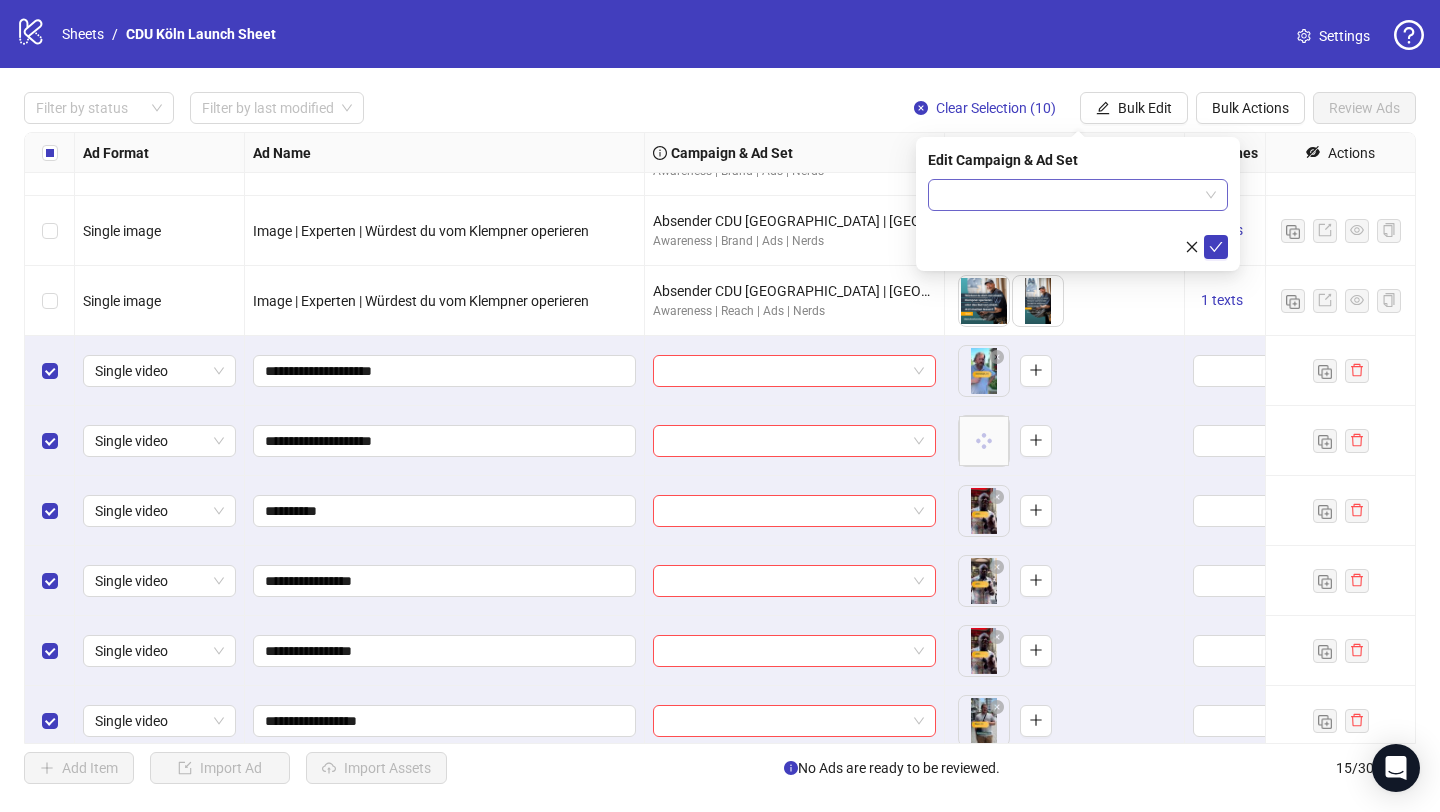 click at bounding box center [1069, 195] 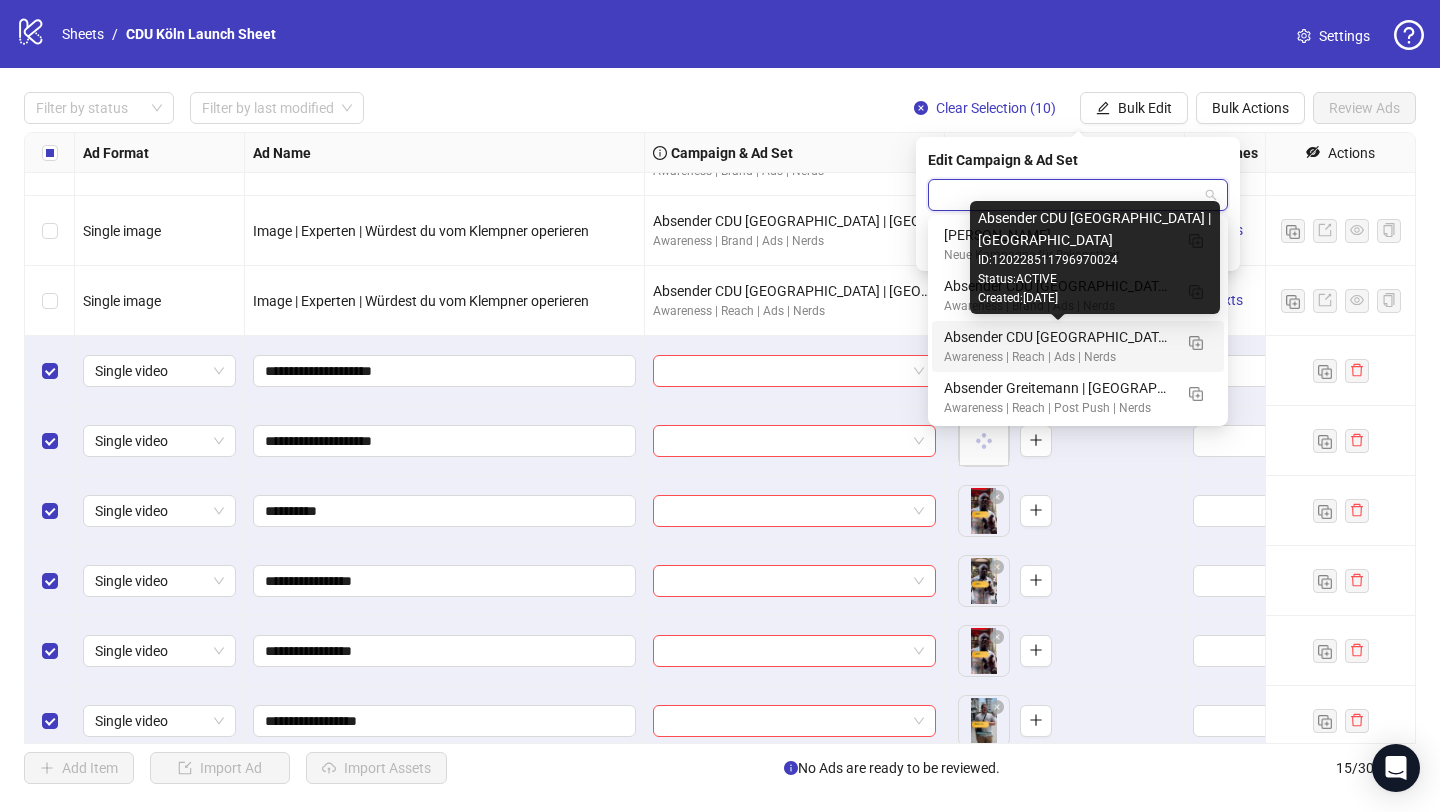 click on "Absender CDU [GEOGRAPHIC_DATA] | [GEOGRAPHIC_DATA]" at bounding box center (1058, 337) 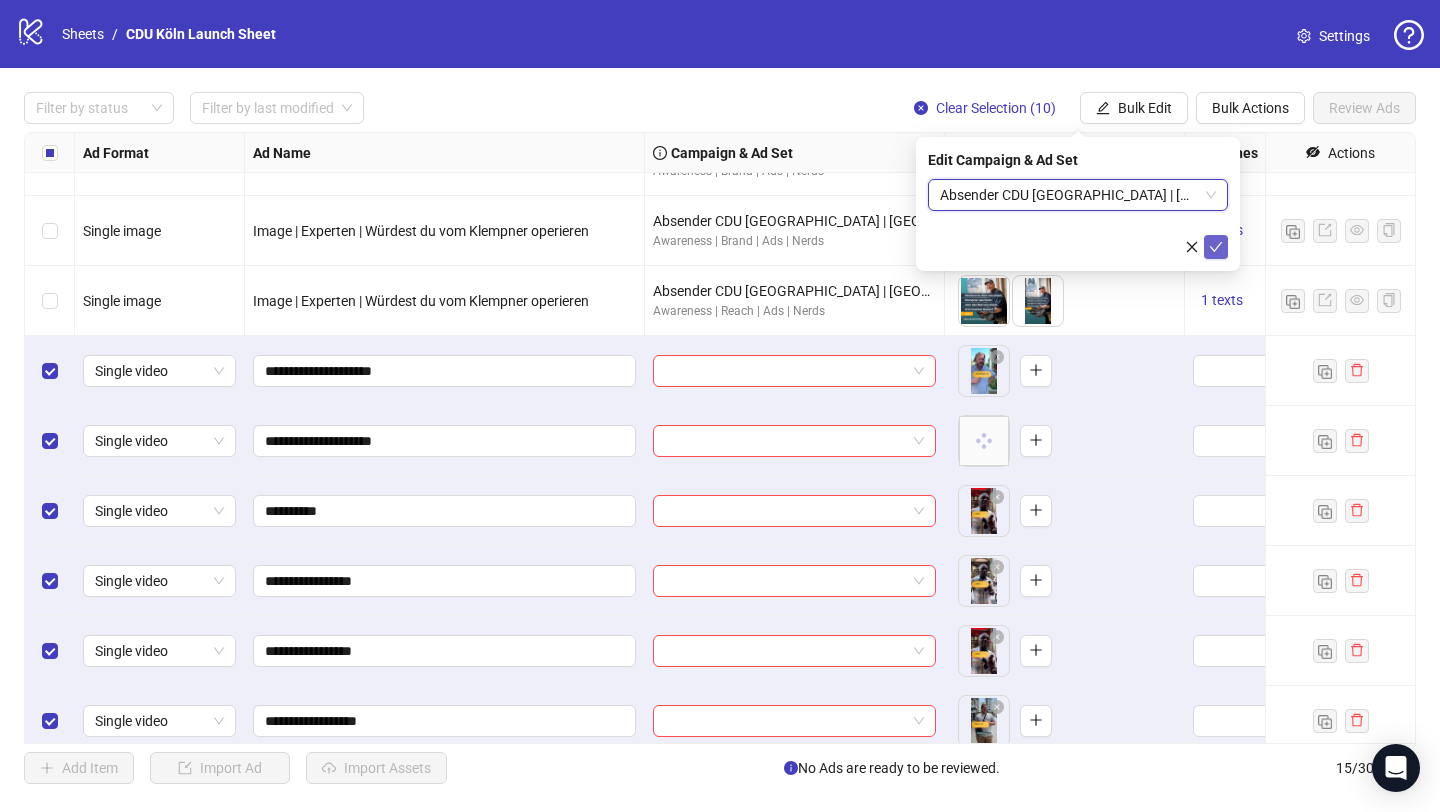 click 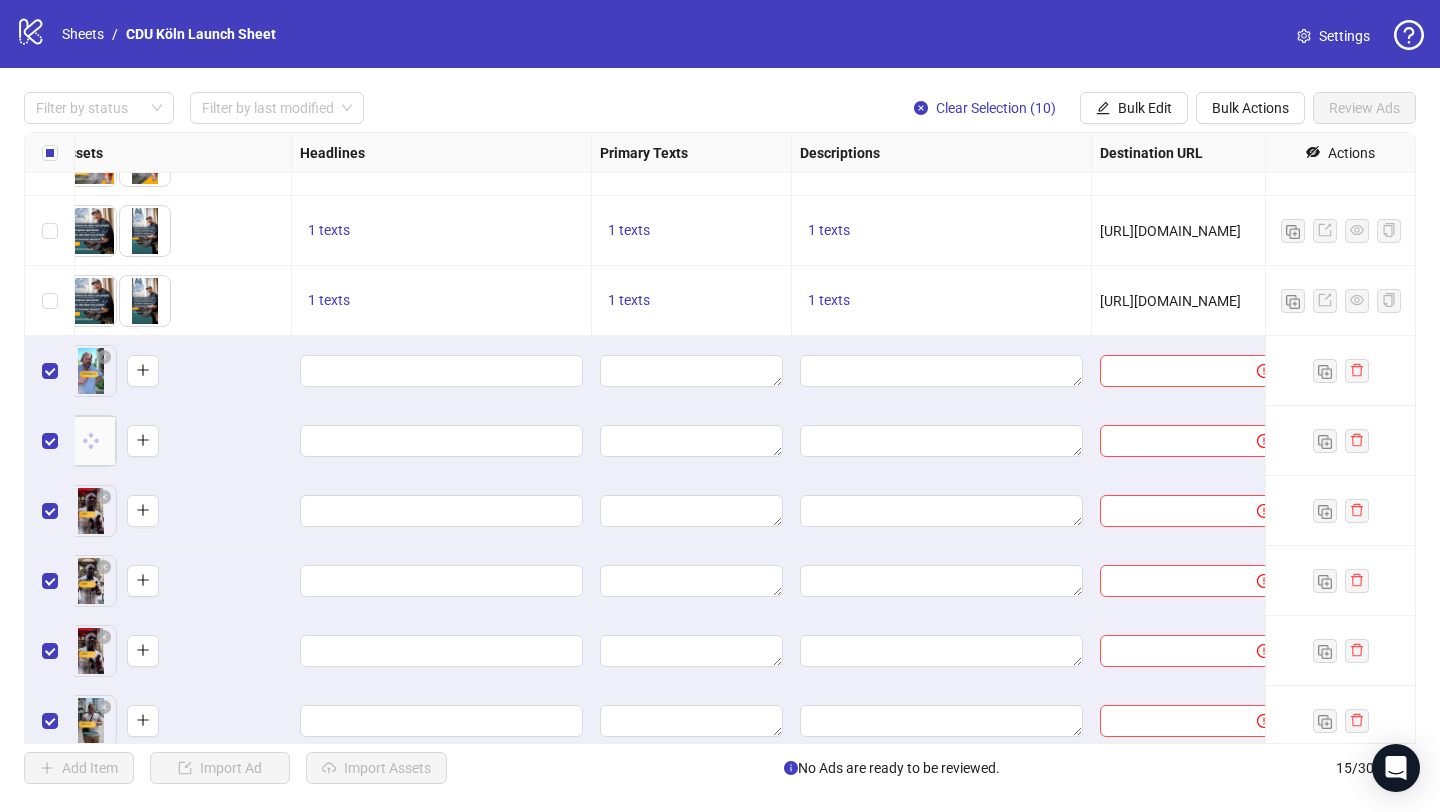 scroll, scrollTop: 187, scrollLeft: 1080, axis: both 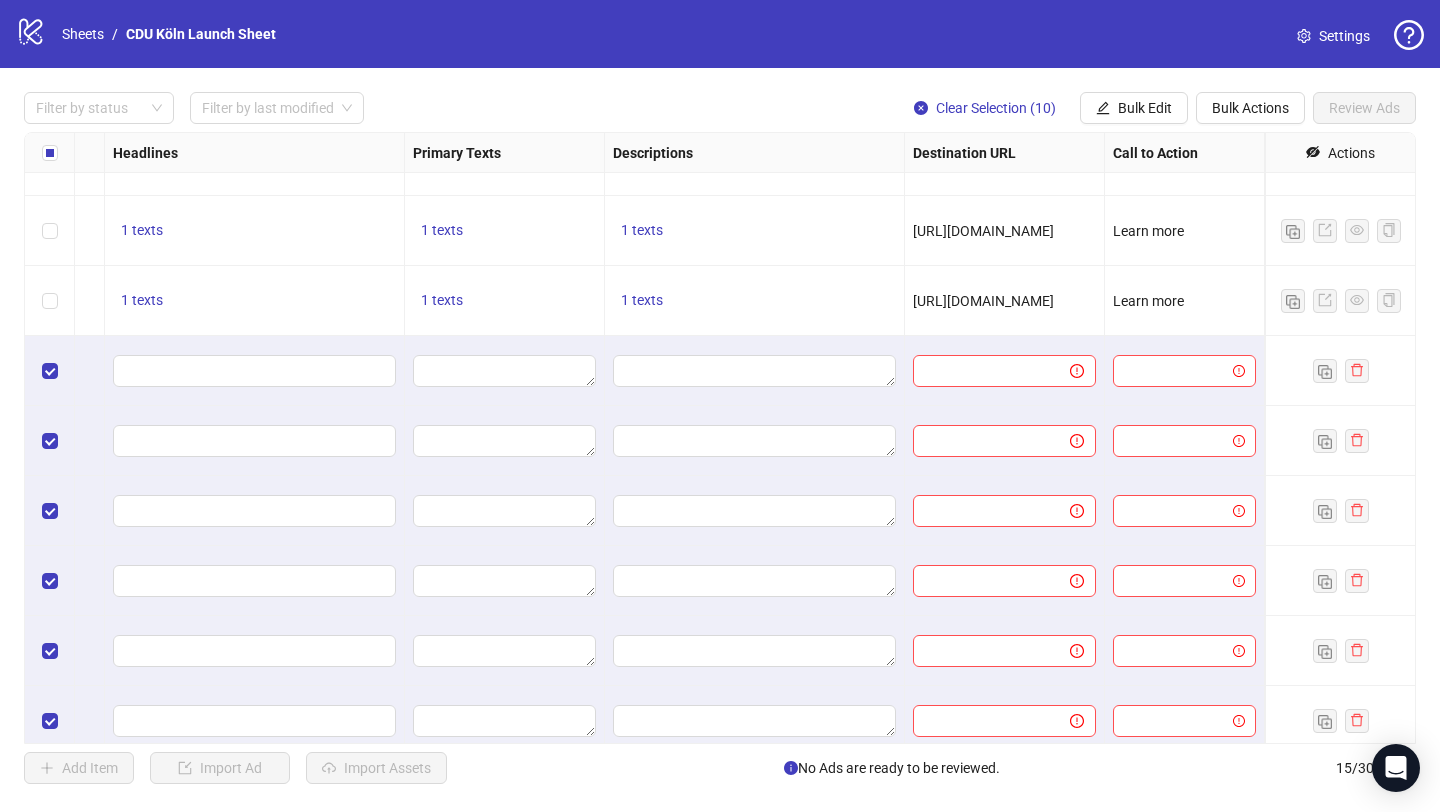 click on "[URL][DOMAIN_NAME]" at bounding box center (983, 301) 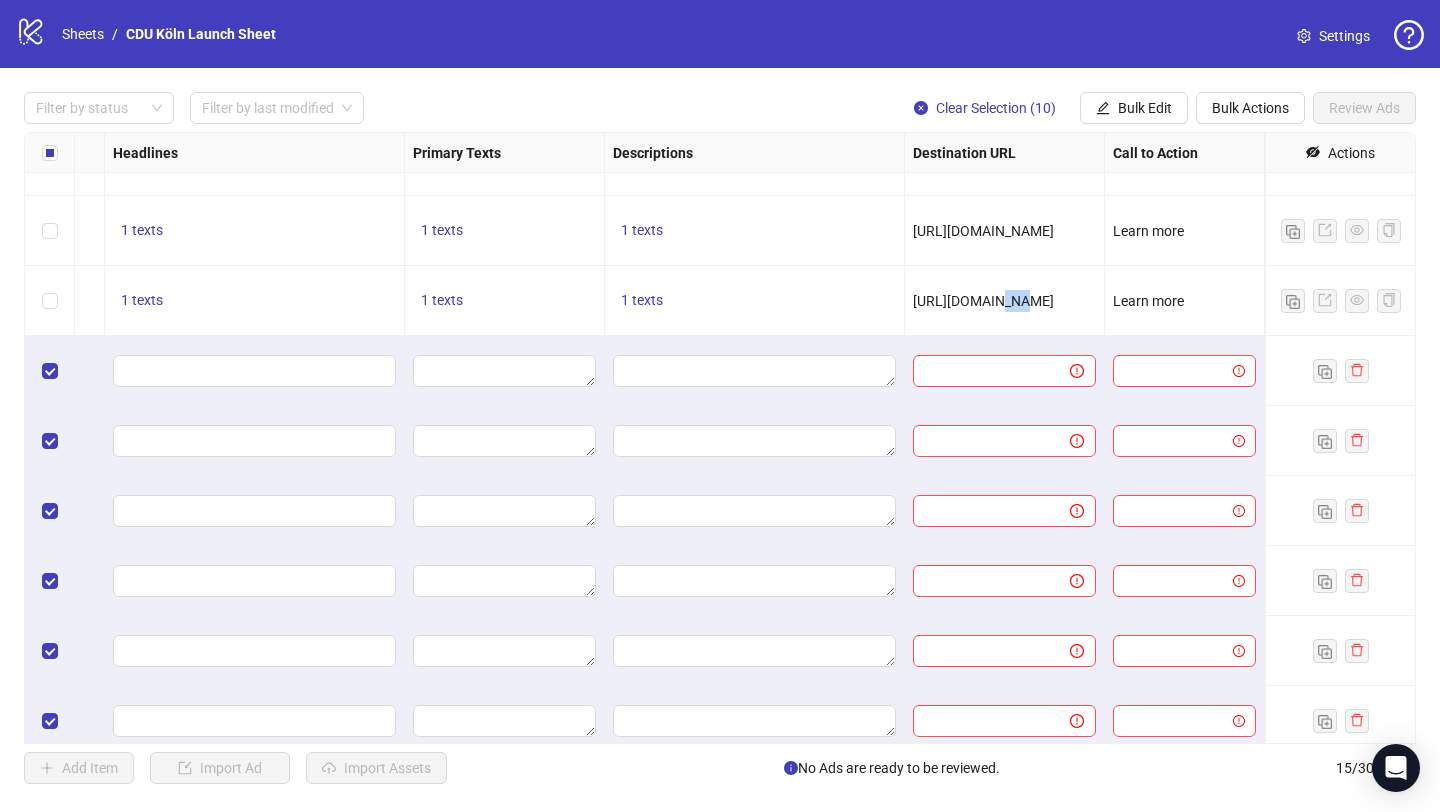click on "[URL][DOMAIN_NAME]" at bounding box center [983, 301] 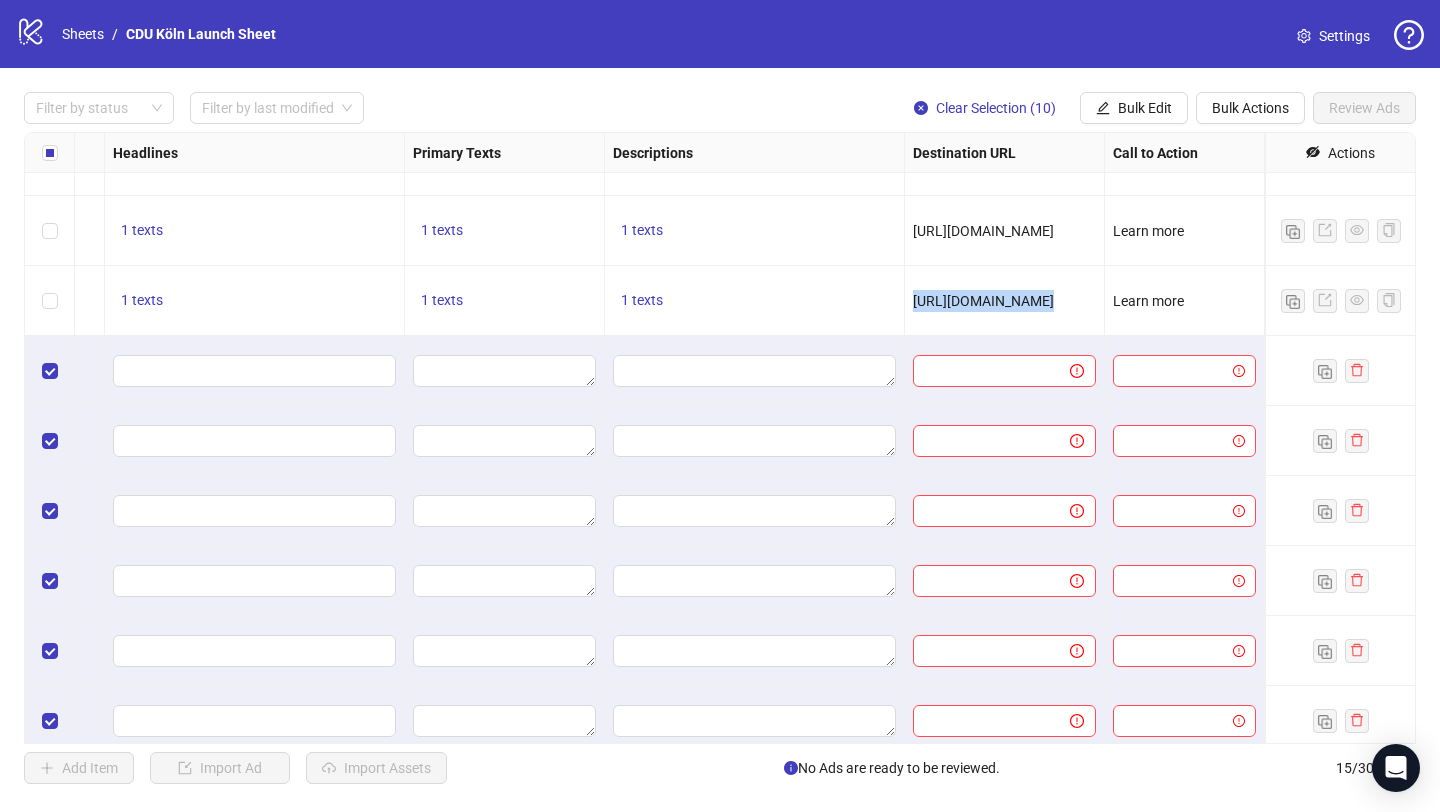 click on "[URL][DOMAIN_NAME]" at bounding box center (983, 301) 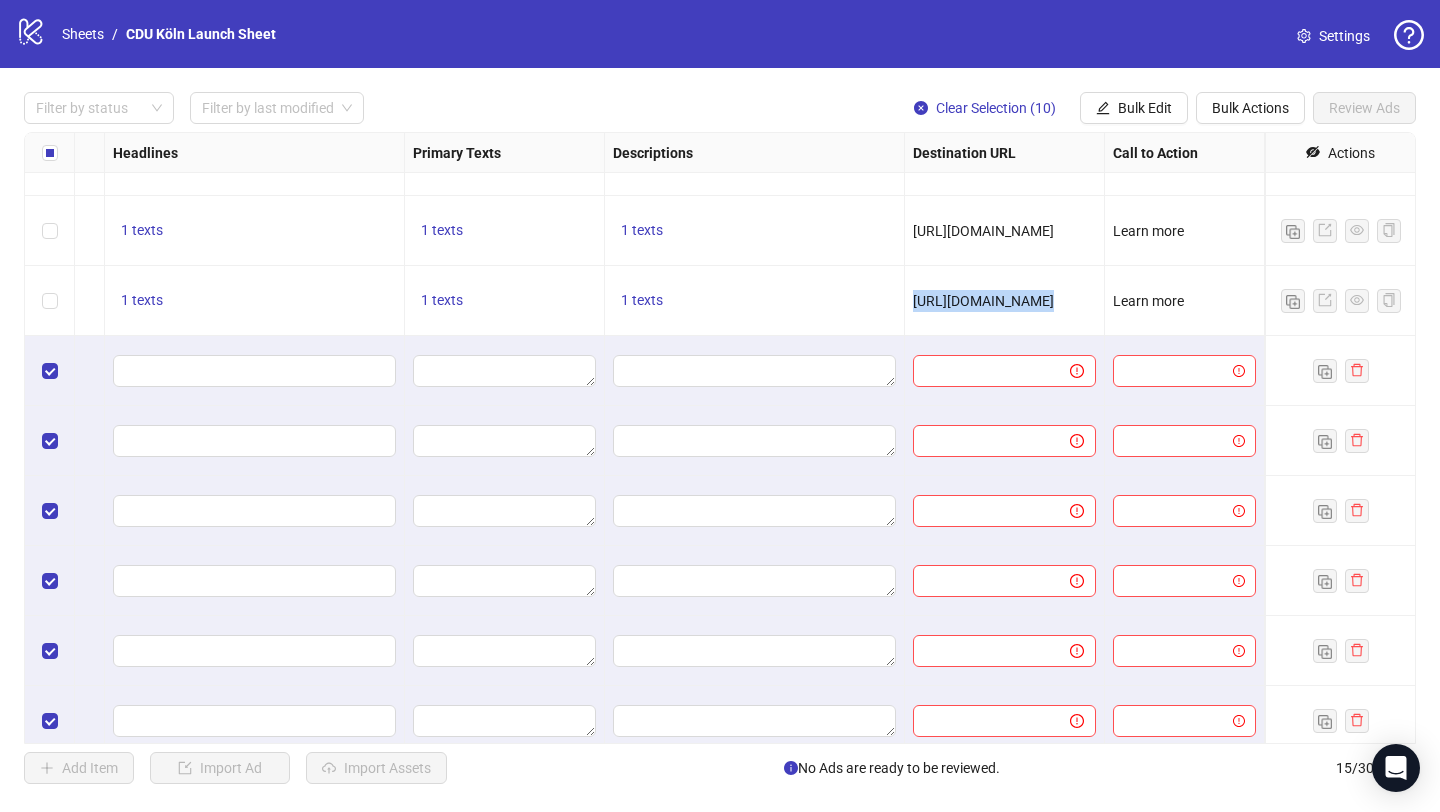 click on "[URL][DOMAIN_NAME]" at bounding box center [983, 301] 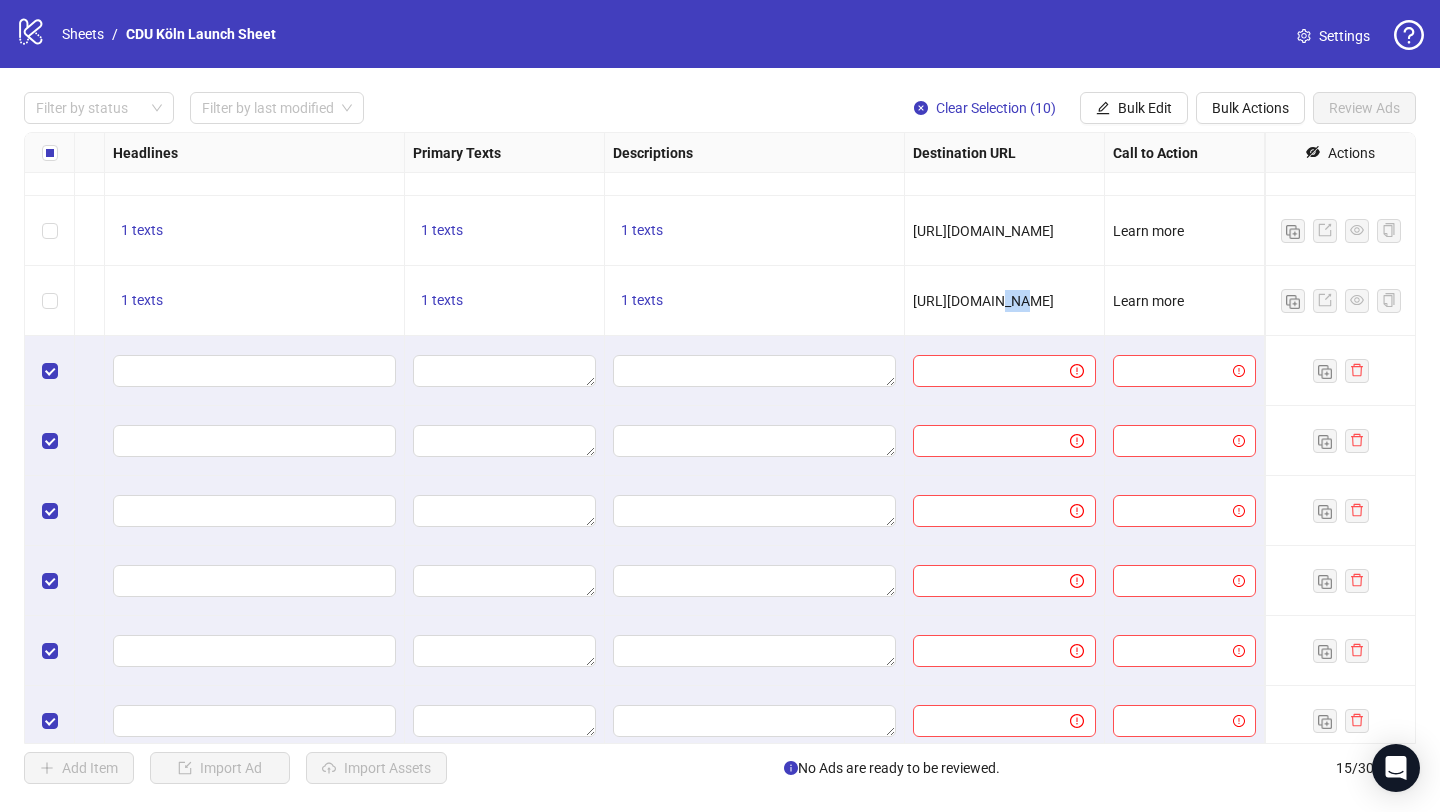 click on "[URL][DOMAIN_NAME]" at bounding box center [983, 301] 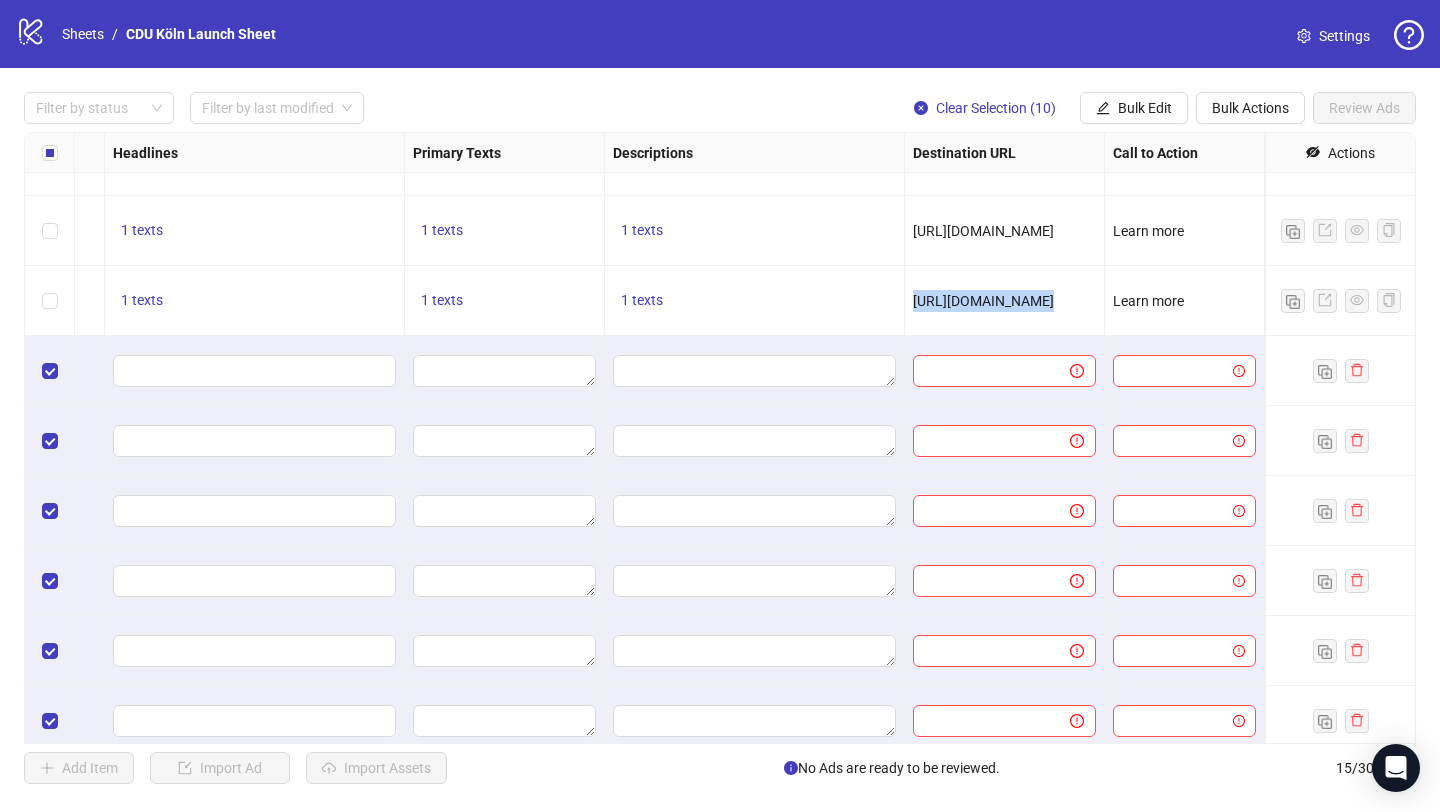 click on "[URL][DOMAIN_NAME]" at bounding box center (983, 301) 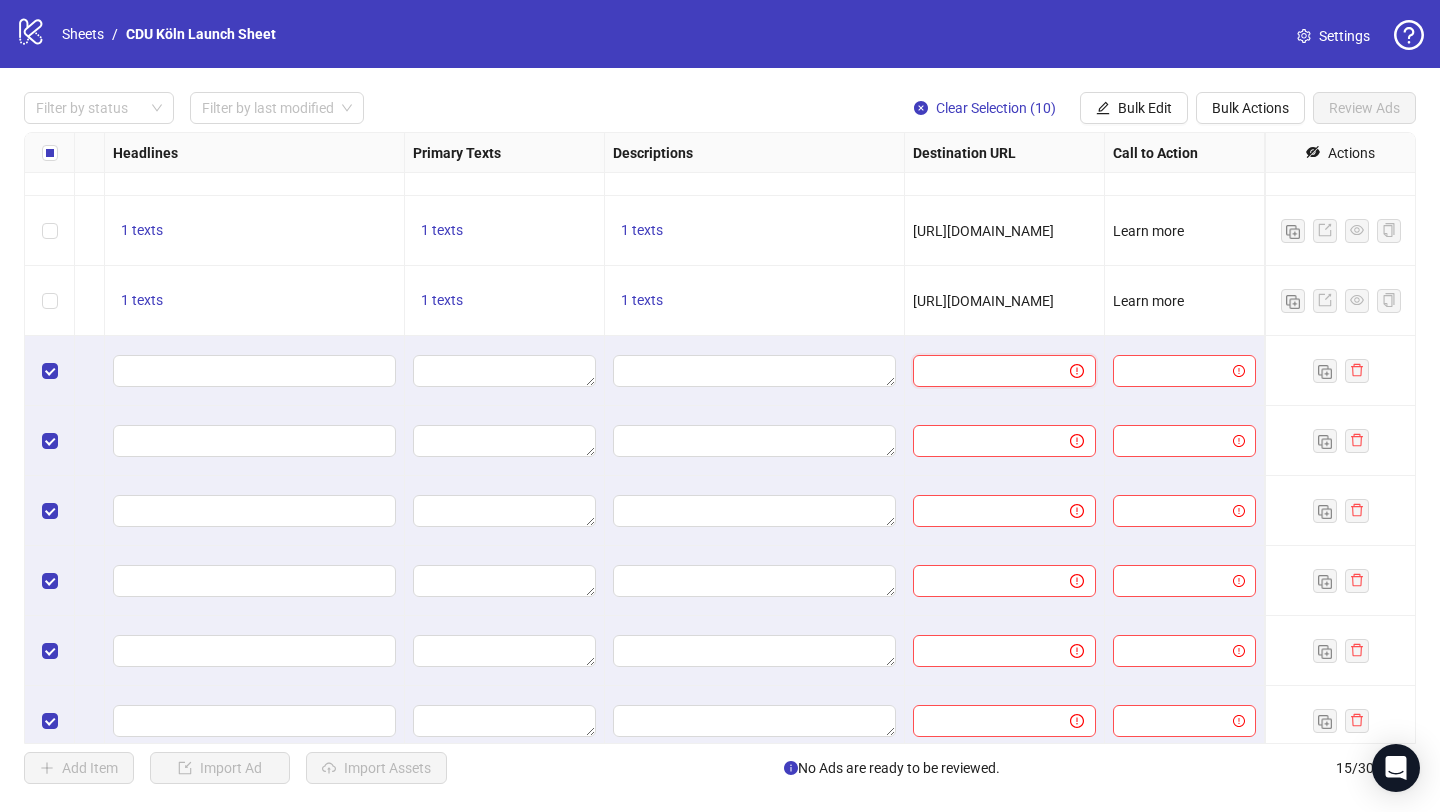 click at bounding box center (983, 371) 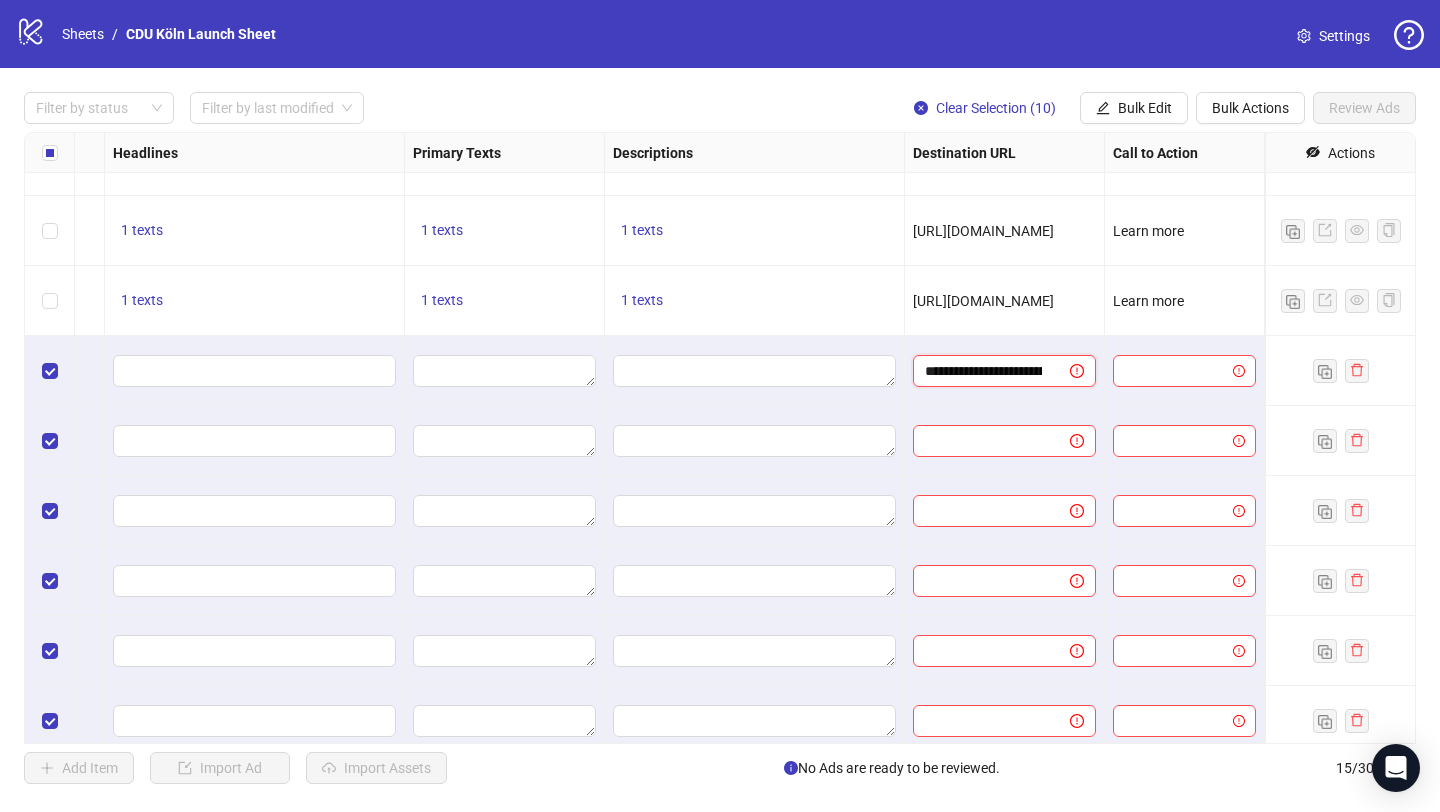 scroll, scrollTop: 0, scrollLeft: 201, axis: horizontal 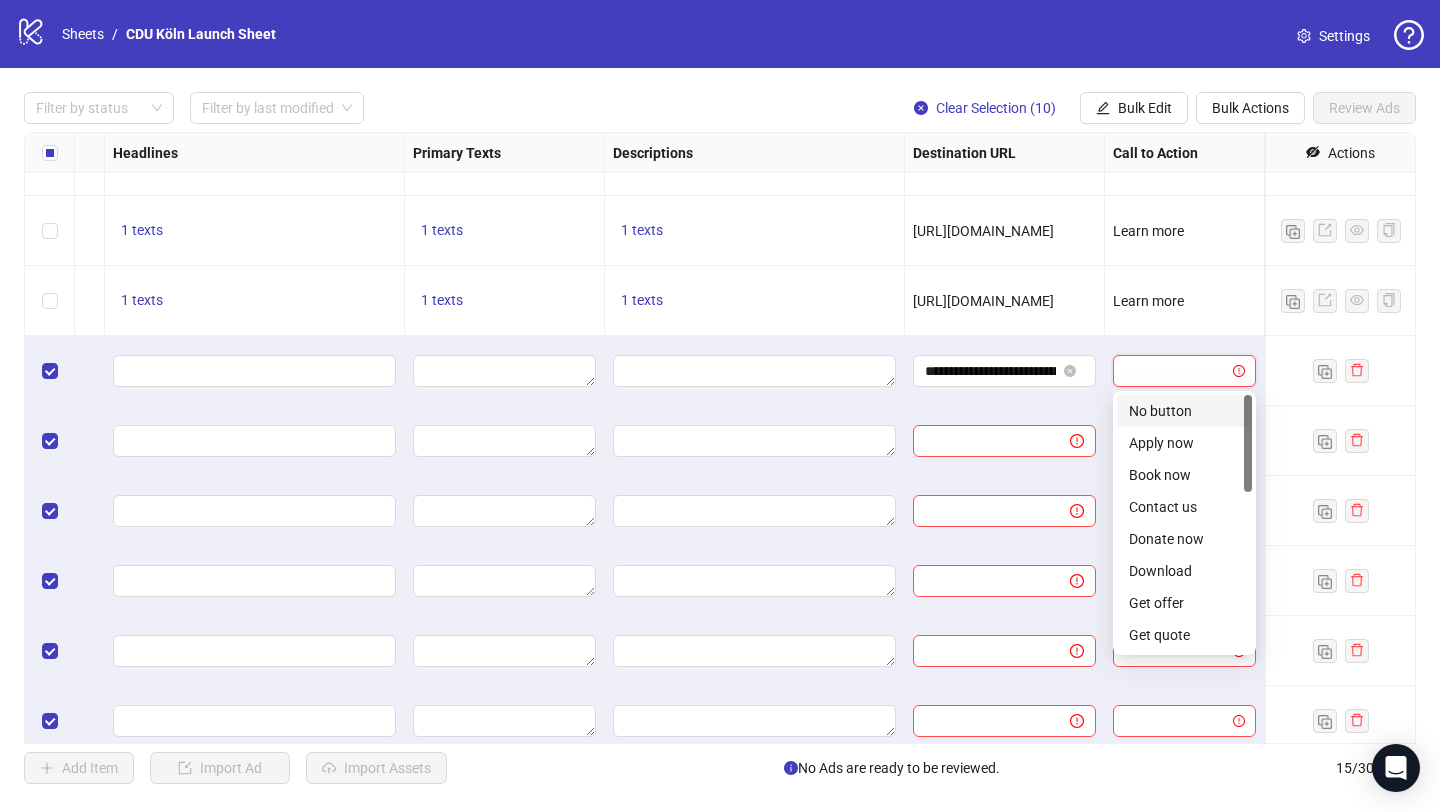 click at bounding box center (1175, 371) 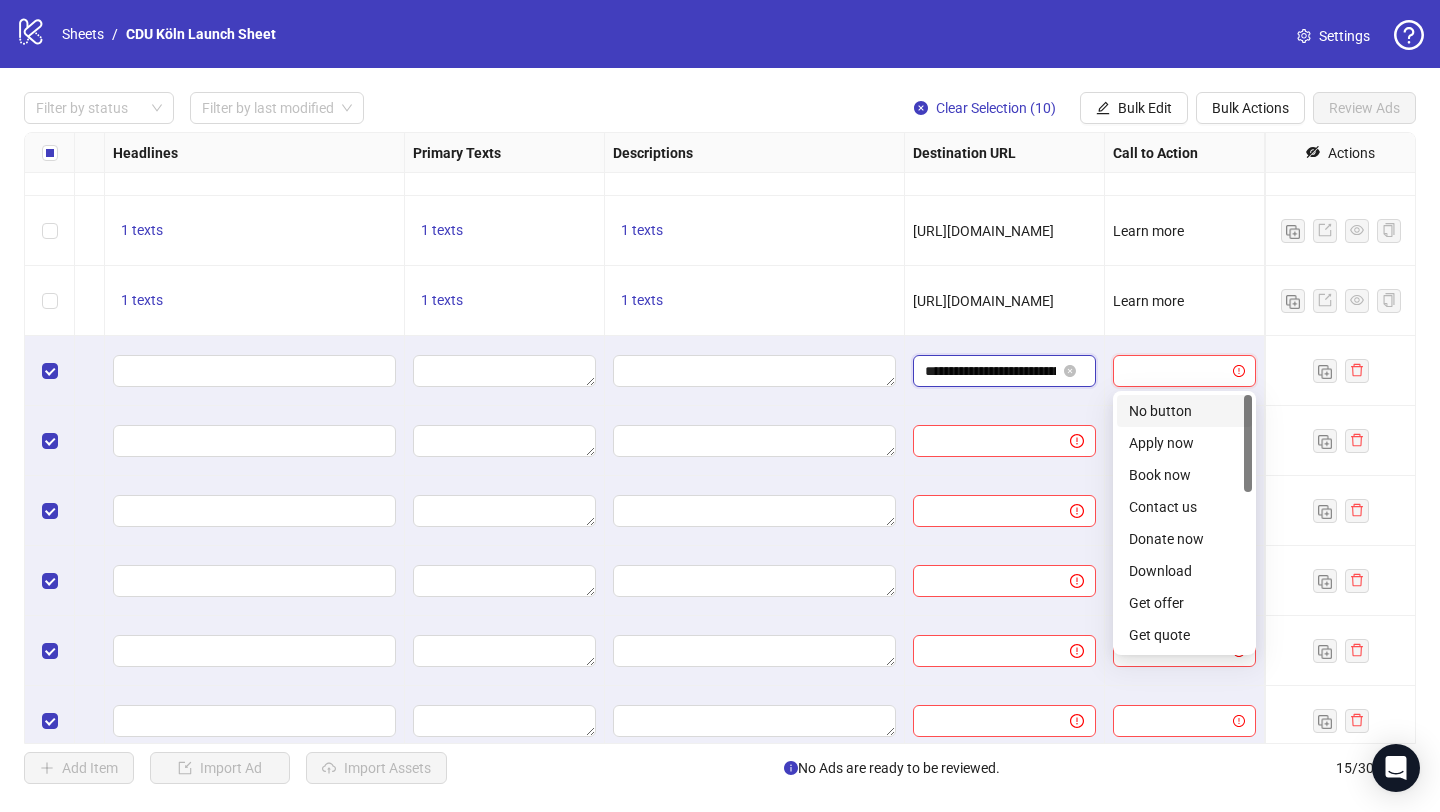 click on "**********" at bounding box center (990, 371) 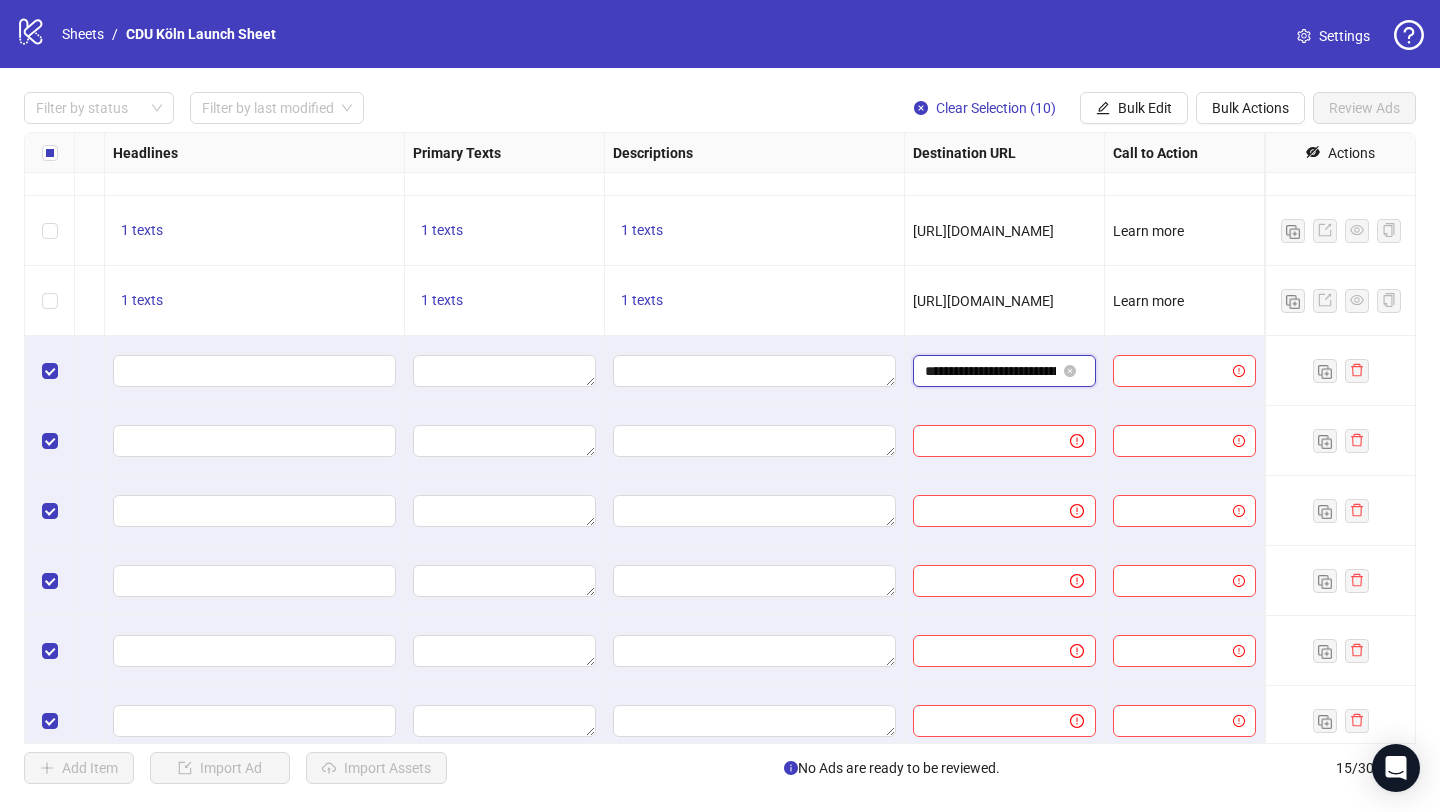 click on "**********" at bounding box center [990, 371] 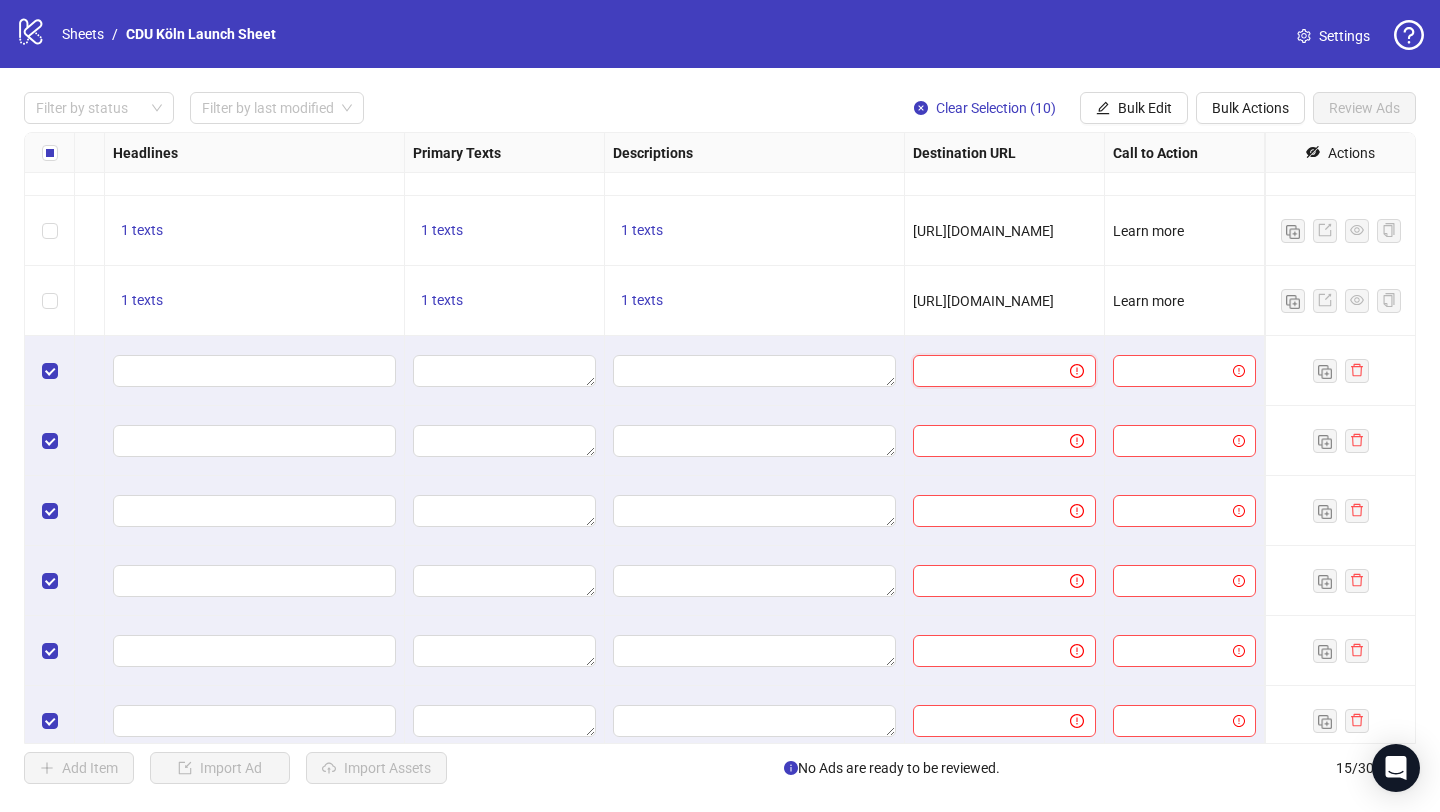 scroll, scrollTop: 187, scrollLeft: 819, axis: both 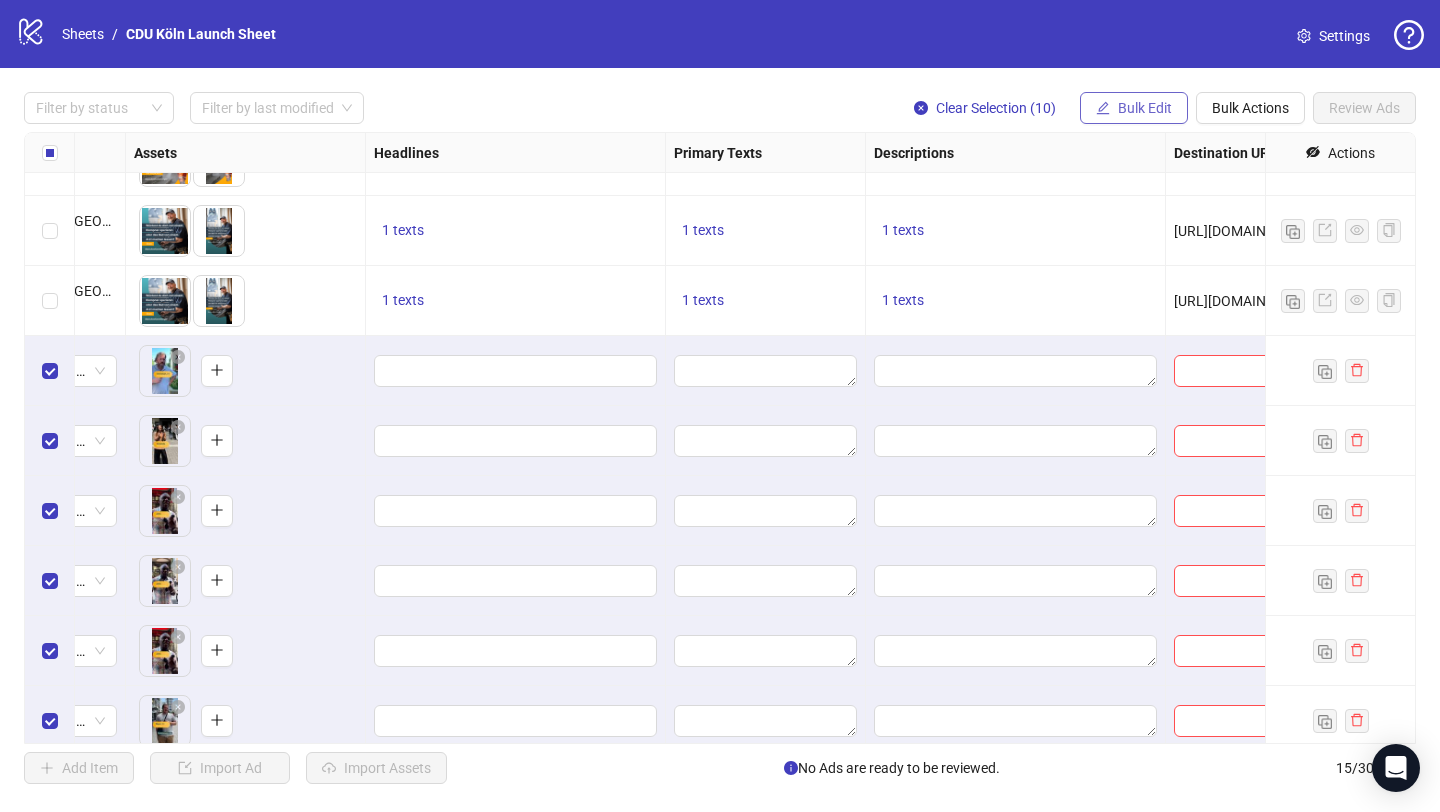 click on "Bulk Edit" at bounding box center [1145, 108] 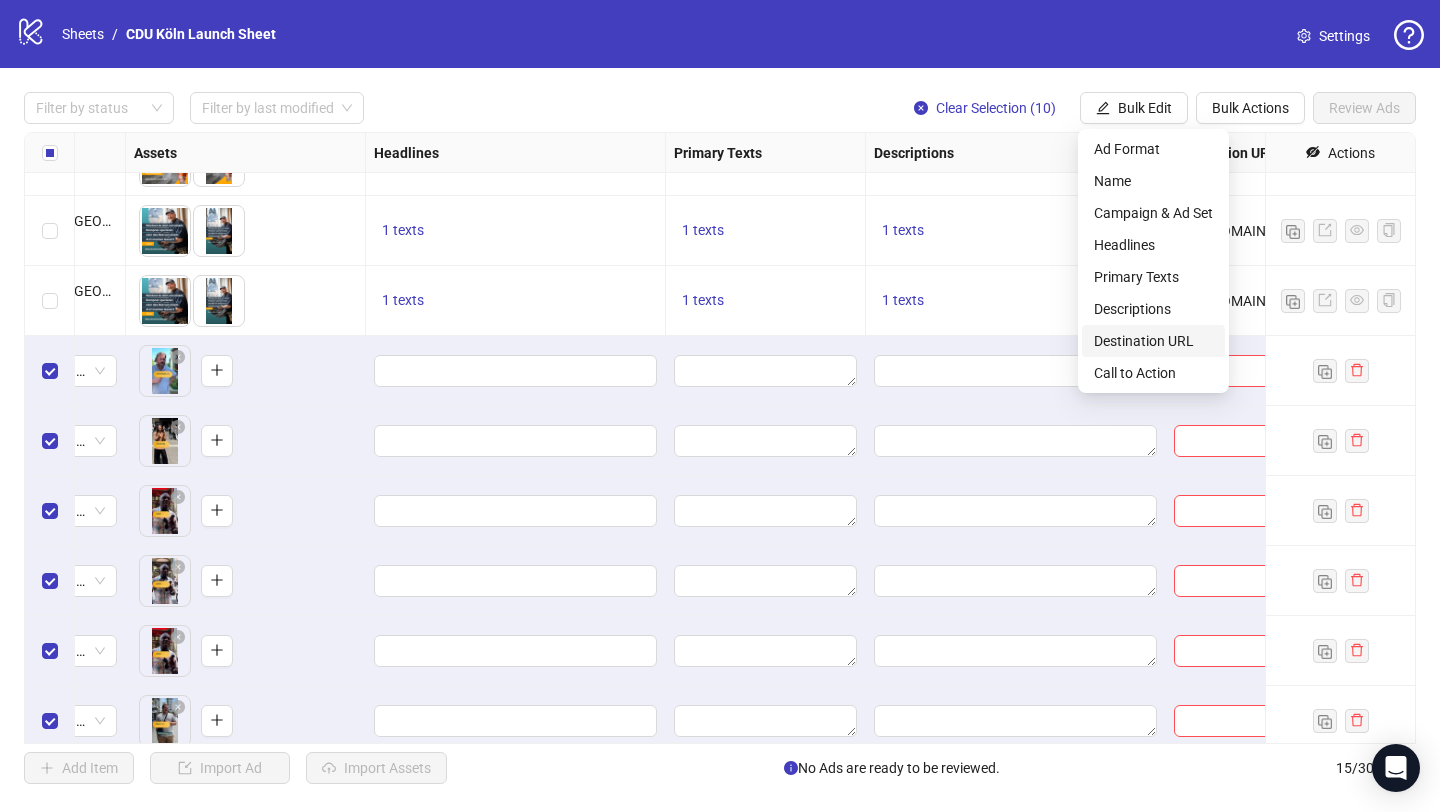 click on "Destination URL" at bounding box center [1153, 341] 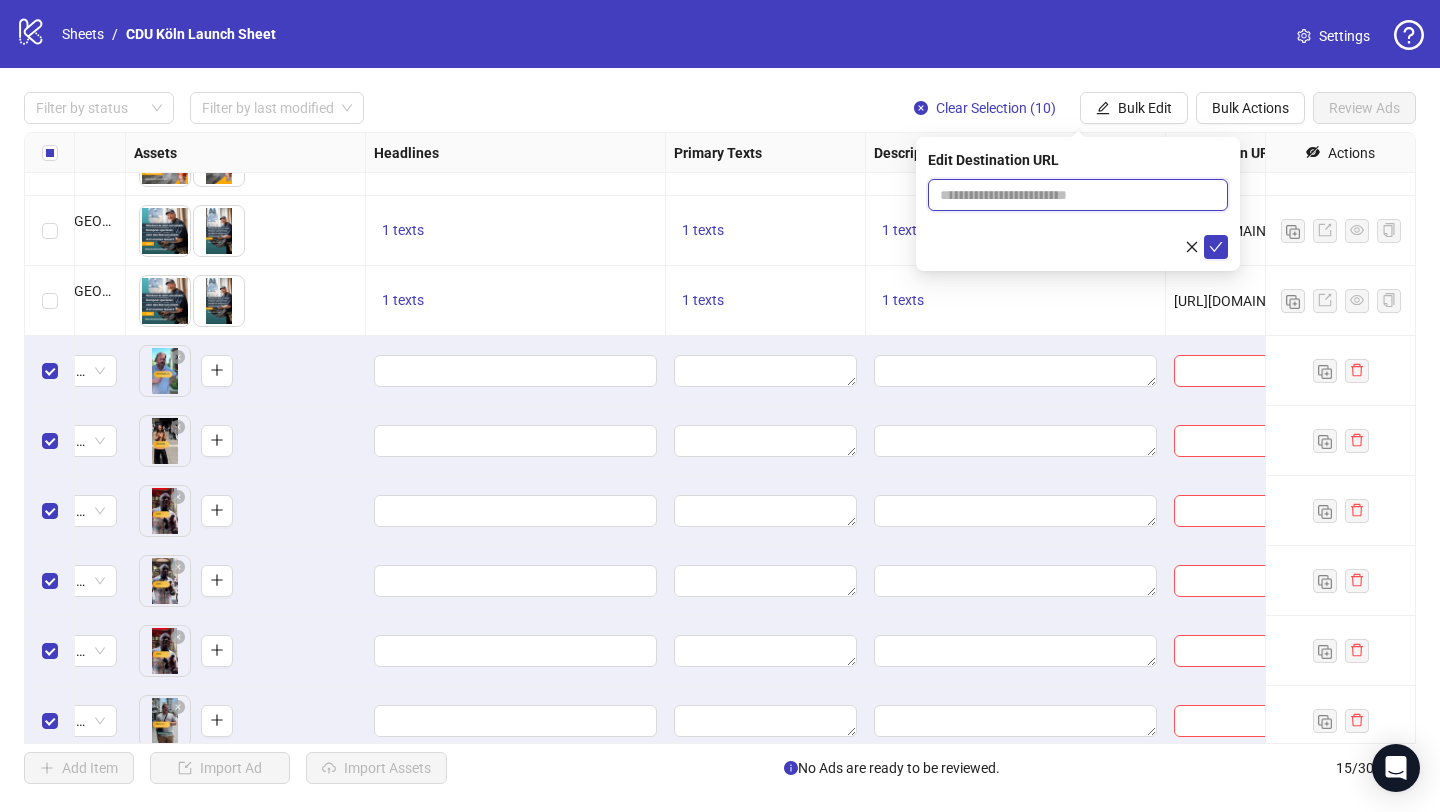 click at bounding box center (1070, 195) 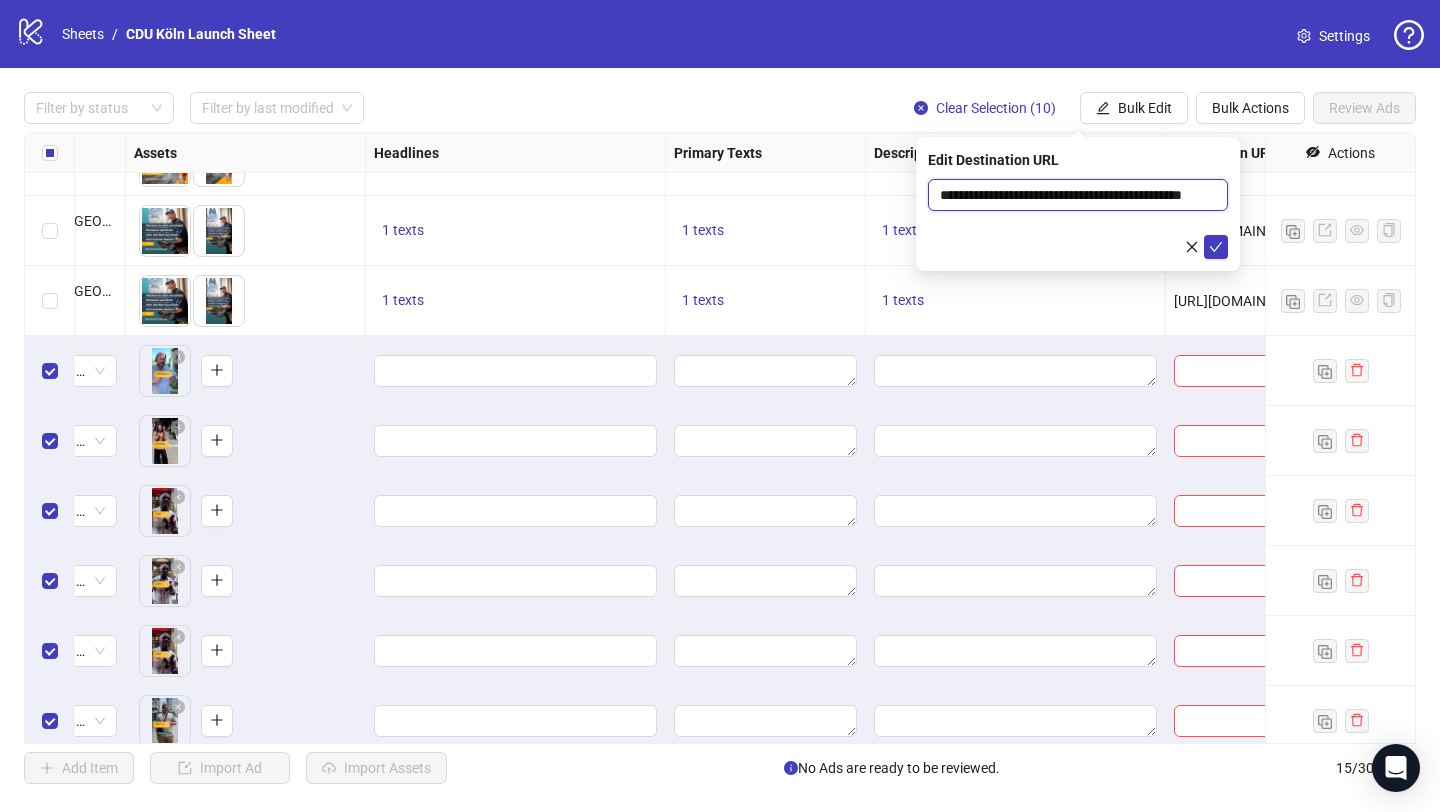 scroll, scrollTop: 0, scrollLeft: 72, axis: horizontal 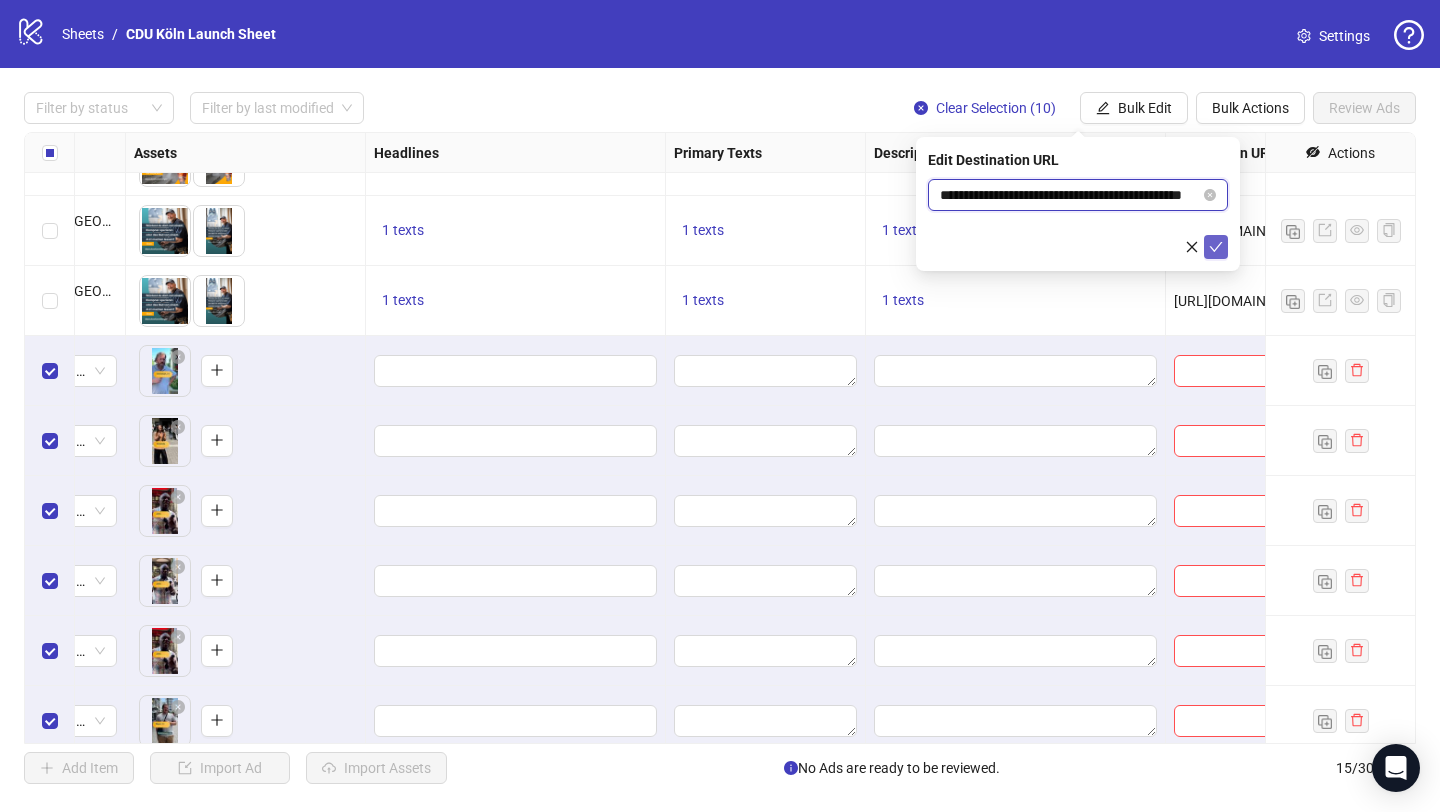 type on "**********" 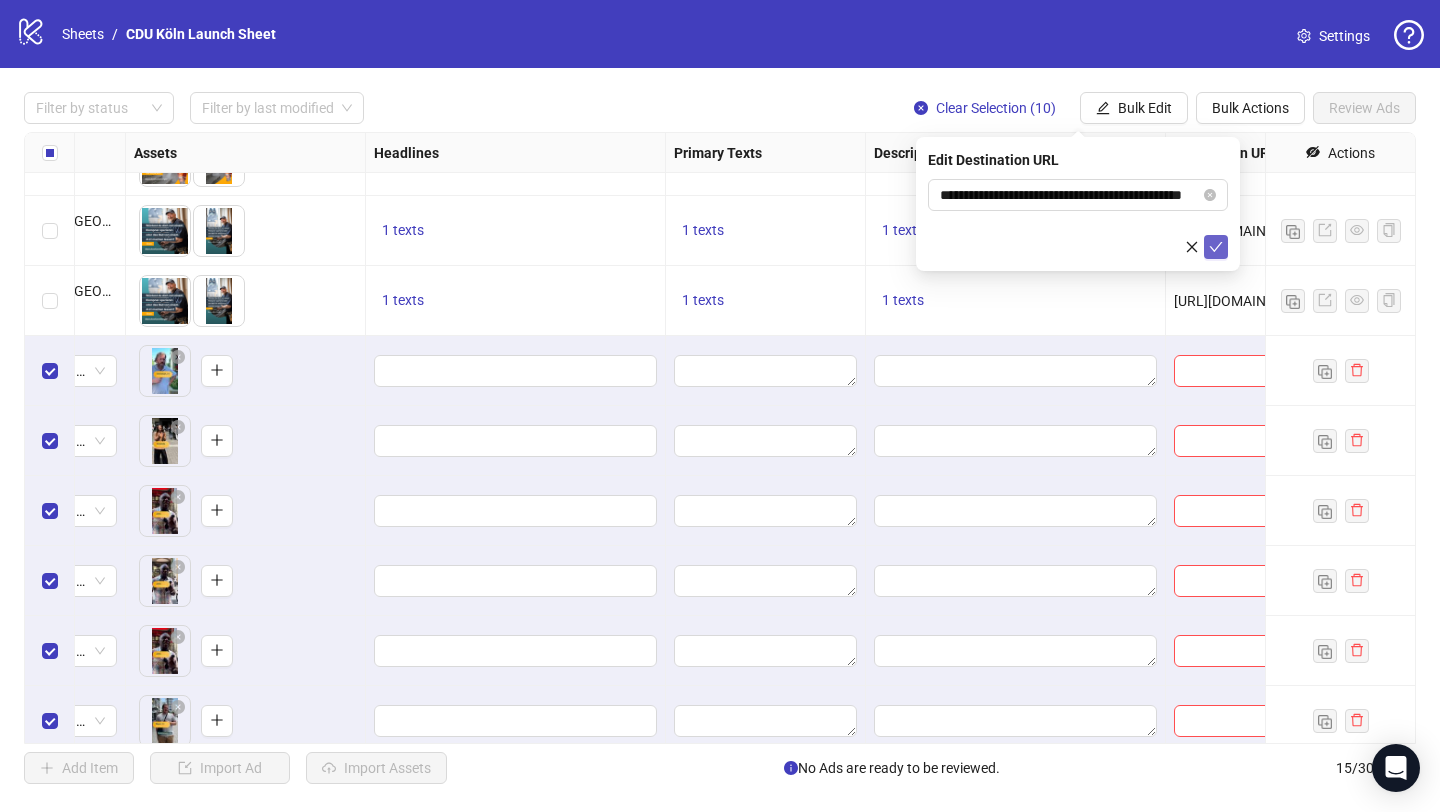 scroll, scrollTop: 0, scrollLeft: 0, axis: both 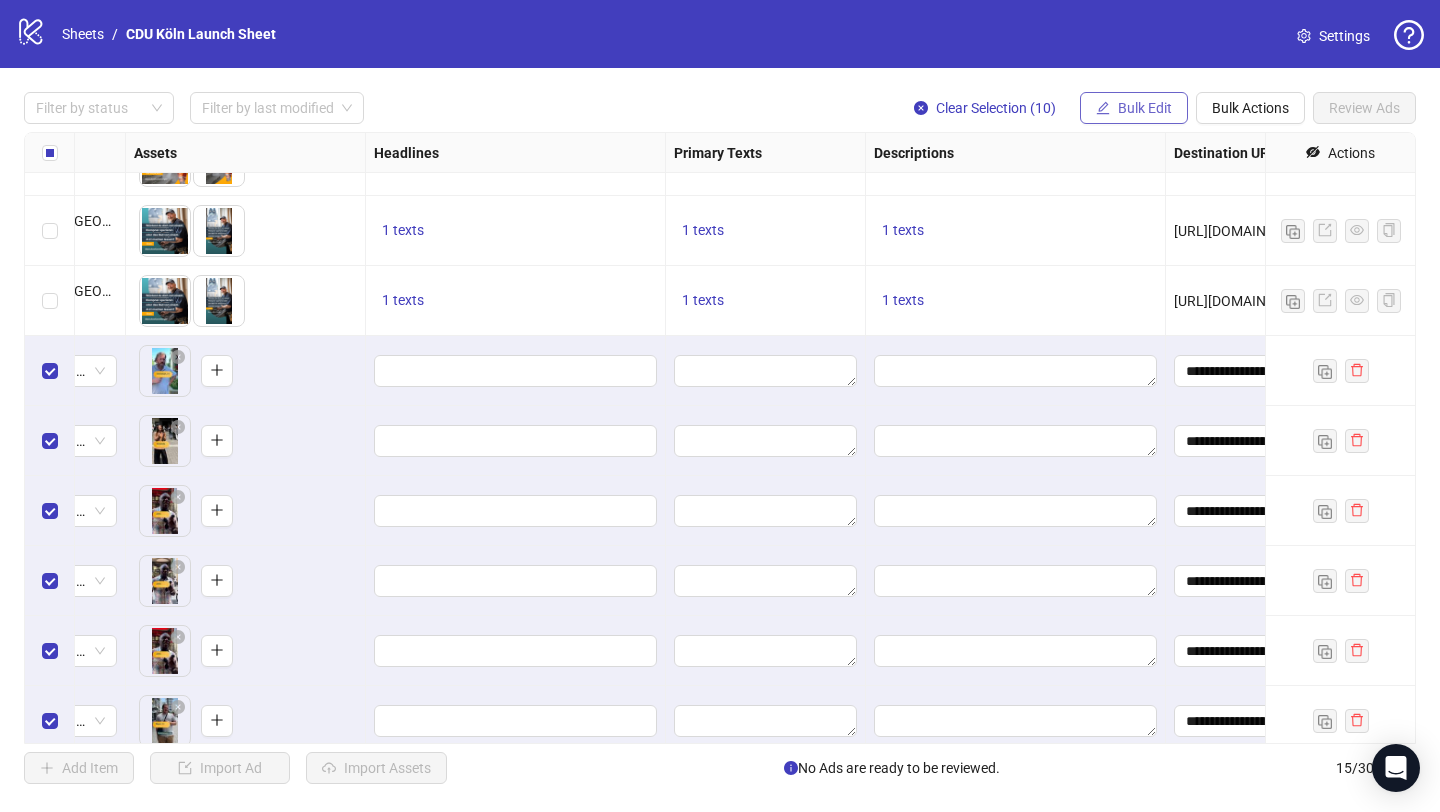 click on "Bulk Edit" at bounding box center [1134, 108] 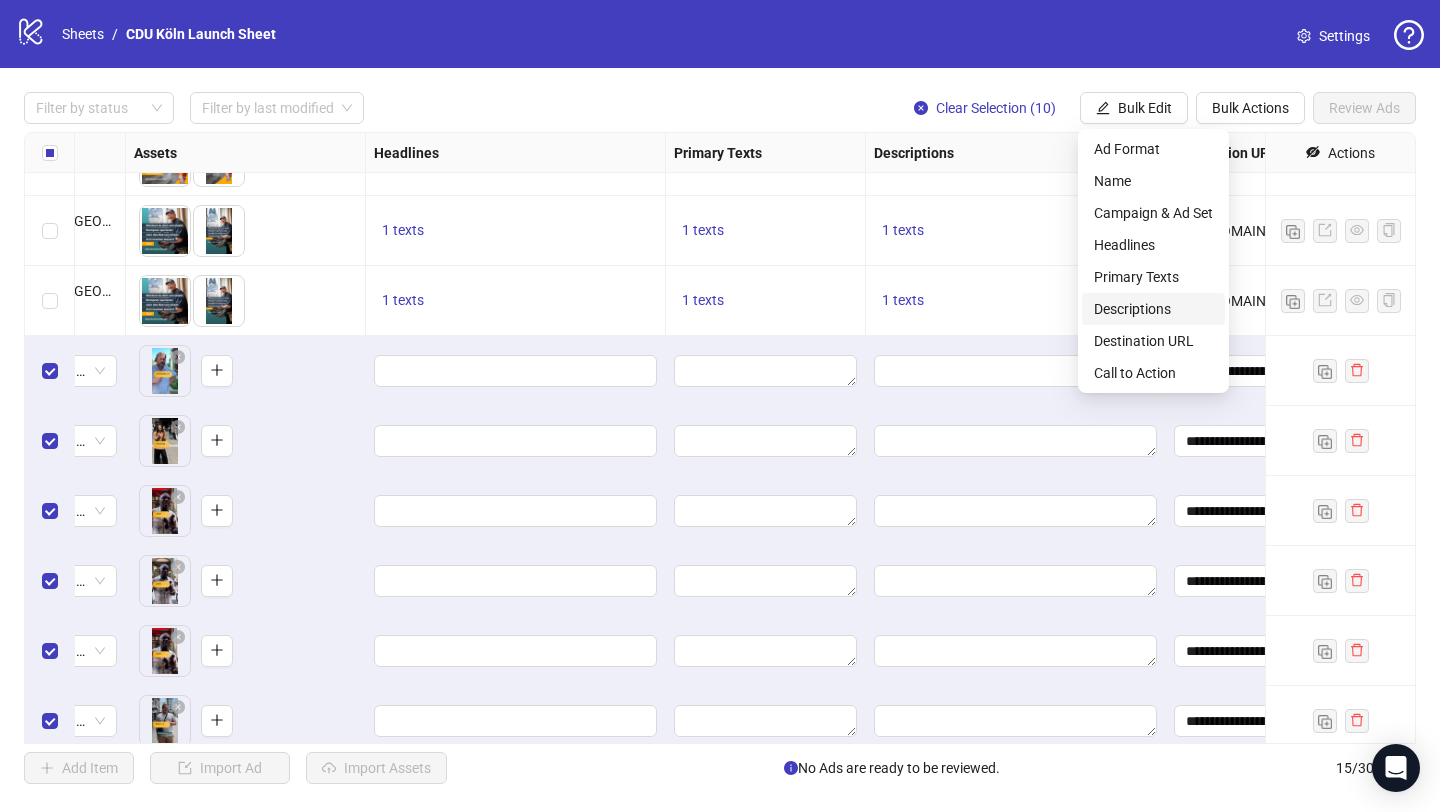 click on "Descriptions" at bounding box center [1153, 309] 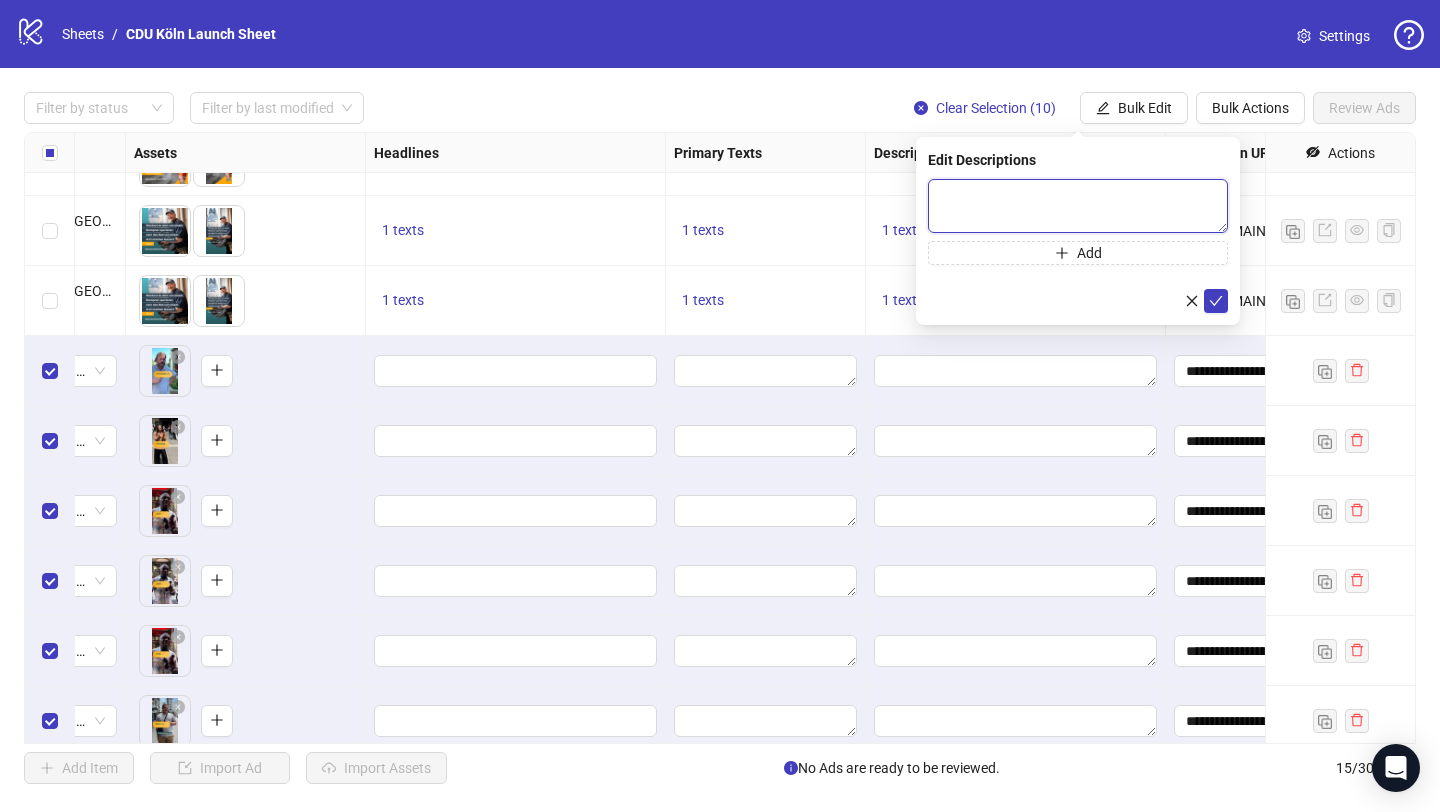 click at bounding box center (1078, 206) 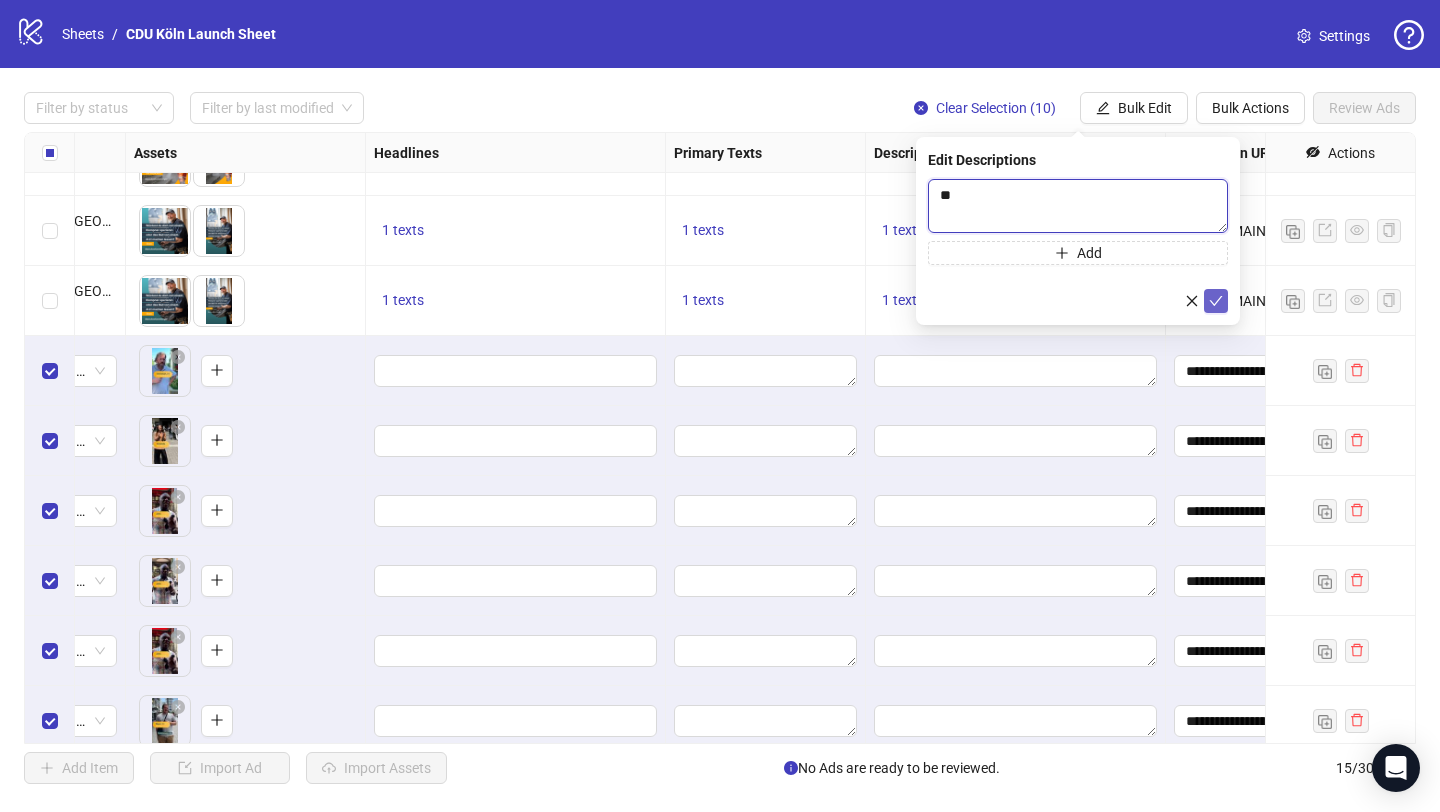 type 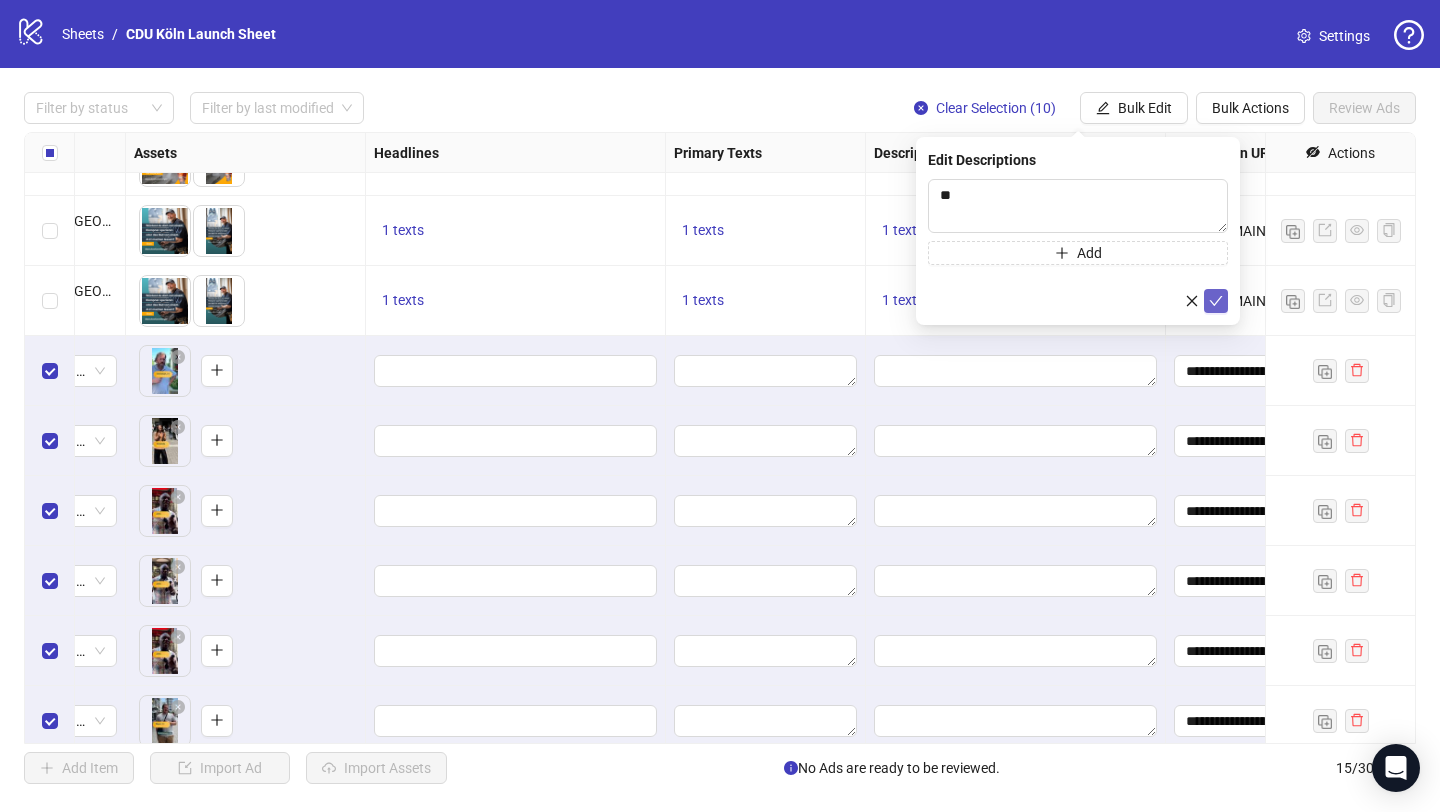 click 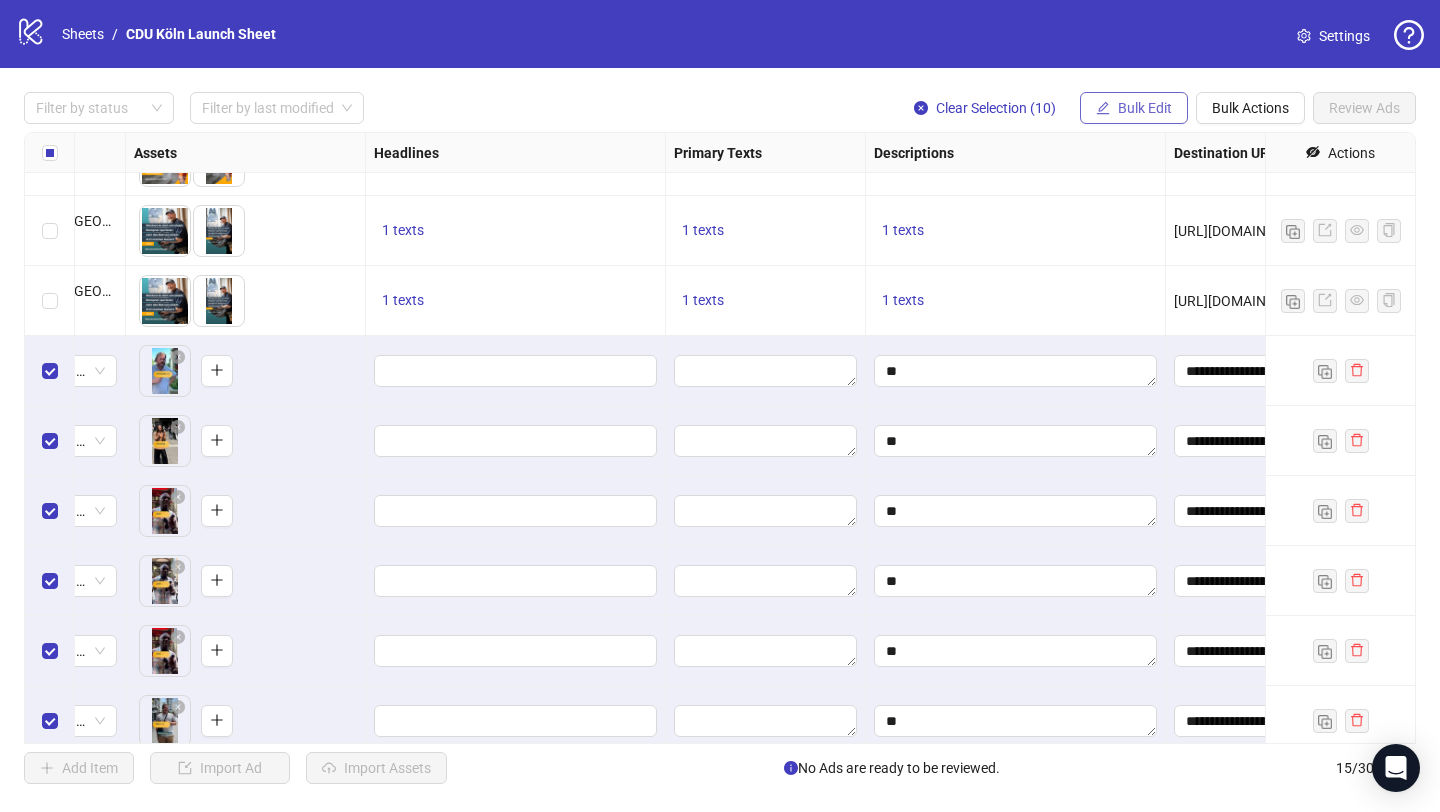 click on "Bulk Edit" at bounding box center [1145, 108] 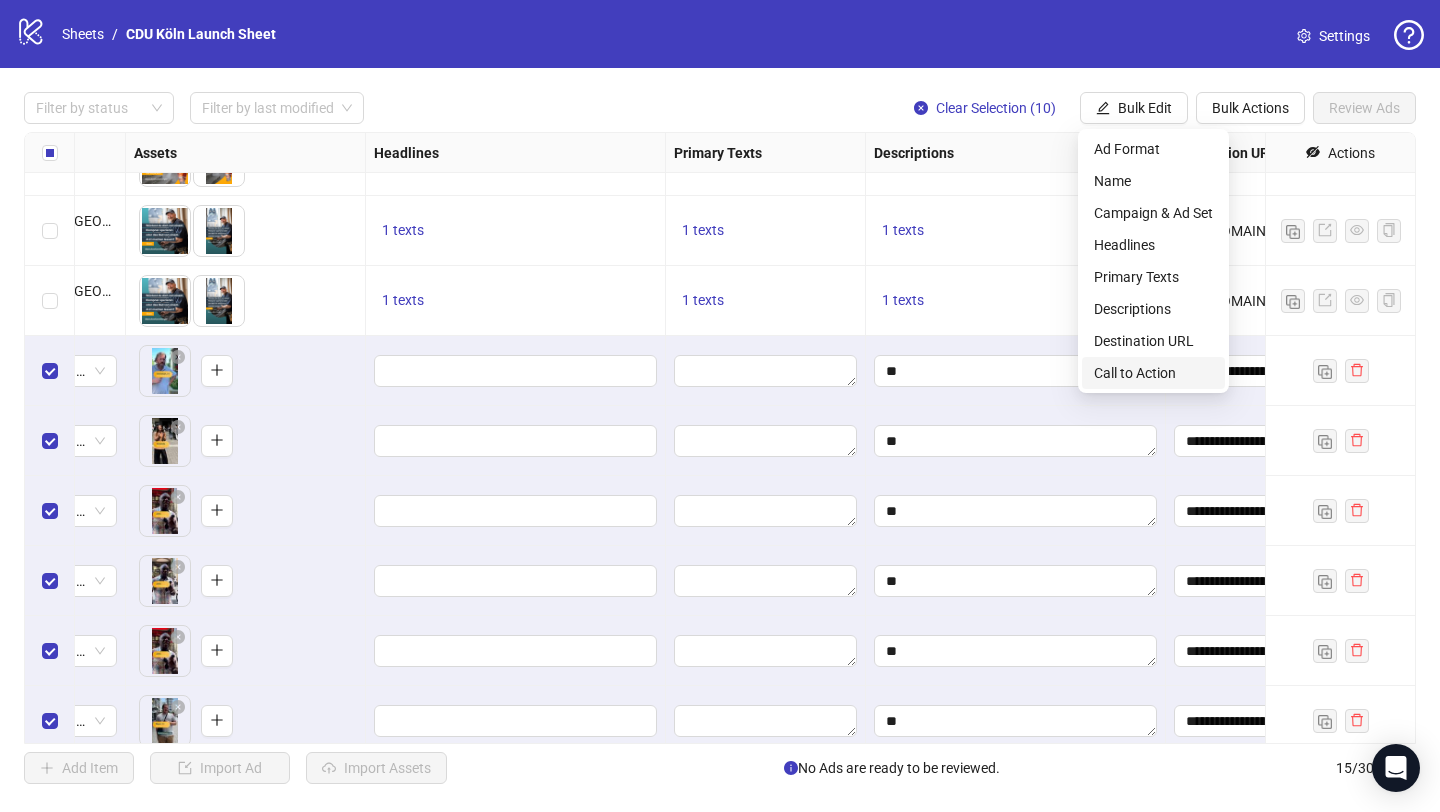 click on "Call to Action" at bounding box center (1153, 373) 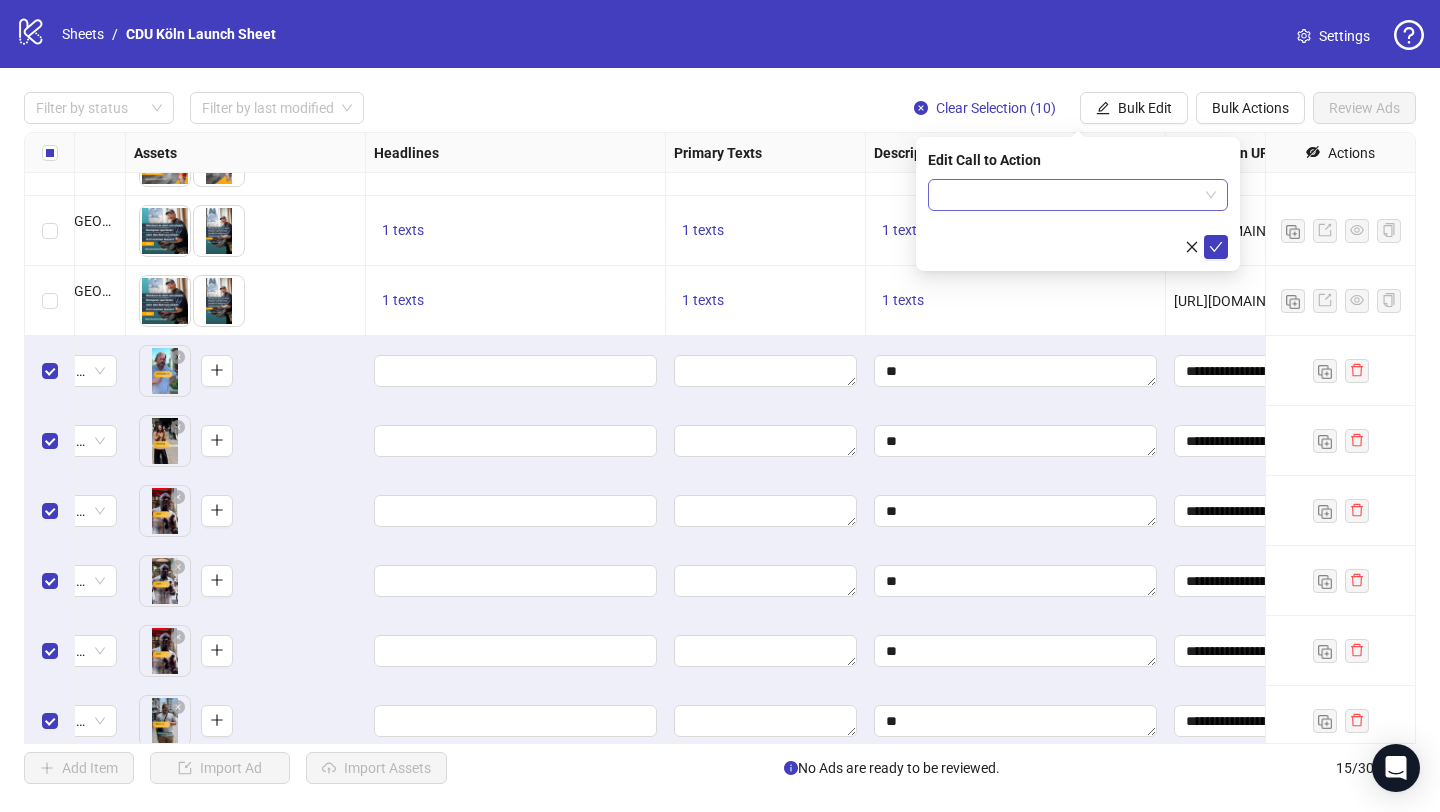 click at bounding box center (1069, 195) 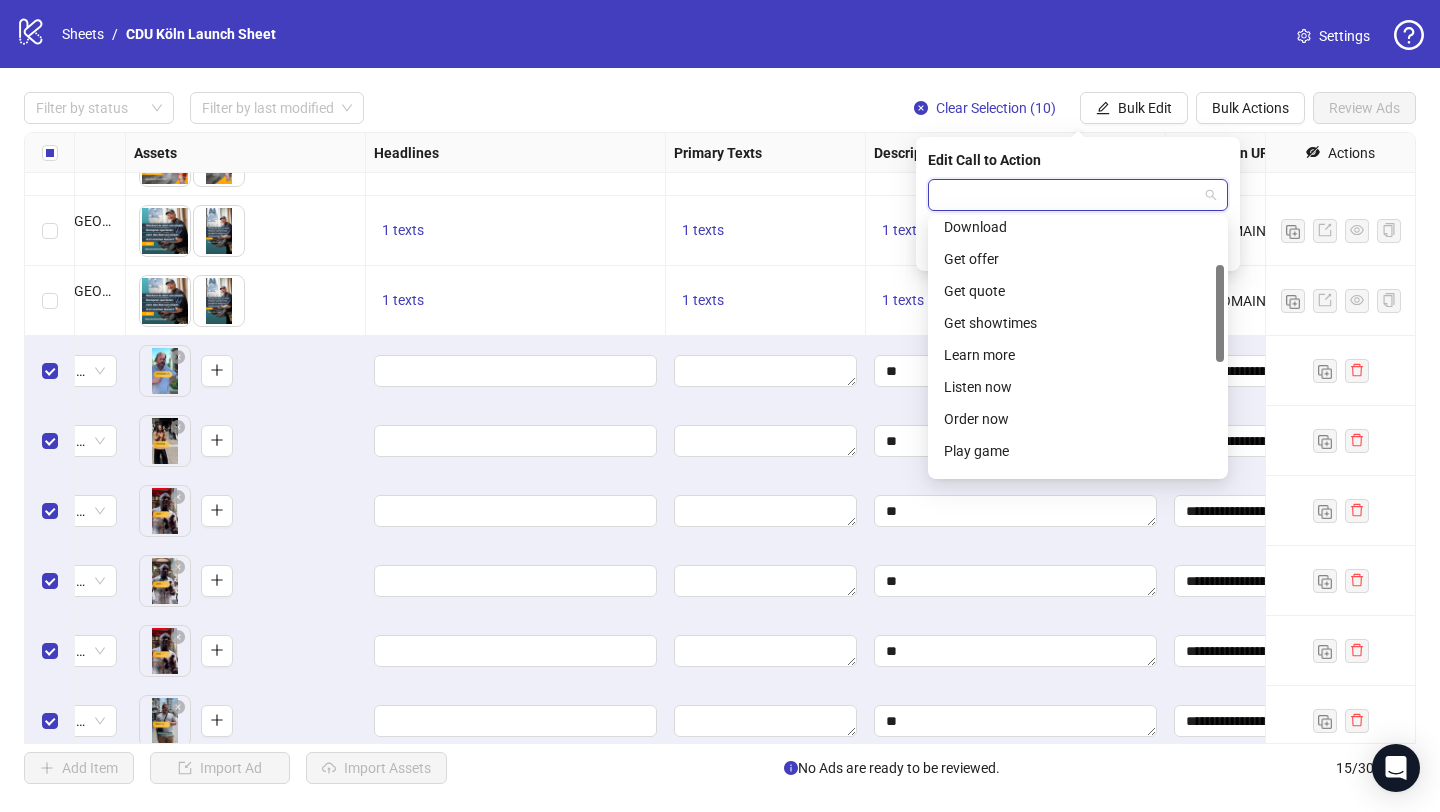 scroll, scrollTop: 193, scrollLeft: 0, axis: vertical 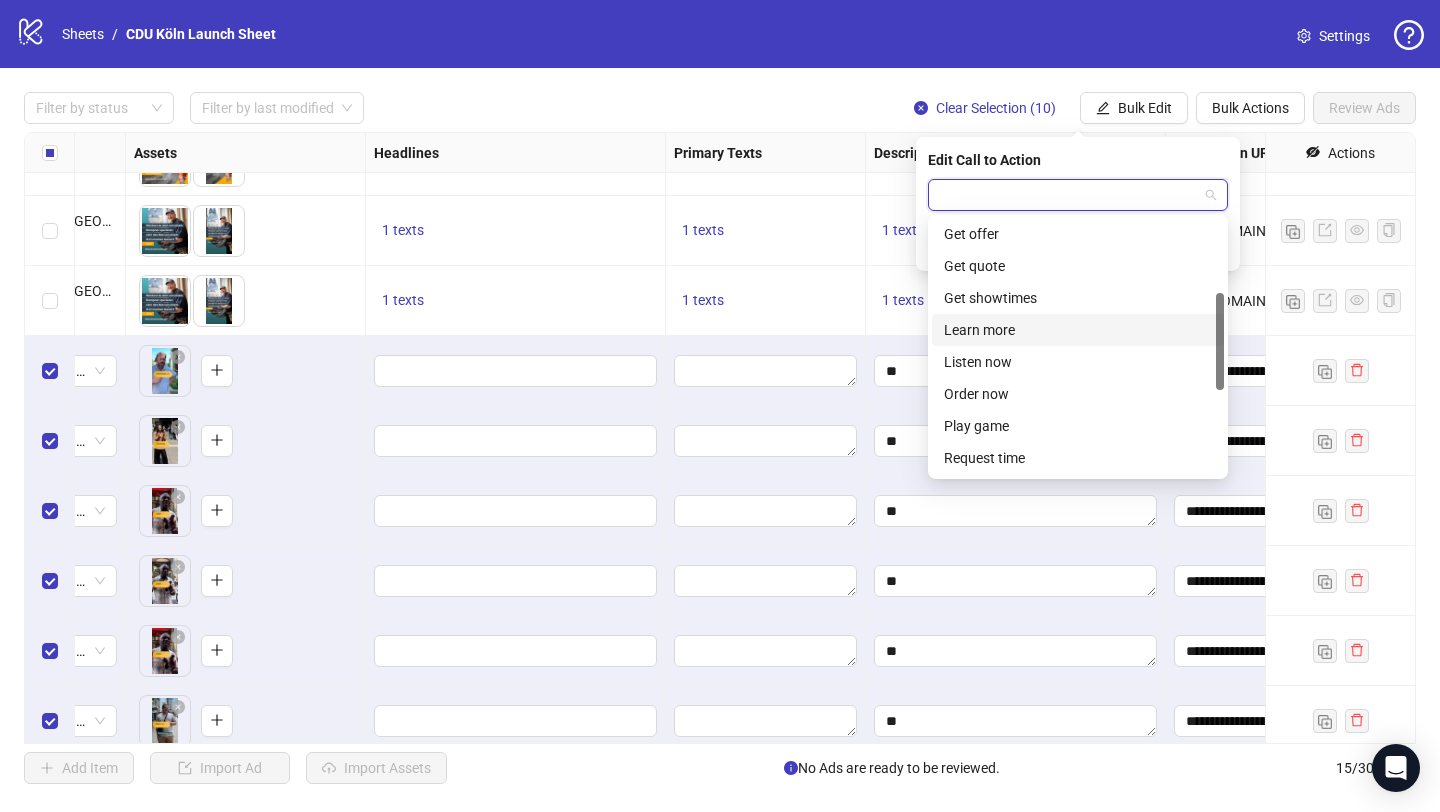 click on "Learn more" at bounding box center [1078, 330] 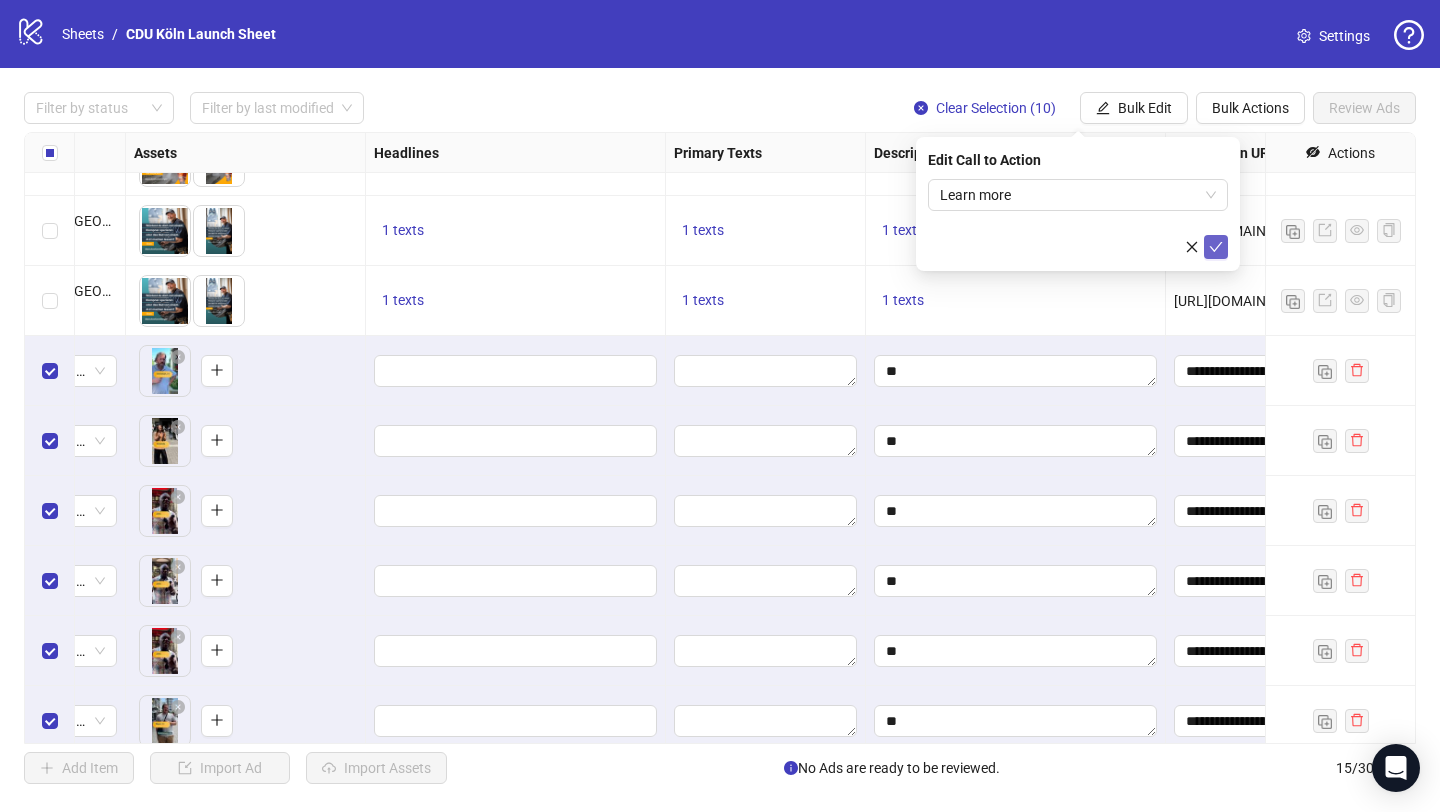 click 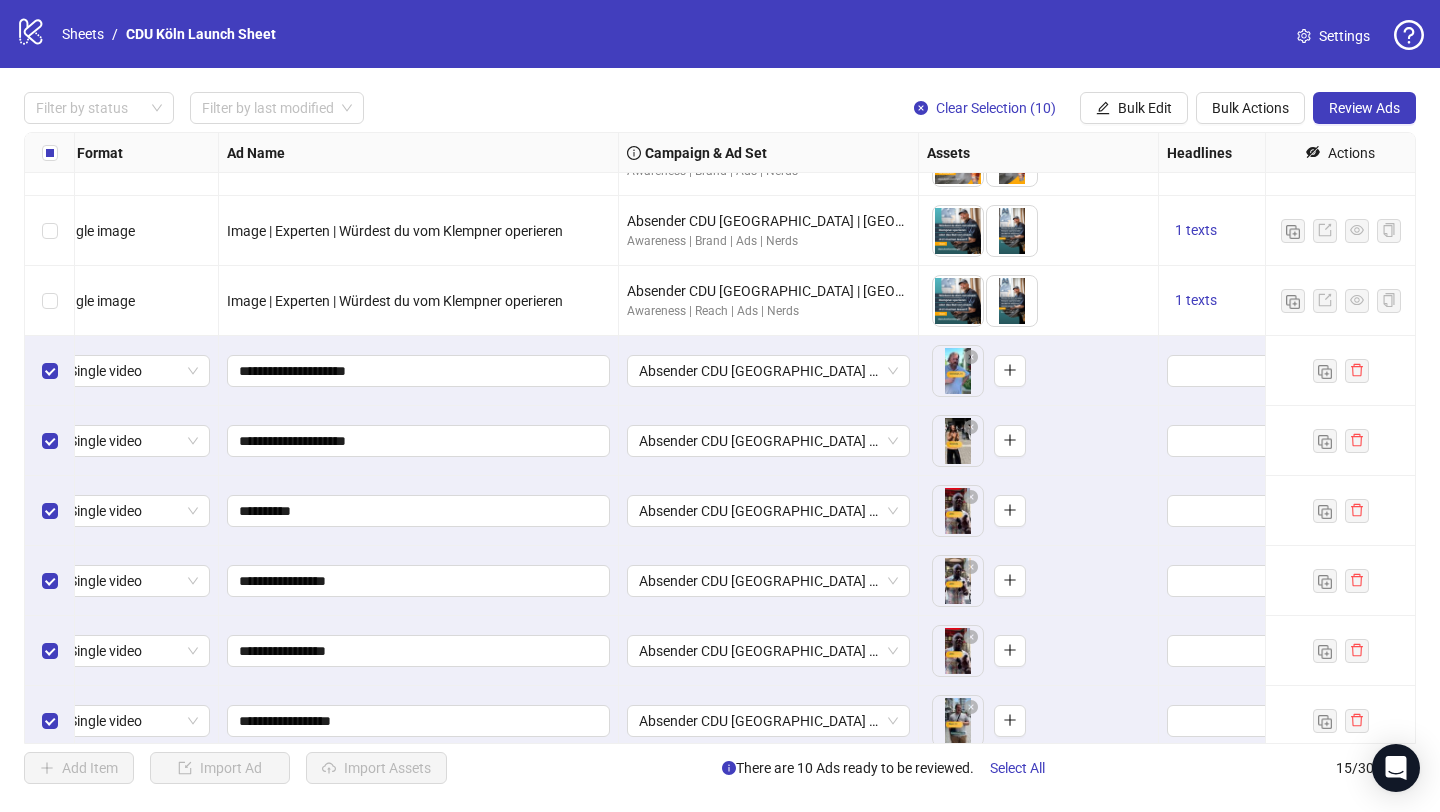 scroll, scrollTop: 187, scrollLeft: 0, axis: vertical 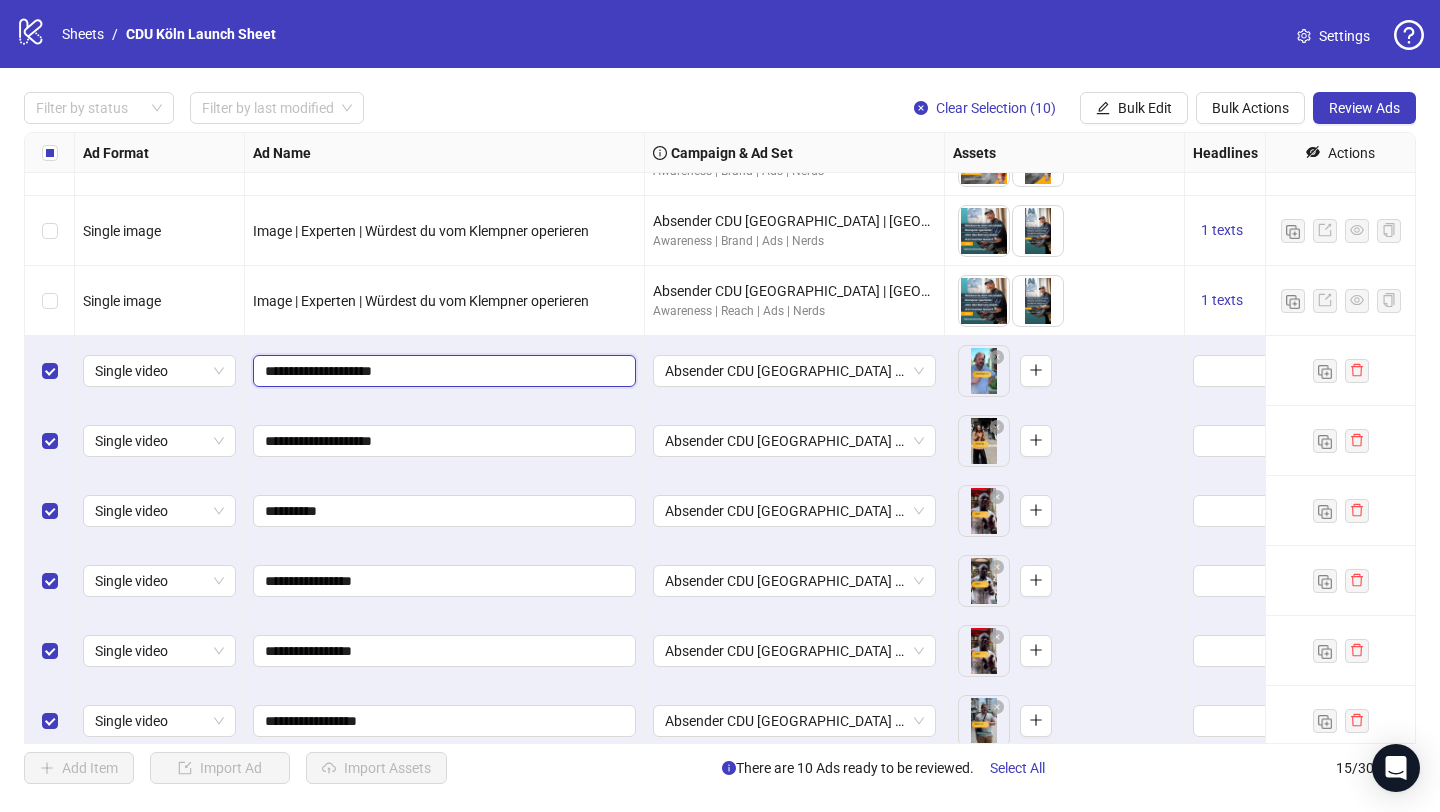 click on "**********" at bounding box center (442, 371) 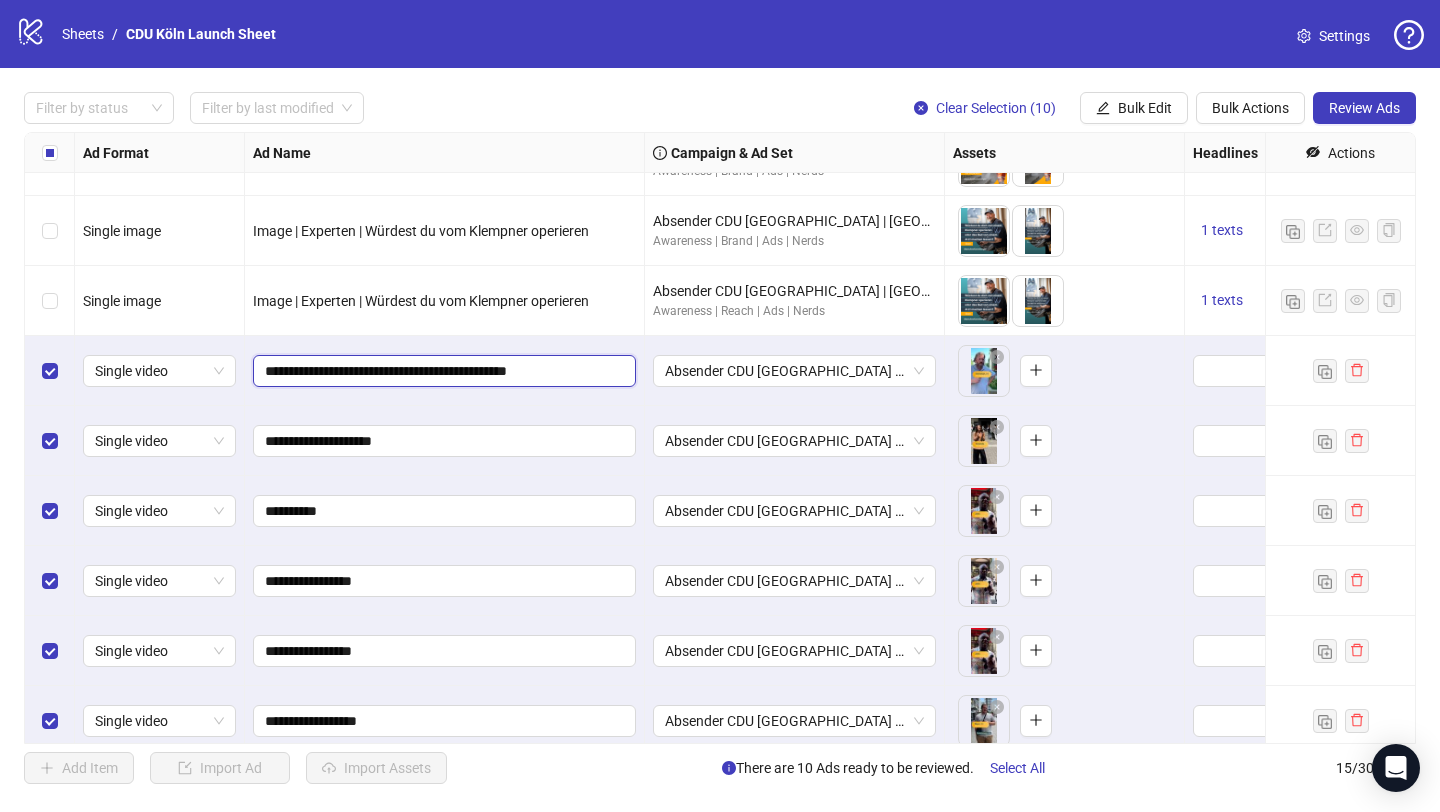 click on "**********" at bounding box center [442, 371] 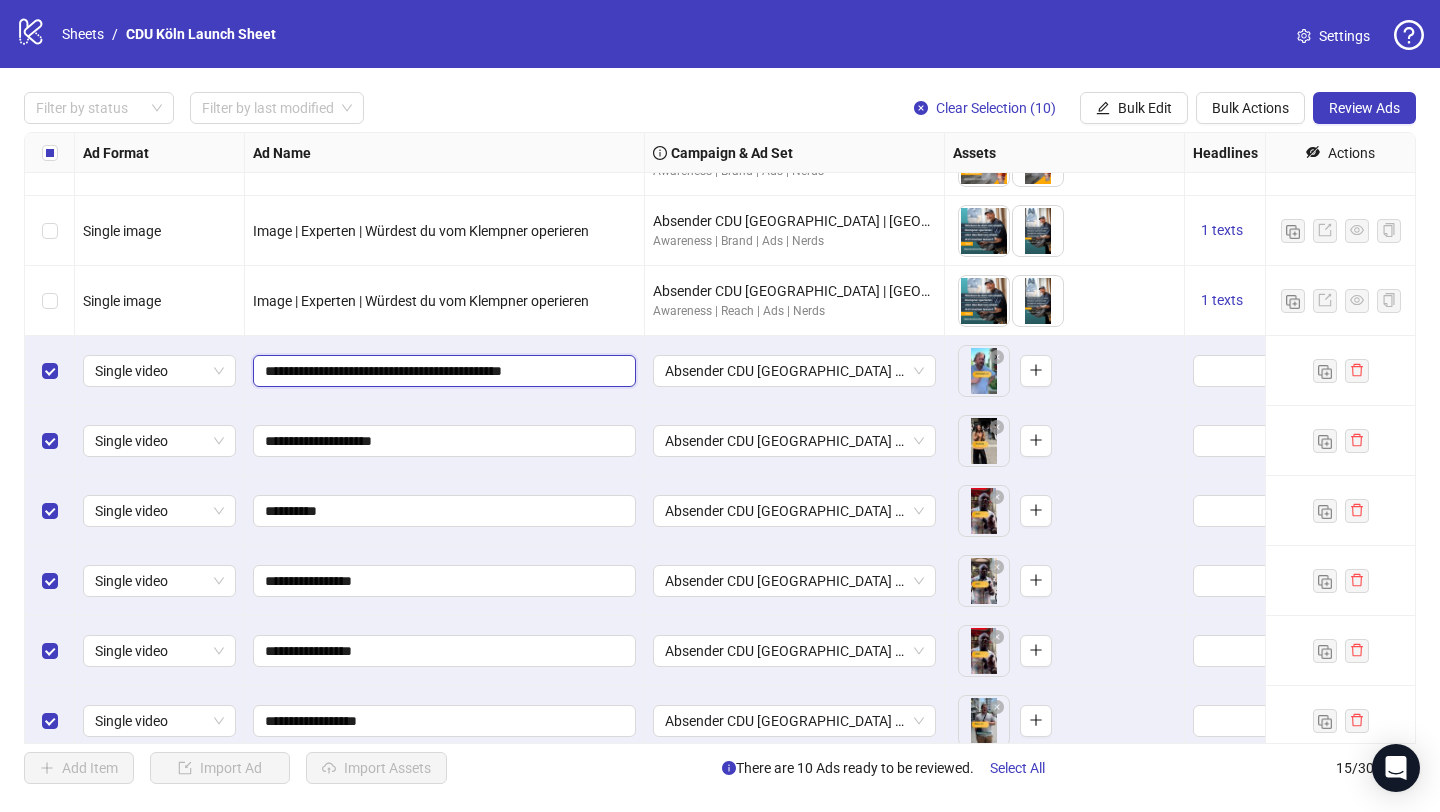 type on "**********" 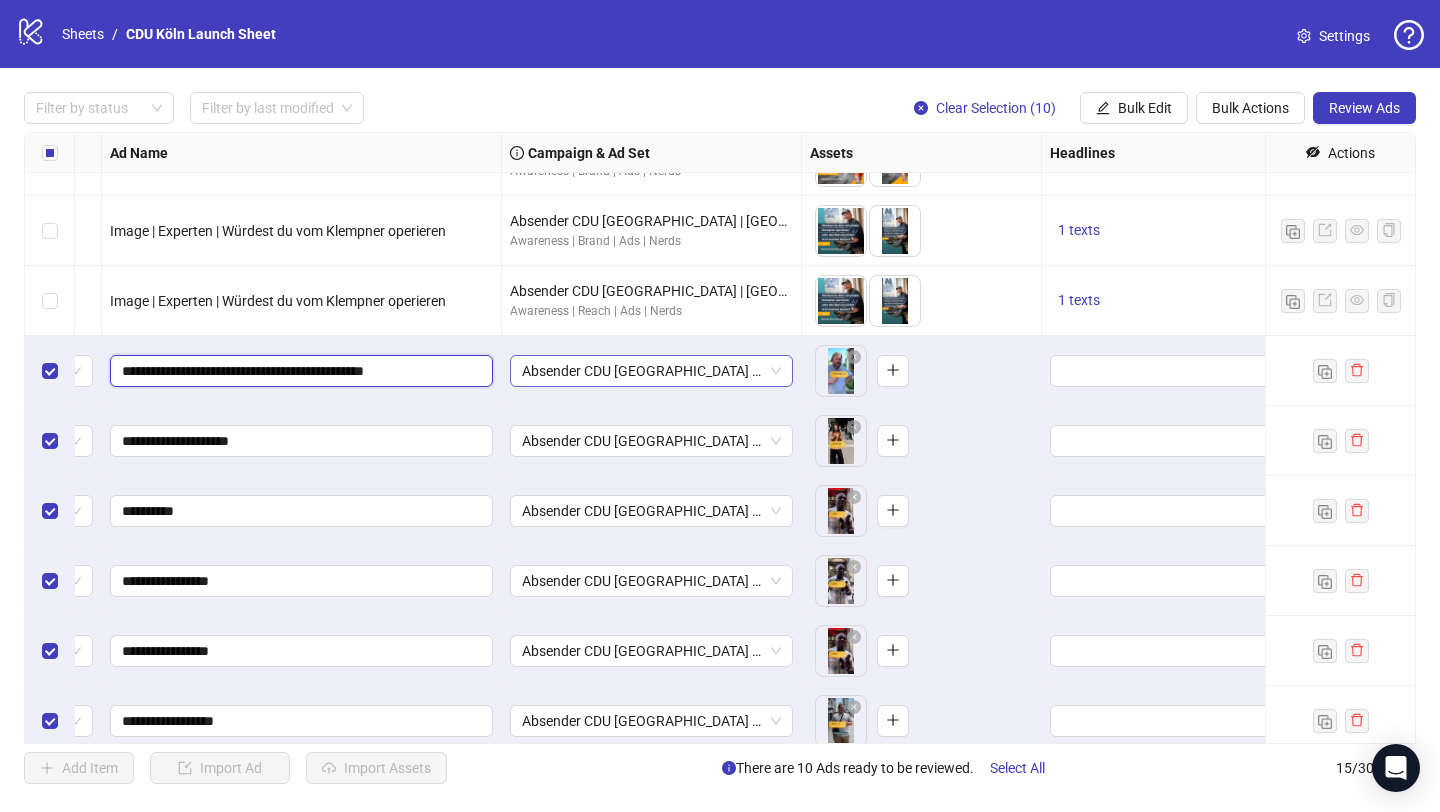 scroll, scrollTop: 187, scrollLeft: 164, axis: both 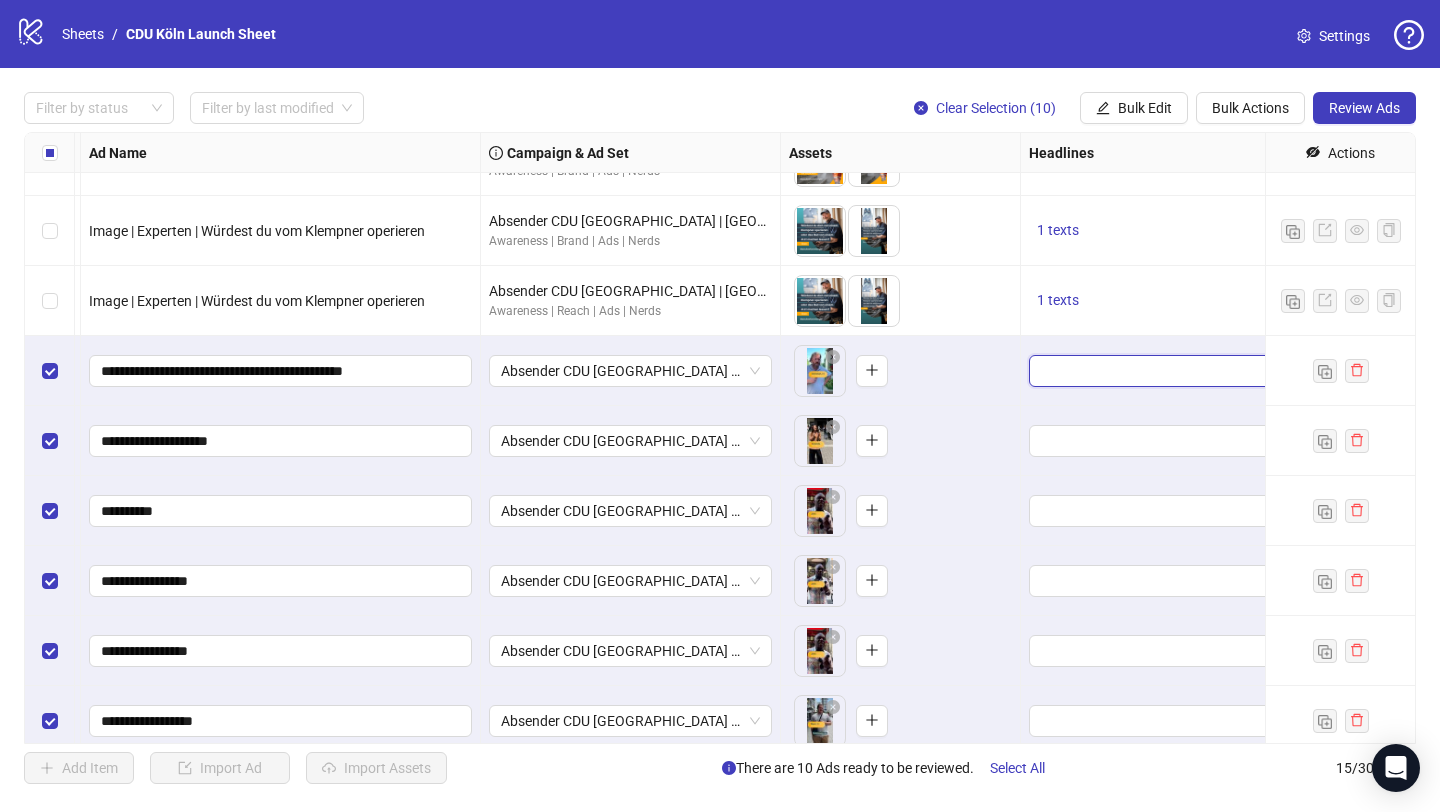 click at bounding box center [1168, 371] 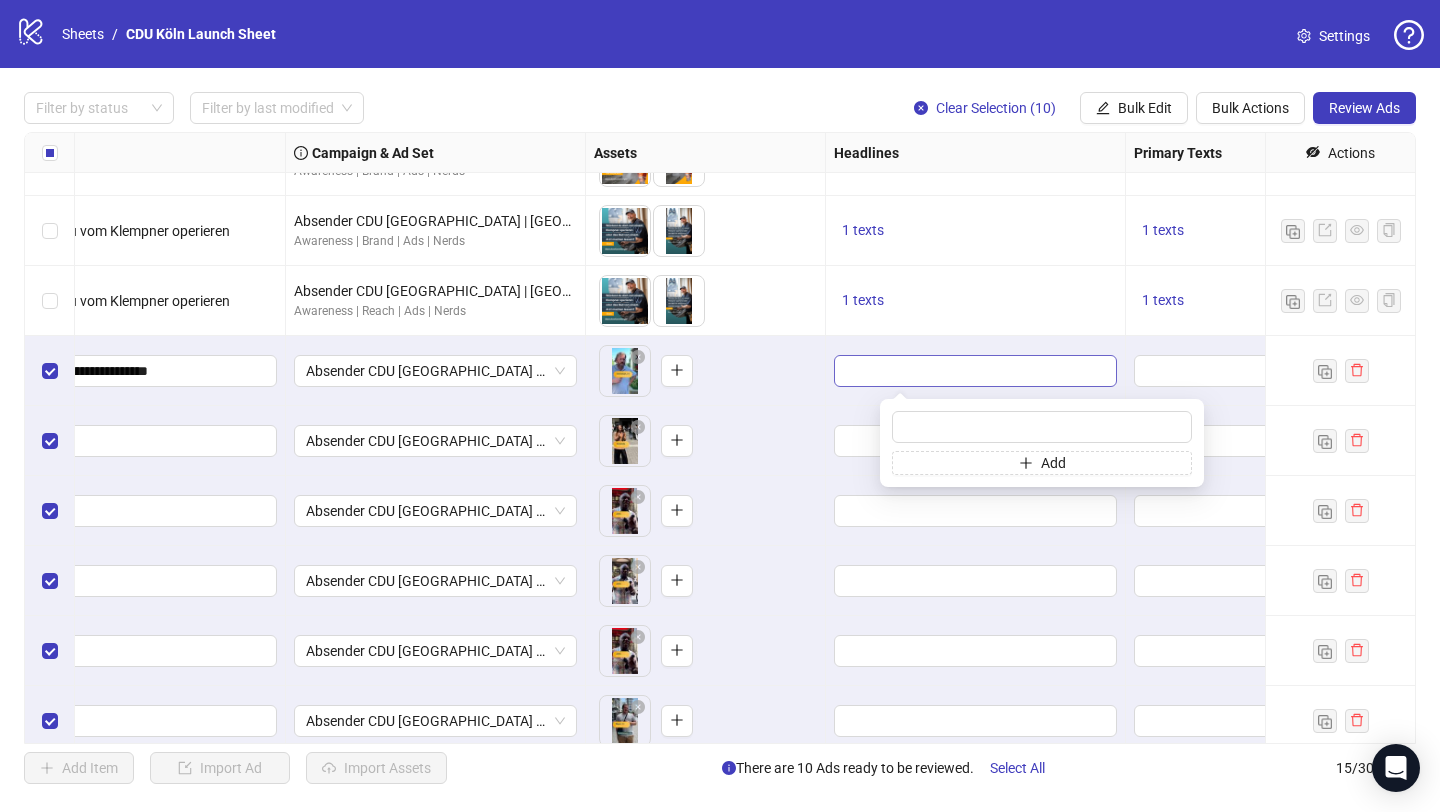 type on "**********" 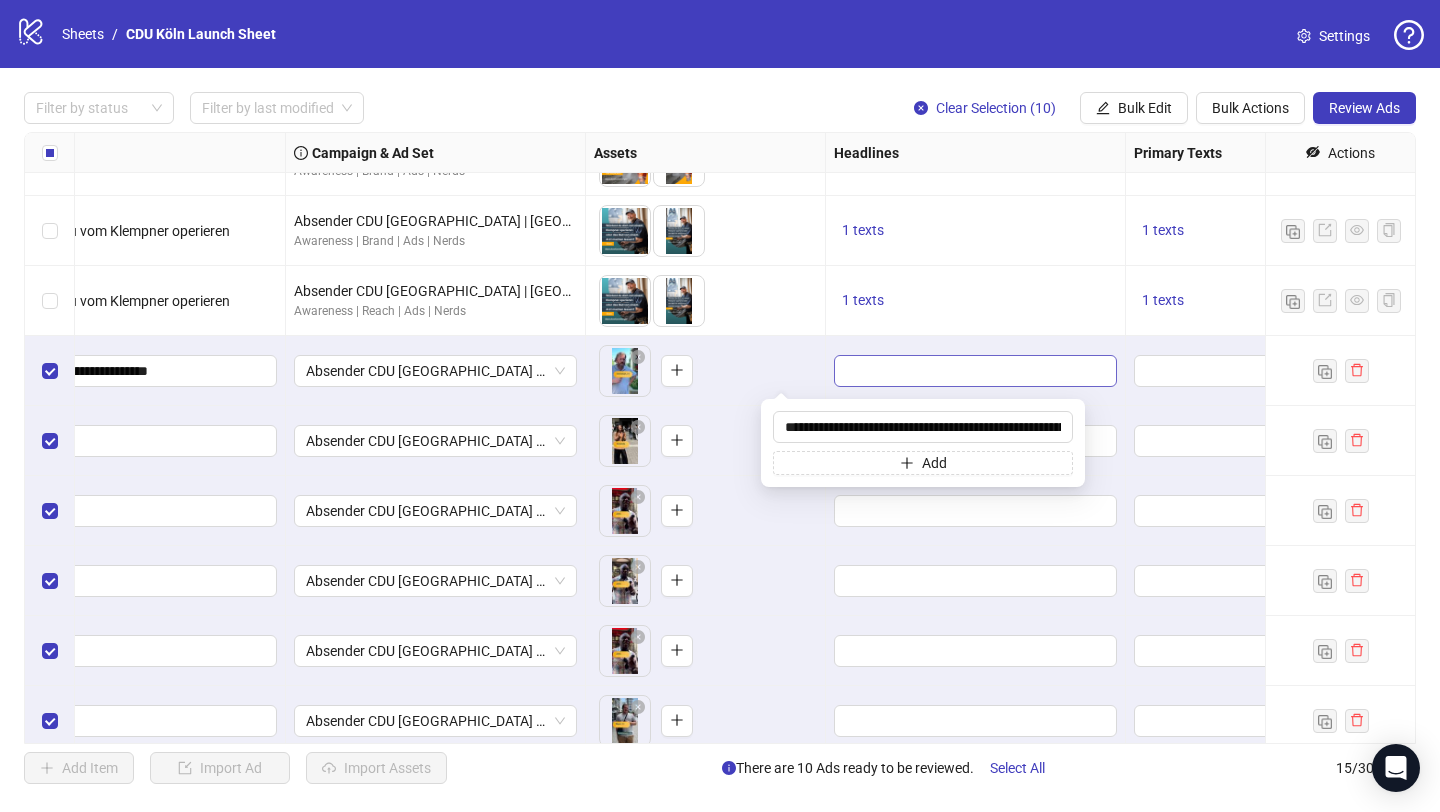 scroll, scrollTop: 187, scrollLeft: 462, axis: both 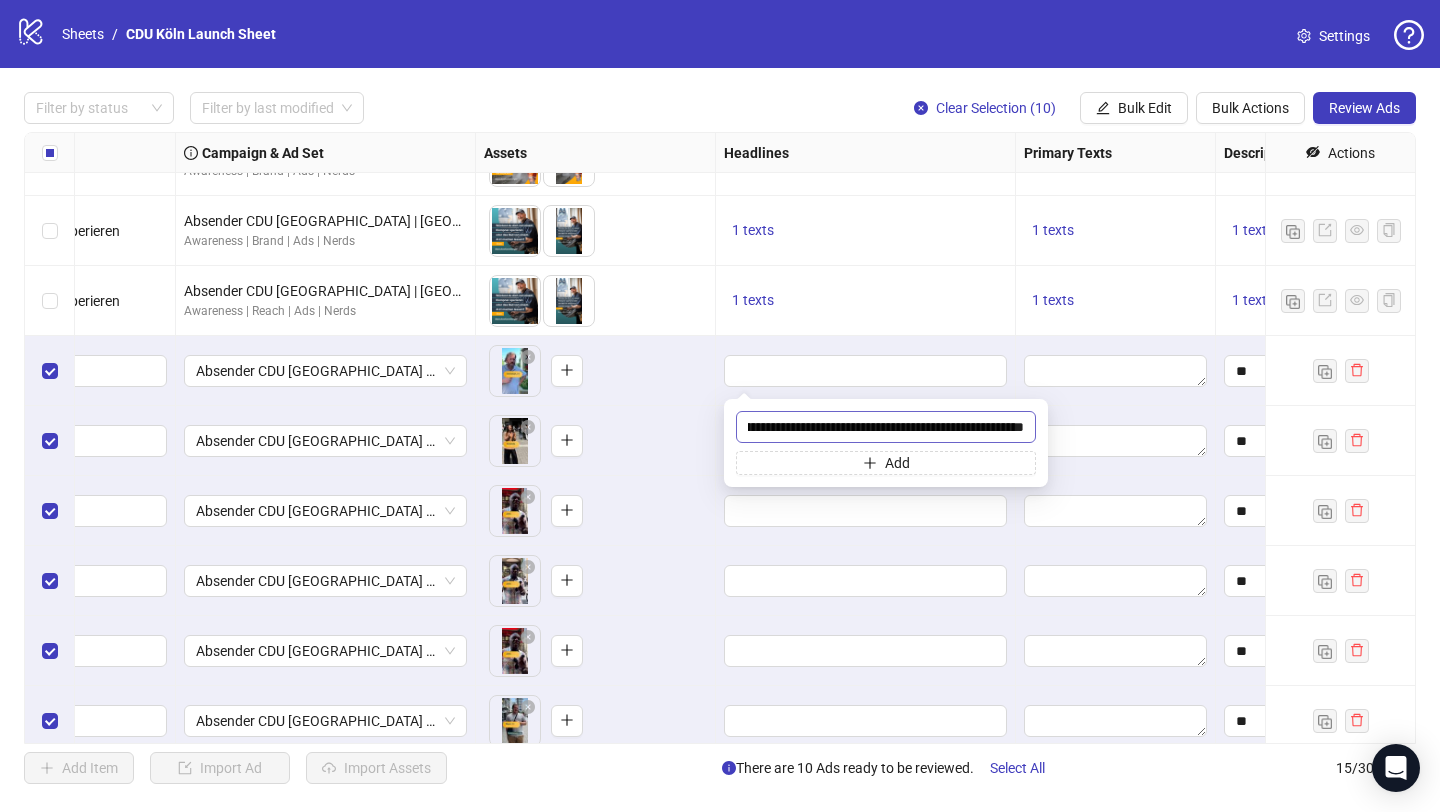 drag, startPoint x: 966, startPoint y: 426, endPoint x: 759, endPoint y: 418, distance: 207.15453 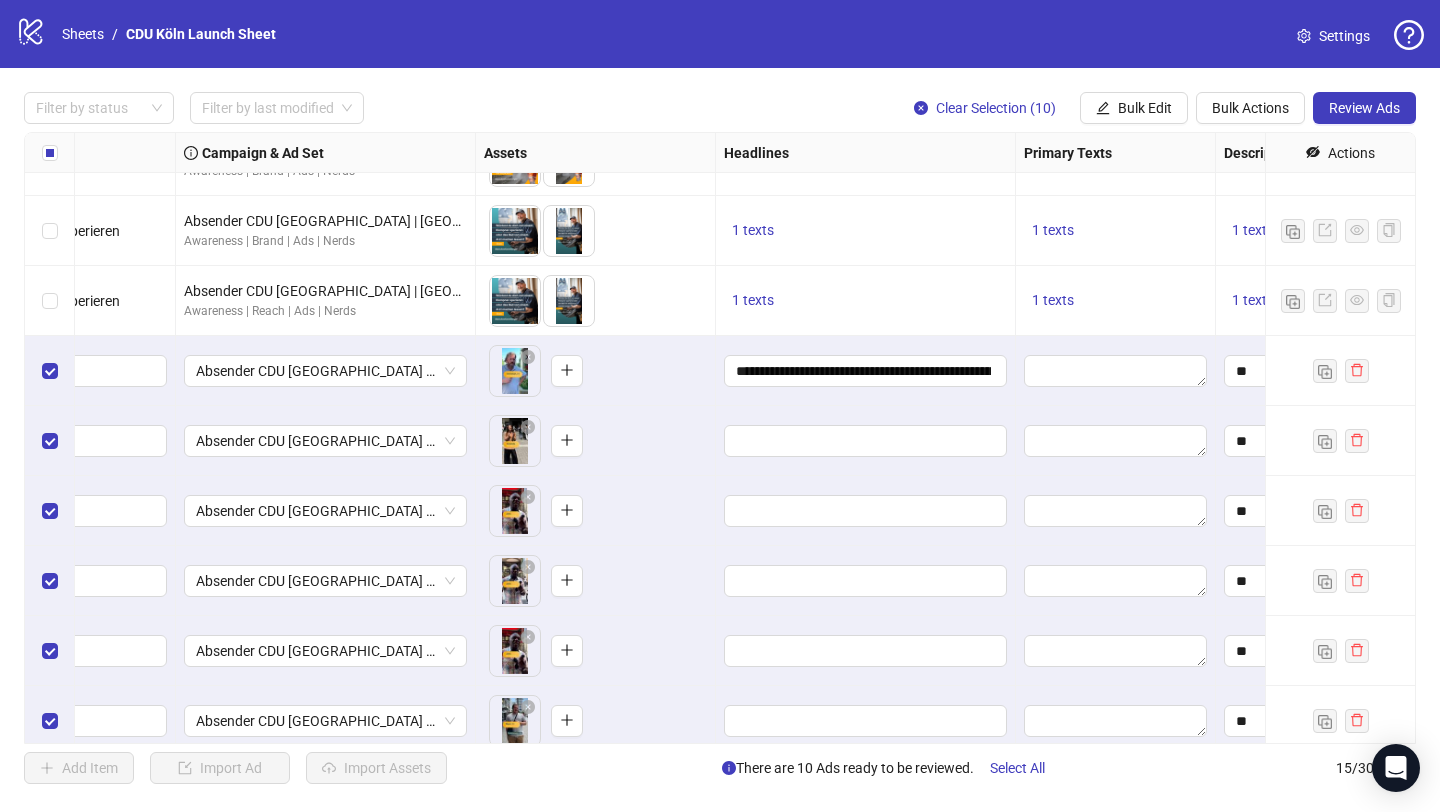 click on "Primary Texts" at bounding box center (1116, 153) 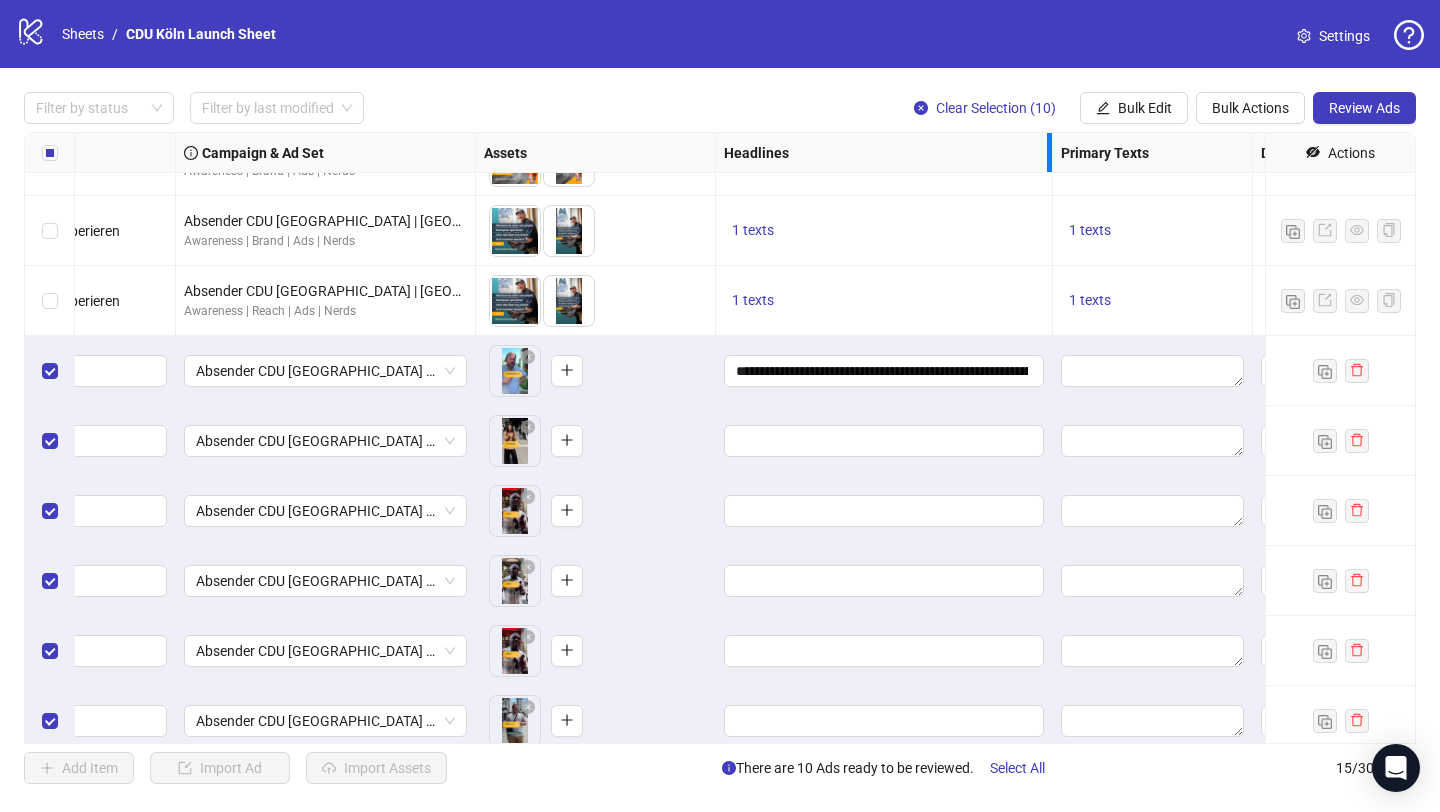 drag, startPoint x: 1024, startPoint y: 150, endPoint x: 1300, endPoint y: 151, distance: 276.0018 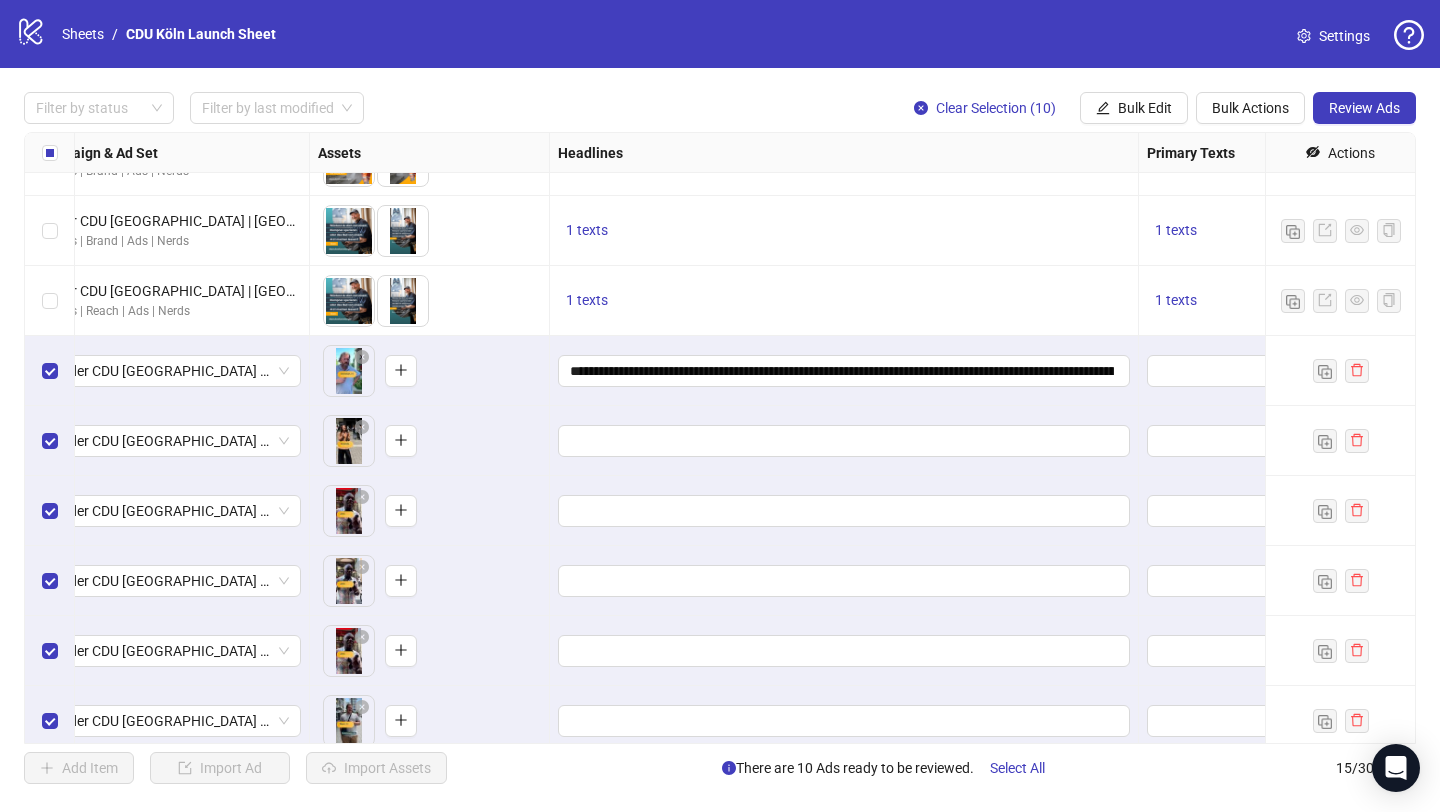 scroll, scrollTop: 187, scrollLeft: 647, axis: both 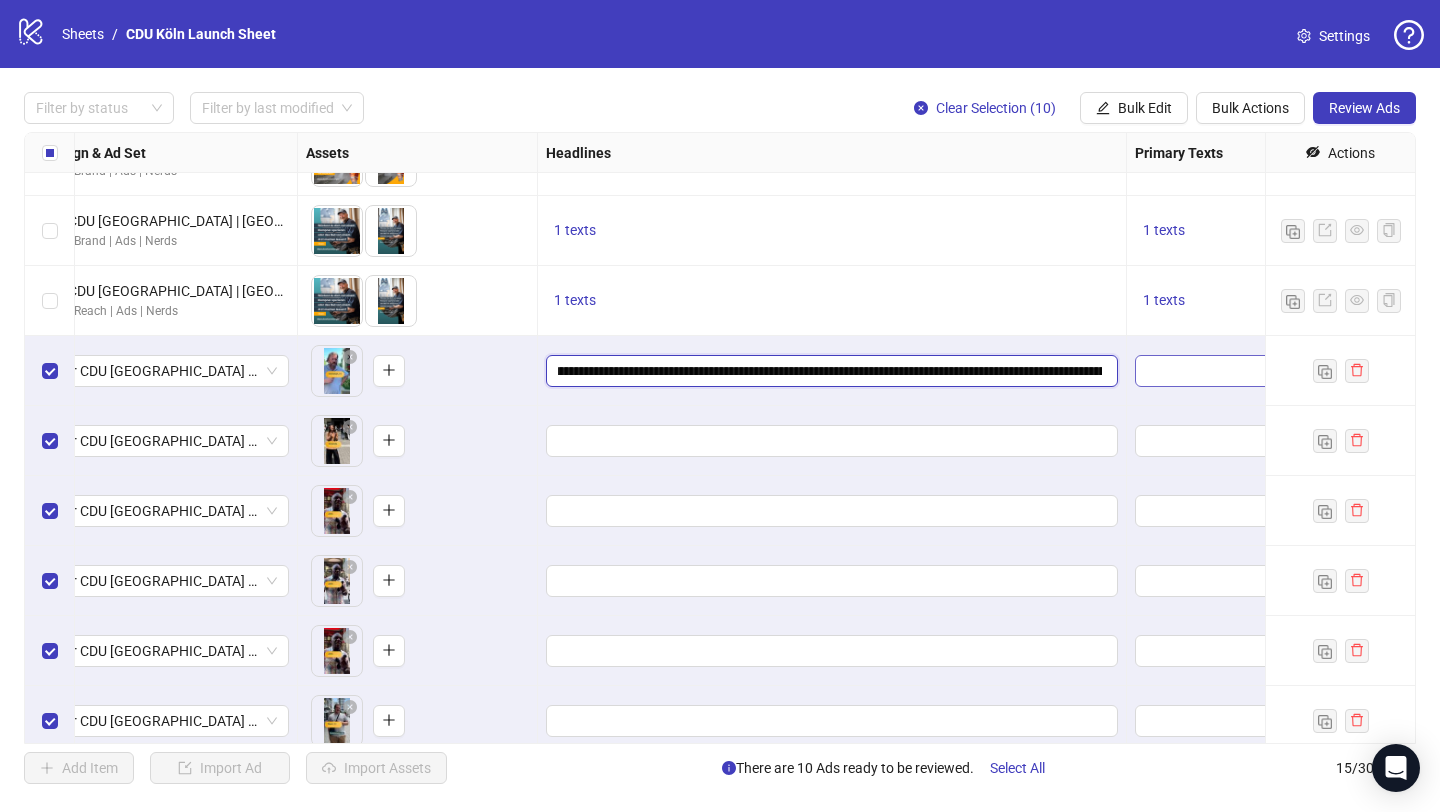 drag, startPoint x: 954, startPoint y: 366, endPoint x: 1143, endPoint y: 368, distance: 189.01057 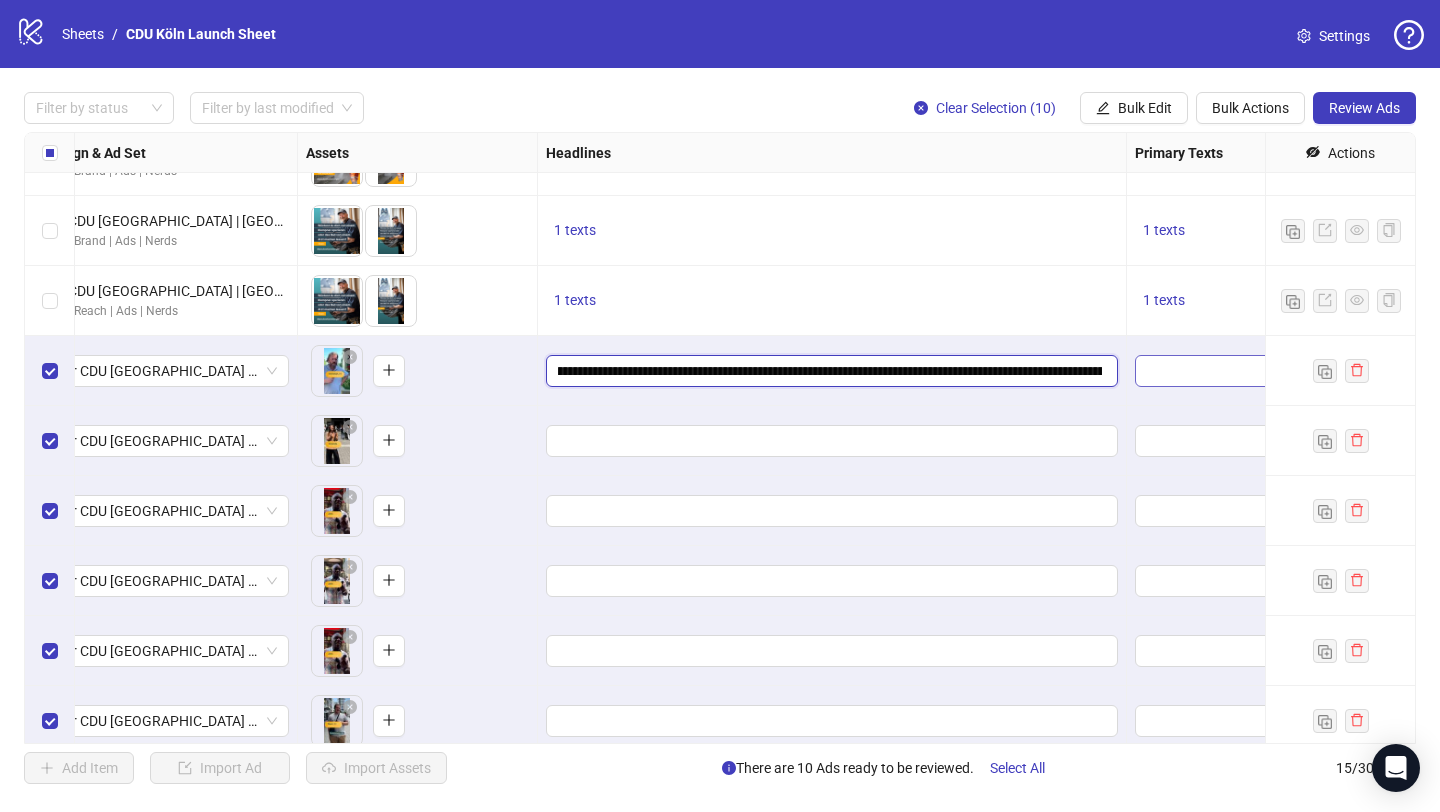 click on "Image | Experten | Weniger Bürokratie Absender CDU [GEOGRAPHIC_DATA] | Köln Awareness | Reach | Ads | Nerds
To pick up a draggable item, press the space bar.
While dragging, use the arrow keys to move the item.
Press space again to drop the item in its new position, or press escape to cancel.
1 texts 1 texts 1 texts [URL][DOMAIN_NAME] Image | Experten | Weniger Bürokratie Absender CDU [GEOGRAPHIC_DATA] | Köln Awareness | Brand | Ads | Nerds
To pick up a draggable item, press the space bar.
While dragging, use the arrow keys to move the item.
Press space again to drop the item in its new position, or press escape to cancel.
1 texts 1 texts 1 texts [URL][DOMAIN_NAME] Image | Experten | Würdest du vom [PERSON_NAME] operieren Absender CDU [GEOGRAPHIC_DATA] | Köln Awareness | Brand | Ads | Nerds 1 texts 1 texts 1 texts [URL][DOMAIN_NAME] Image | Experten | Würdest du vom [PERSON_NAME] operieren Absender CDU [GEOGRAPHIC_DATA] | [GEOGRAPHIC_DATA] 1 texts" at bounding box center (627, -54) 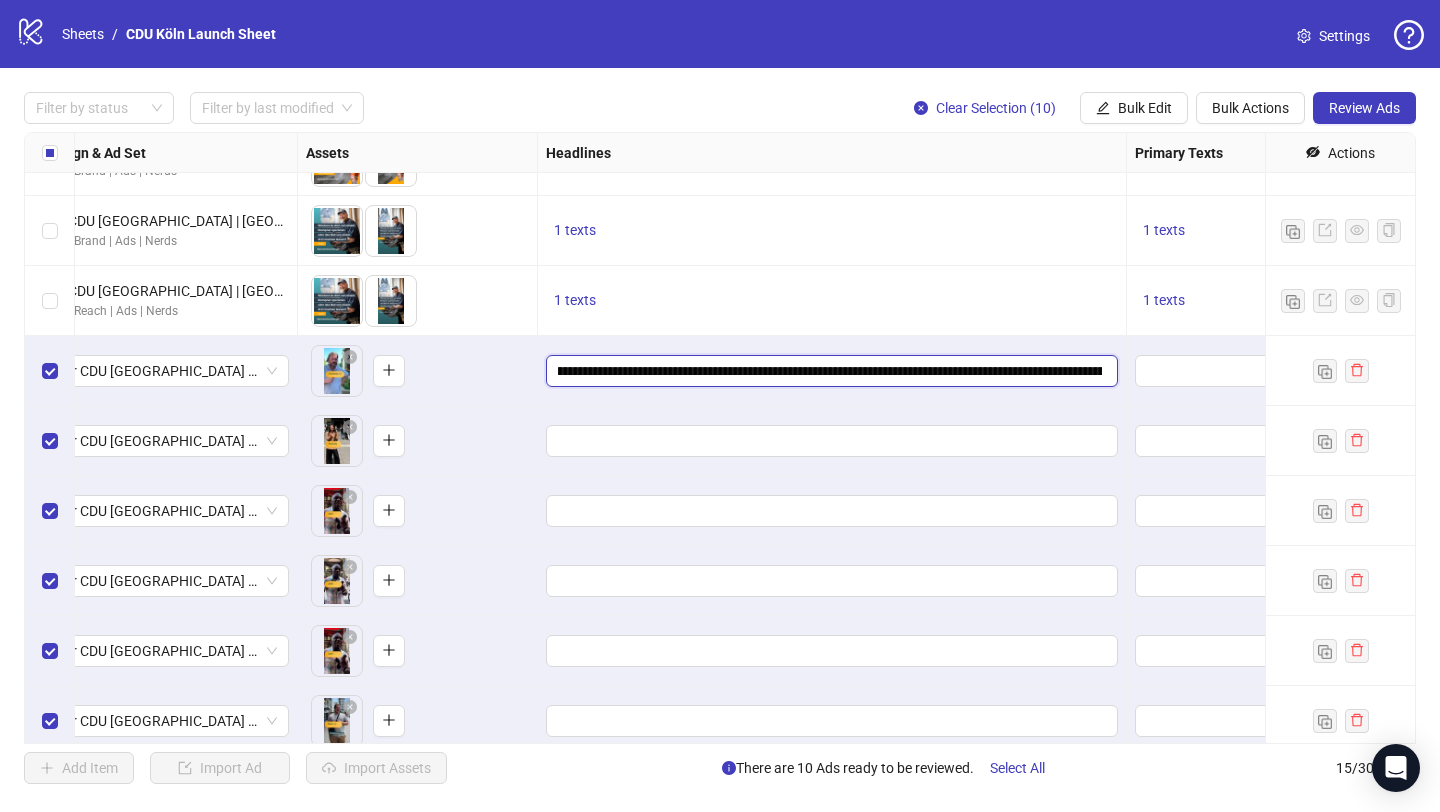click on "**********" at bounding box center (830, 371) 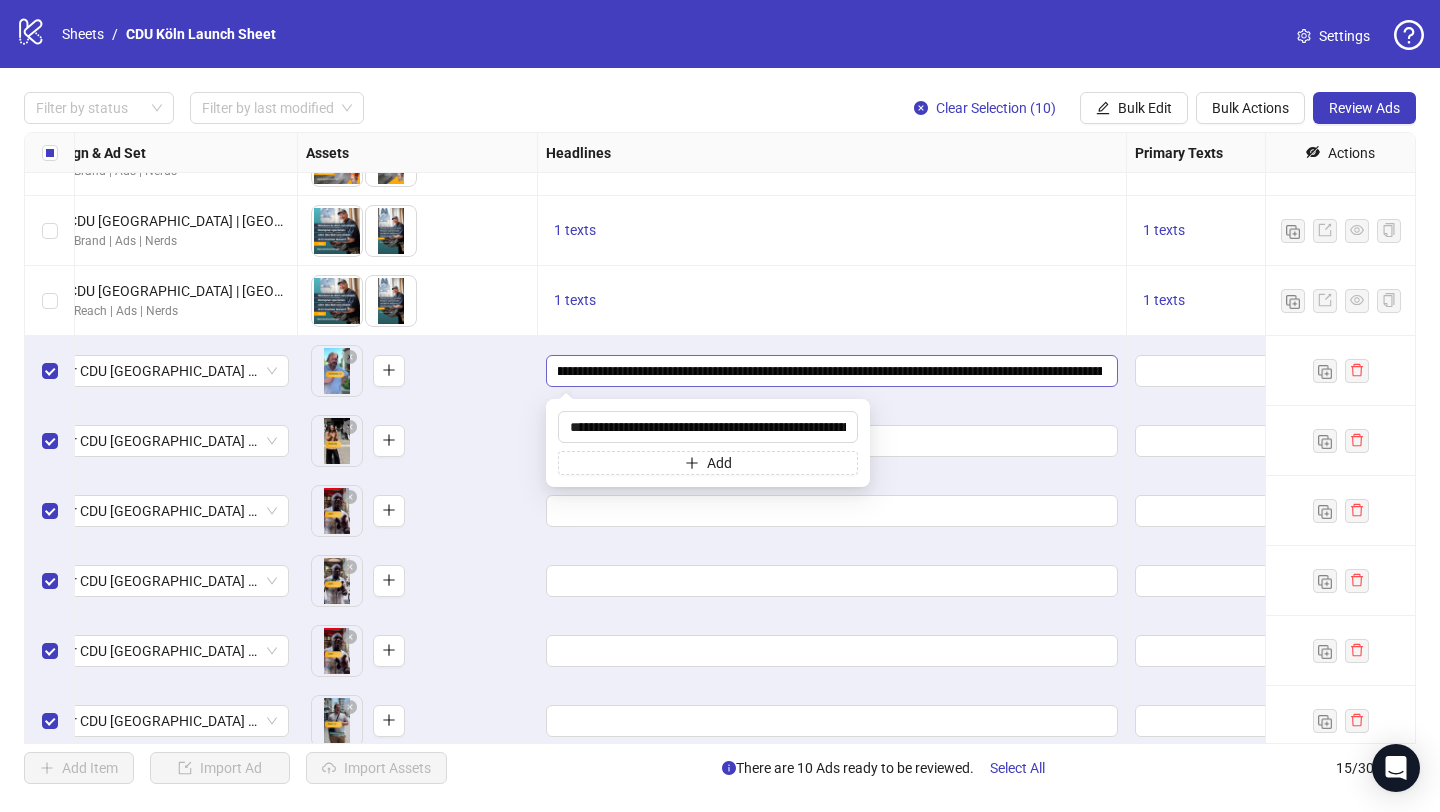 scroll, scrollTop: 0, scrollLeft: 0, axis: both 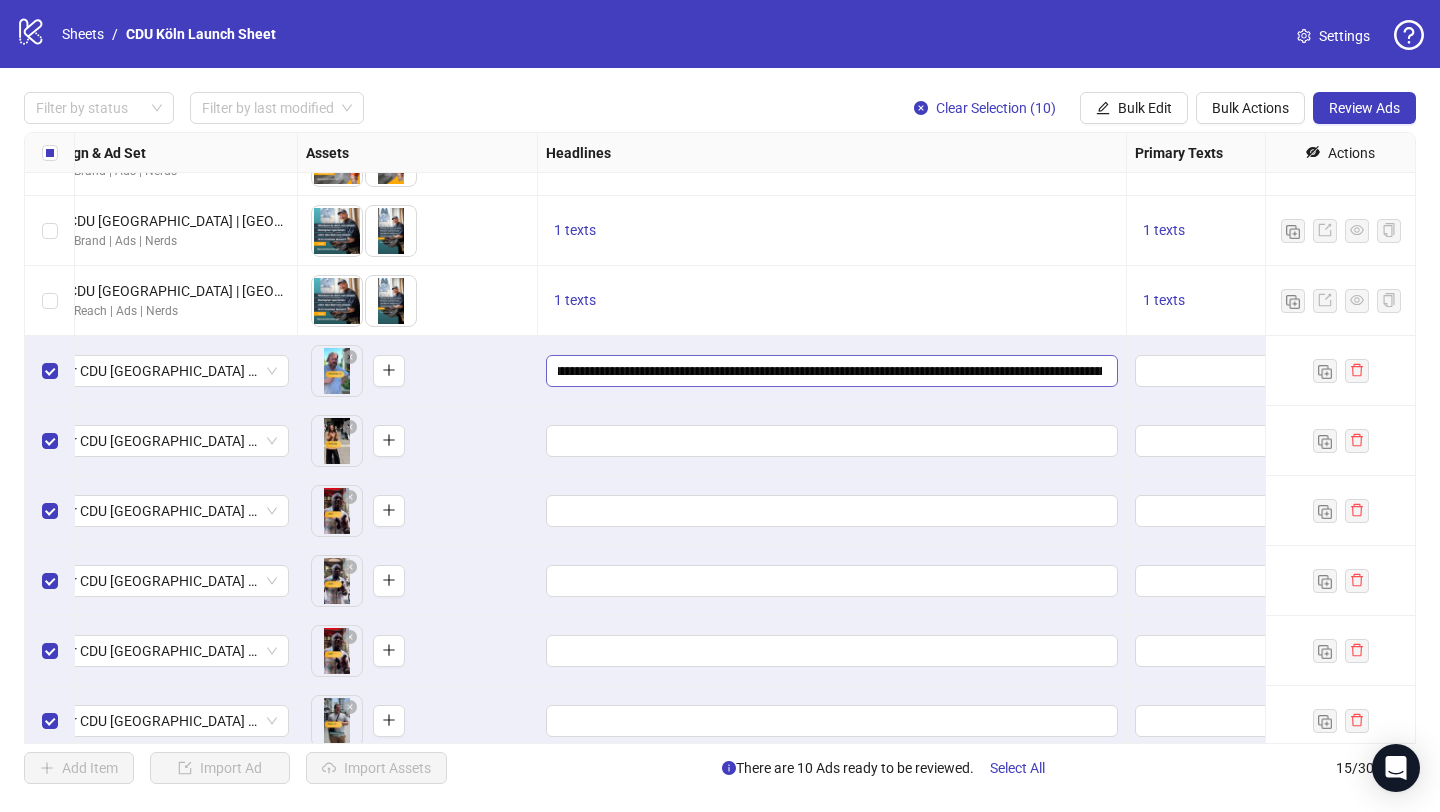 drag, startPoint x: 805, startPoint y: 367, endPoint x: 1099, endPoint y: 372, distance: 294.0425 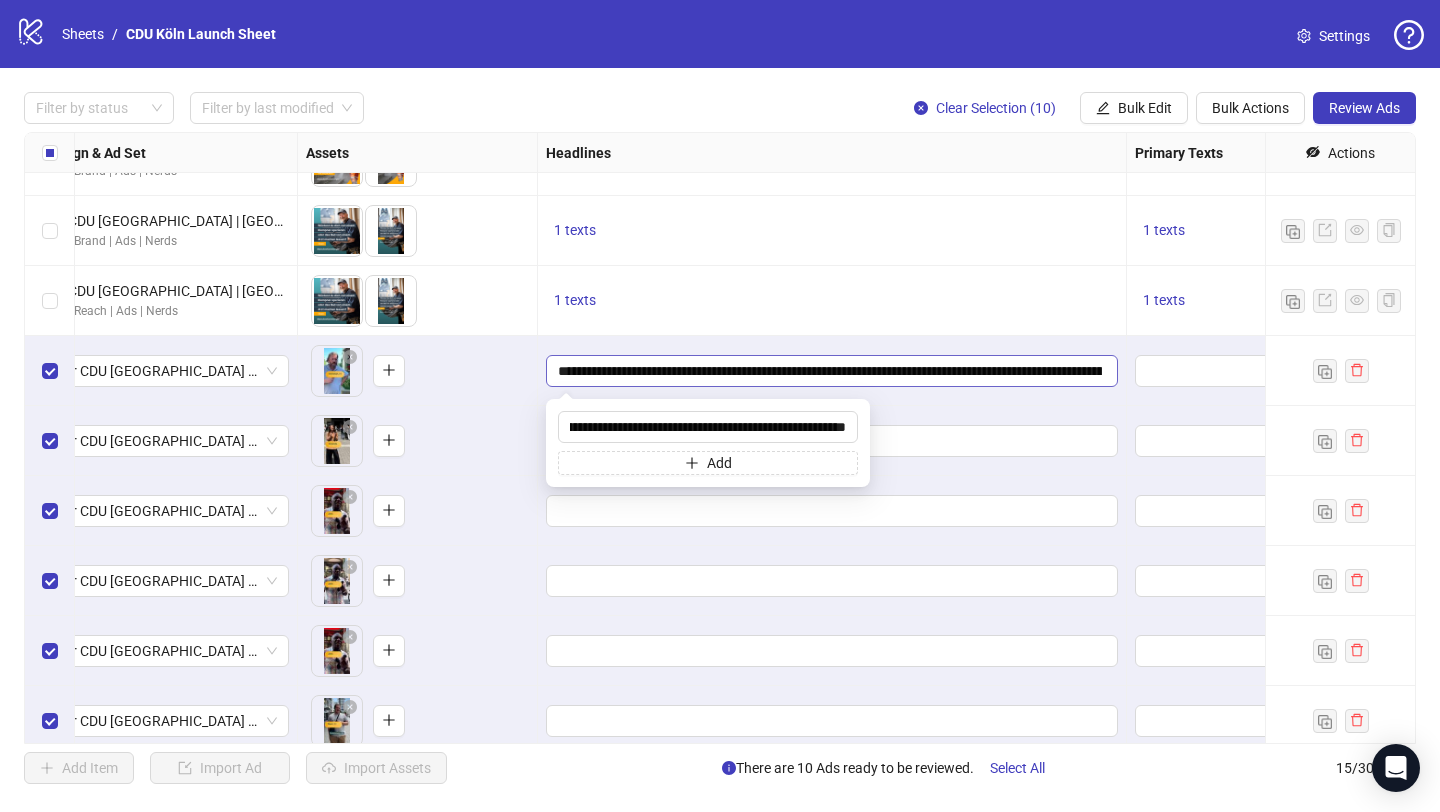 scroll, scrollTop: 0, scrollLeft: 1805, axis: horizontal 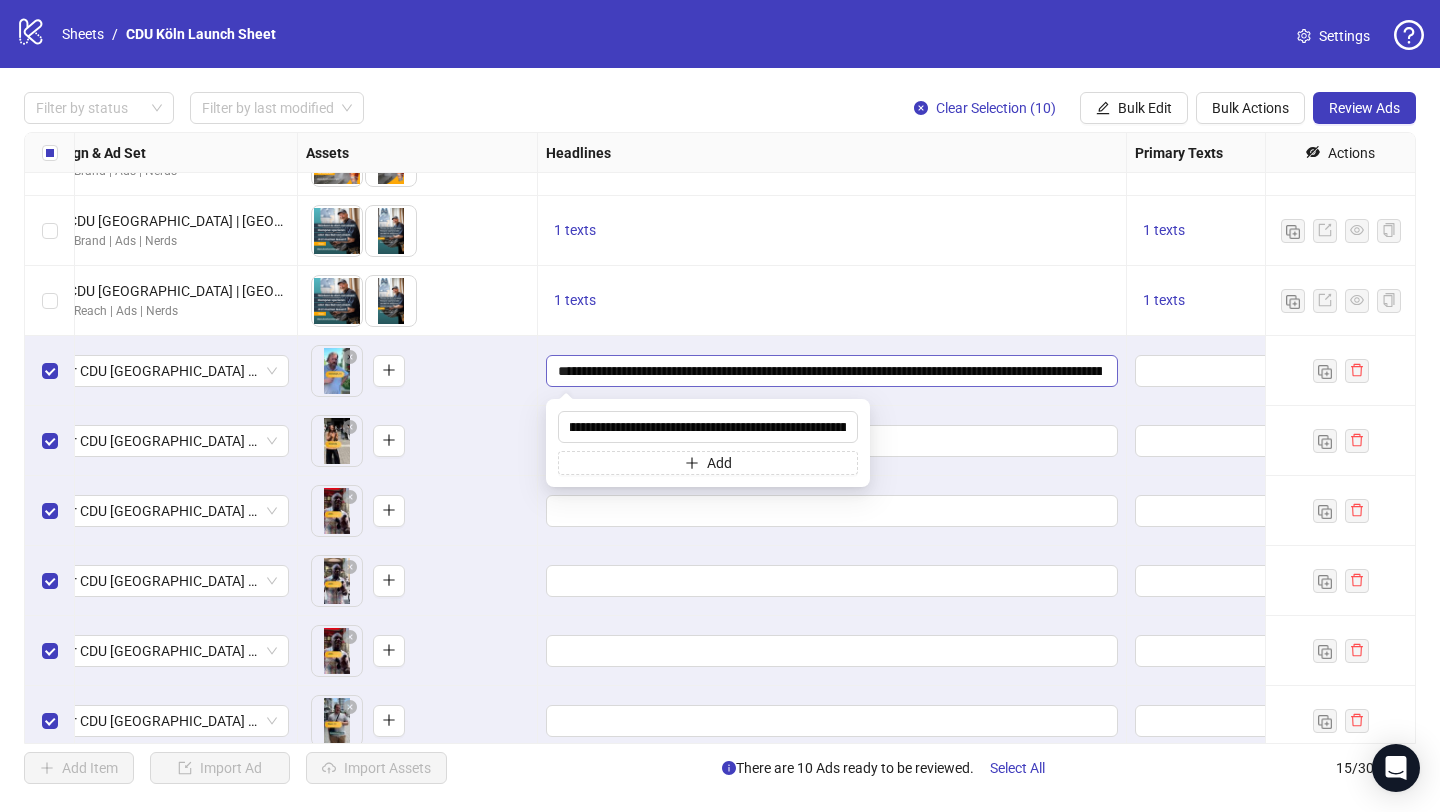 click on "**********" at bounding box center (830, 371) 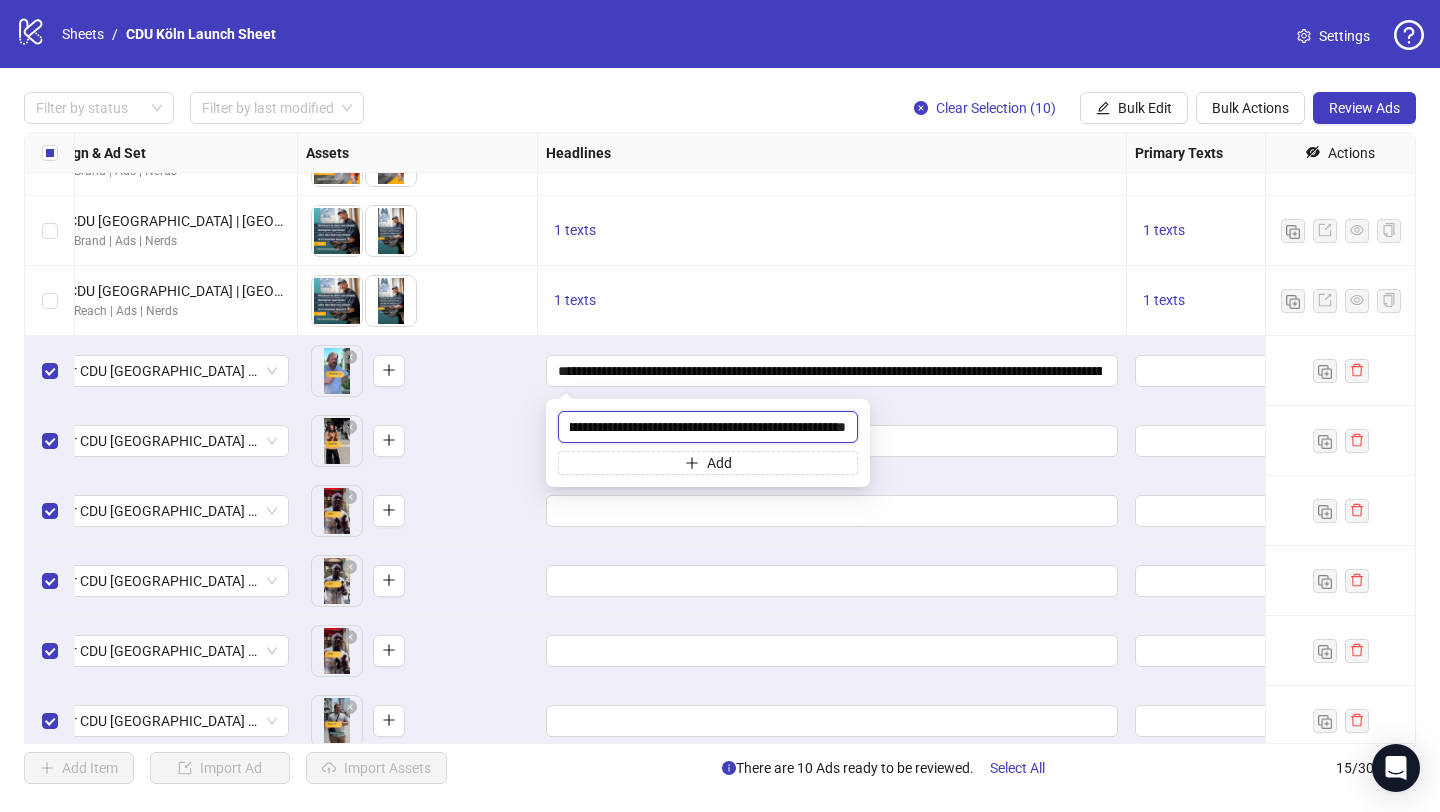drag, startPoint x: 825, startPoint y: 421, endPoint x: 560, endPoint y: 426, distance: 265.04718 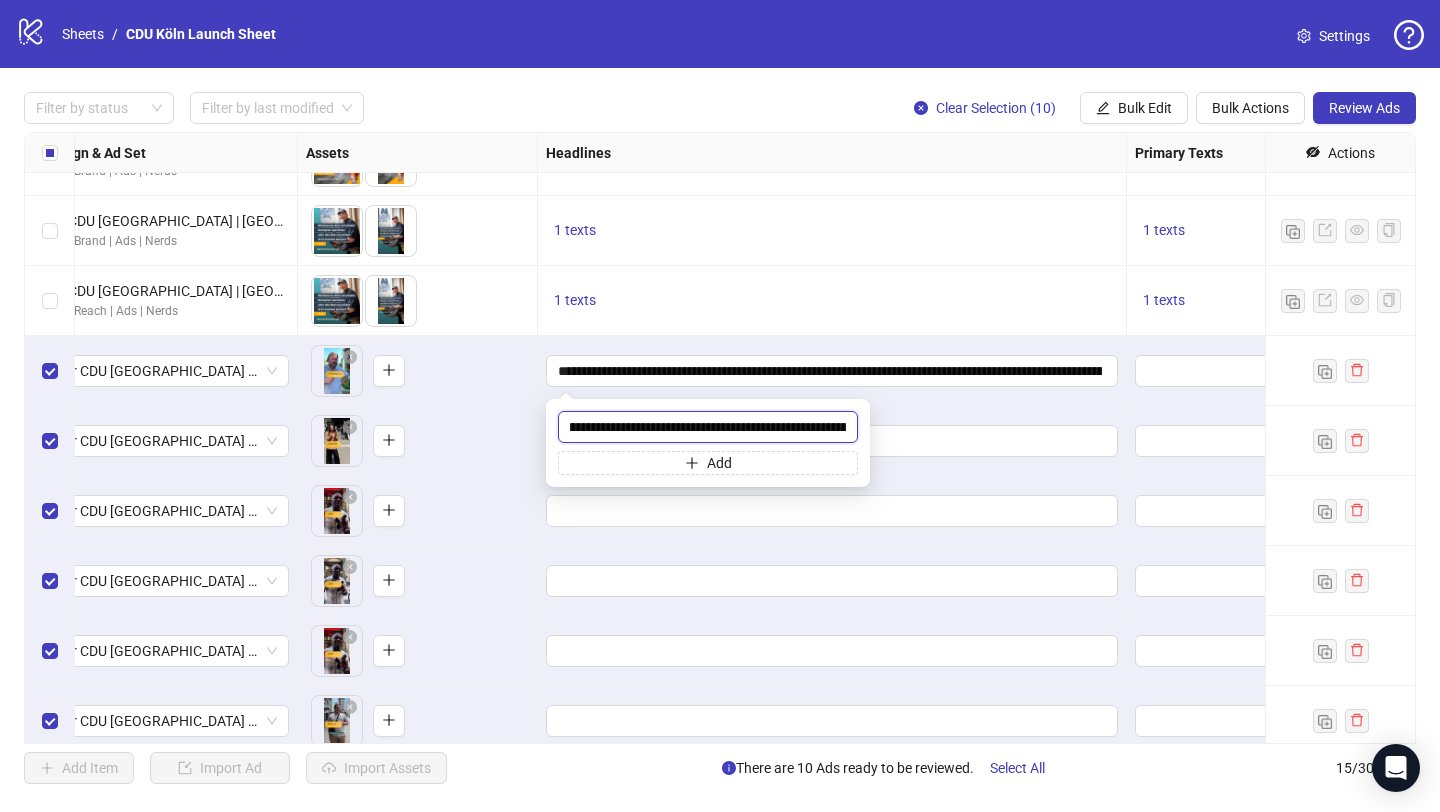 drag, startPoint x: 705, startPoint y: 423, endPoint x: 563, endPoint y: 423, distance: 142 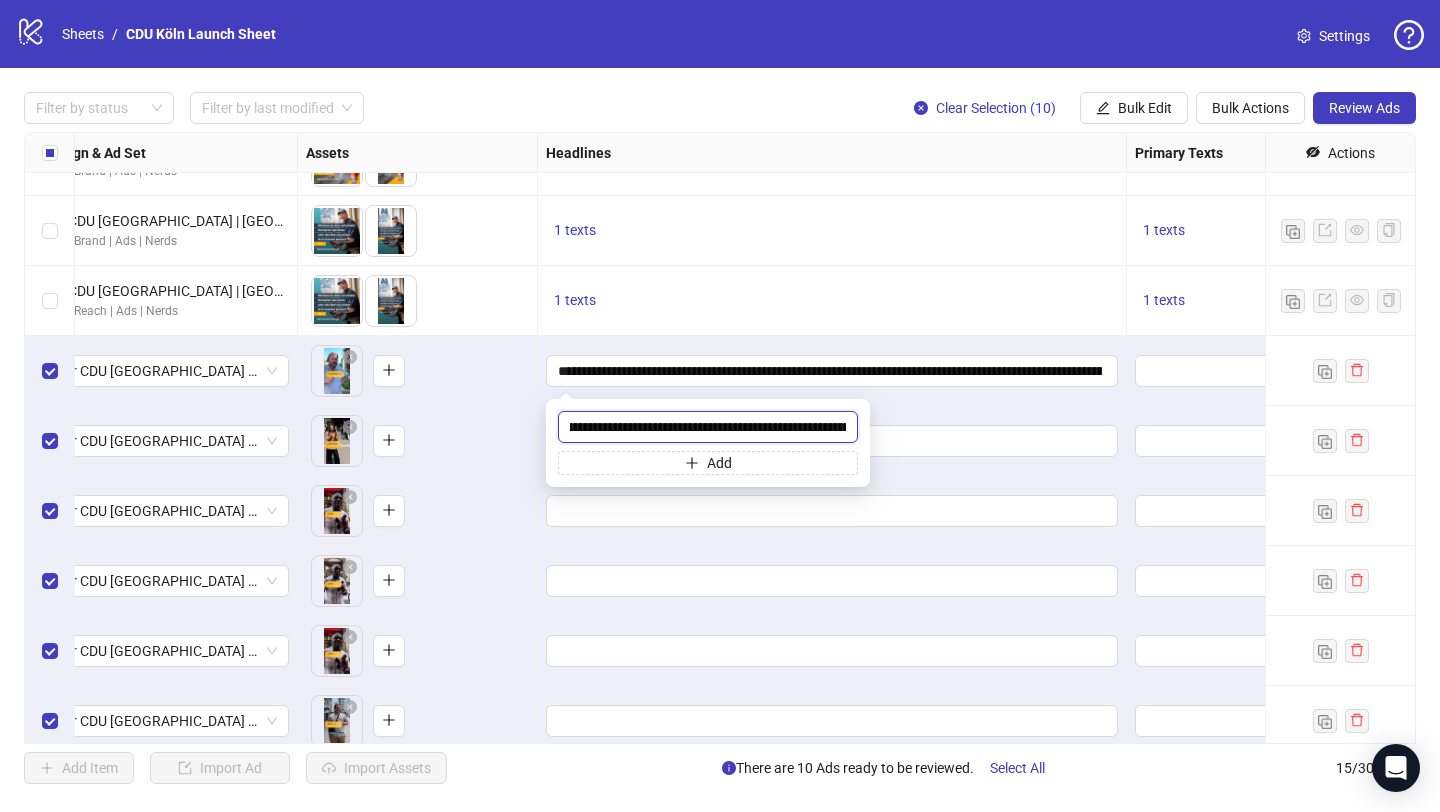 click on "**********" at bounding box center [708, 427] 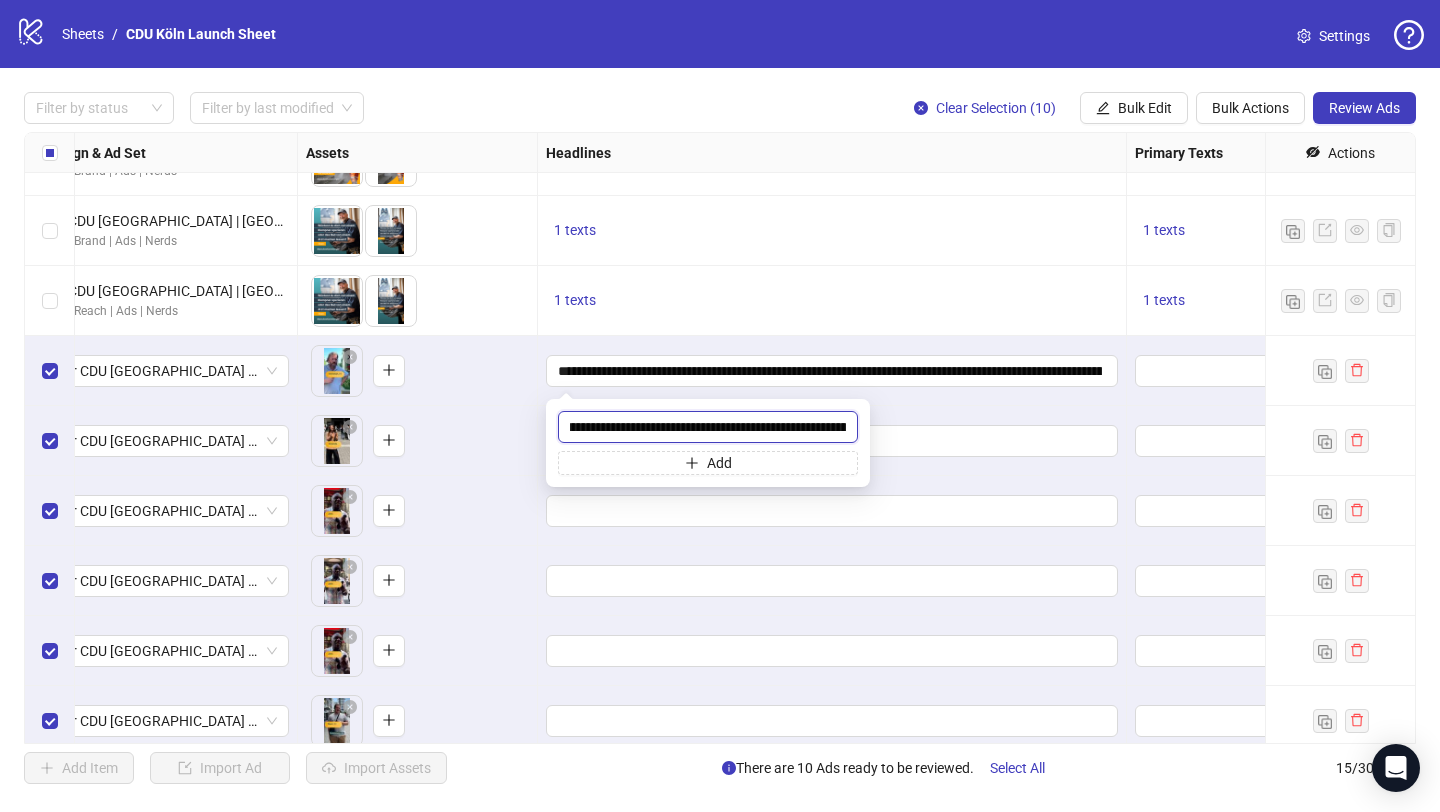 scroll, scrollTop: 0, scrollLeft: 963, axis: horizontal 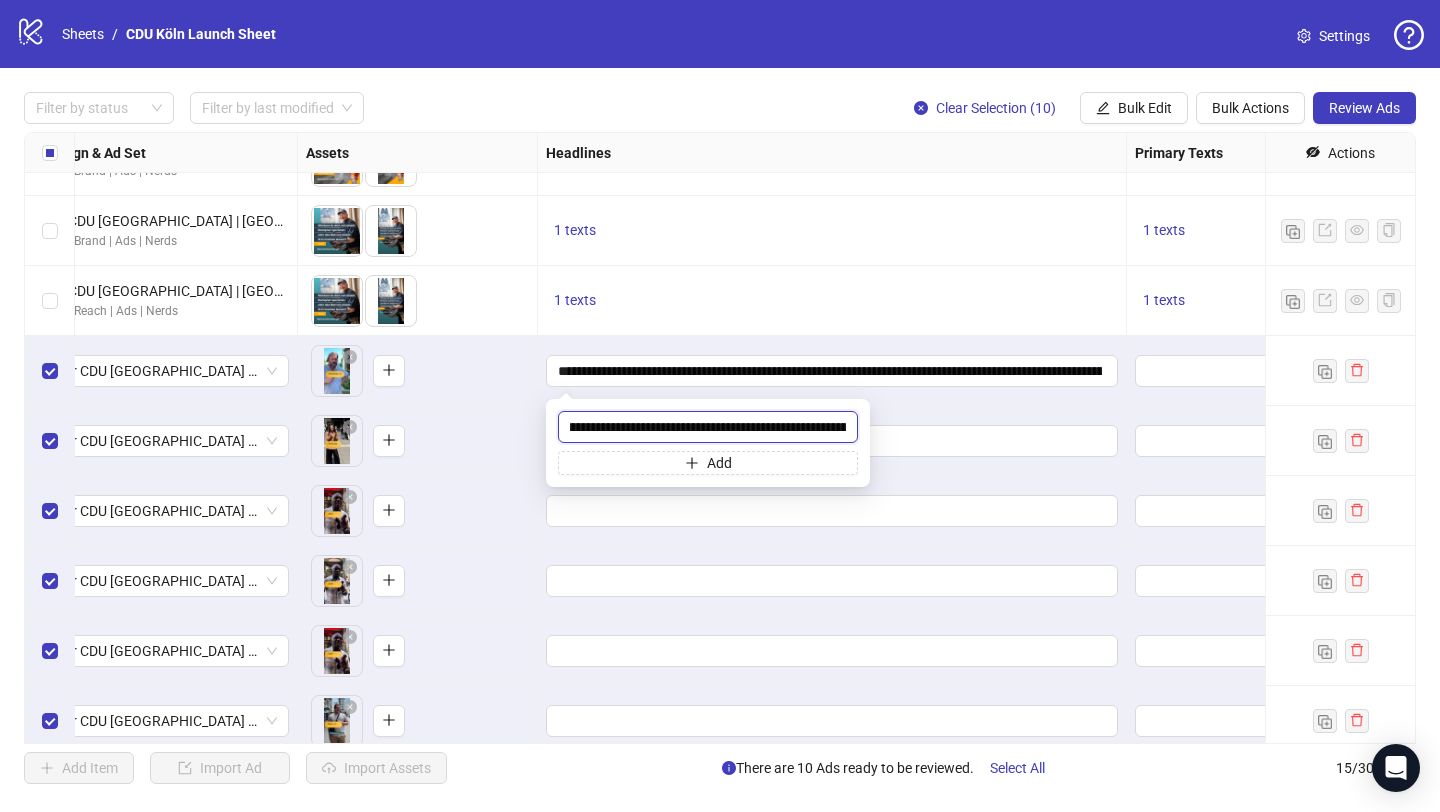 drag, startPoint x: 660, startPoint y: 428, endPoint x: 752, endPoint y: 427, distance: 92.00543 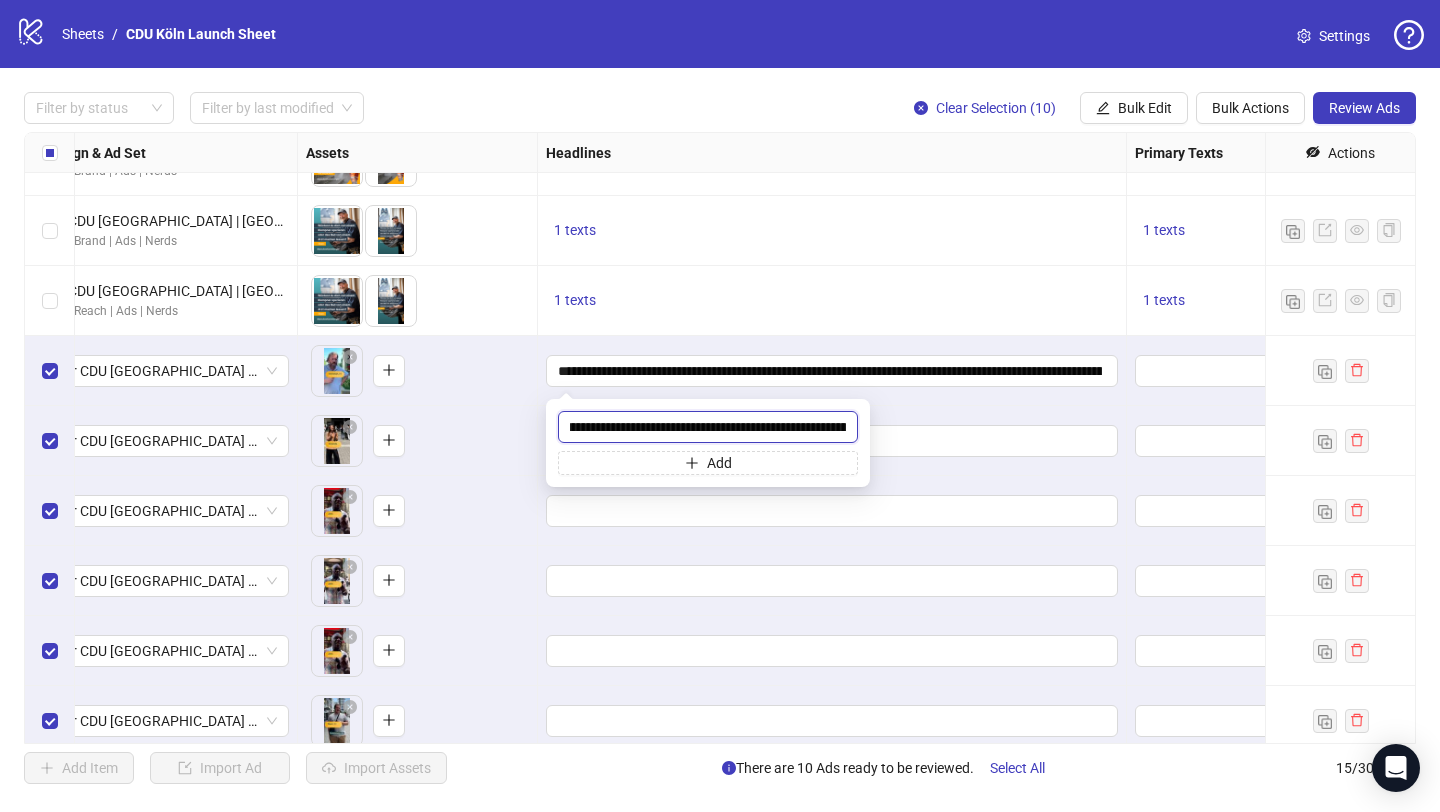 type on "**********" 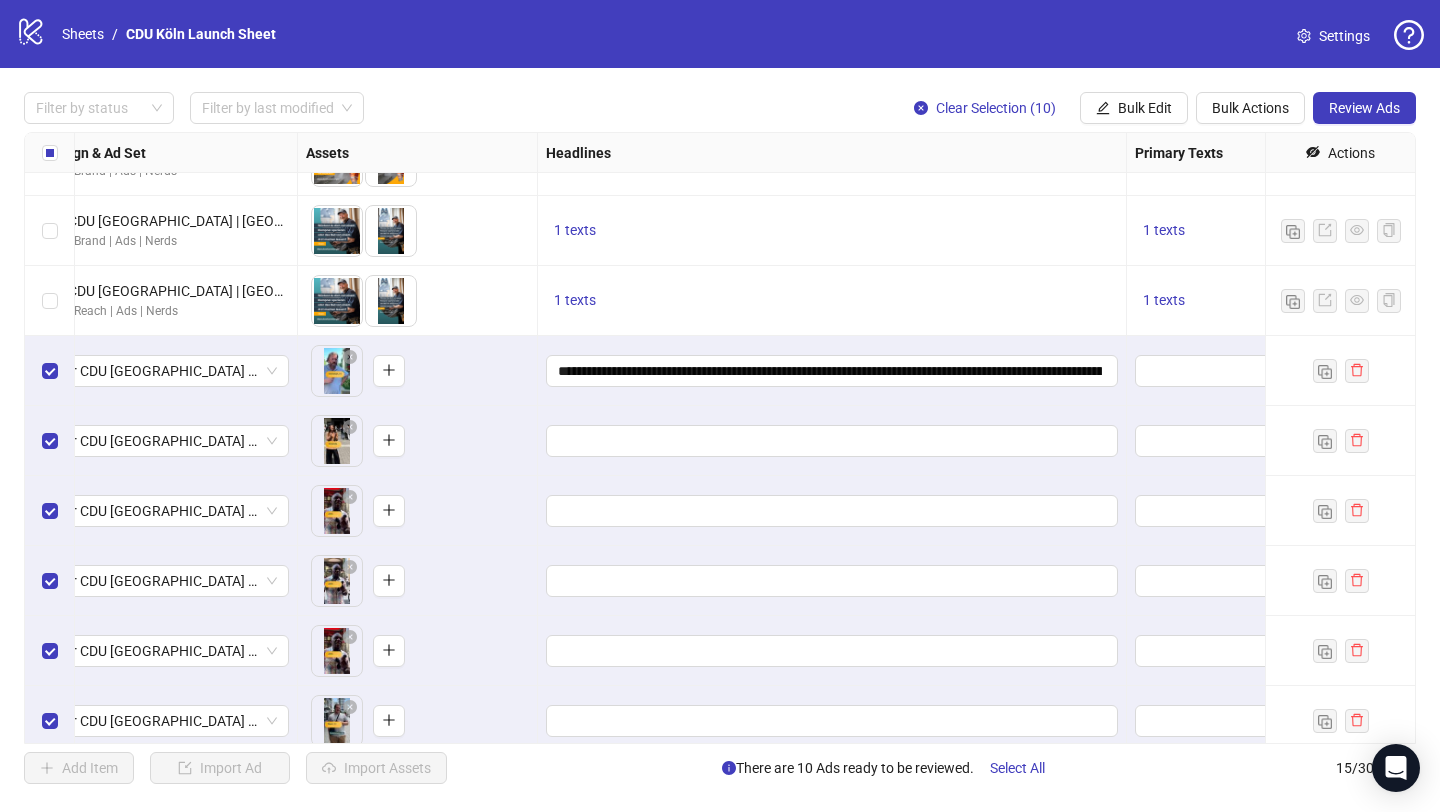 click at bounding box center (832, 441) 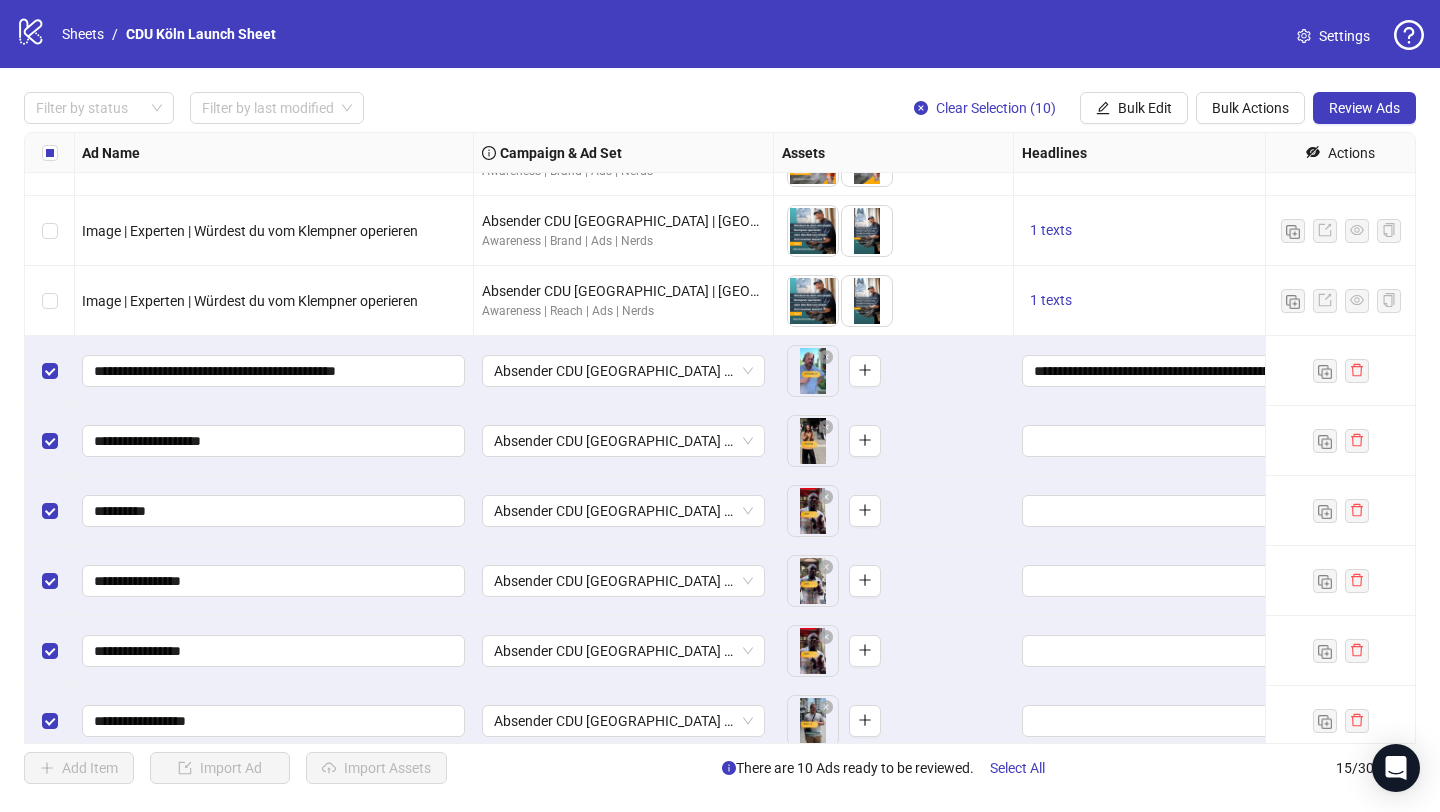 scroll, scrollTop: 187, scrollLeft: 169, axis: both 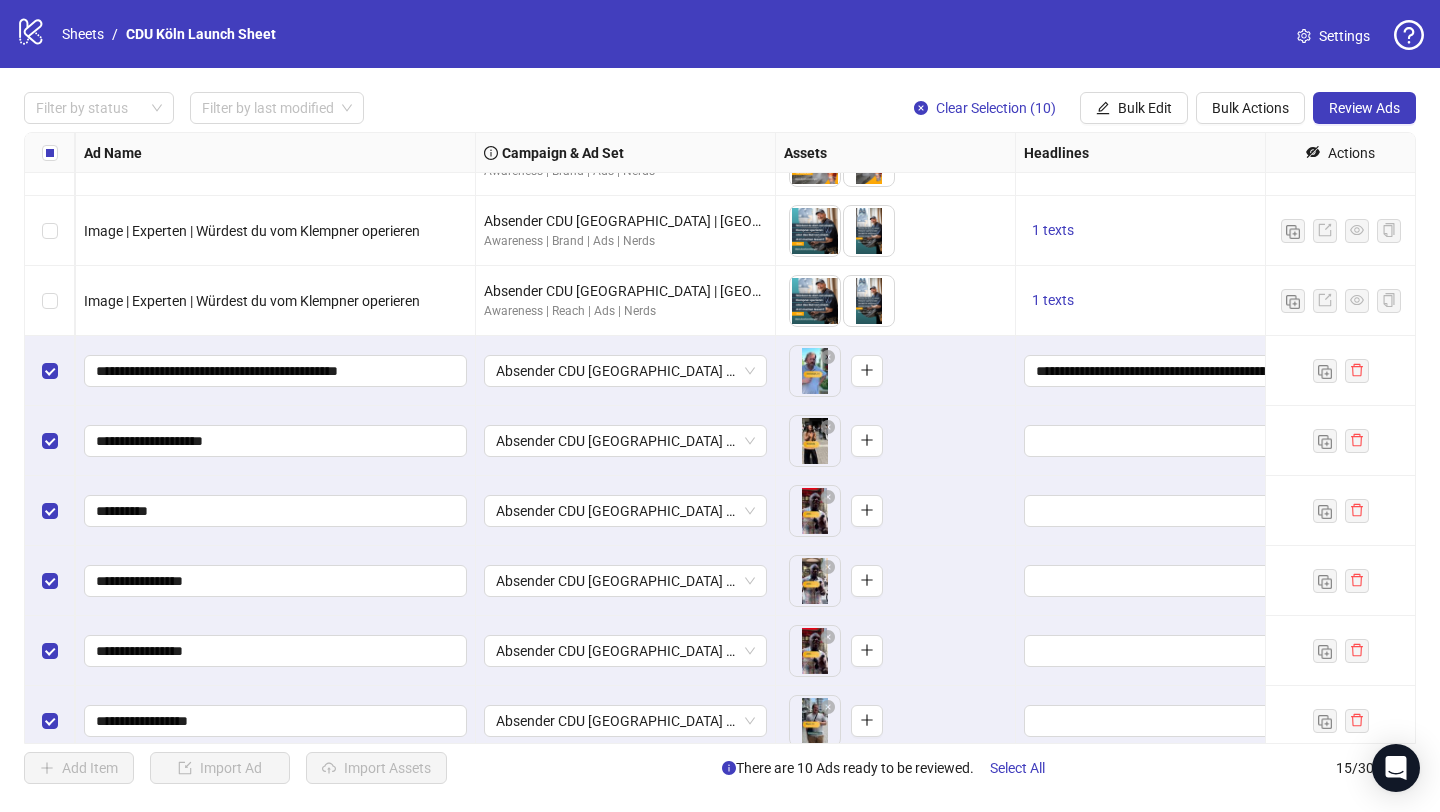 click at bounding box center [50, 153] 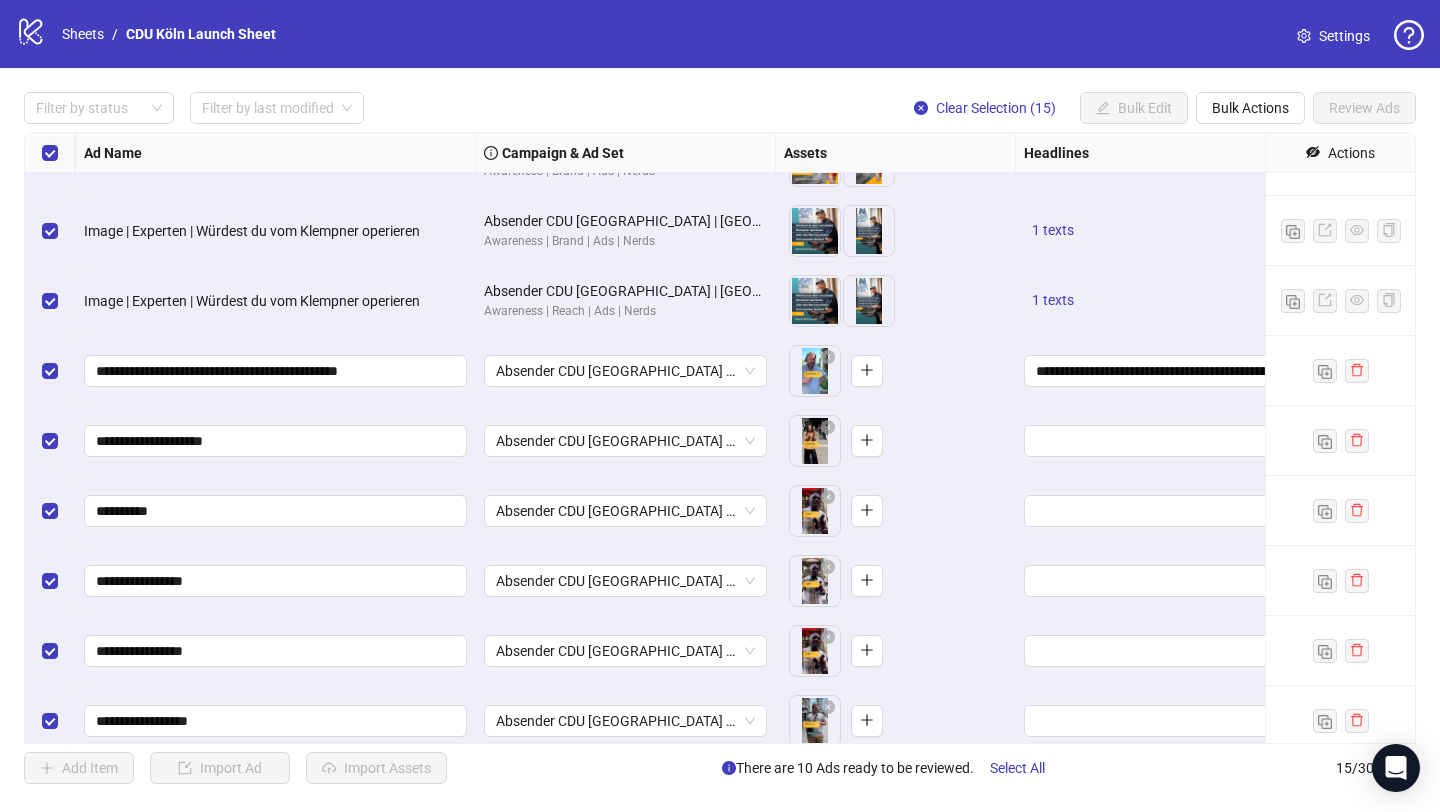 click at bounding box center [50, 153] 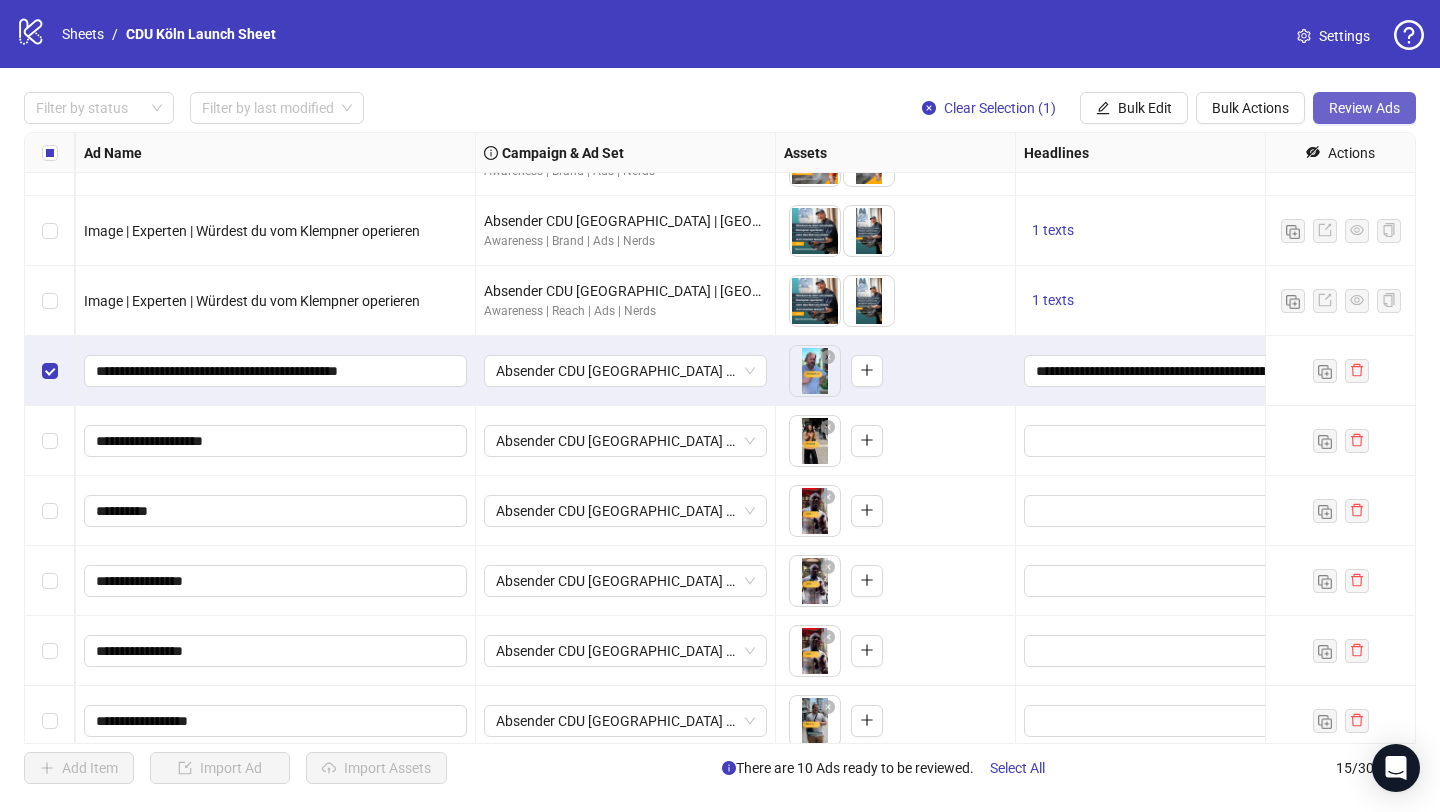 click on "Review Ads" at bounding box center [1364, 108] 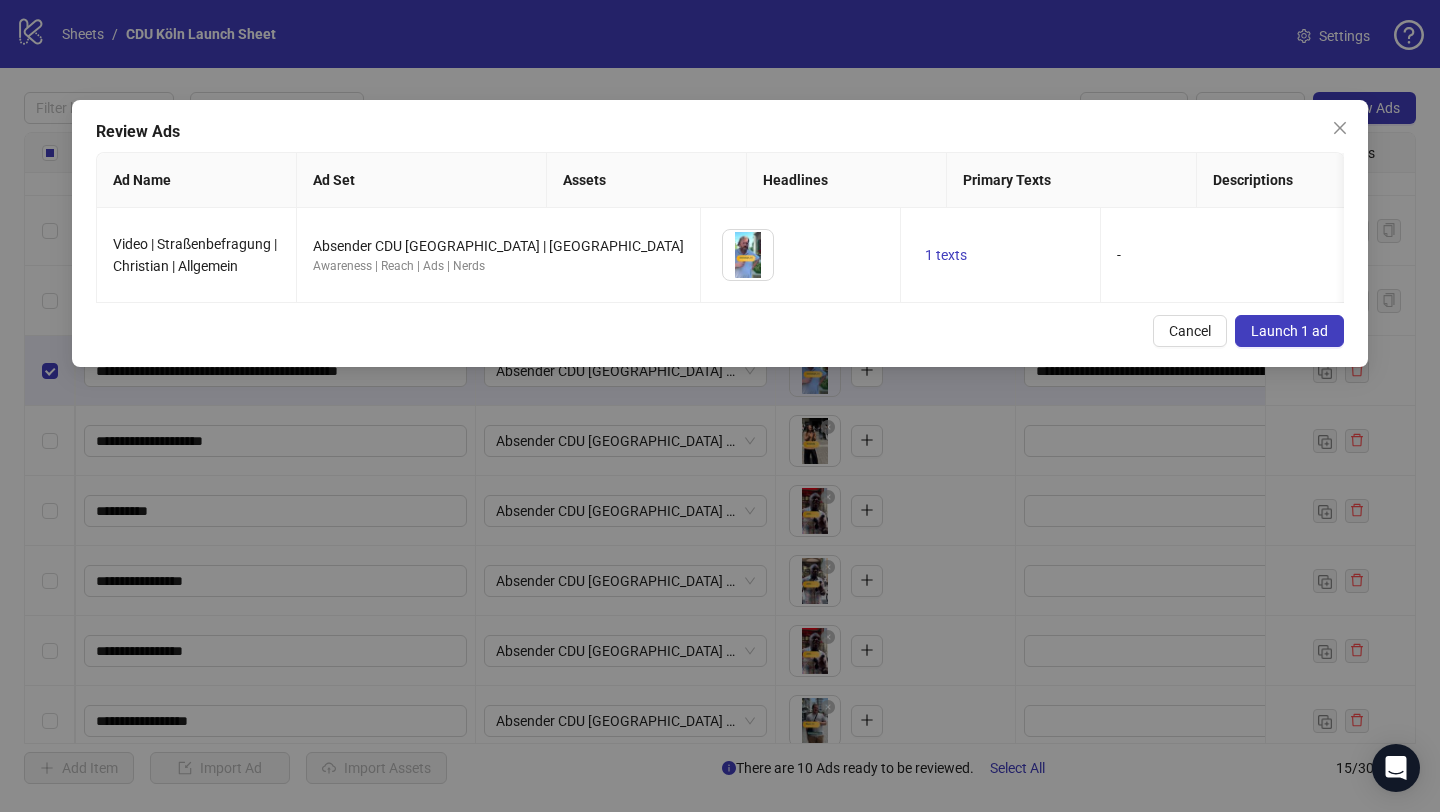 click on "Launch 1 ad" at bounding box center (1289, 331) 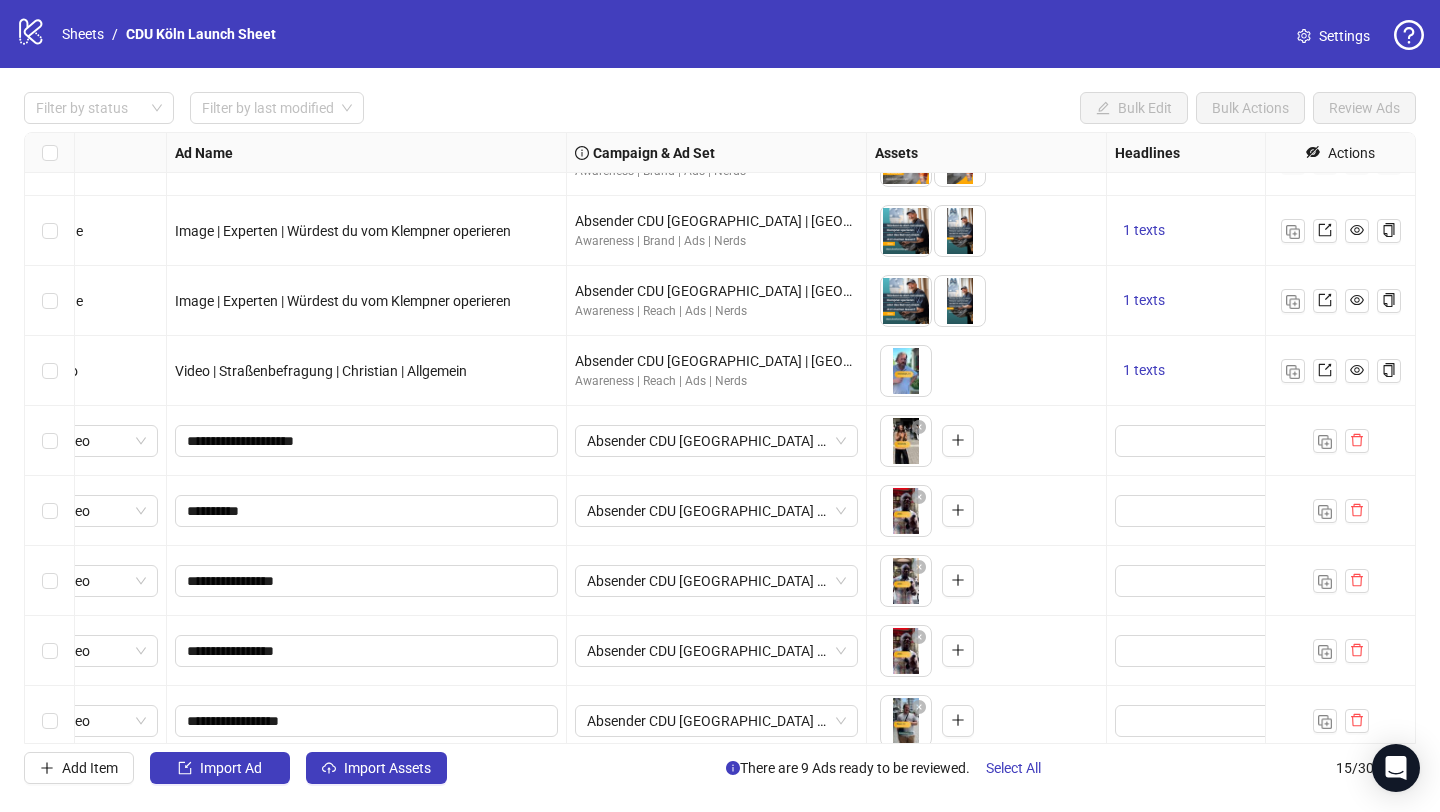 scroll, scrollTop: 187, scrollLeft: 0, axis: vertical 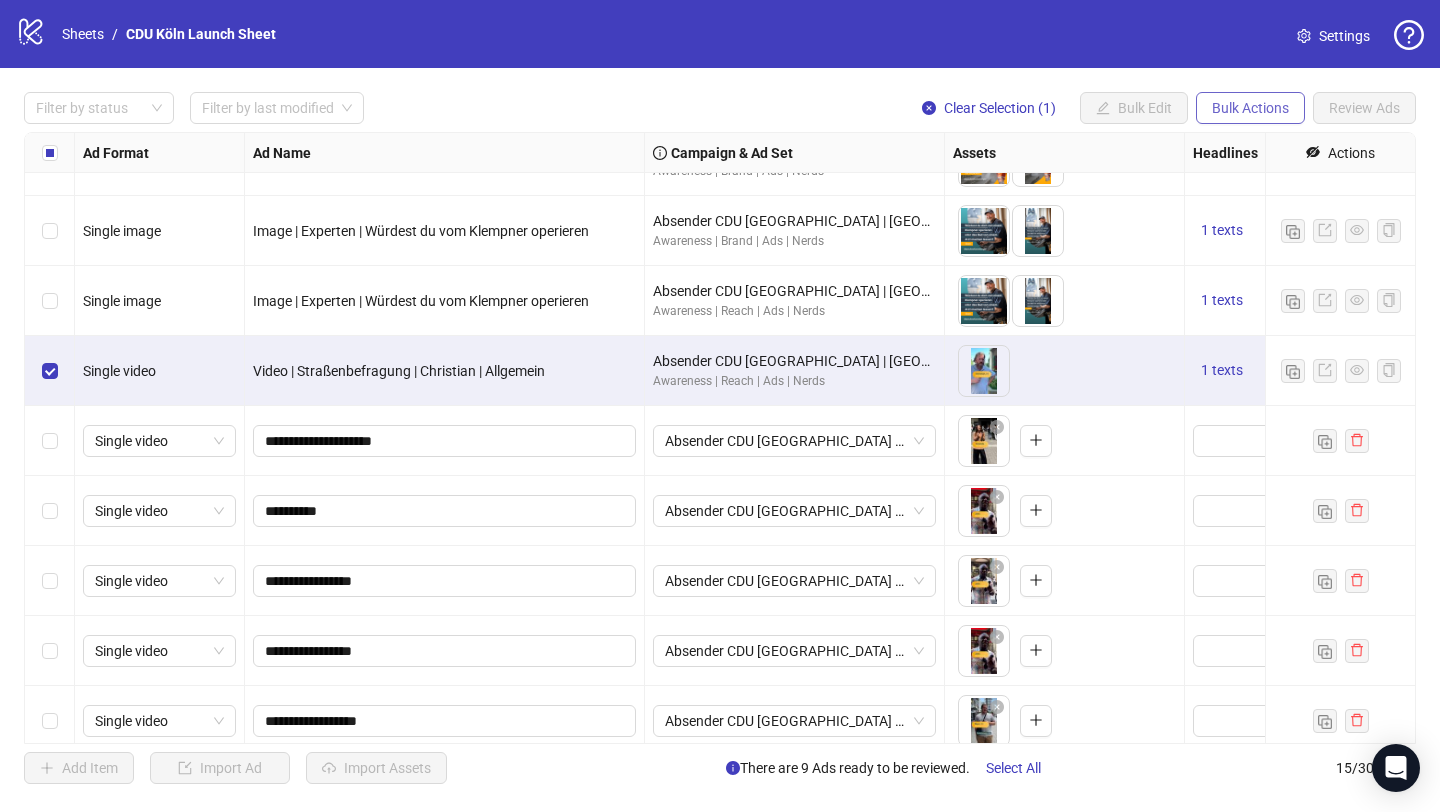 click on "Bulk Actions" at bounding box center (1250, 108) 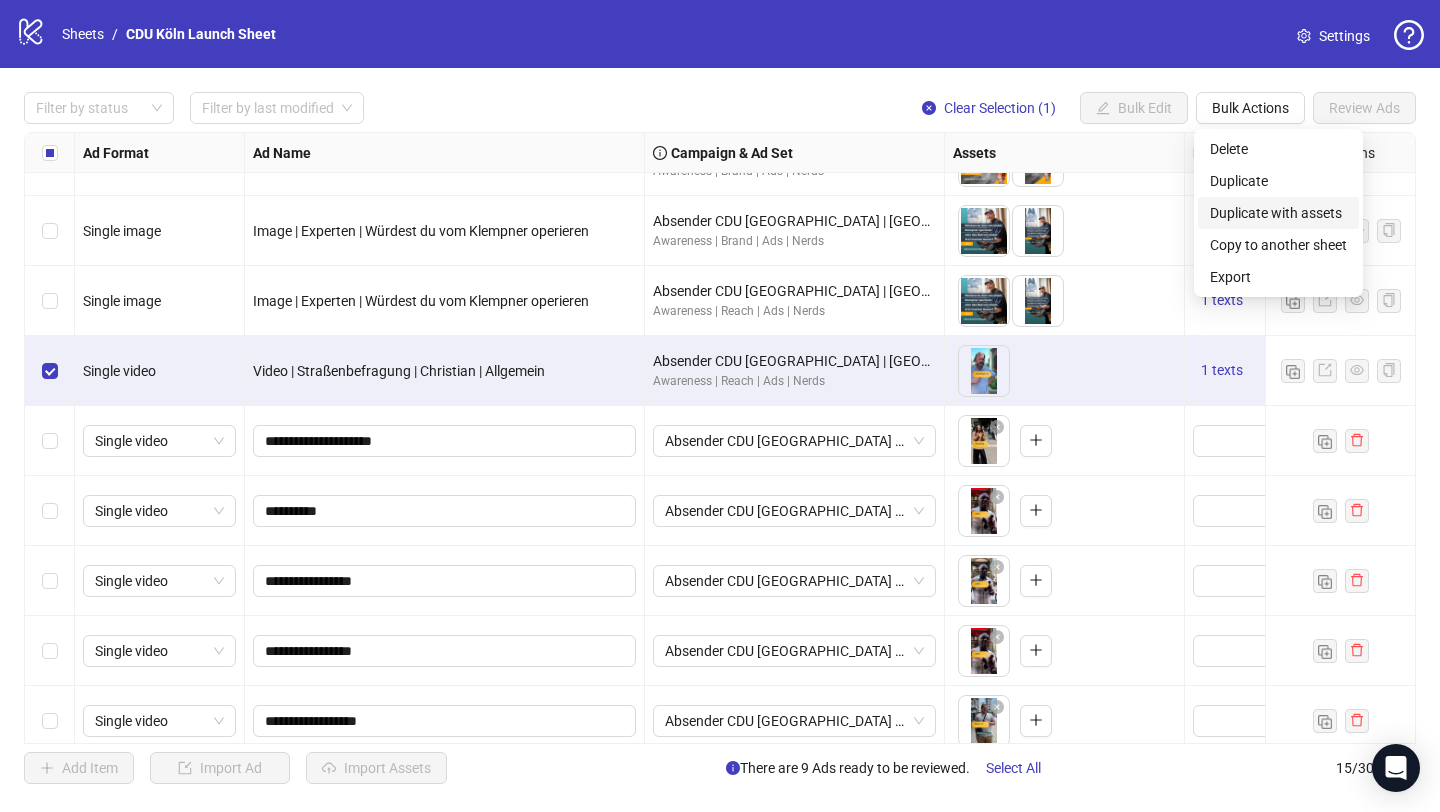 click on "Duplicate with assets" at bounding box center [1278, 213] 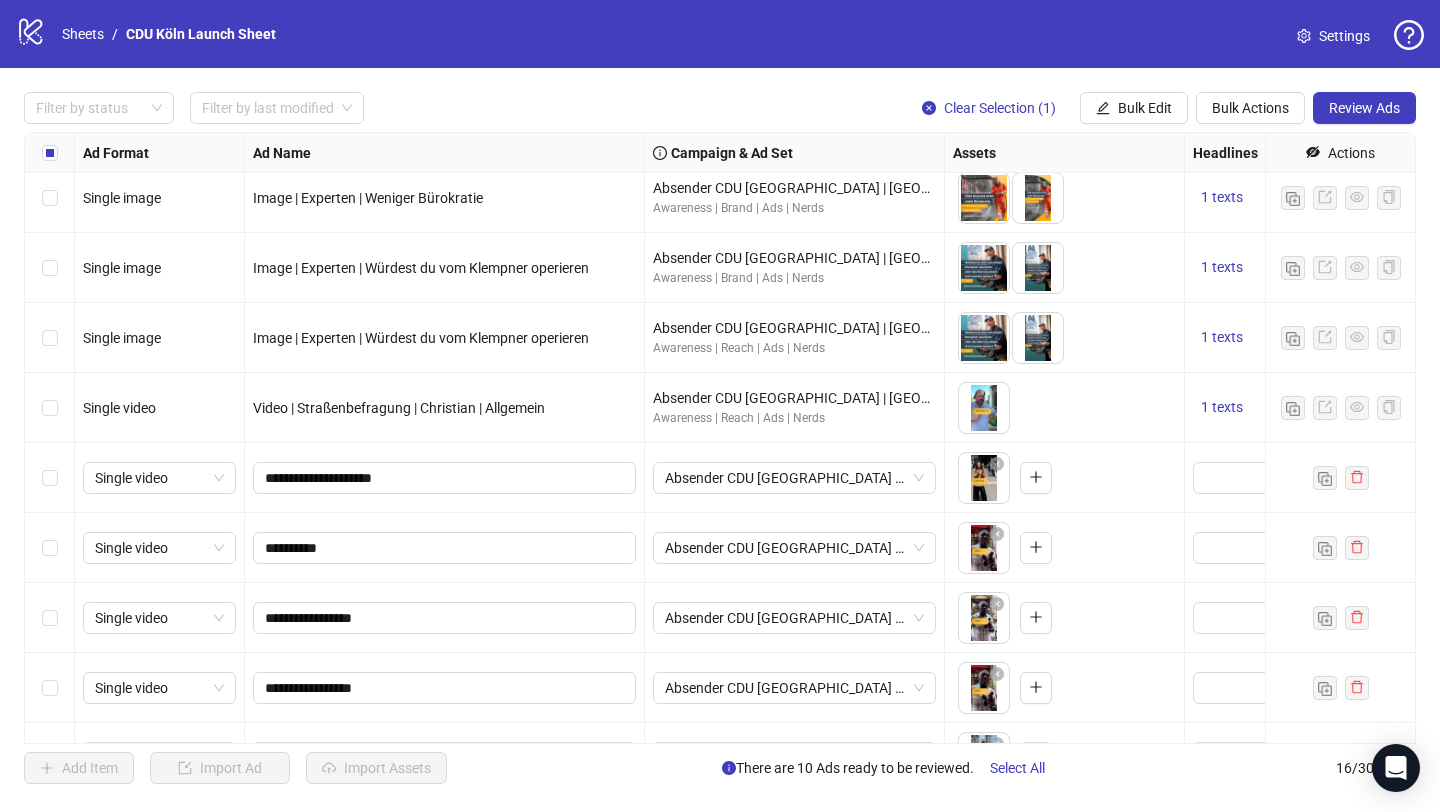 scroll, scrollTop: 0, scrollLeft: 0, axis: both 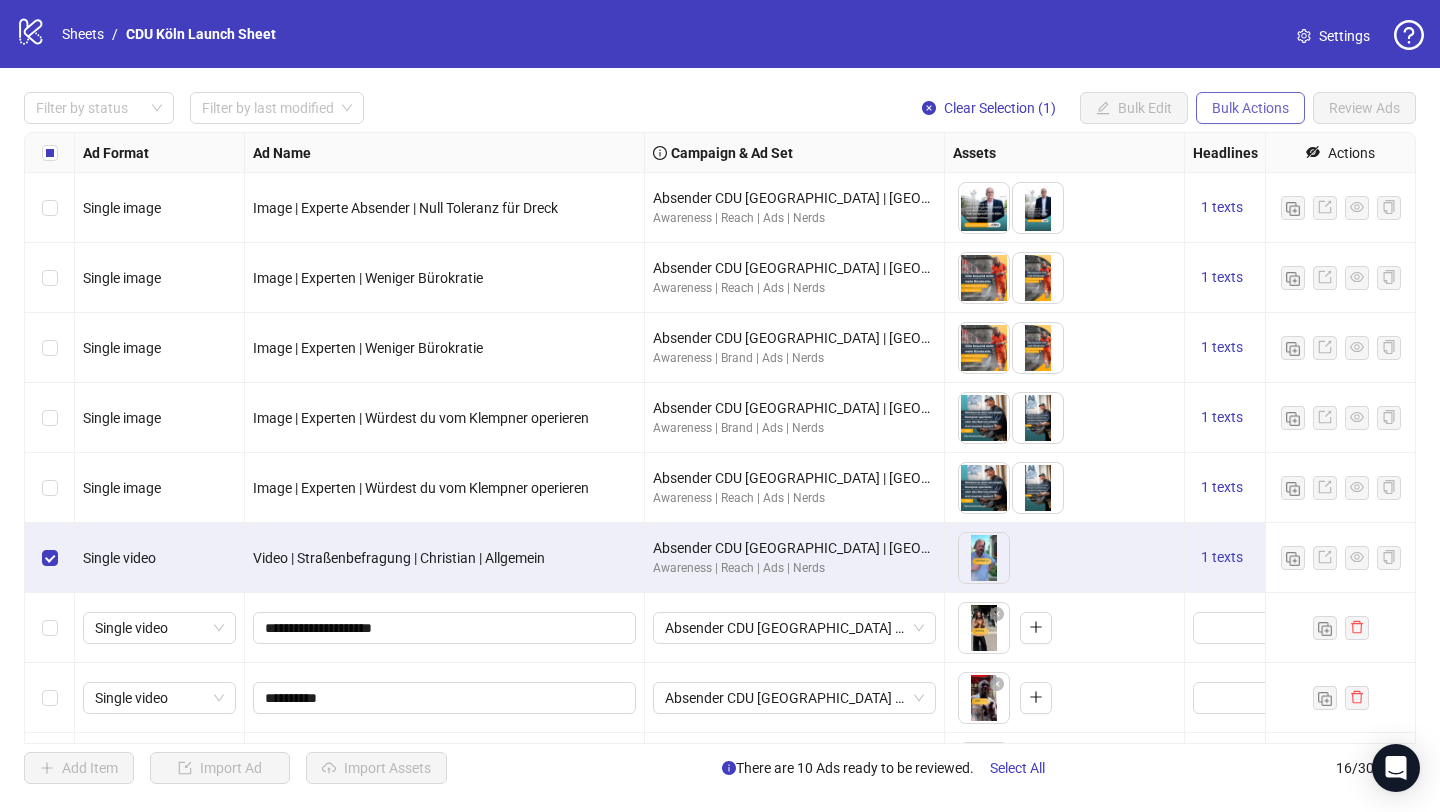 click on "Bulk Actions" at bounding box center (1250, 108) 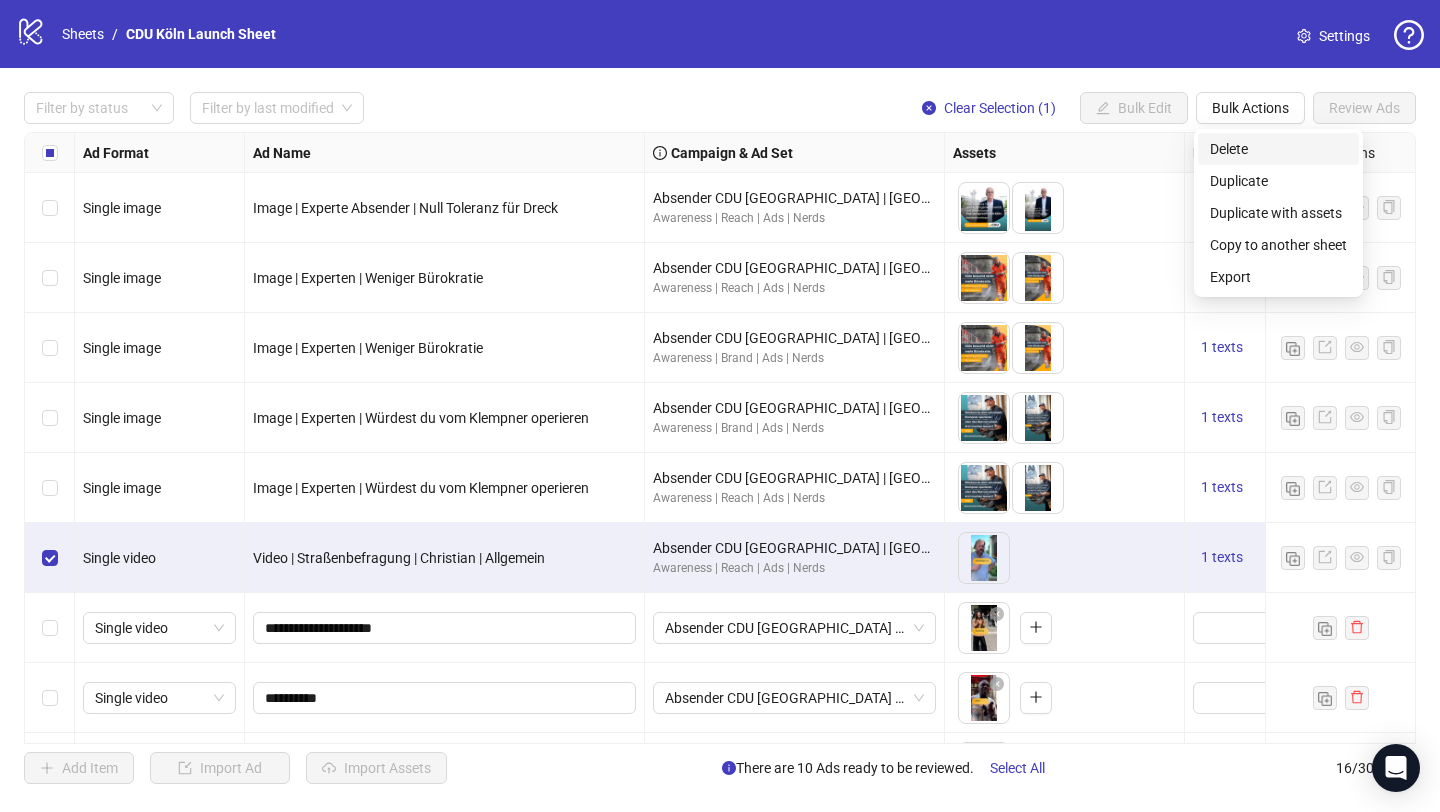 click on "Delete" at bounding box center [1278, 149] 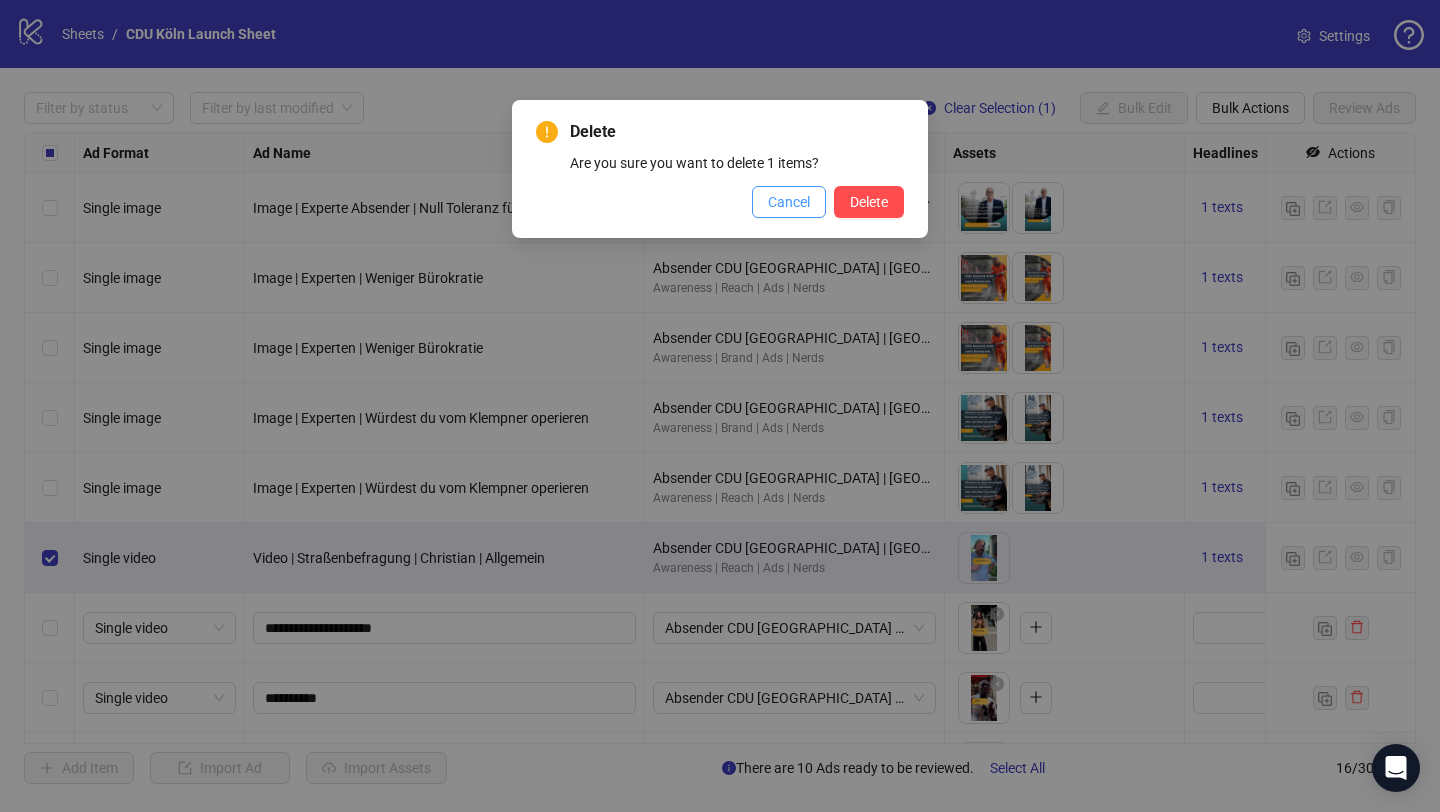 click on "Cancel" at bounding box center (789, 202) 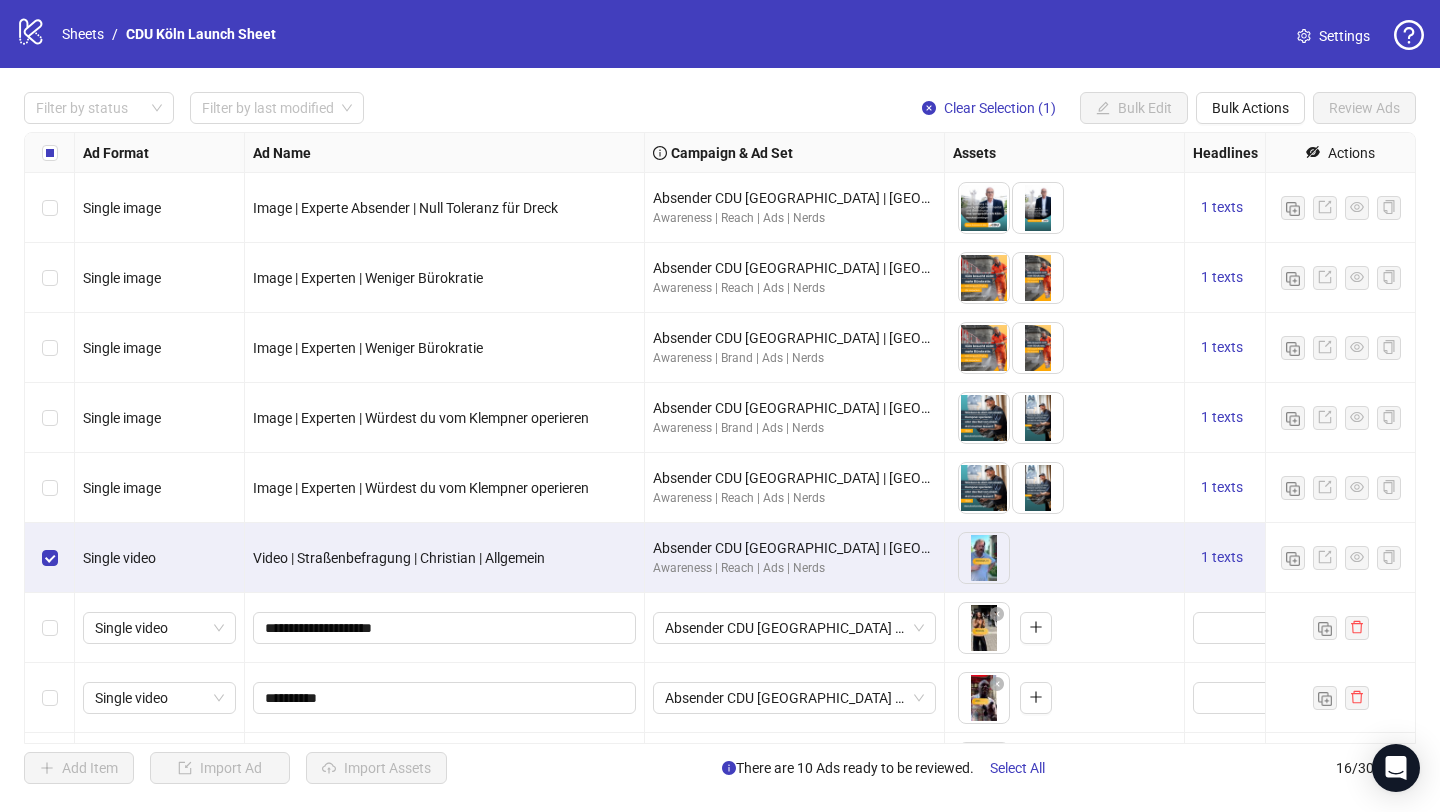 click on "Video | Straßenbefragung | Christian | Allgemein" at bounding box center [399, 558] 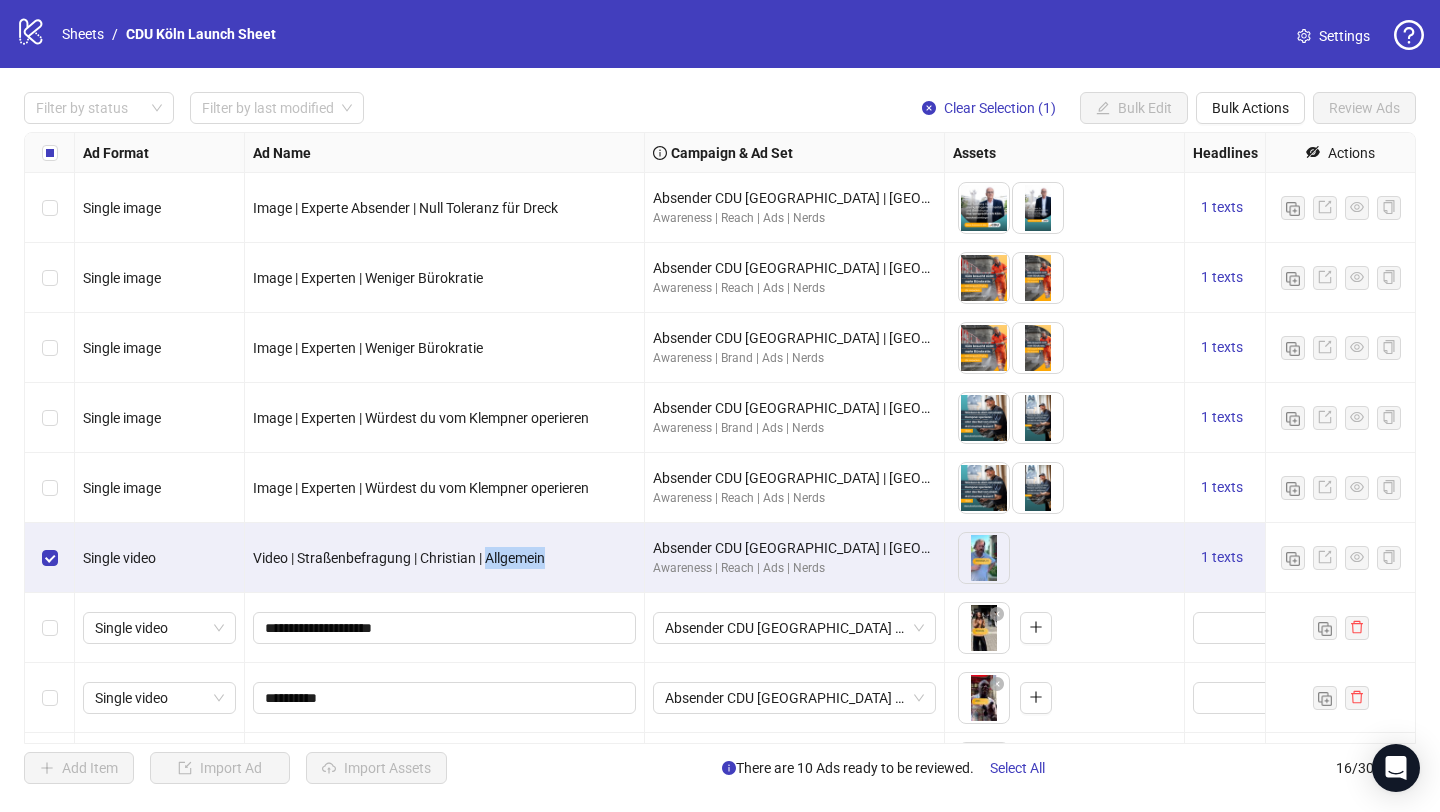 click on "Video | Straßenbefragung | Christian | Allgemein" at bounding box center [399, 558] 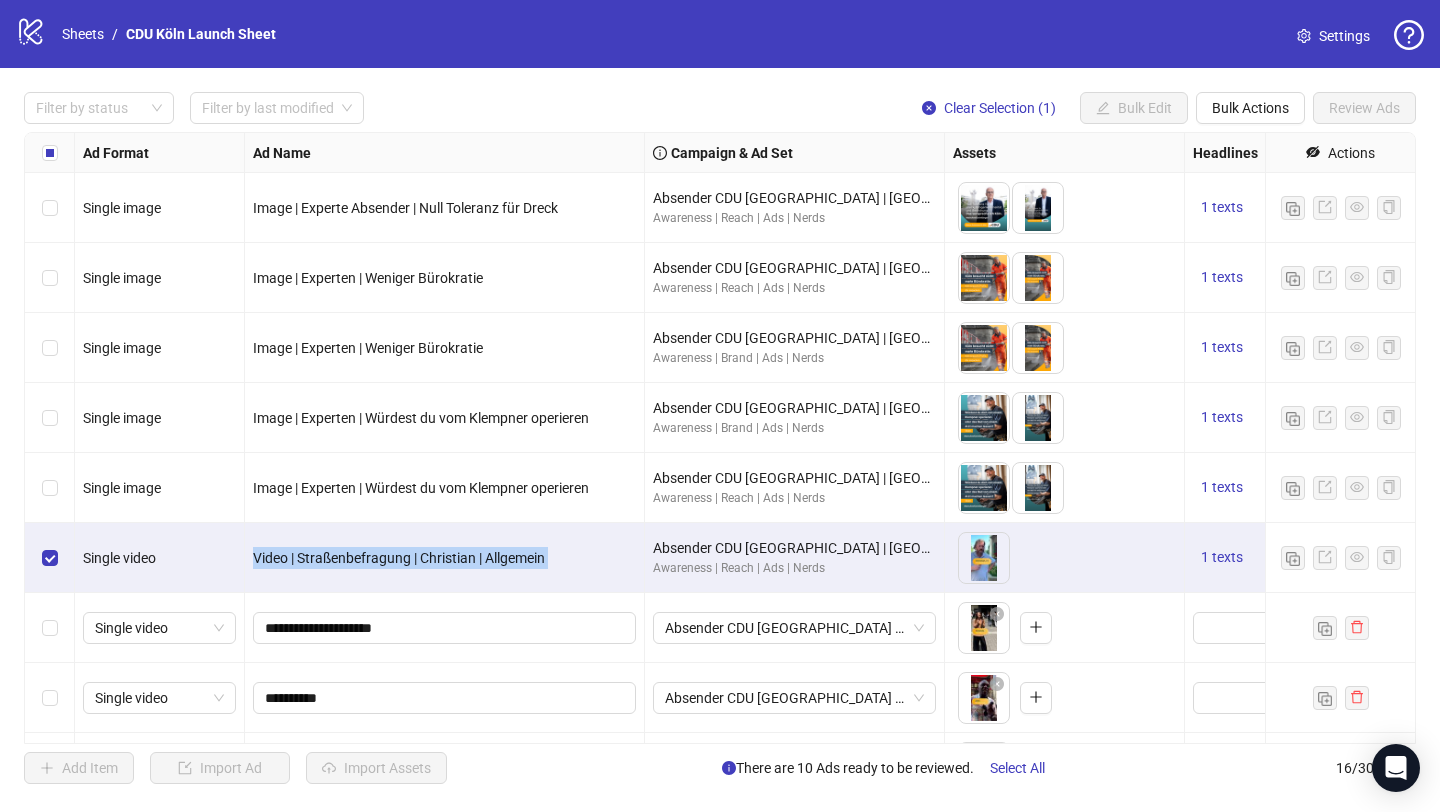 click on "Video | Straßenbefragung | Christian | Allgemein" at bounding box center (399, 558) 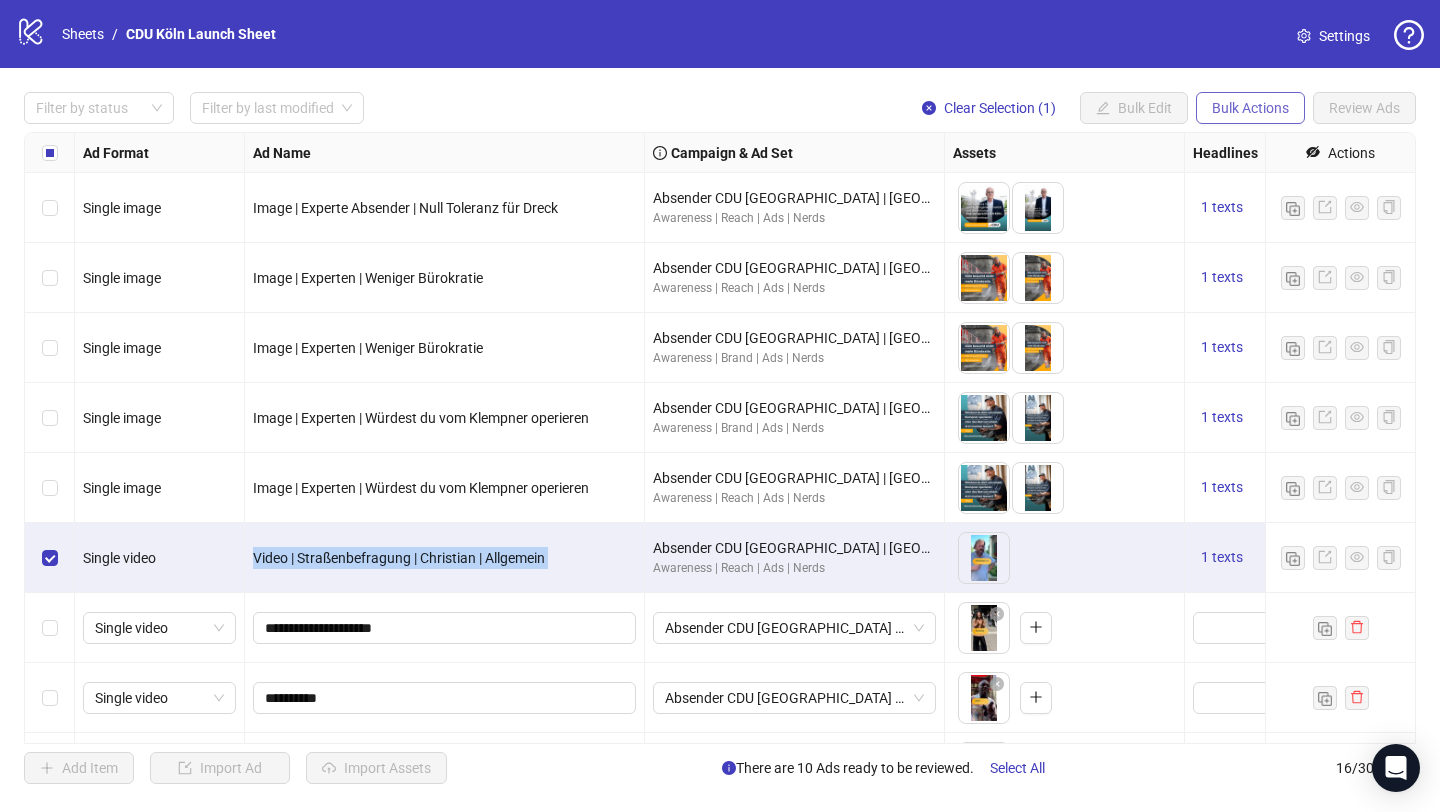 click on "Bulk Actions" at bounding box center (1250, 108) 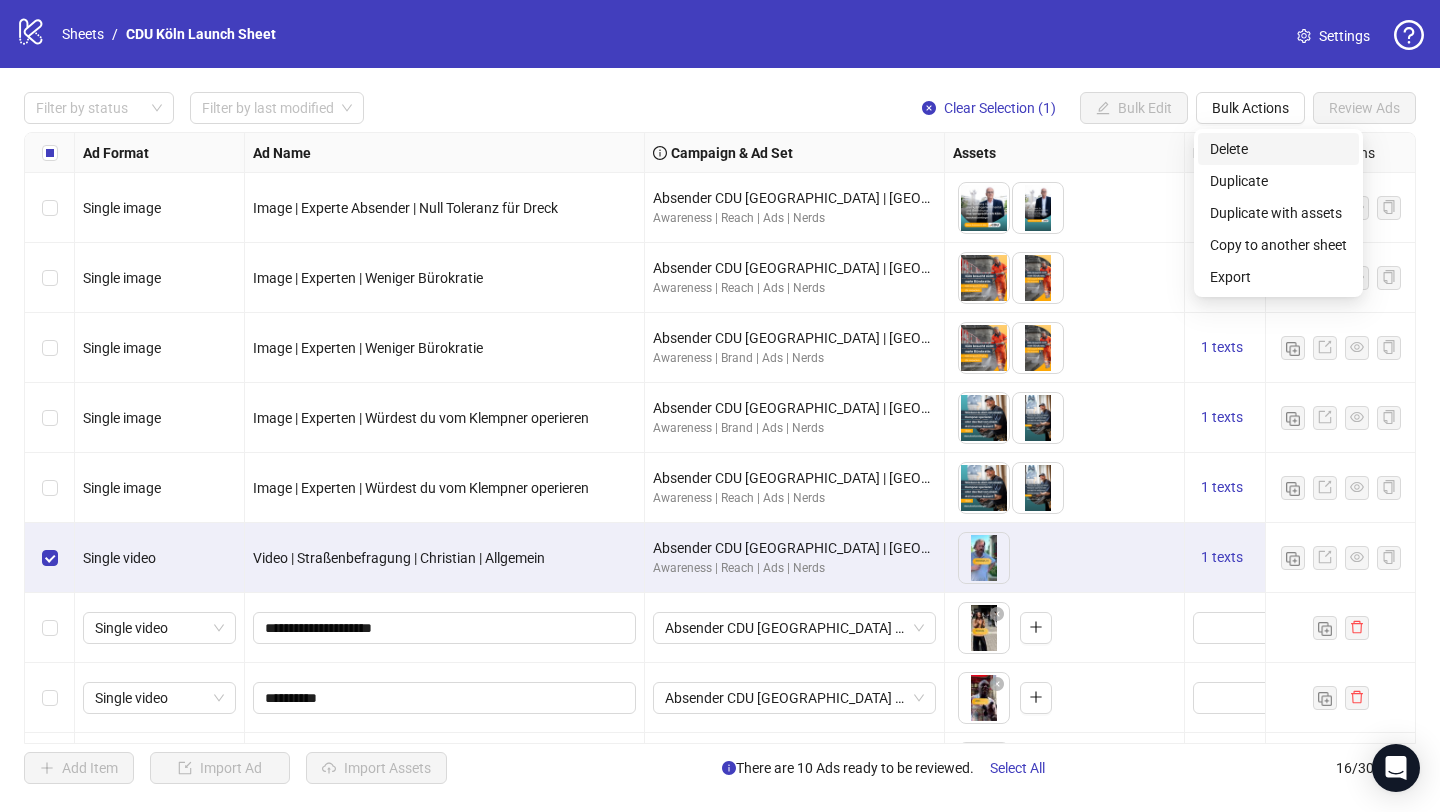 click on "Delete" at bounding box center [1278, 149] 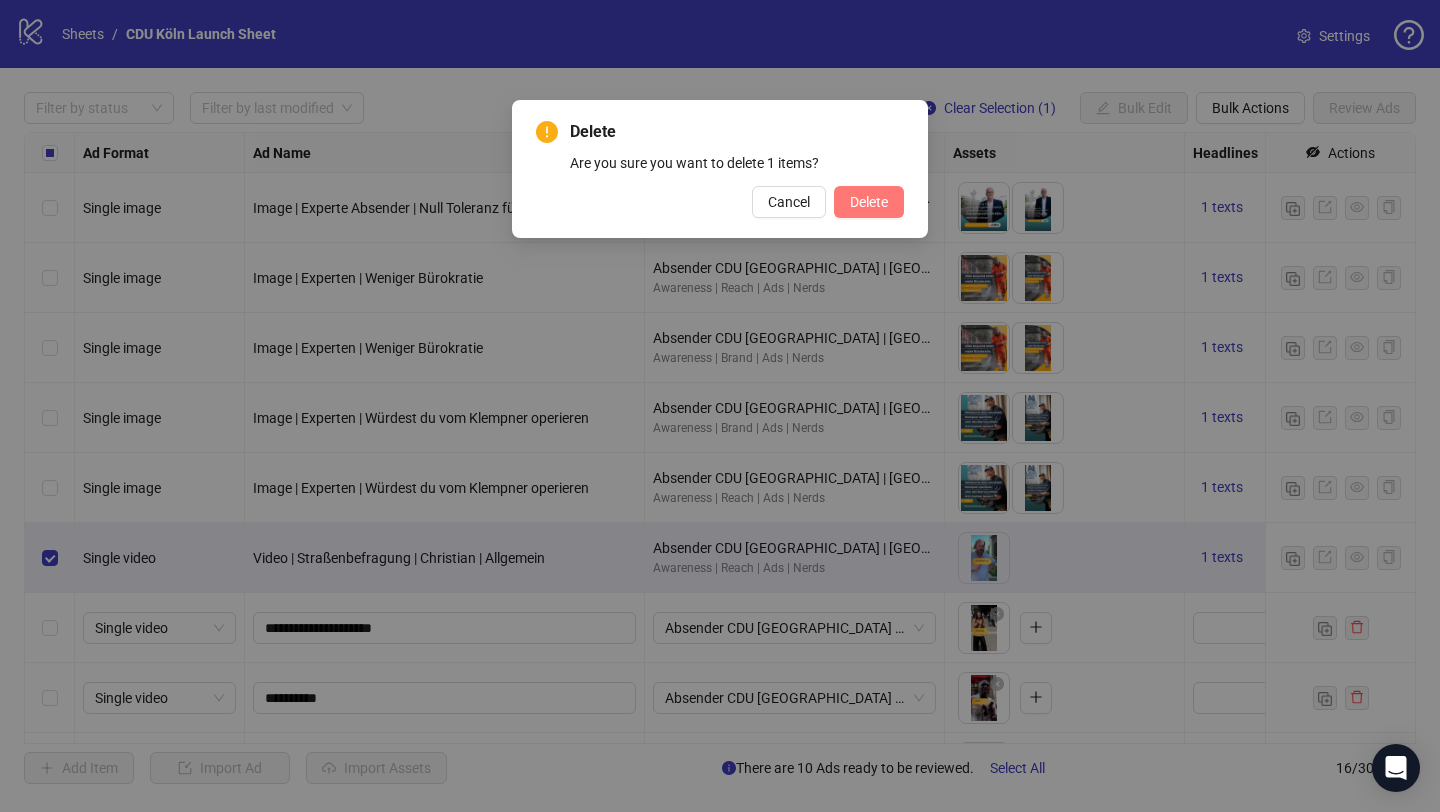 click on "Delete" at bounding box center [869, 202] 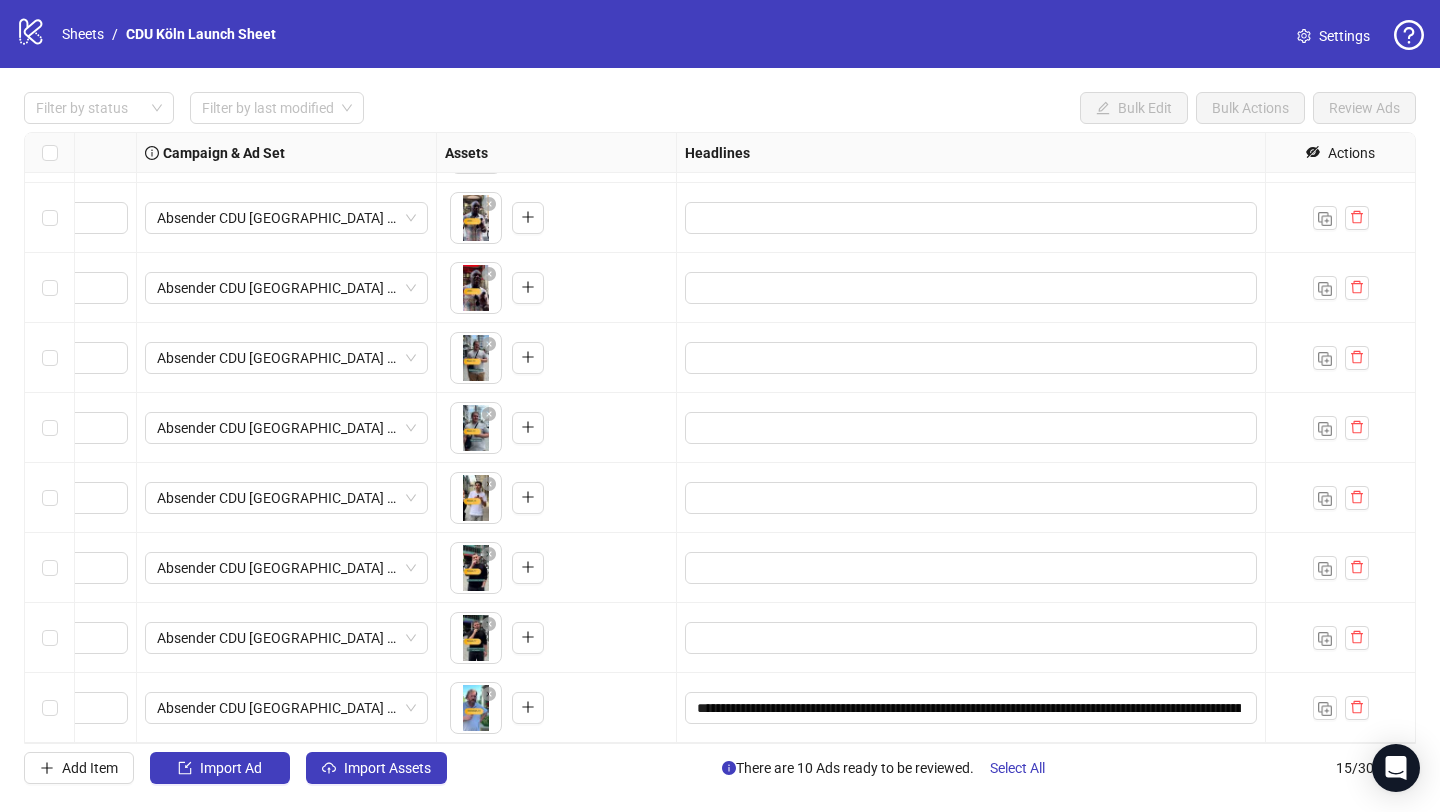 scroll, scrollTop: 480, scrollLeft: 576, axis: both 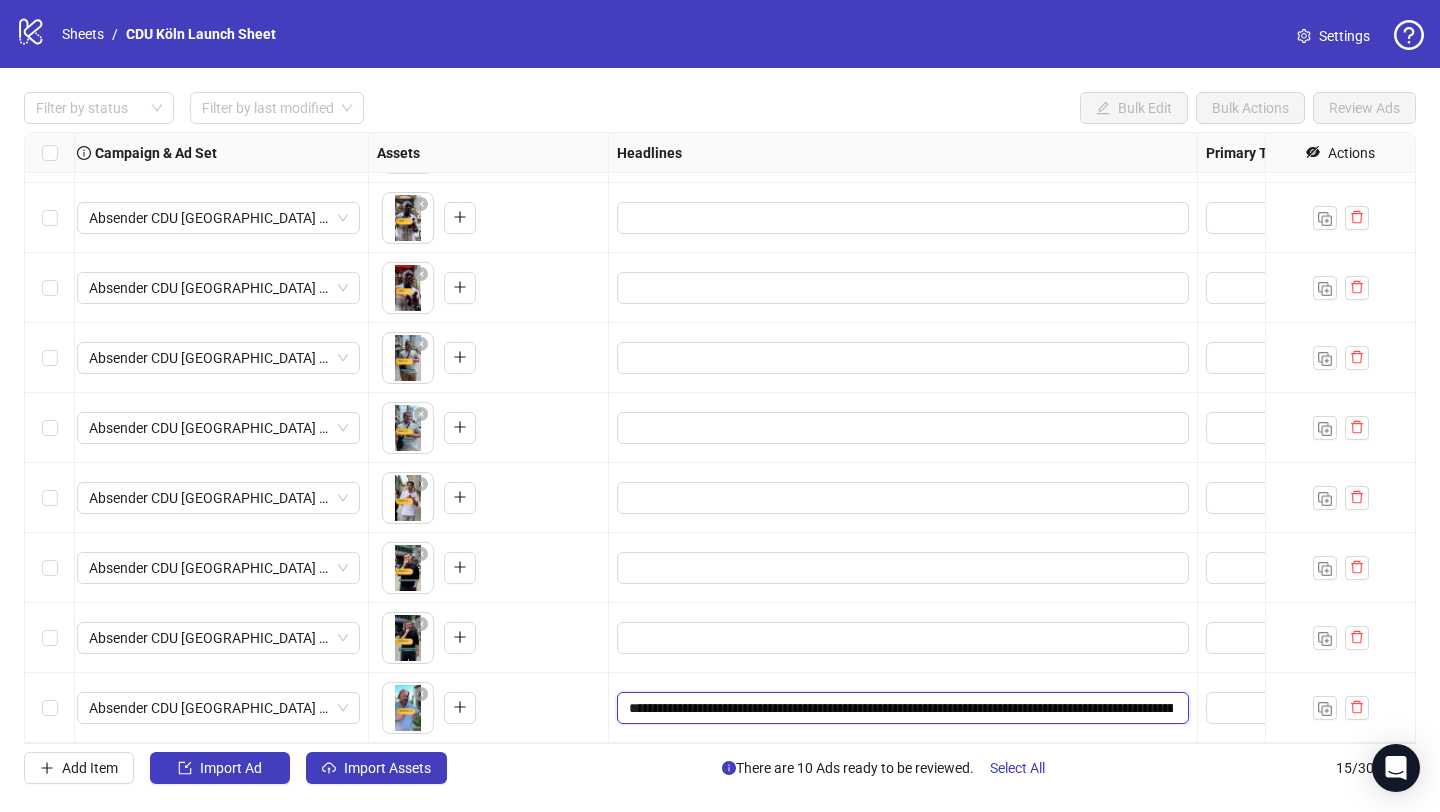 click on "**********" at bounding box center (901, 708) 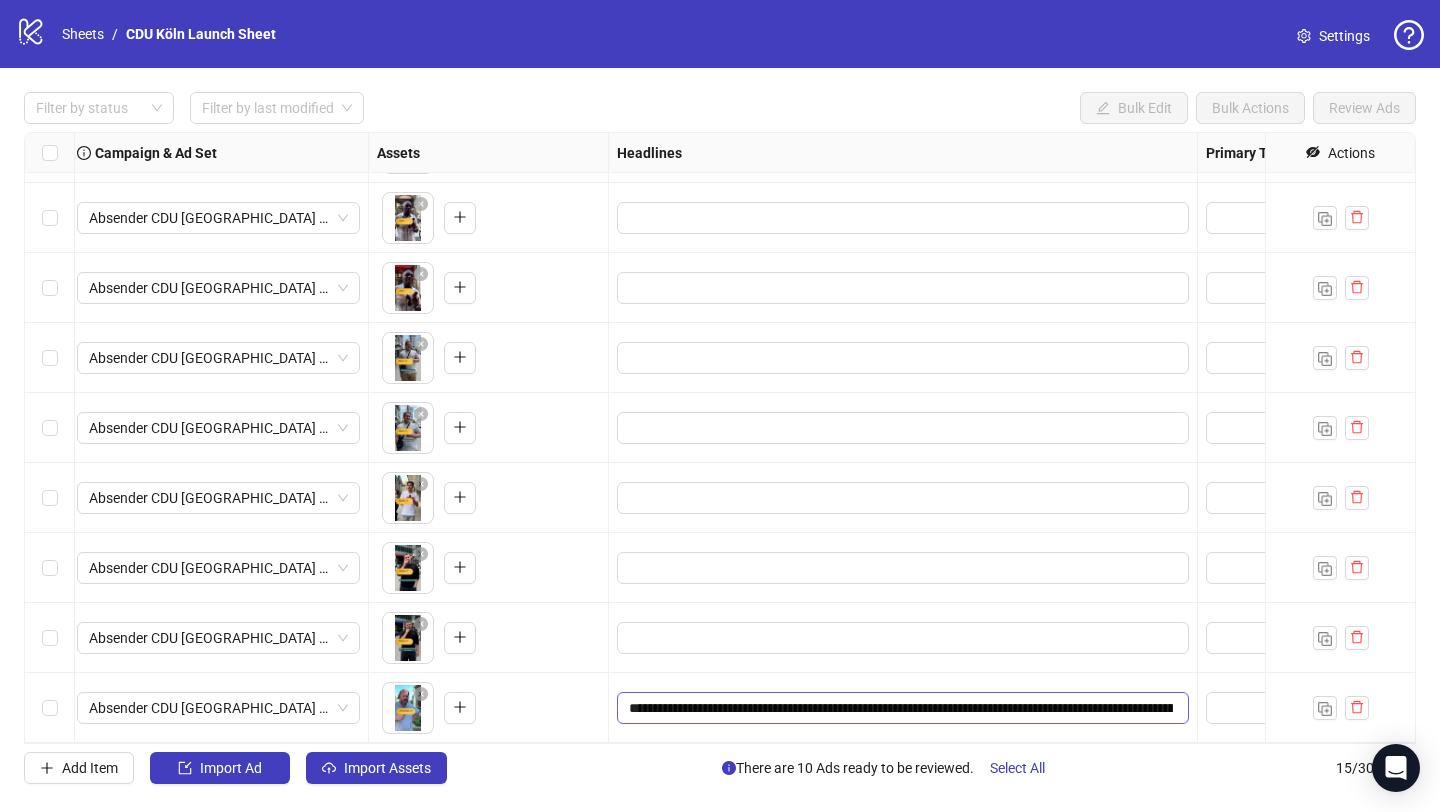 scroll, scrollTop: 0, scrollLeft: 1725, axis: horizontal 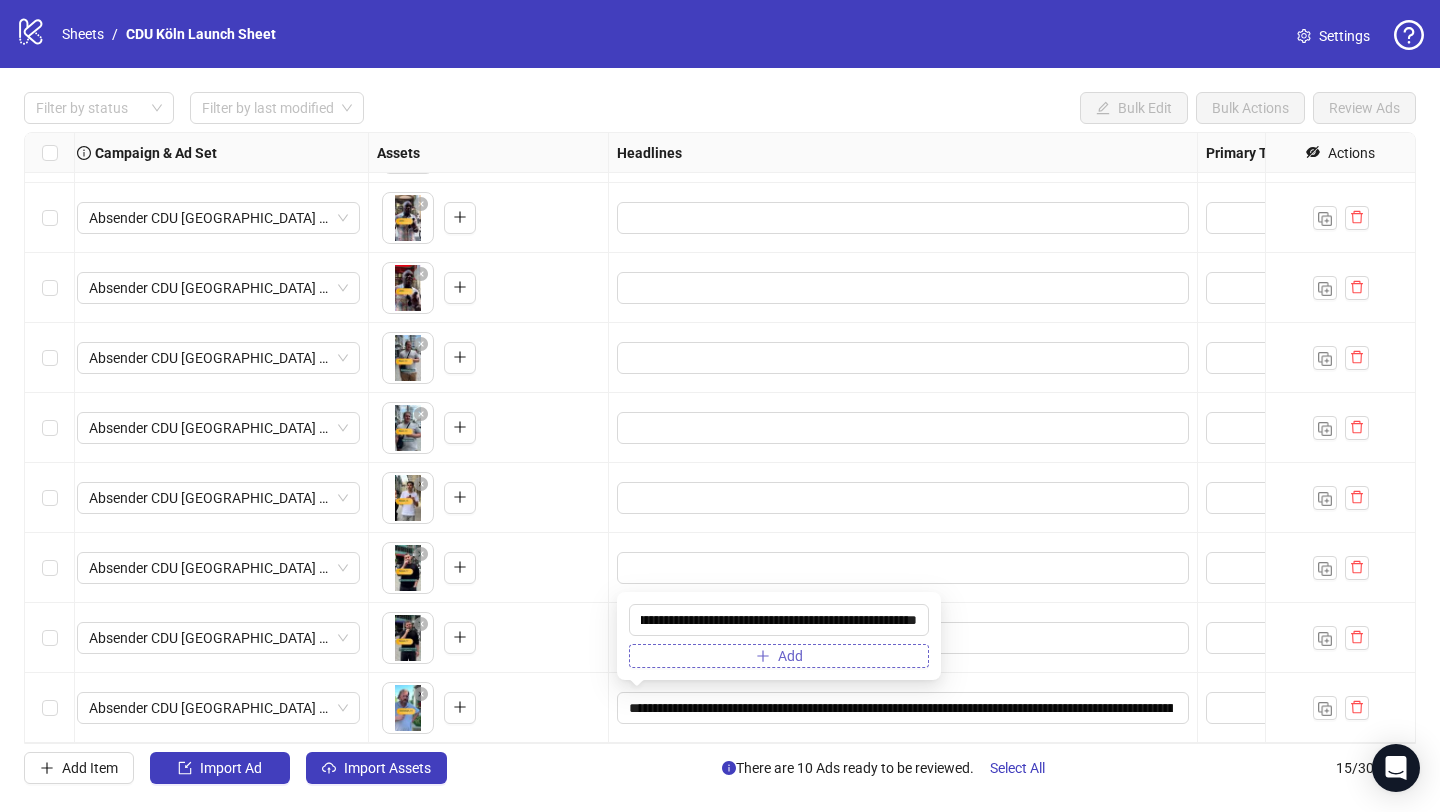 type 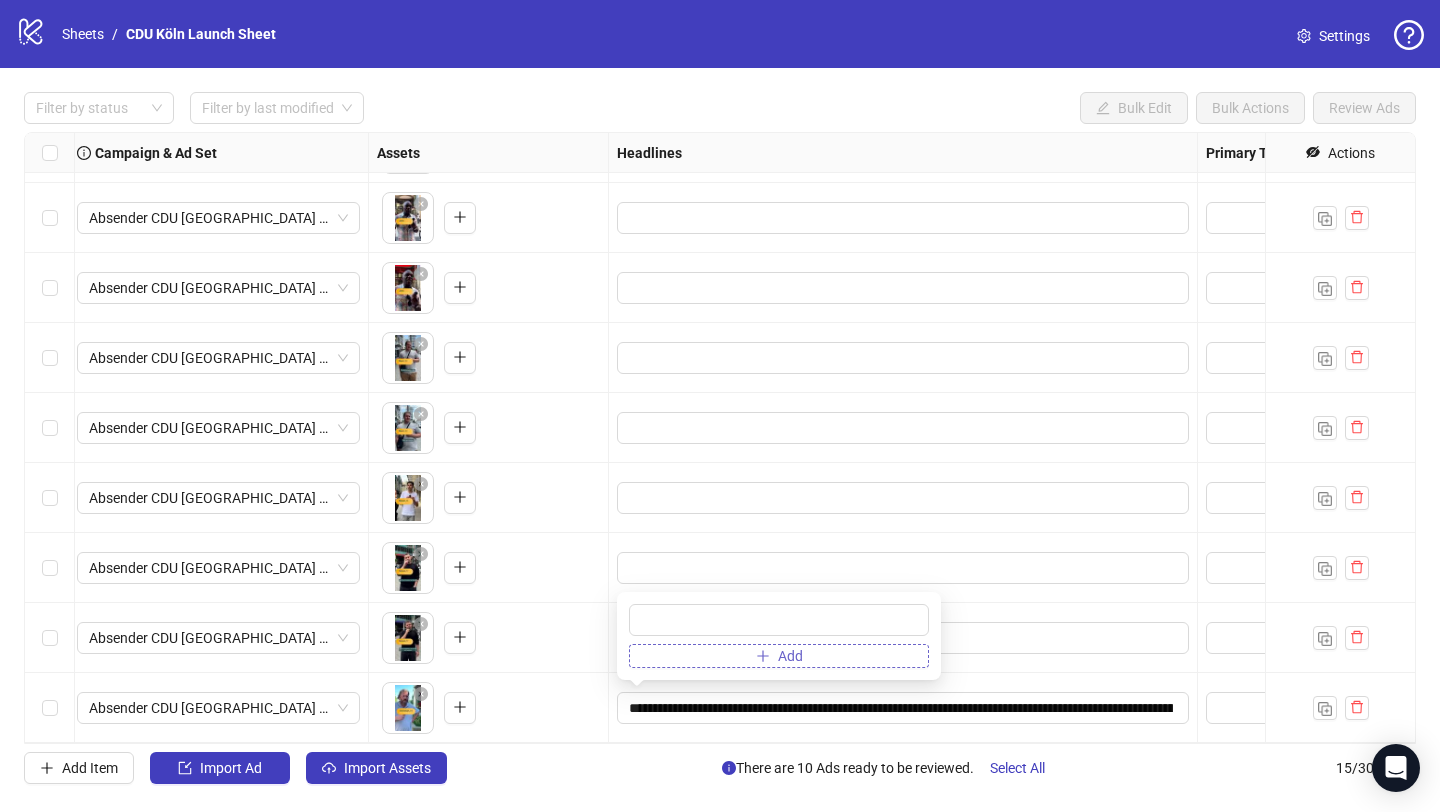scroll, scrollTop: 0, scrollLeft: 0, axis: both 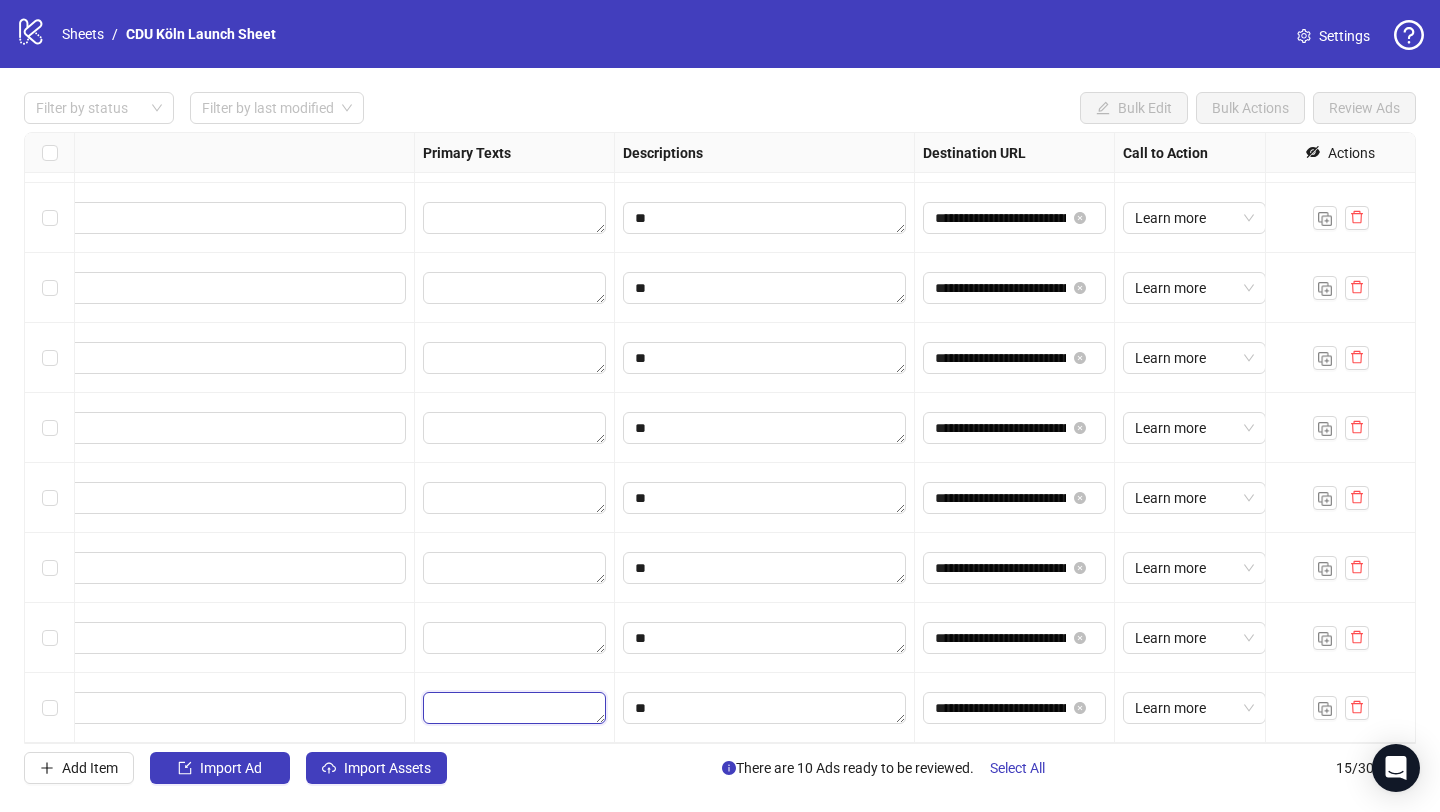 click at bounding box center [514, 708] 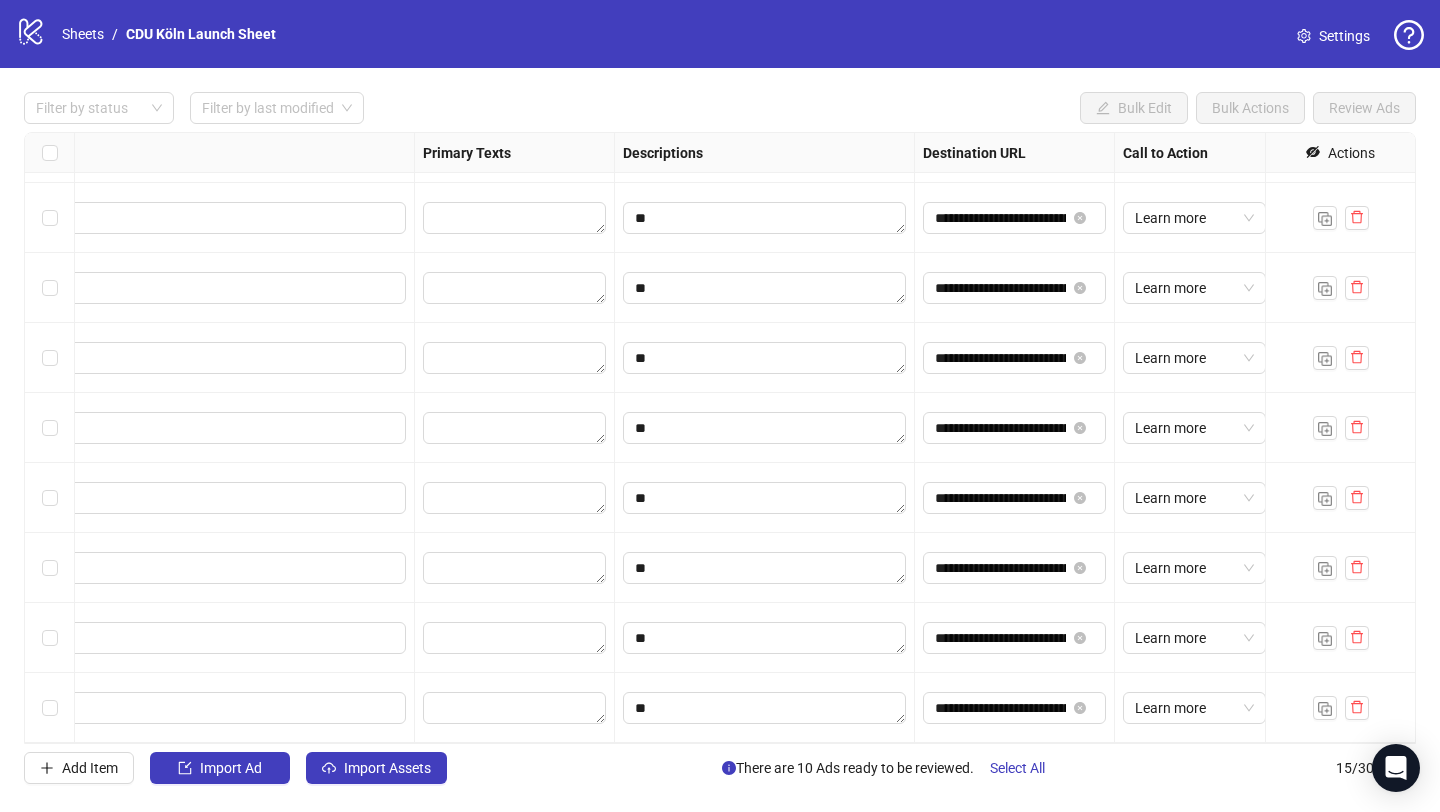 drag, startPoint x: 601, startPoint y: 718, endPoint x: 711, endPoint y: 748, distance: 114.01754 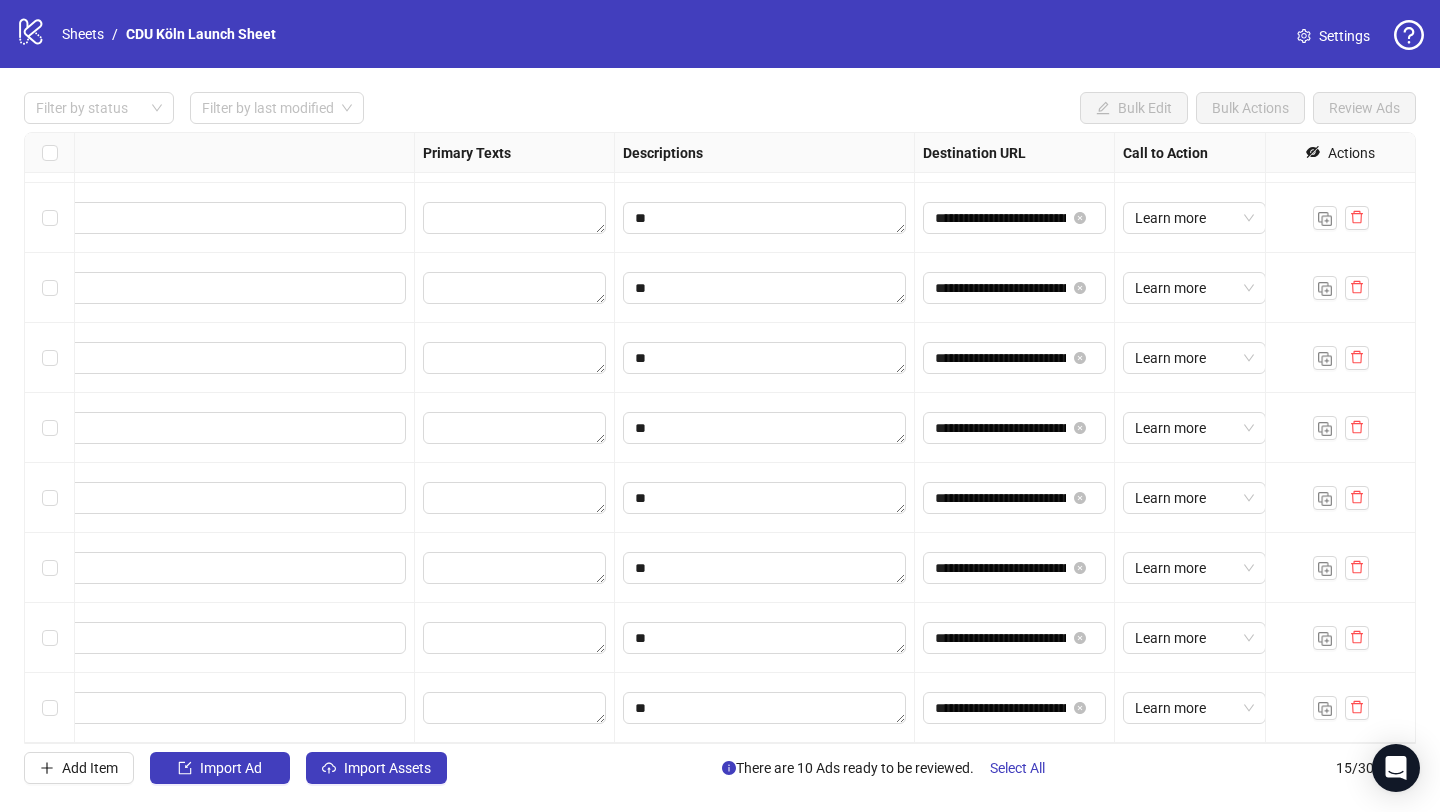 drag, startPoint x: 600, startPoint y: 720, endPoint x: 613, endPoint y: 721, distance: 13.038404 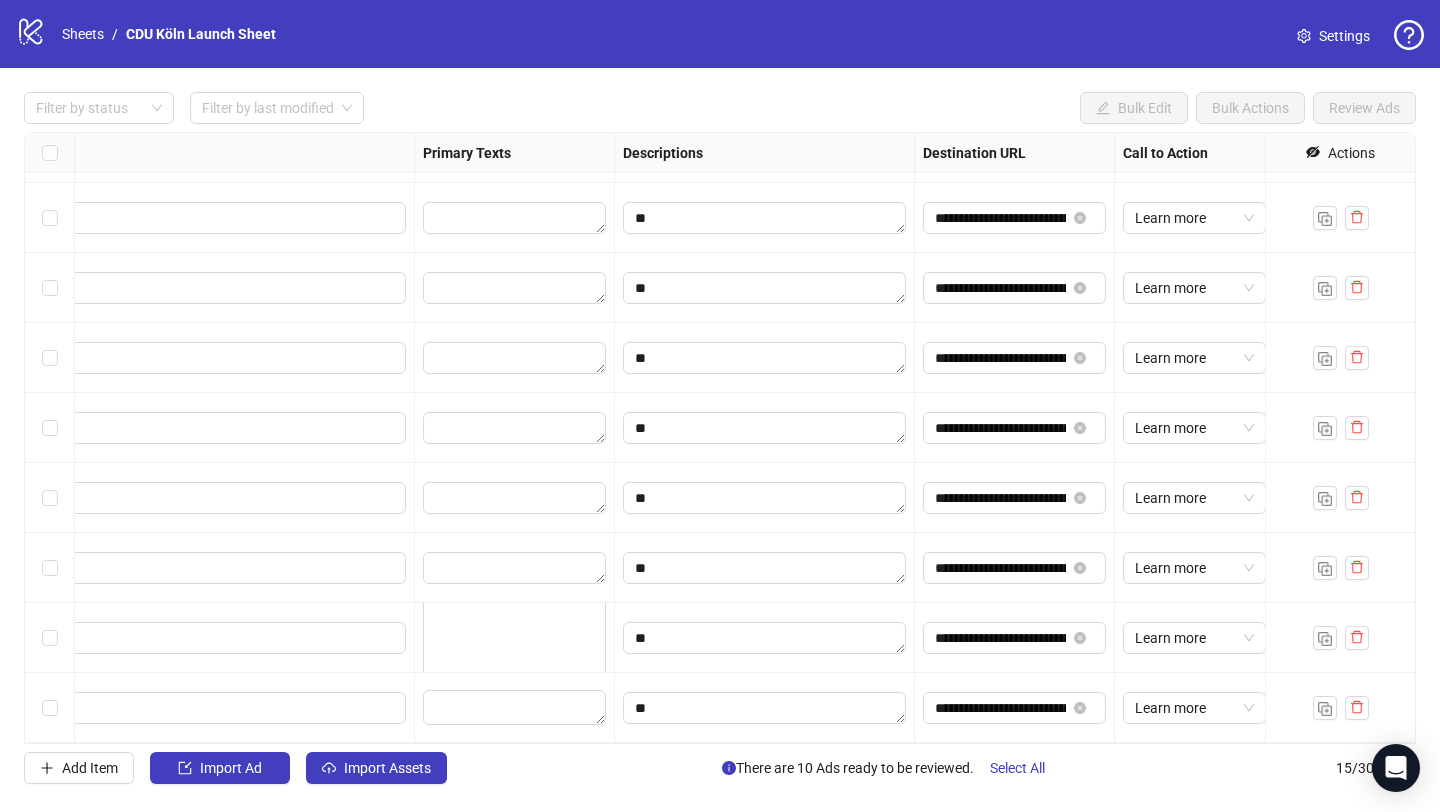 drag, startPoint x: 602, startPoint y: 649, endPoint x: 609, endPoint y: 725, distance: 76.321686 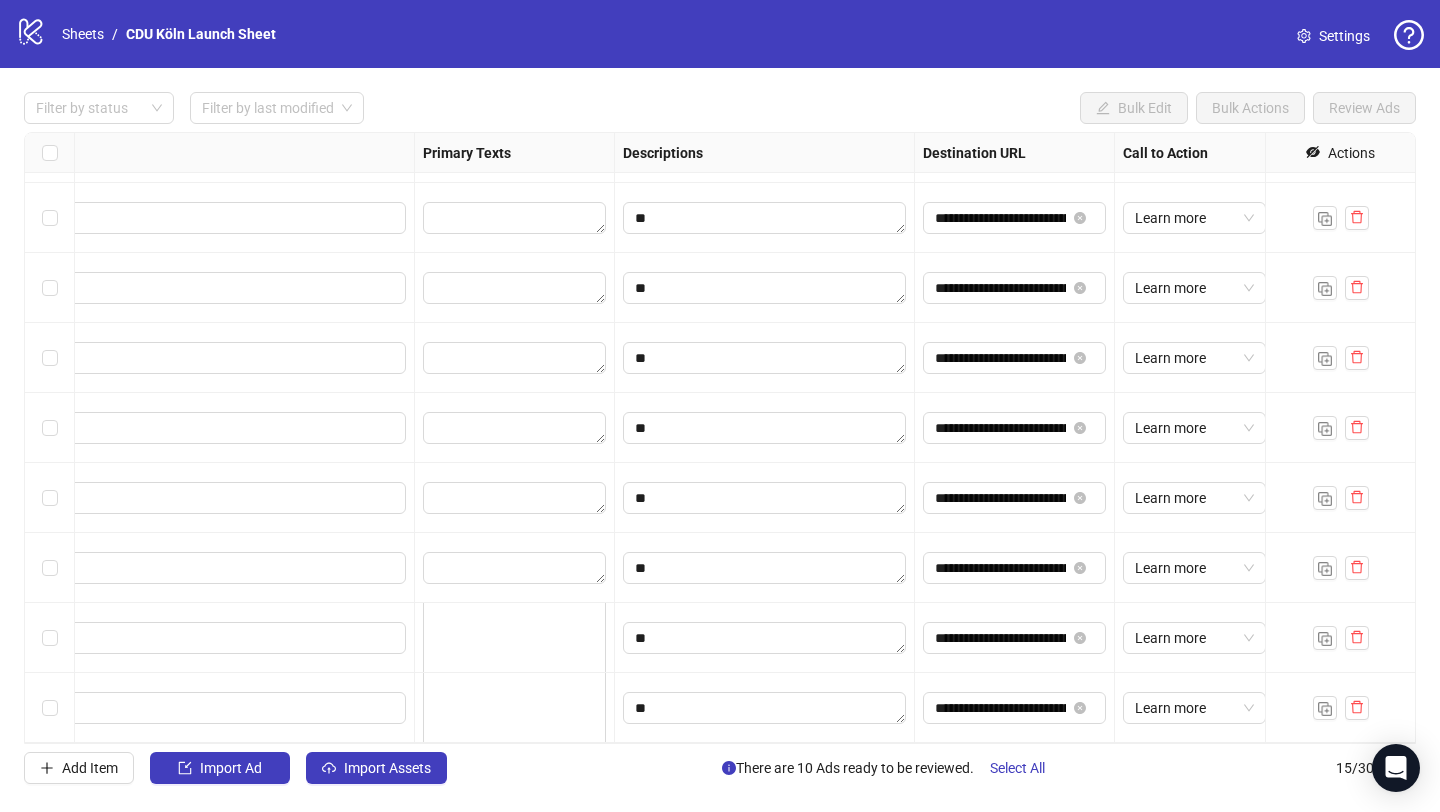 drag, startPoint x: 600, startPoint y: 716, endPoint x: 600, endPoint y: 795, distance: 79 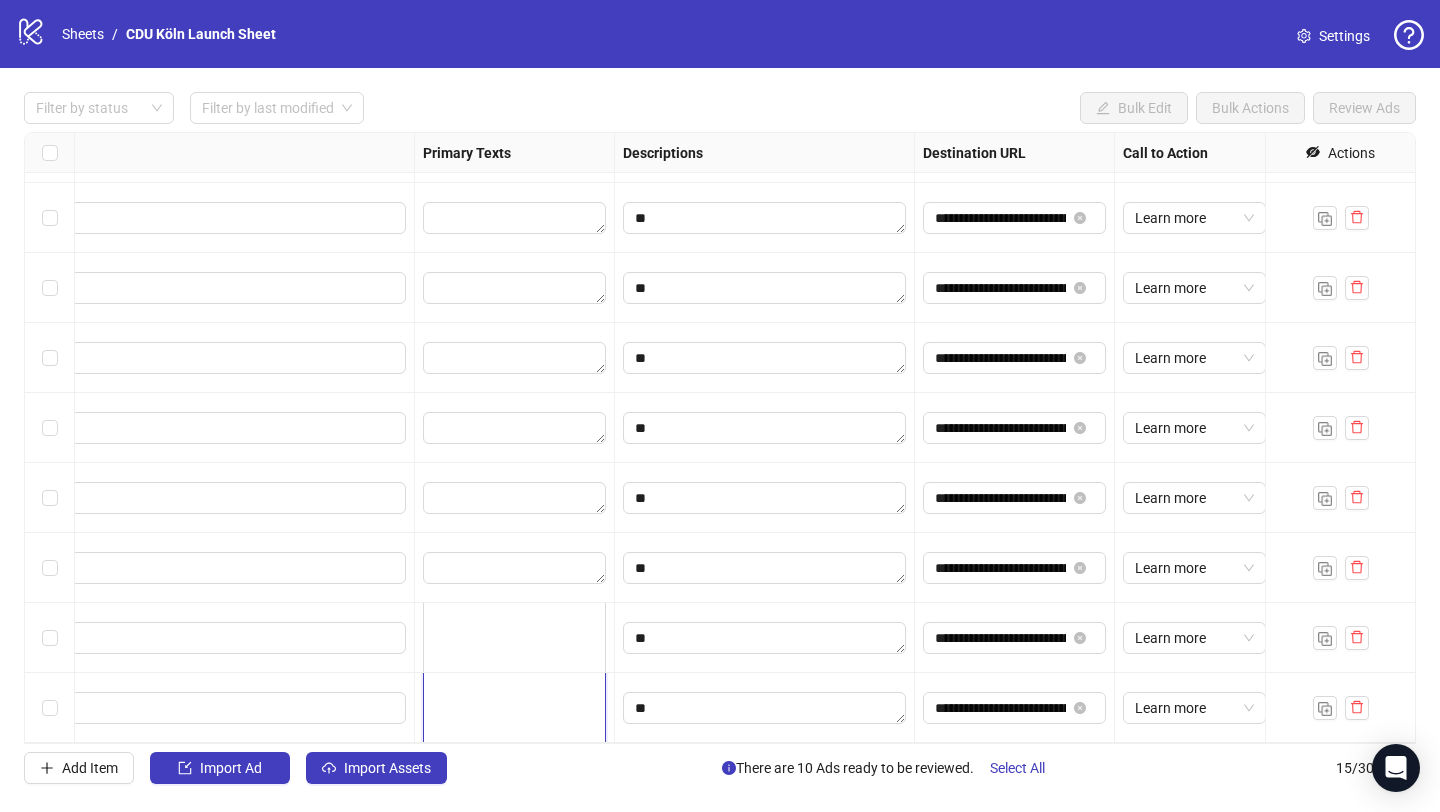 click at bounding box center [514, 708] 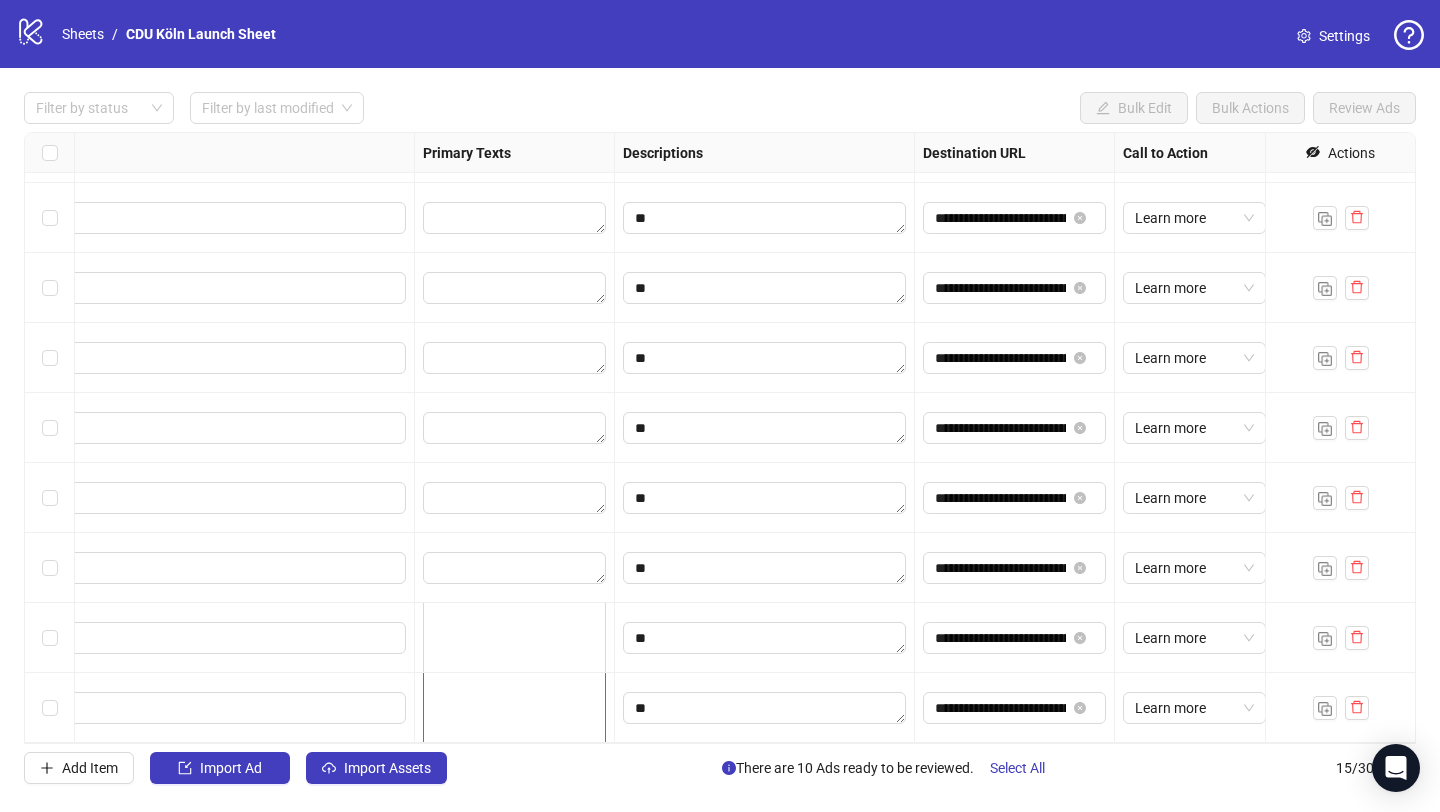type on "**********" 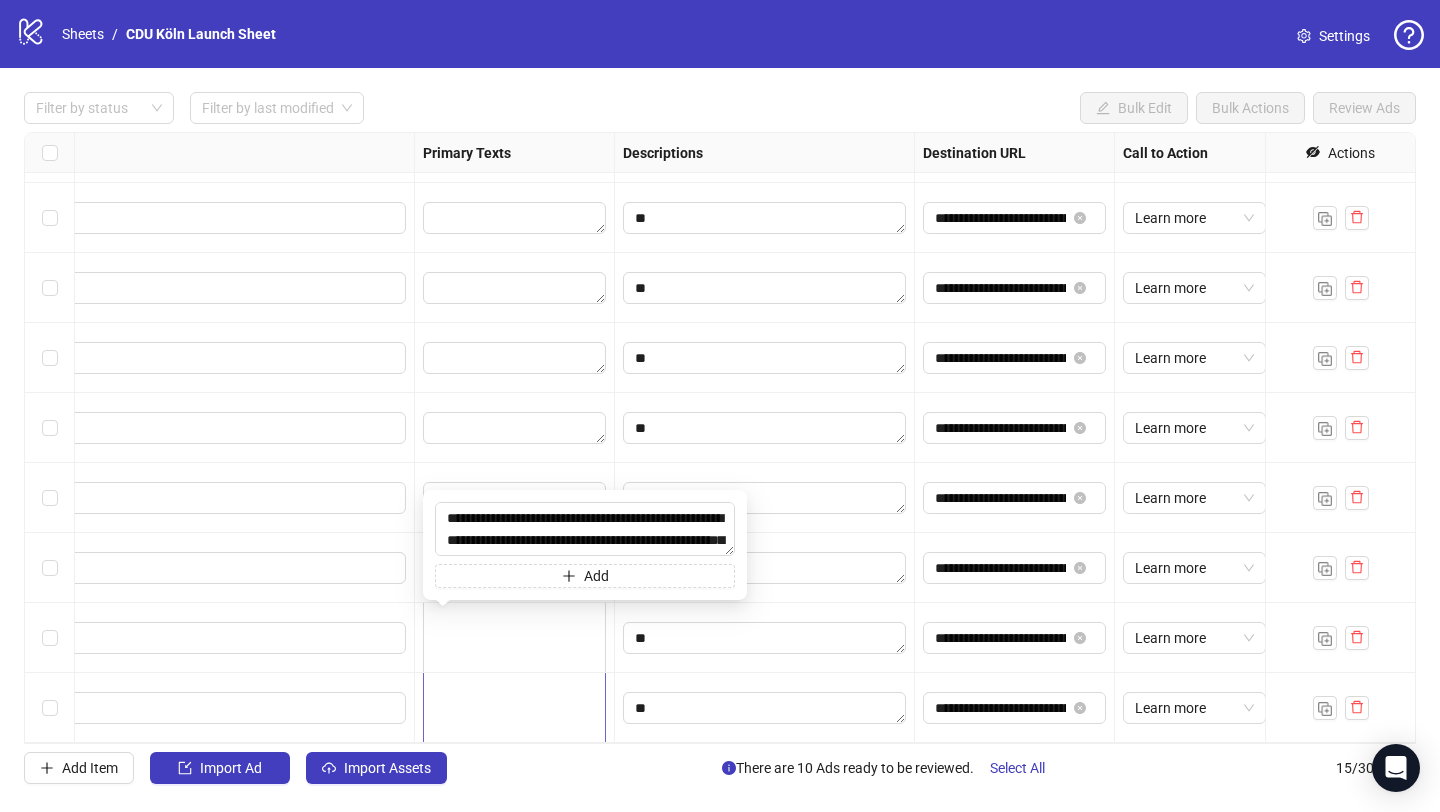 scroll, scrollTop: 125, scrollLeft: 0, axis: vertical 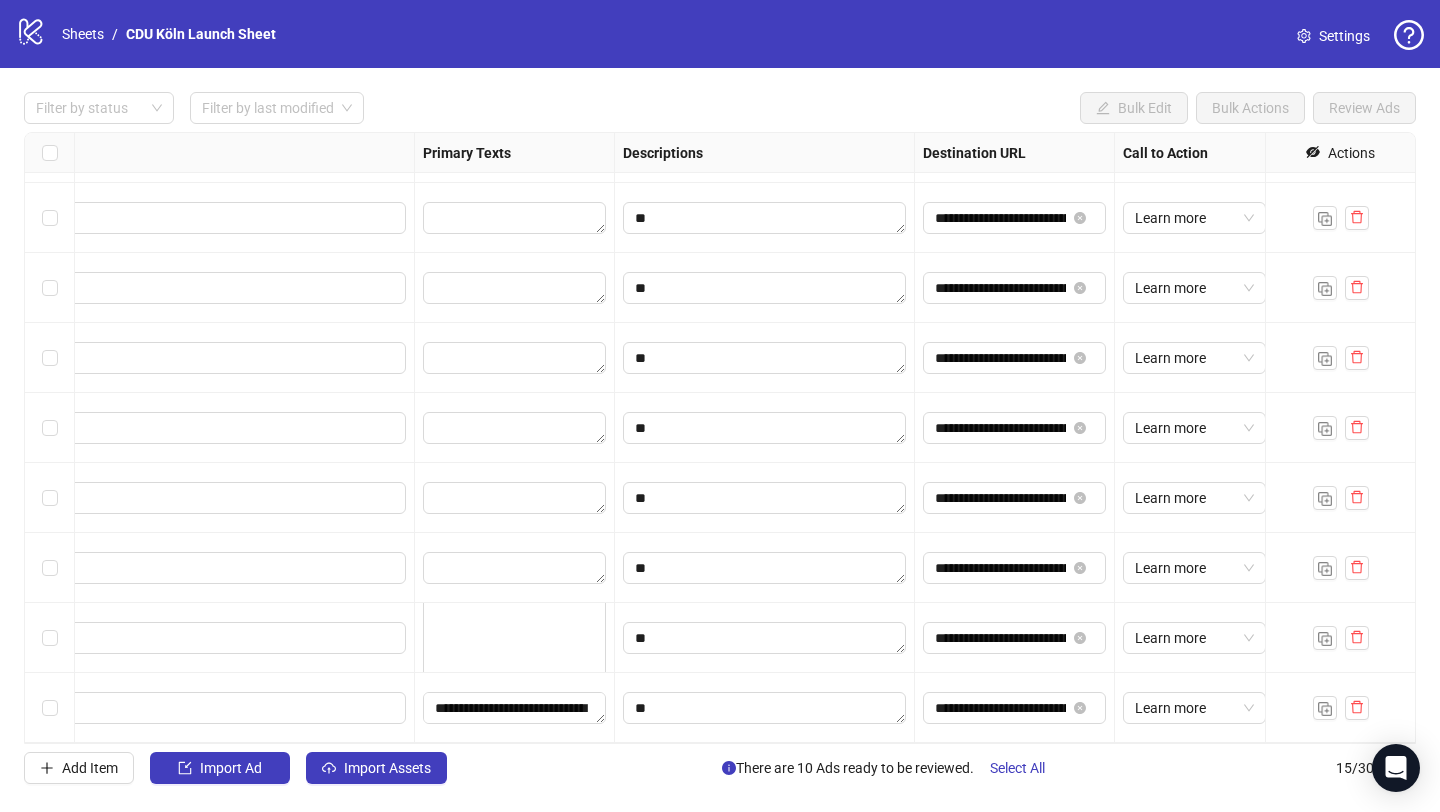 click at bounding box center (765, 568) 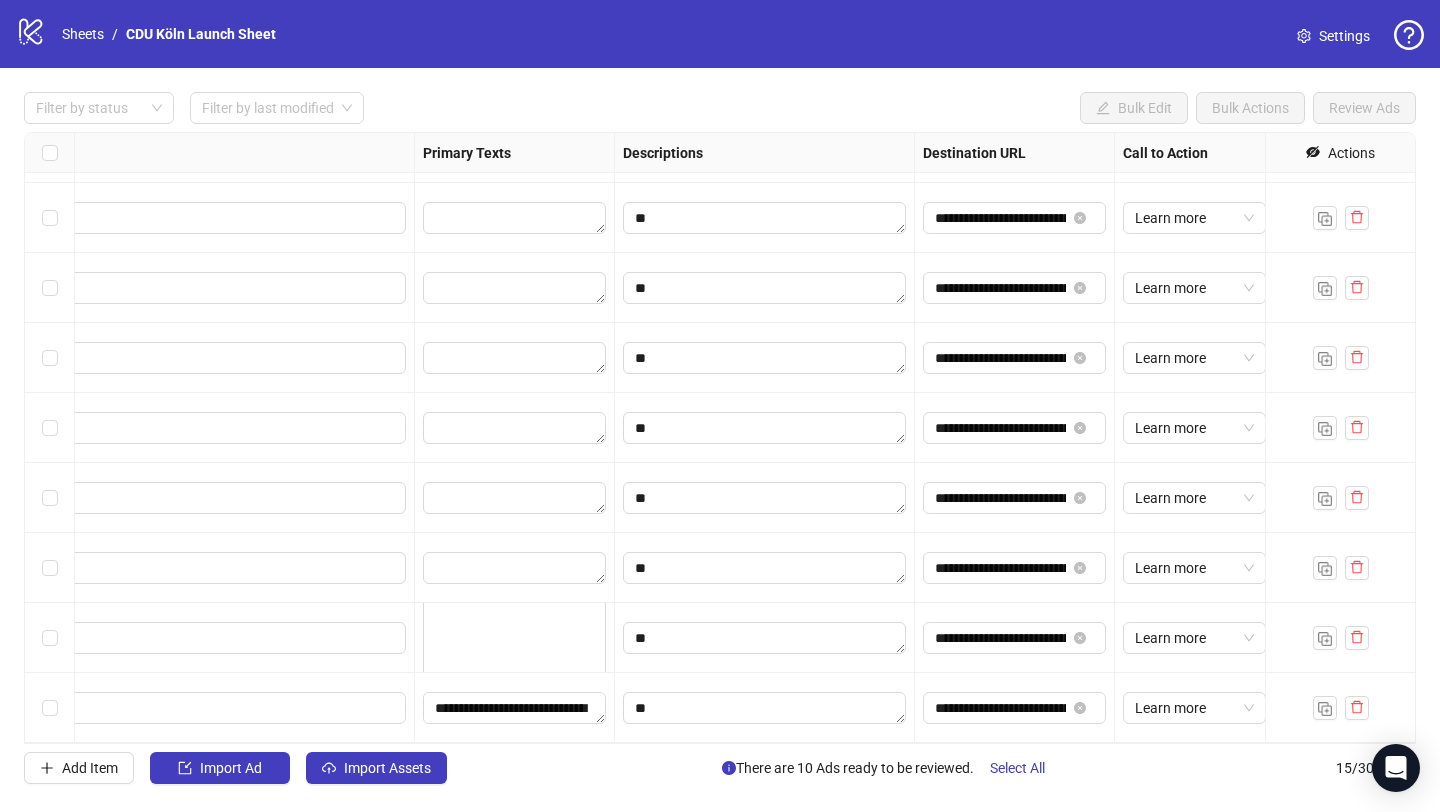 click at bounding box center (765, 708) 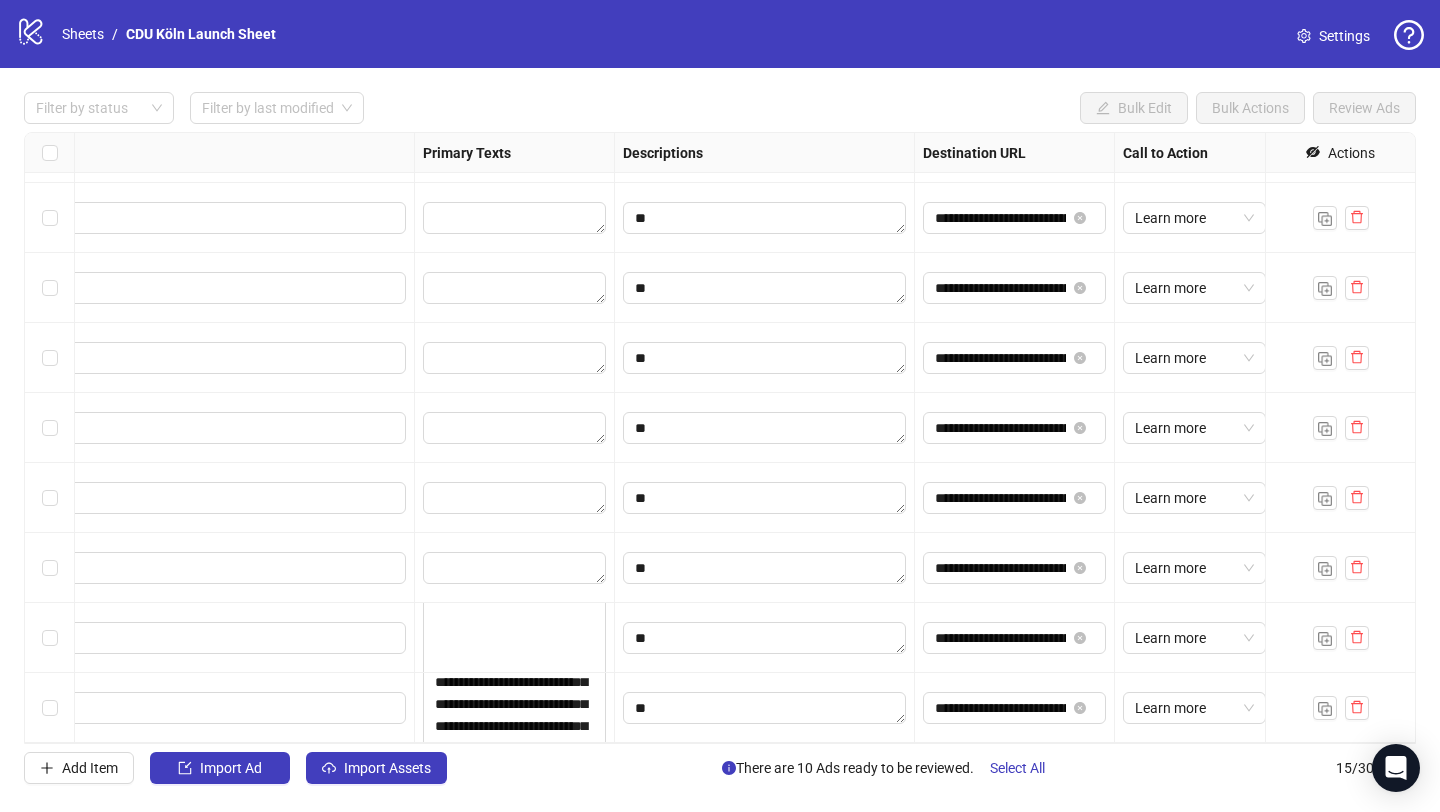 drag, startPoint x: 601, startPoint y: 718, endPoint x: 615, endPoint y: 788, distance: 71.38628 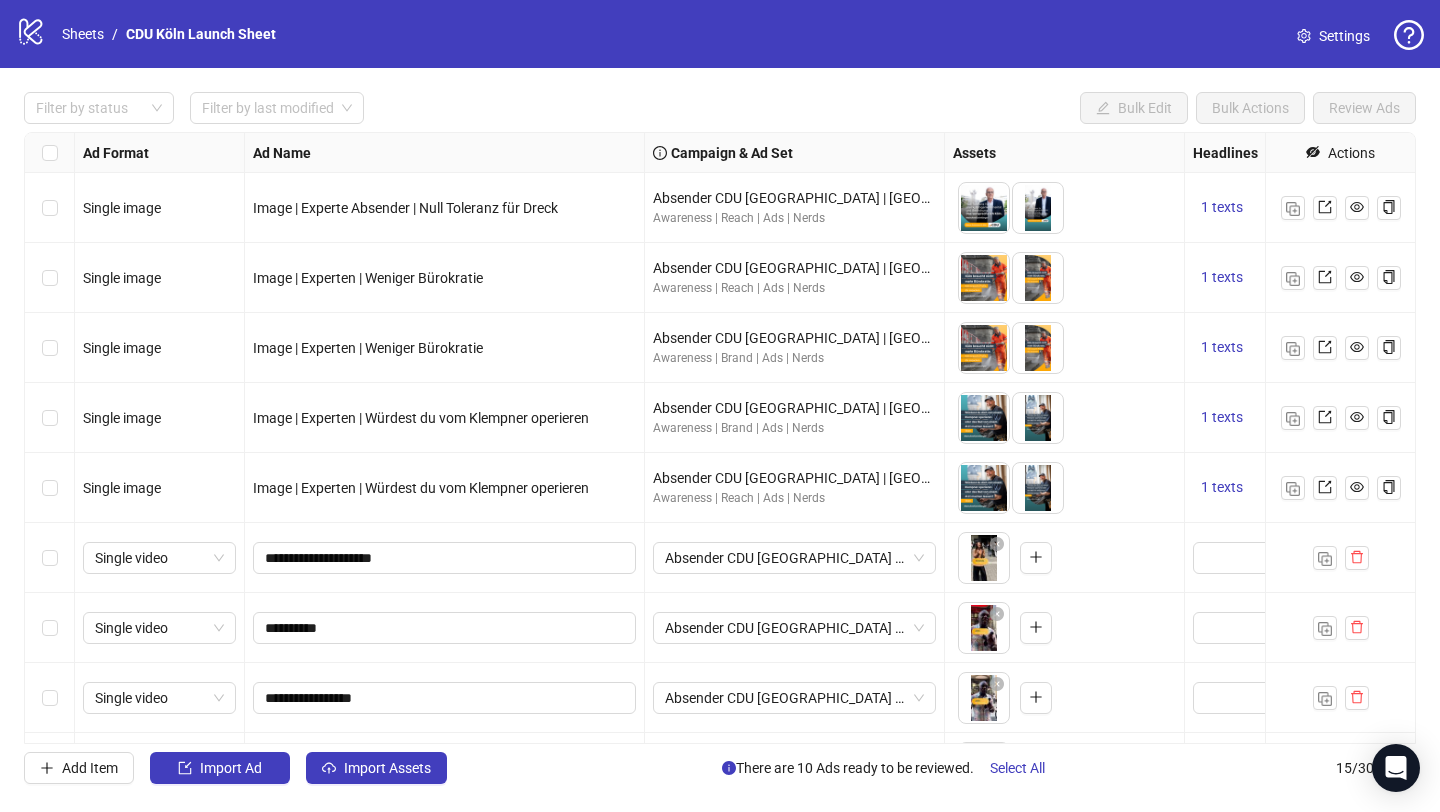 scroll, scrollTop: 9, scrollLeft: 0, axis: vertical 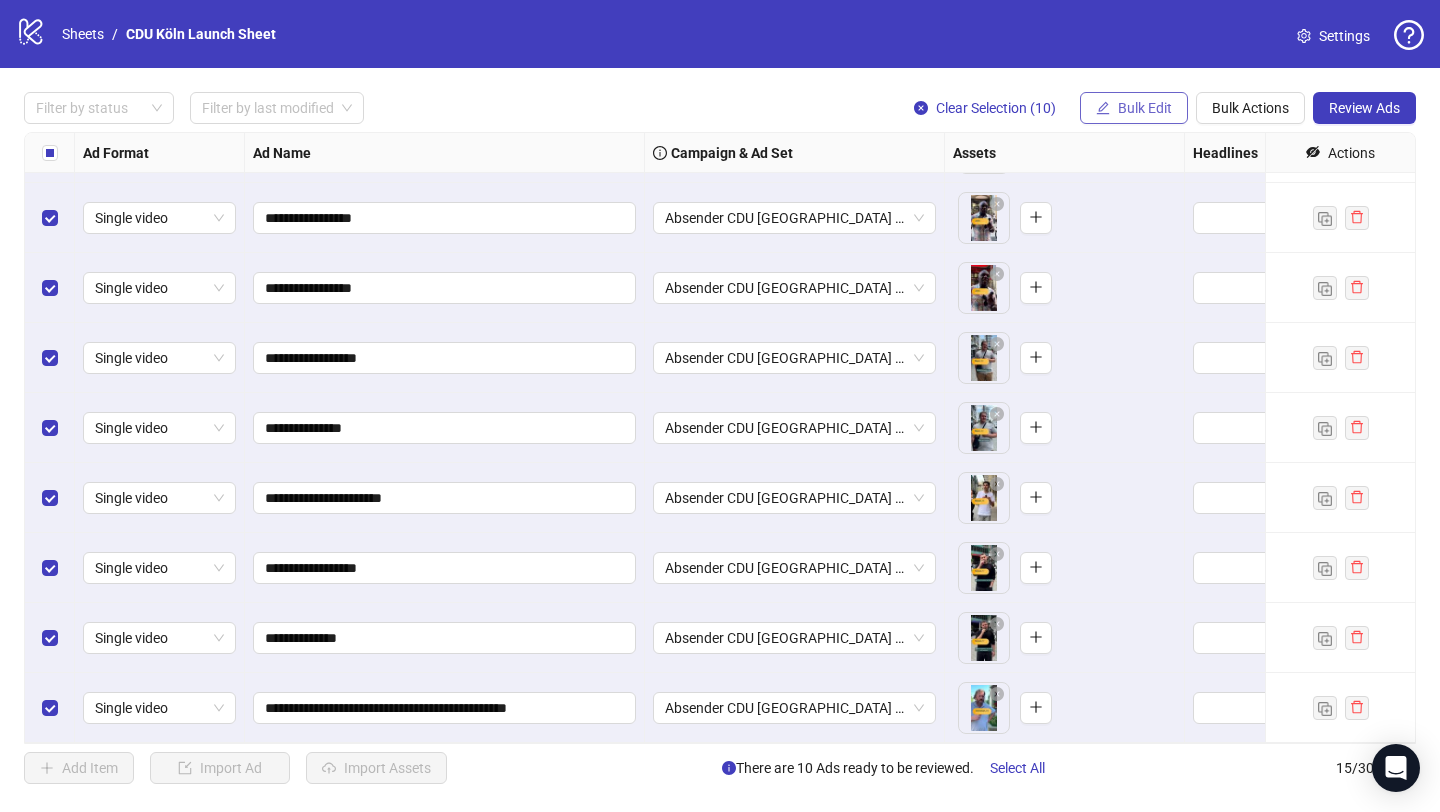 click on "Bulk Edit" at bounding box center [1145, 108] 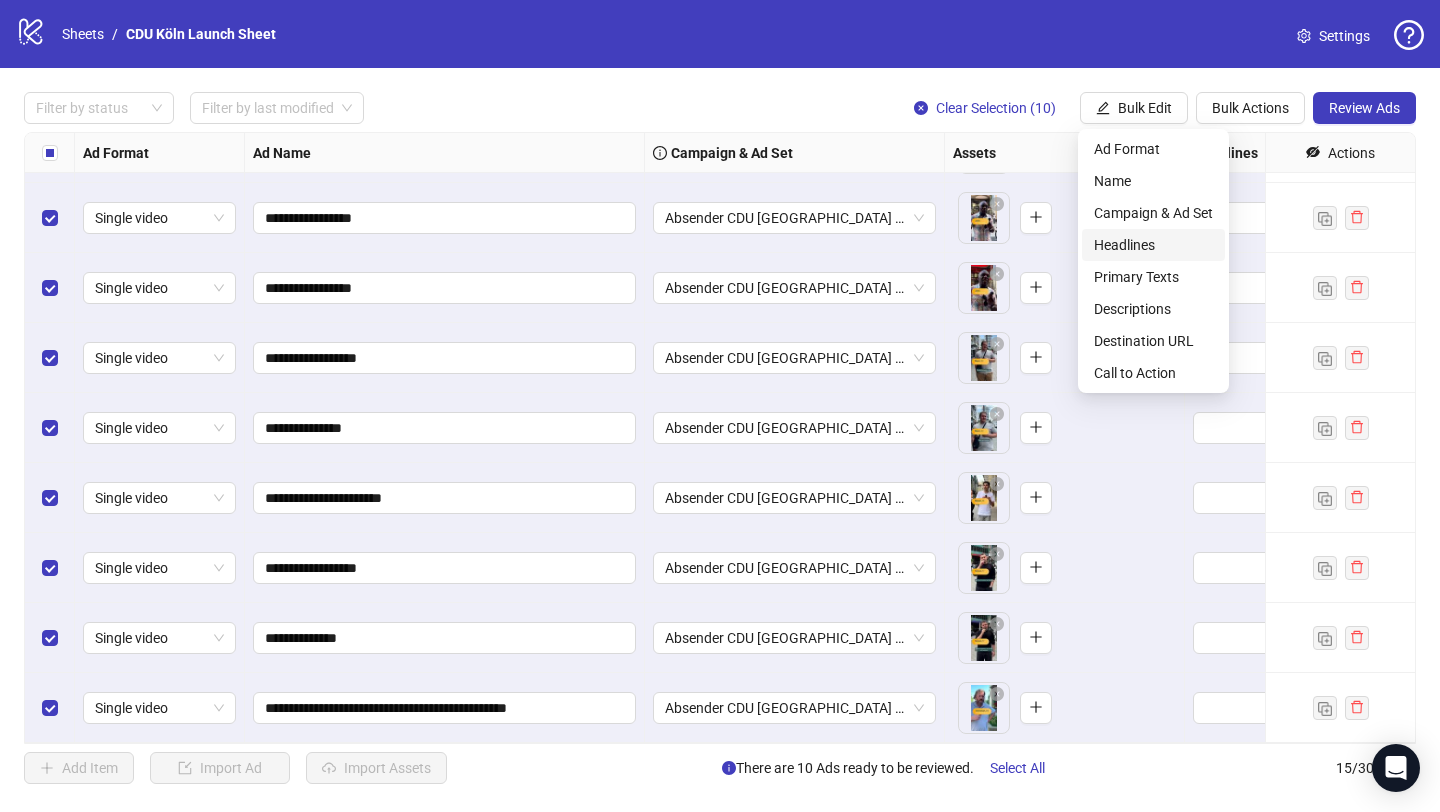 click on "Headlines" at bounding box center (1153, 245) 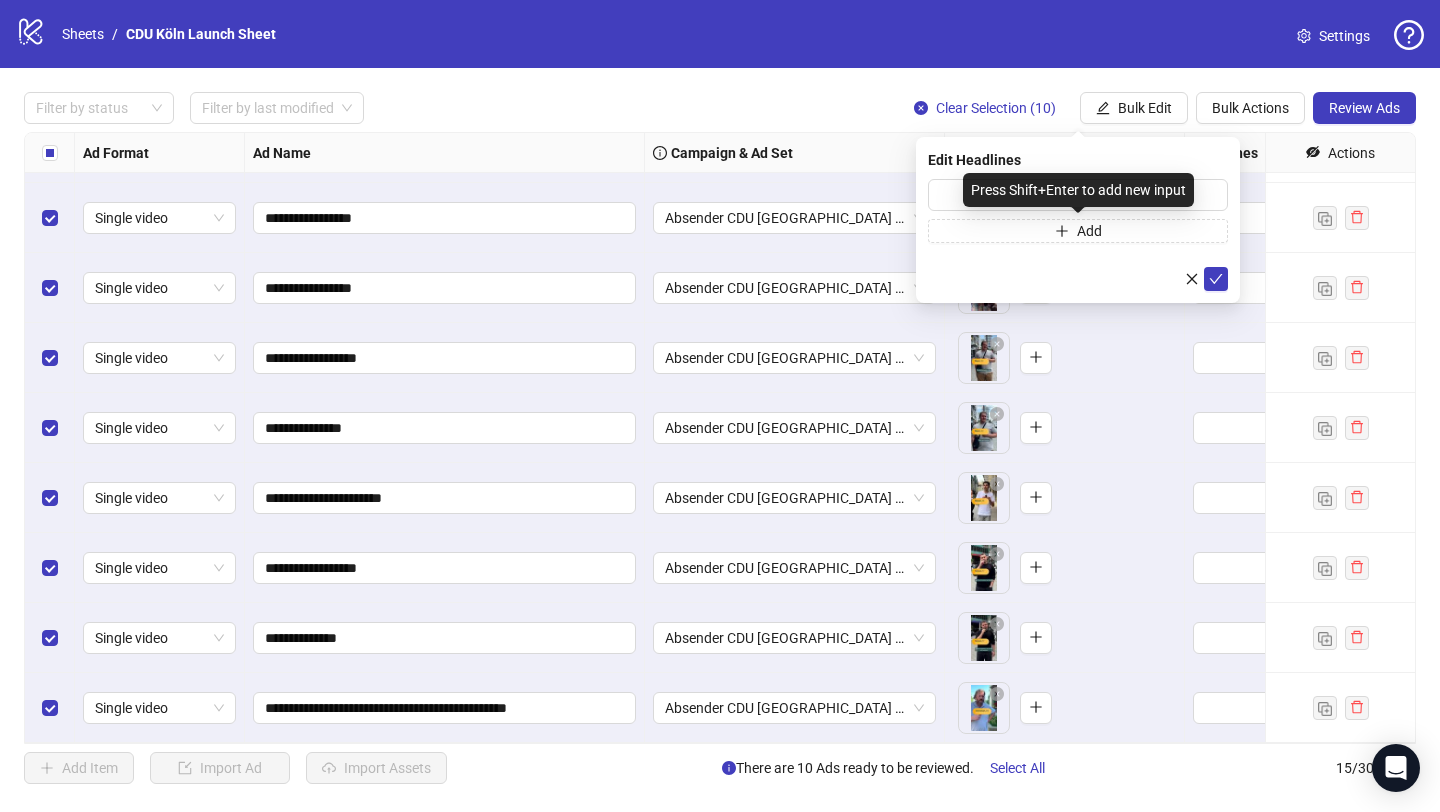 click on "Press Shift+Enter to add new input" at bounding box center (1078, 190) 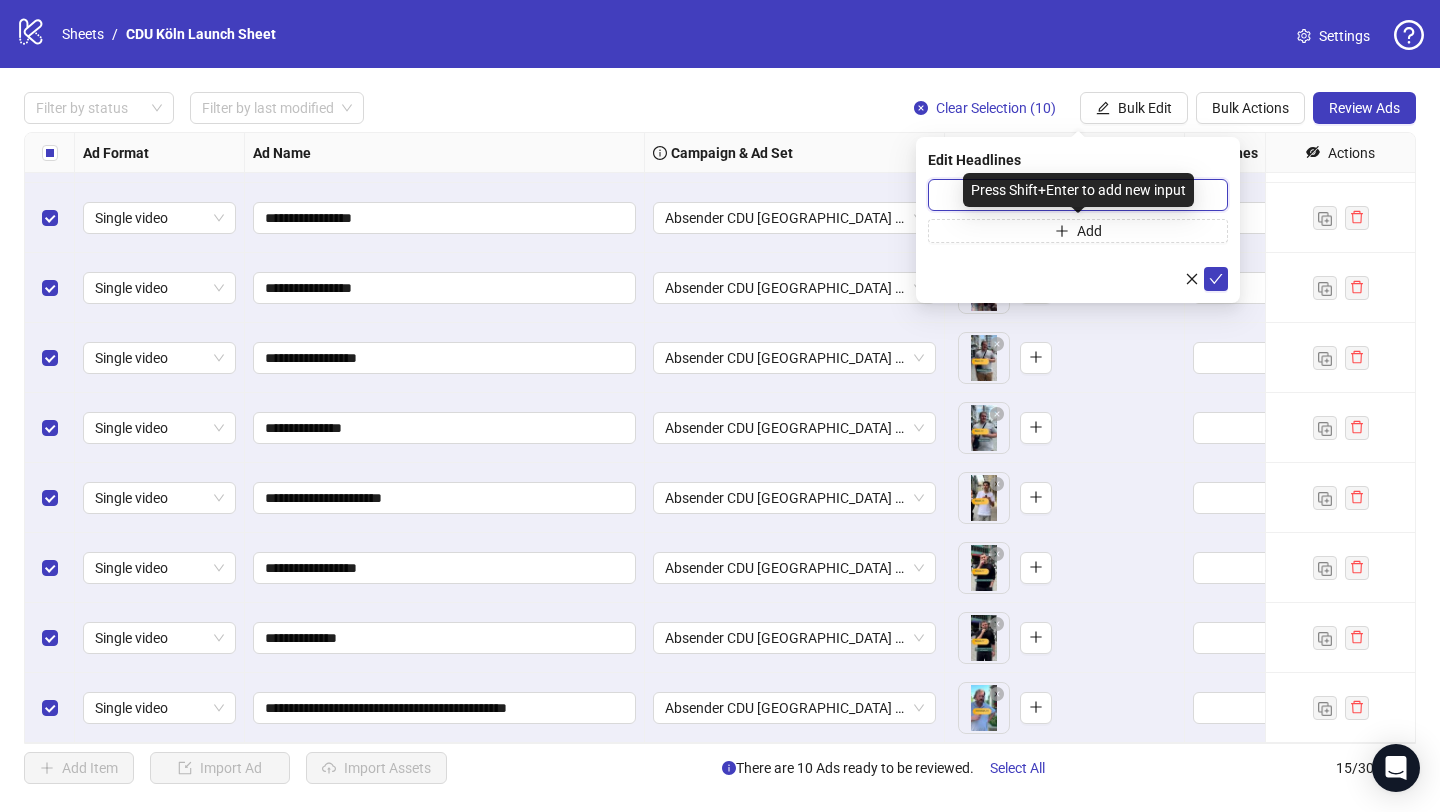 click at bounding box center (1078, 195) 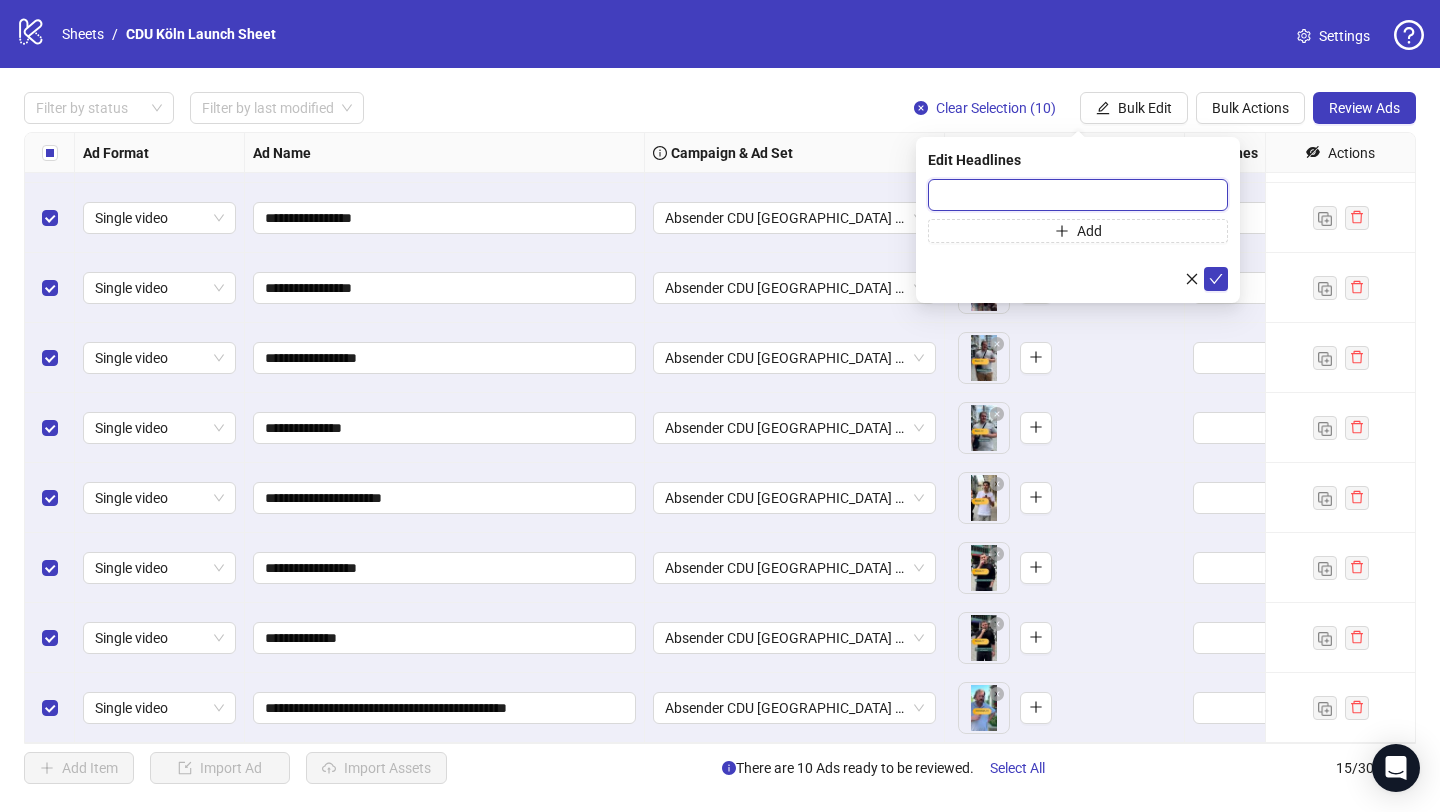 paste on "**********" 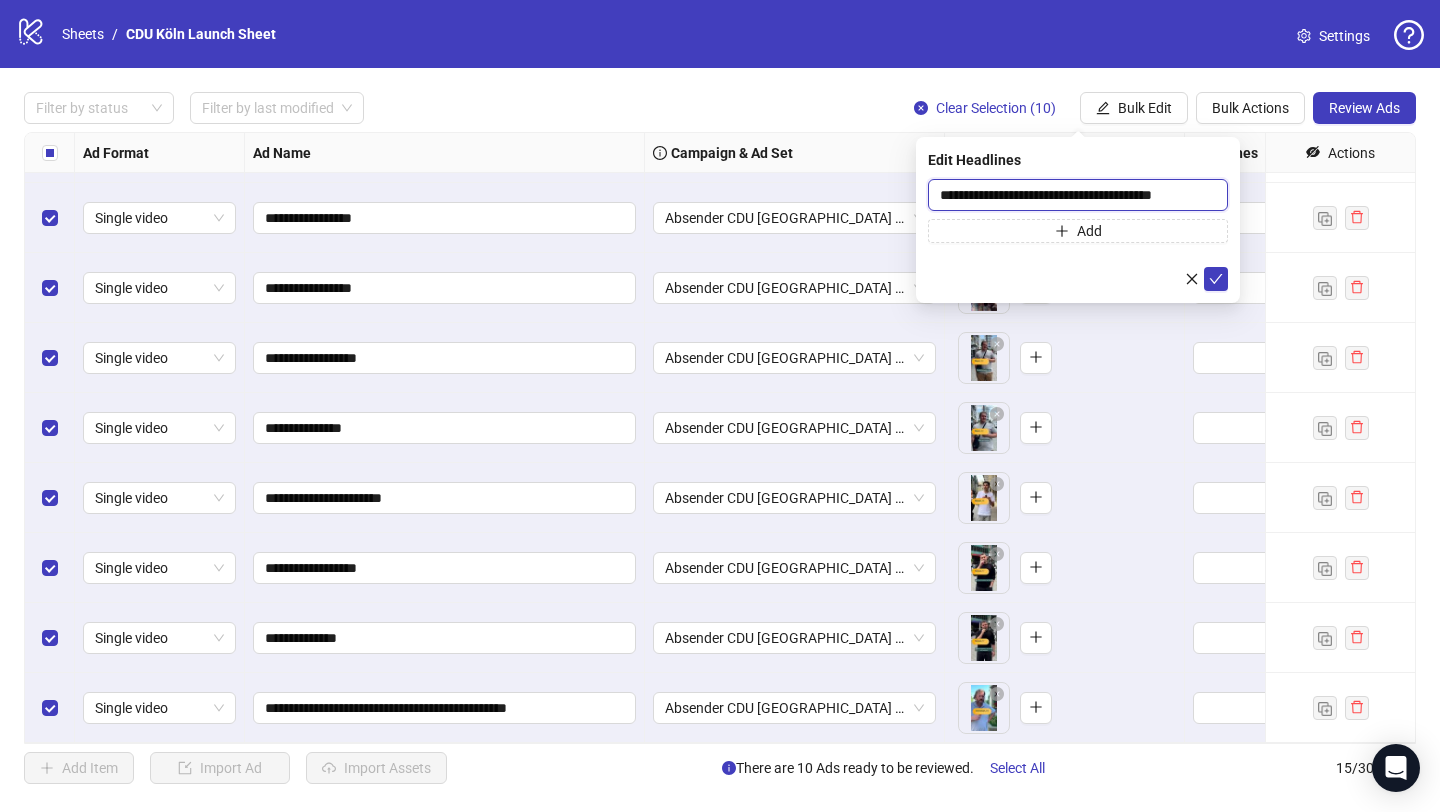 scroll, scrollTop: 0, scrollLeft: 4, axis: horizontal 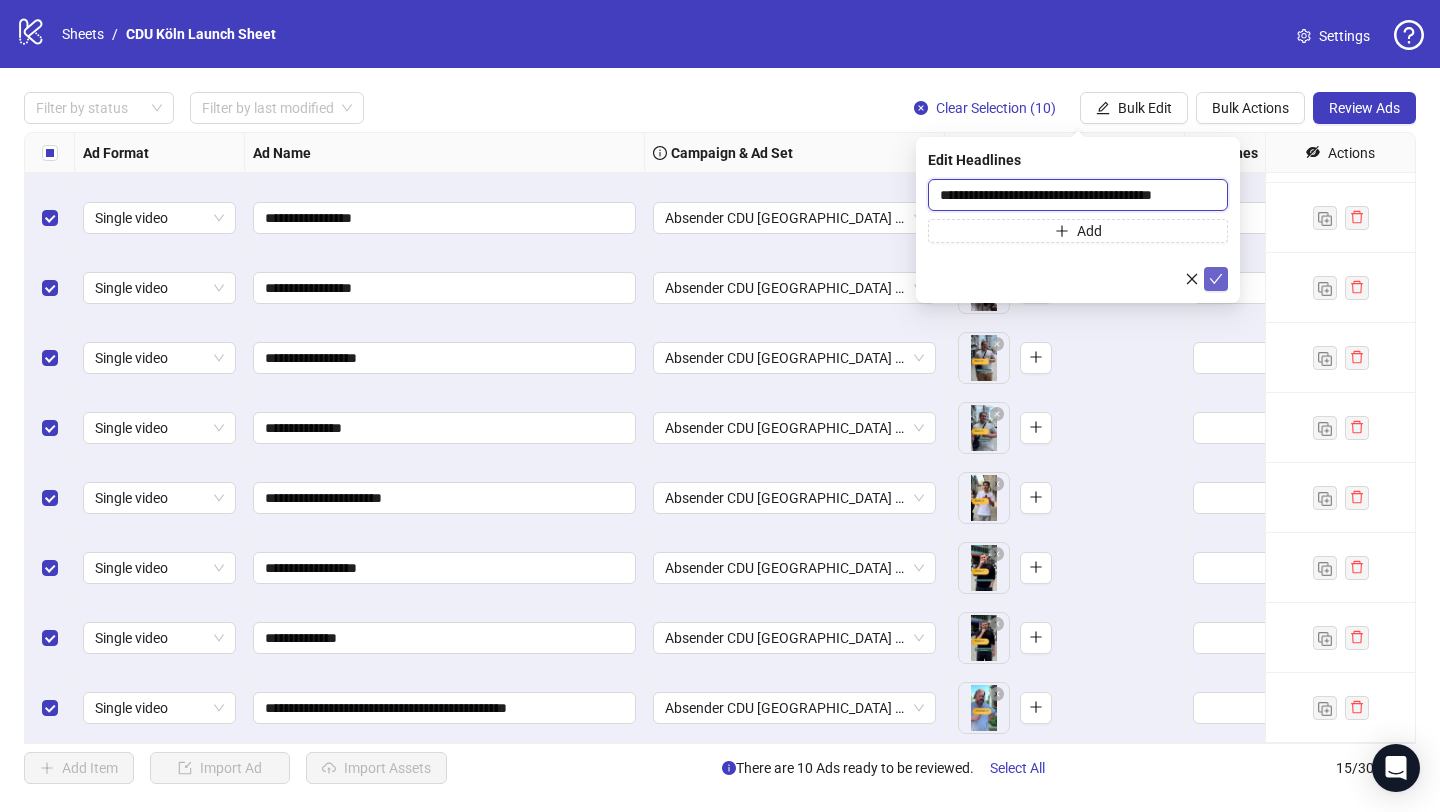type on "**********" 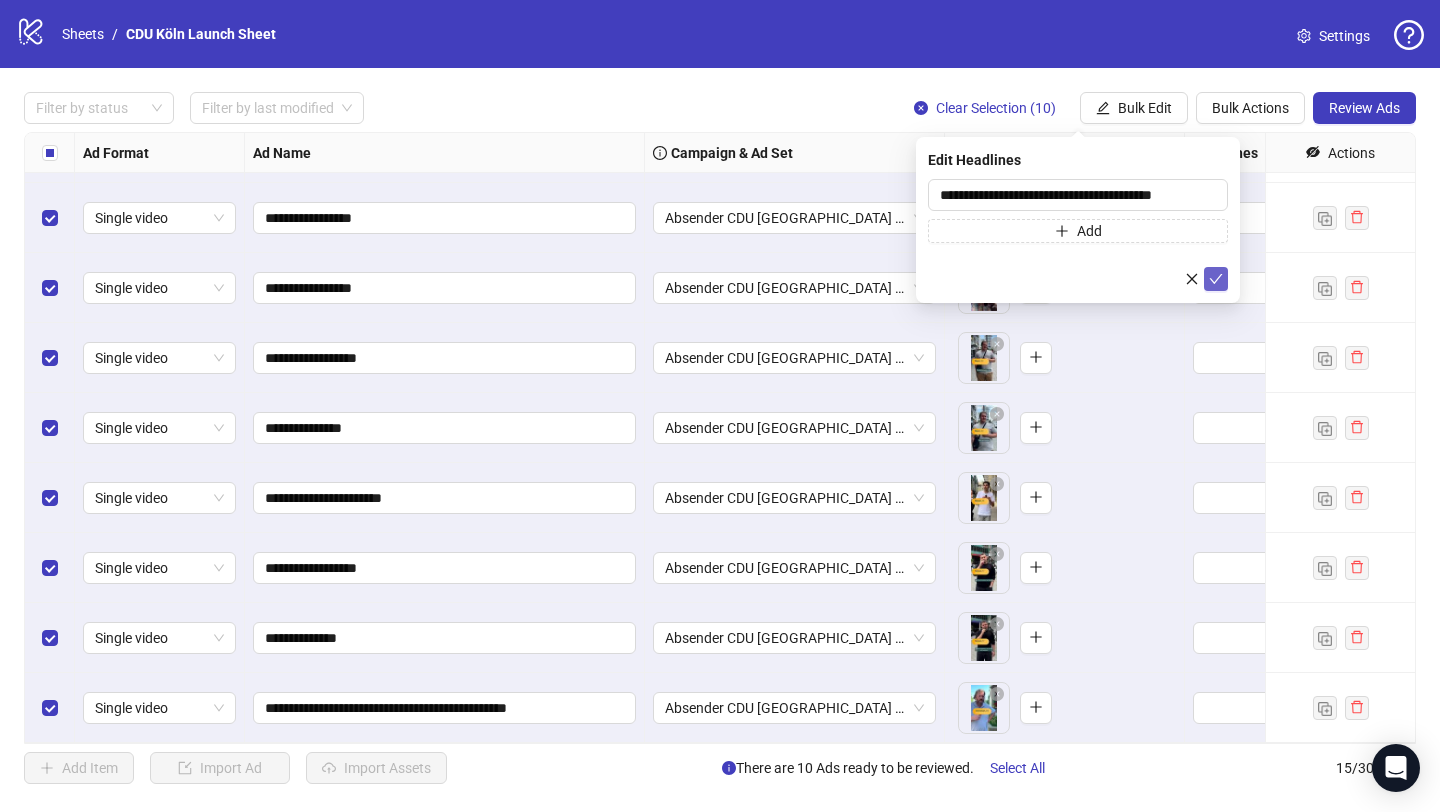 scroll, scrollTop: 0, scrollLeft: 0, axis: both 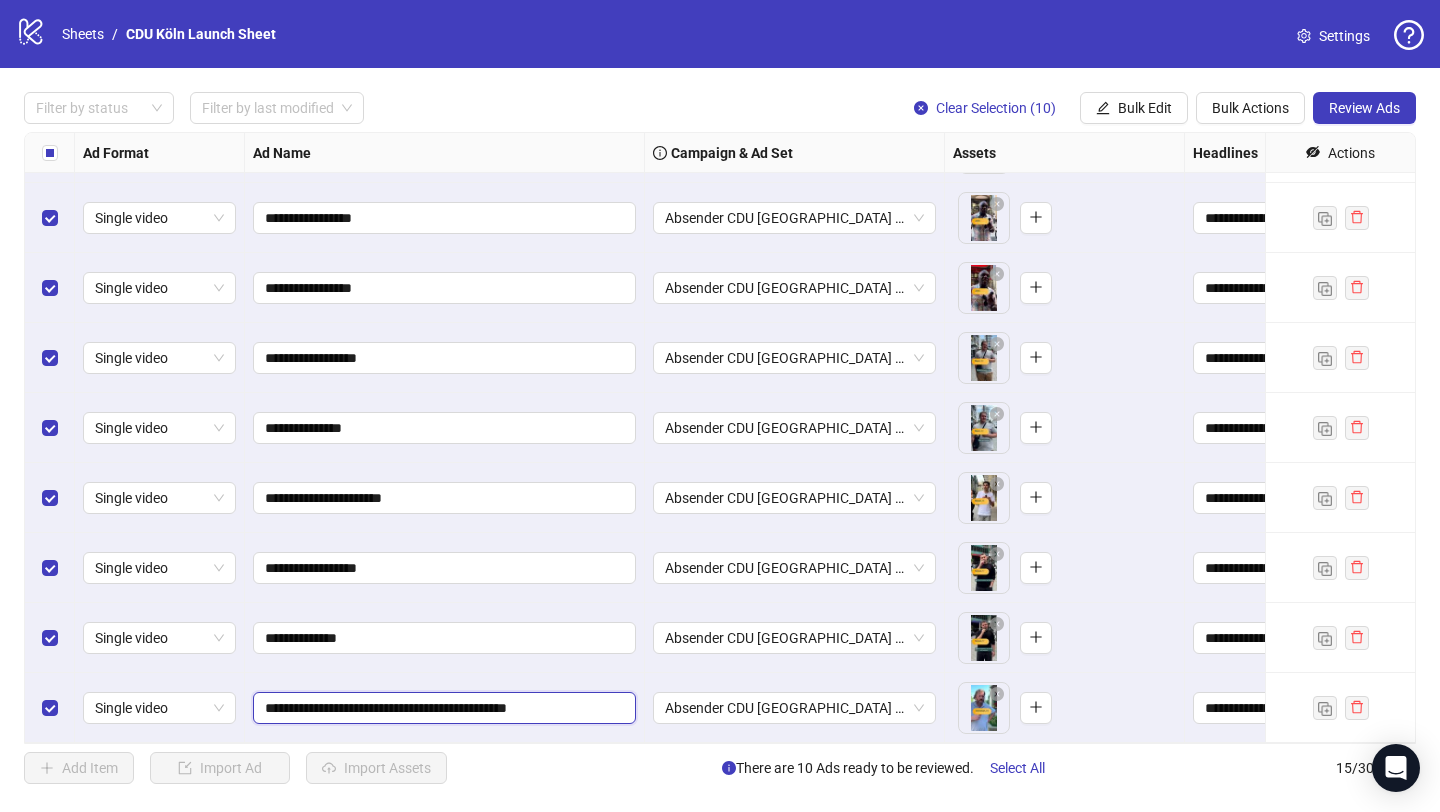 click on "**********" at bounding box center [442, 708] 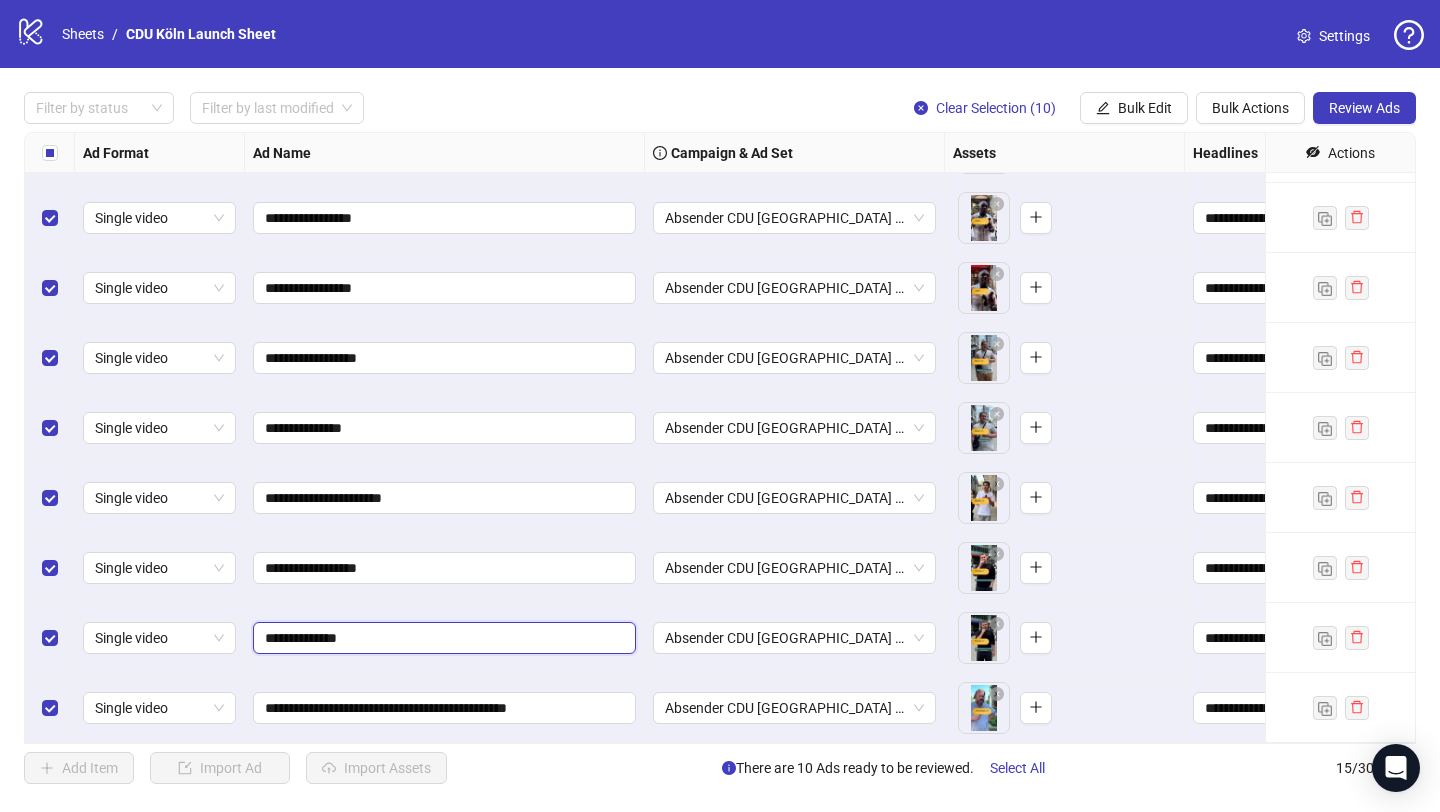click on "**********" at bounding box center (442, 638) 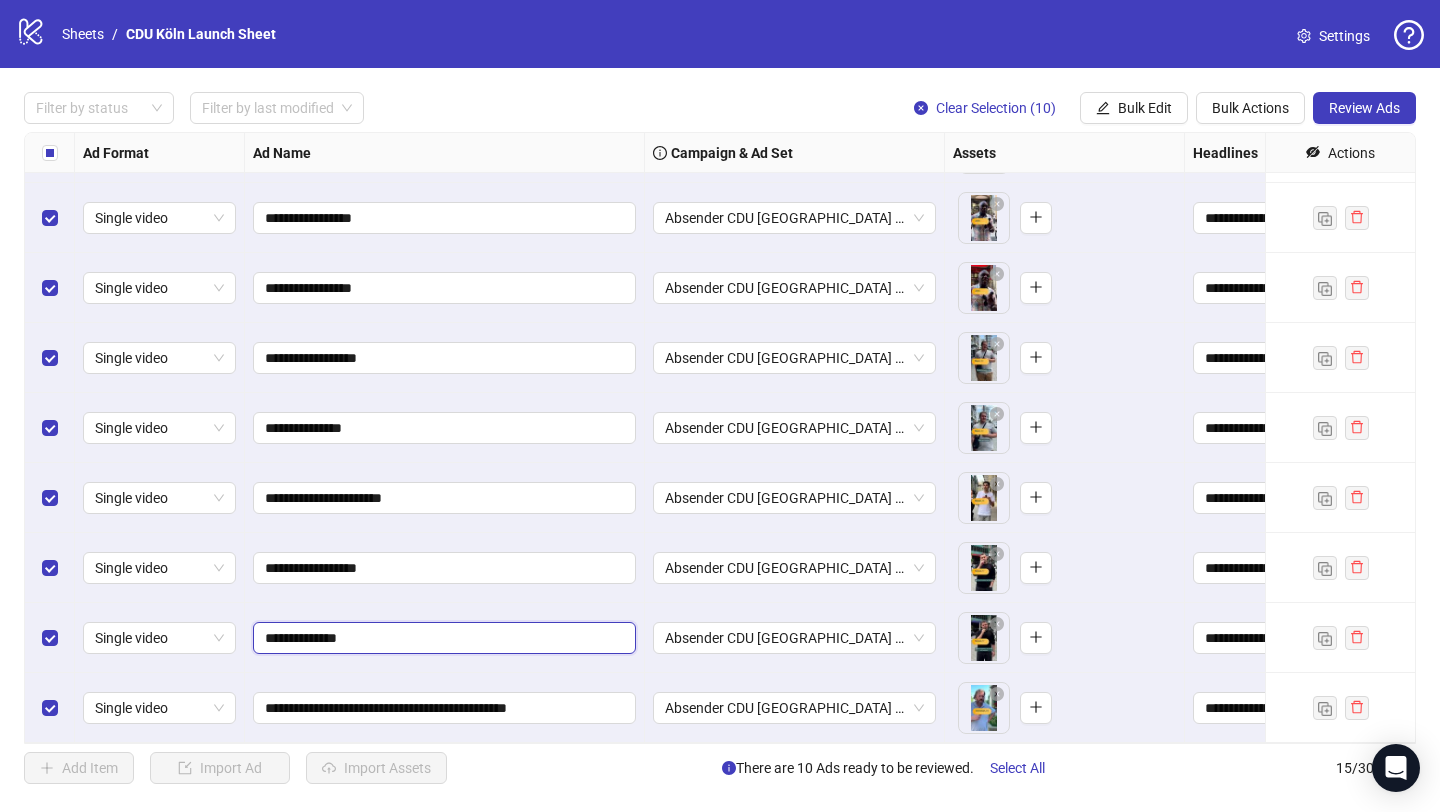click on "**********" at bounding box center (442, 638) 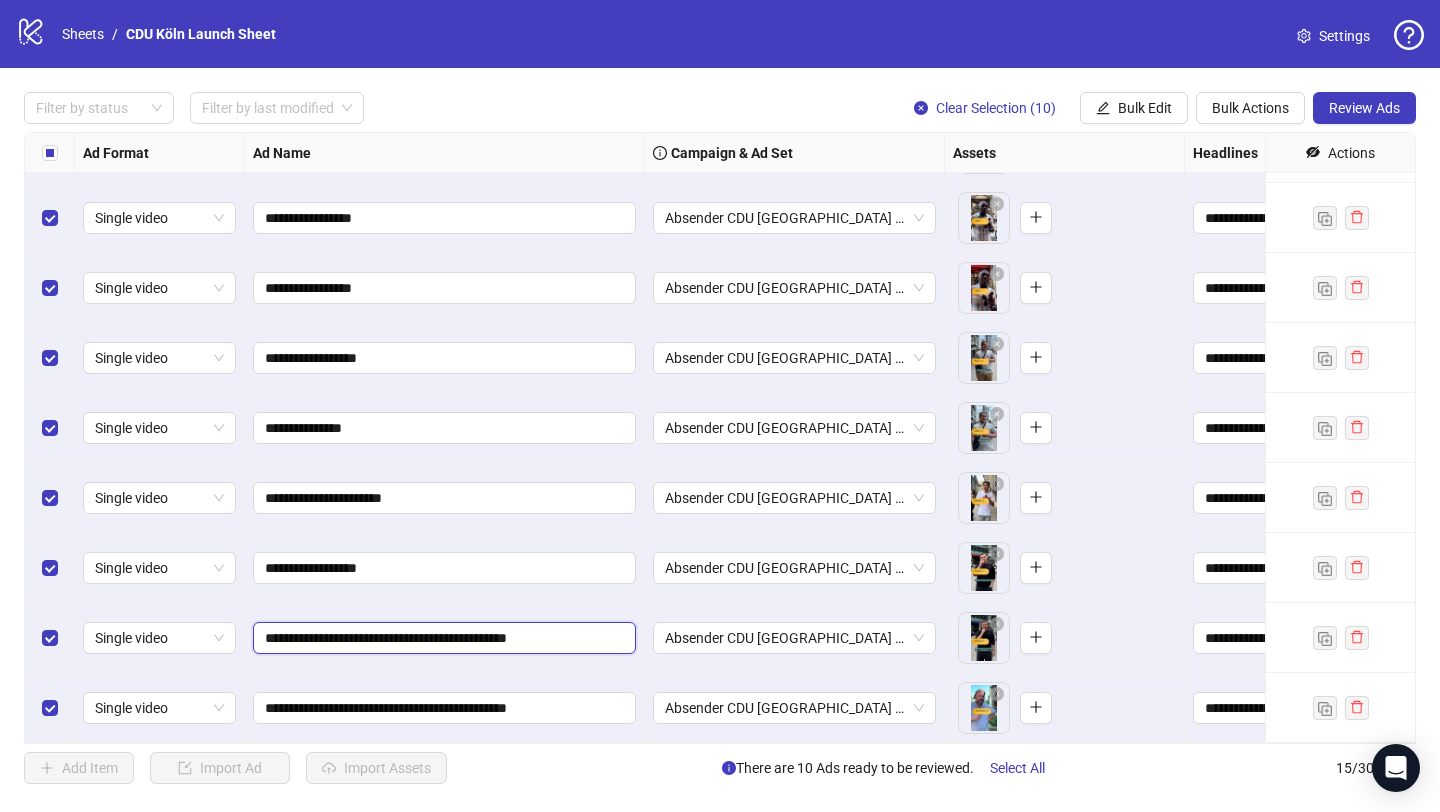 click on "**********" at bounding box center [442, 638] 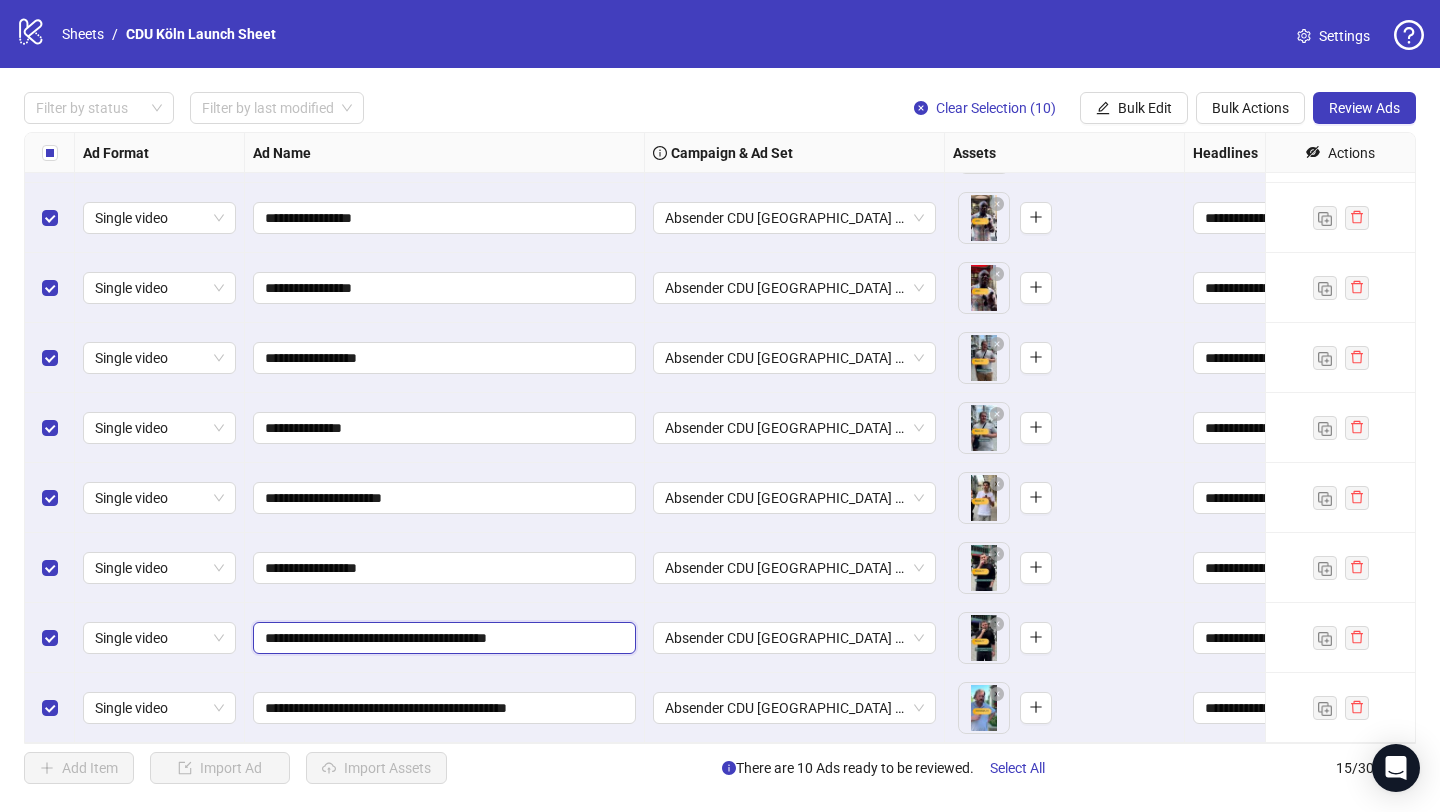 click on "**********" at bounding box center (442, 638) 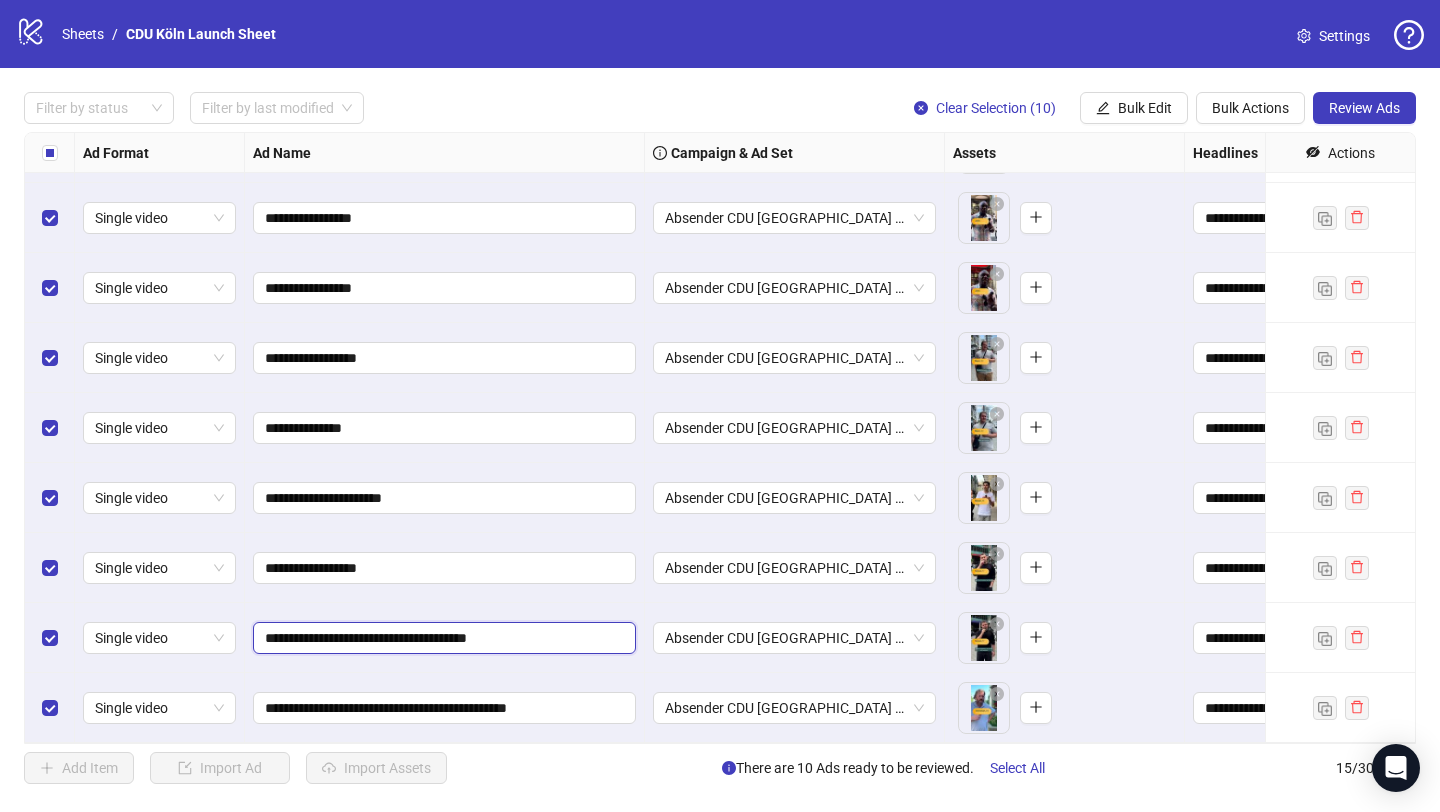 type on "**********" 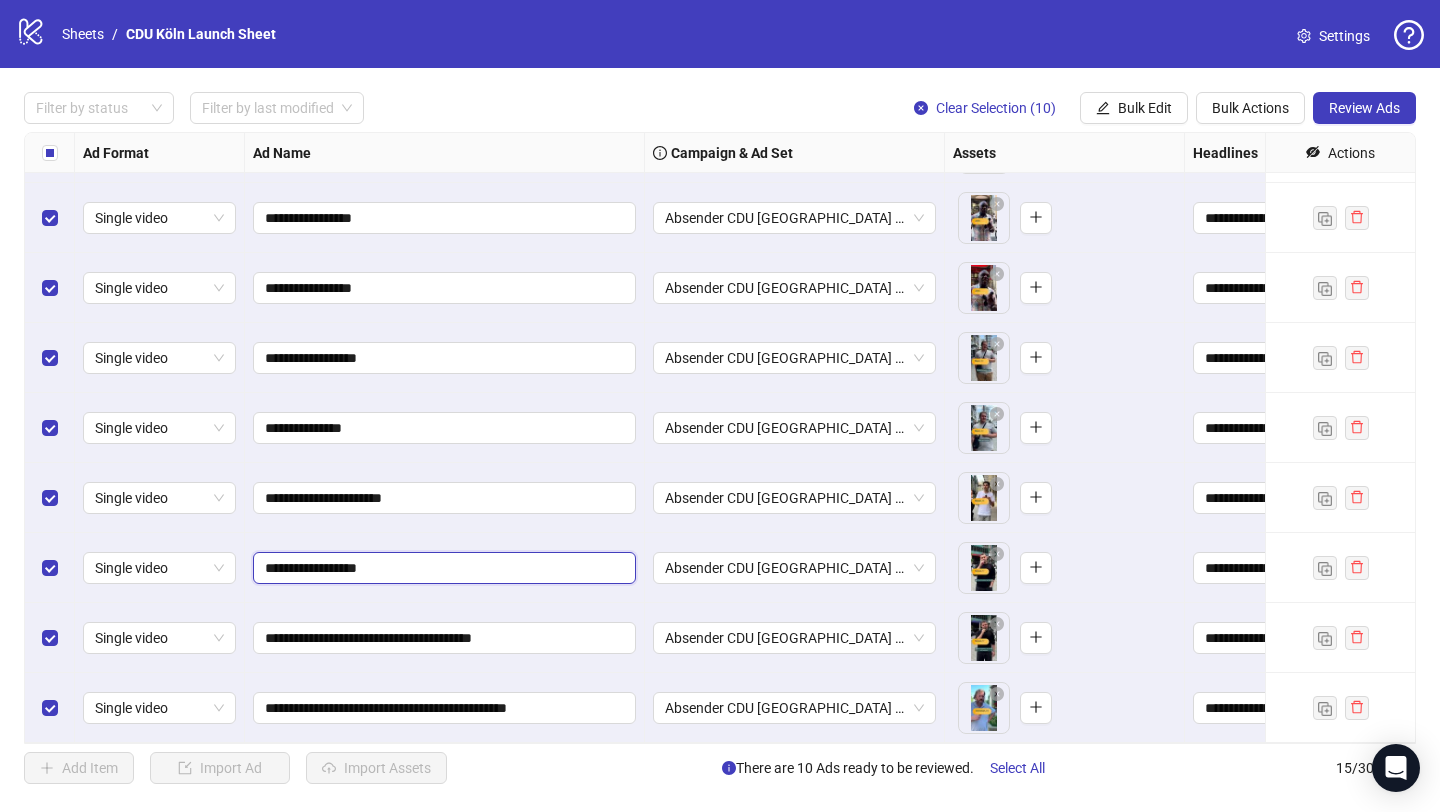 click on "**********" at bounding box center (442, 568) 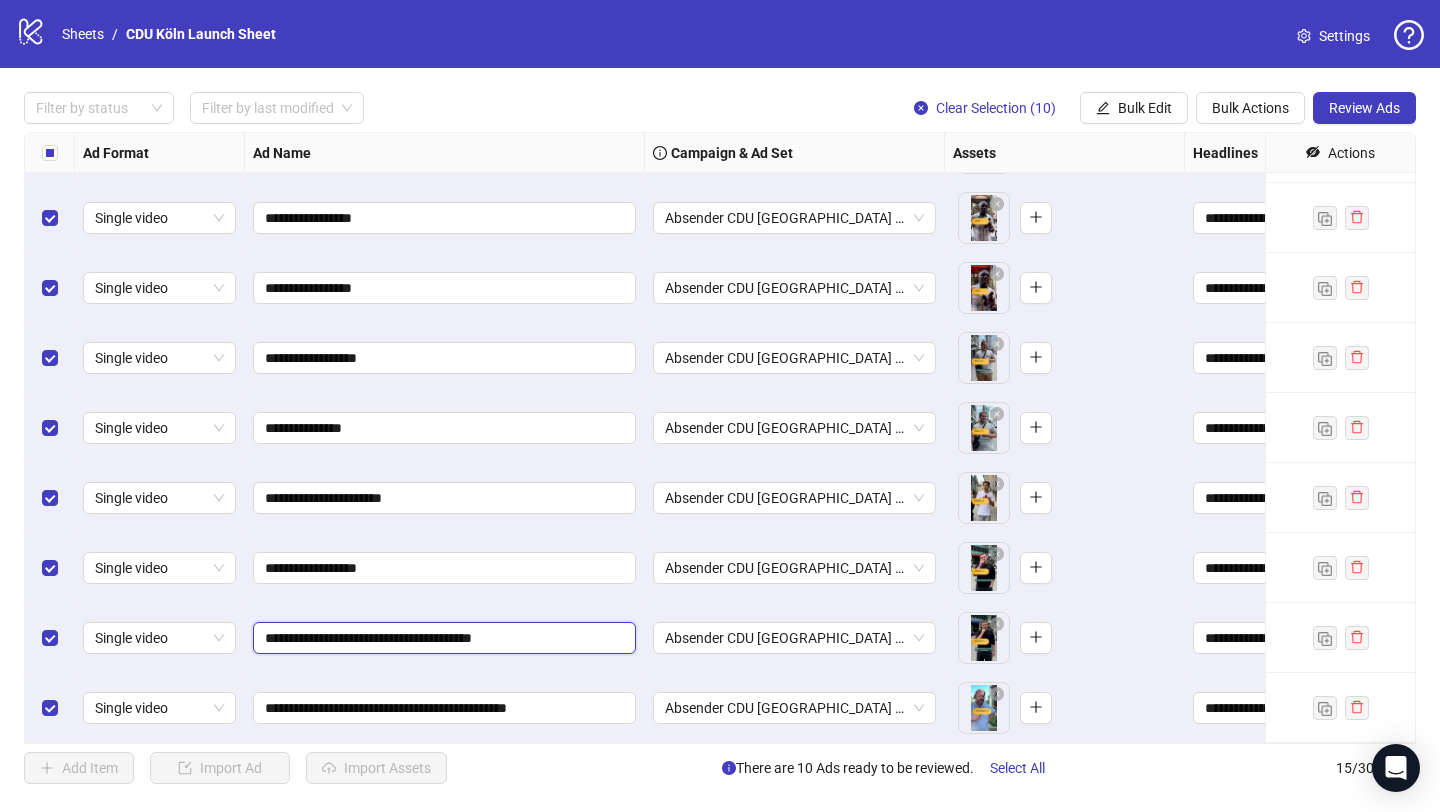 click on "**********" at bounding box center (442, 638) 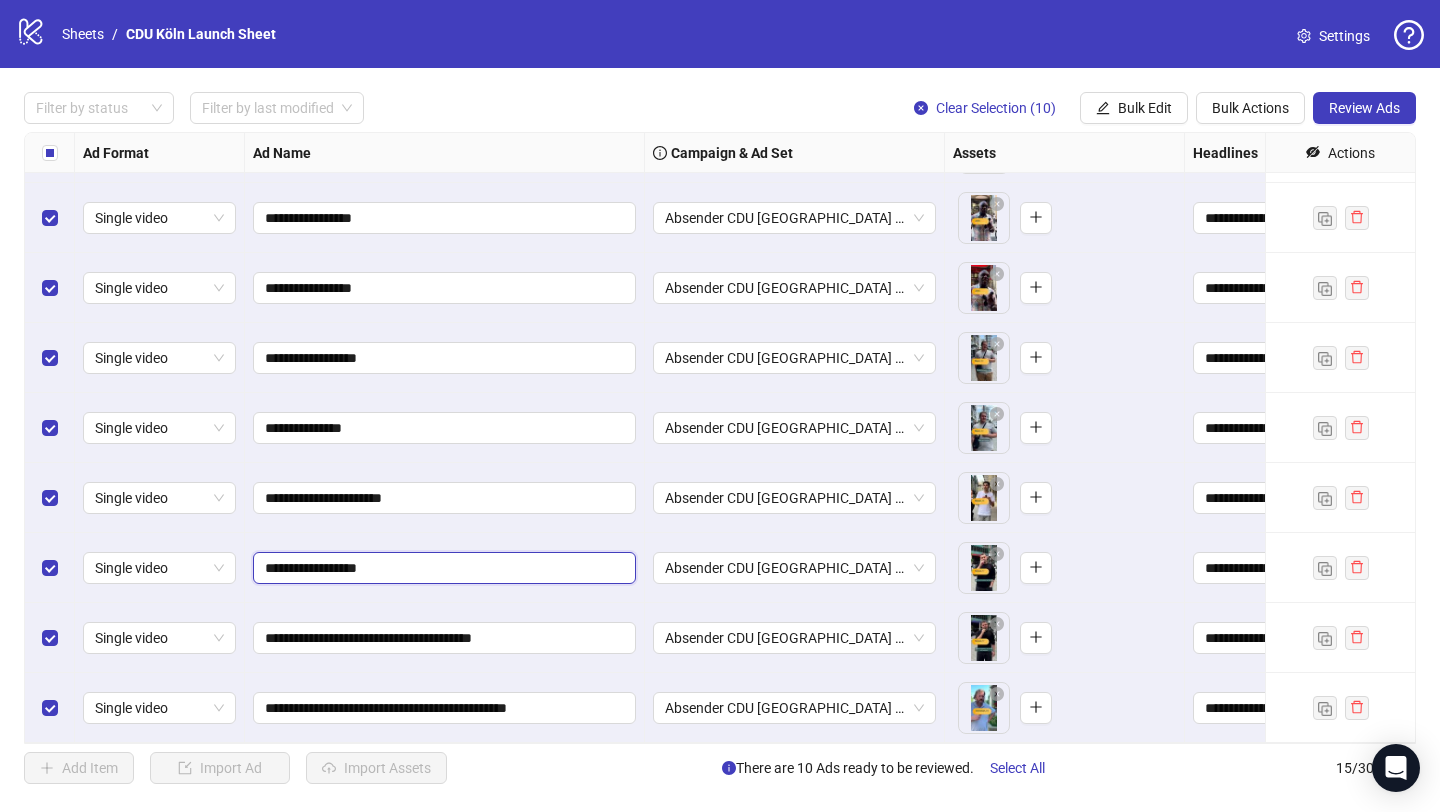 click on "**********" at bounding box center [442, 568] 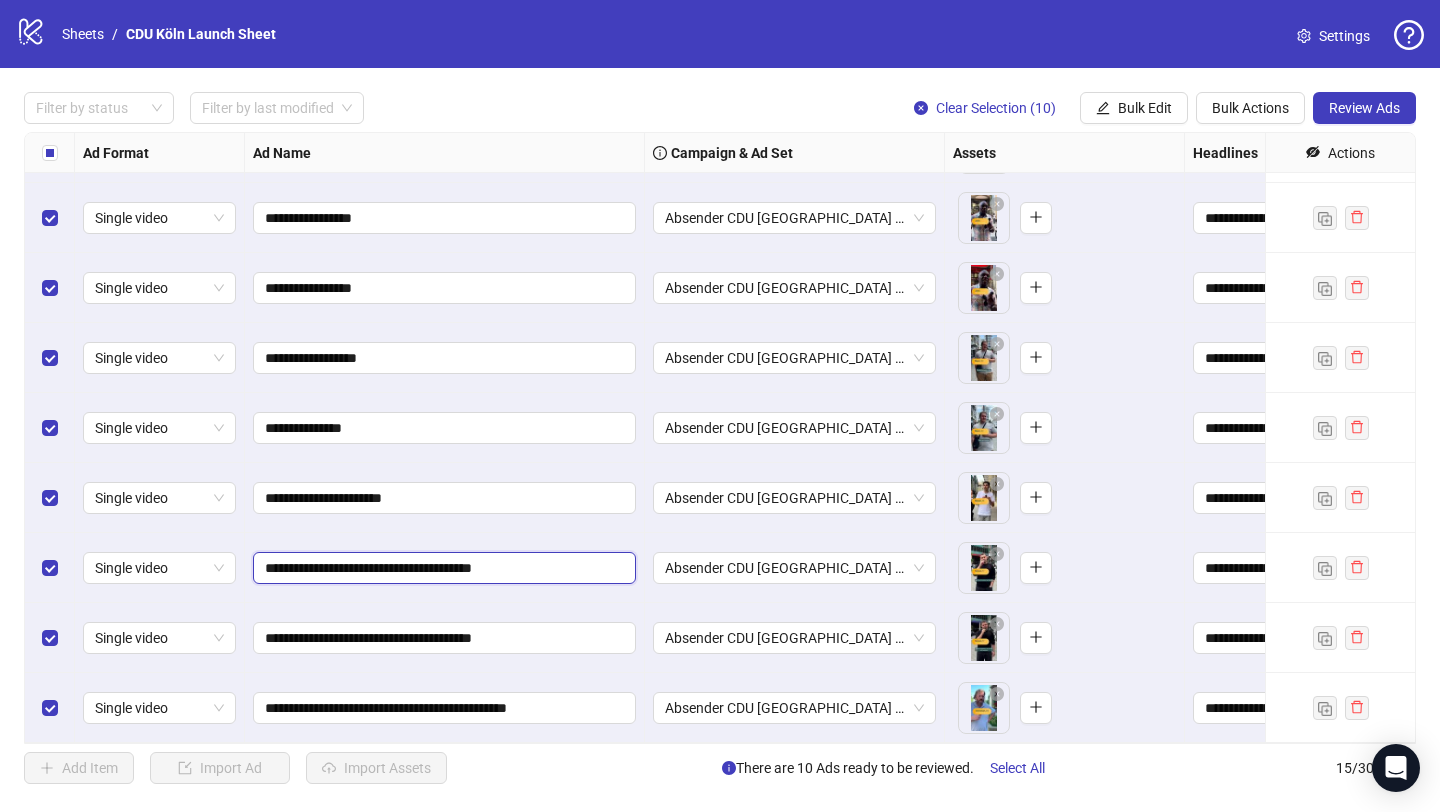 click on "**********" at bounding box center (442, 568) 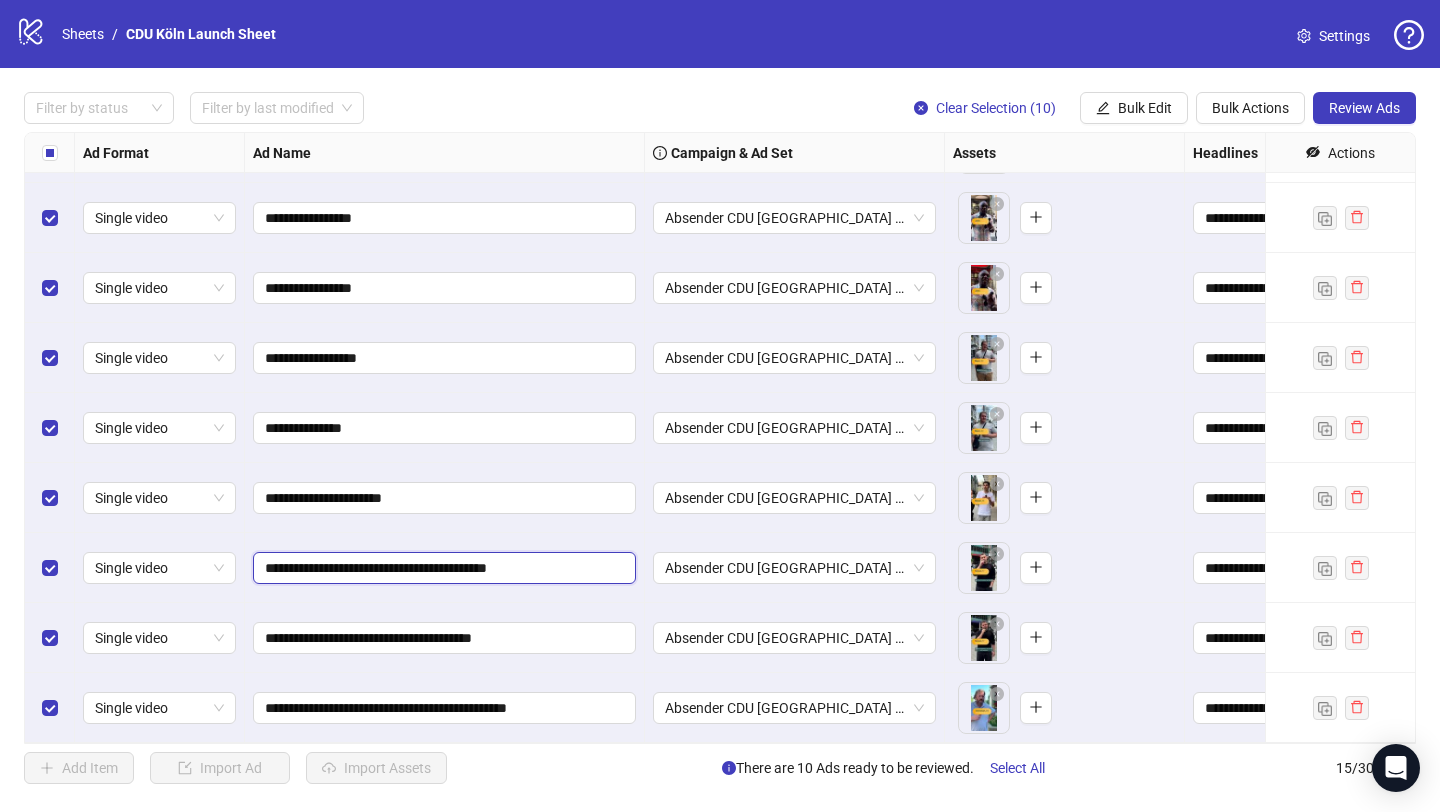 type on "**********" 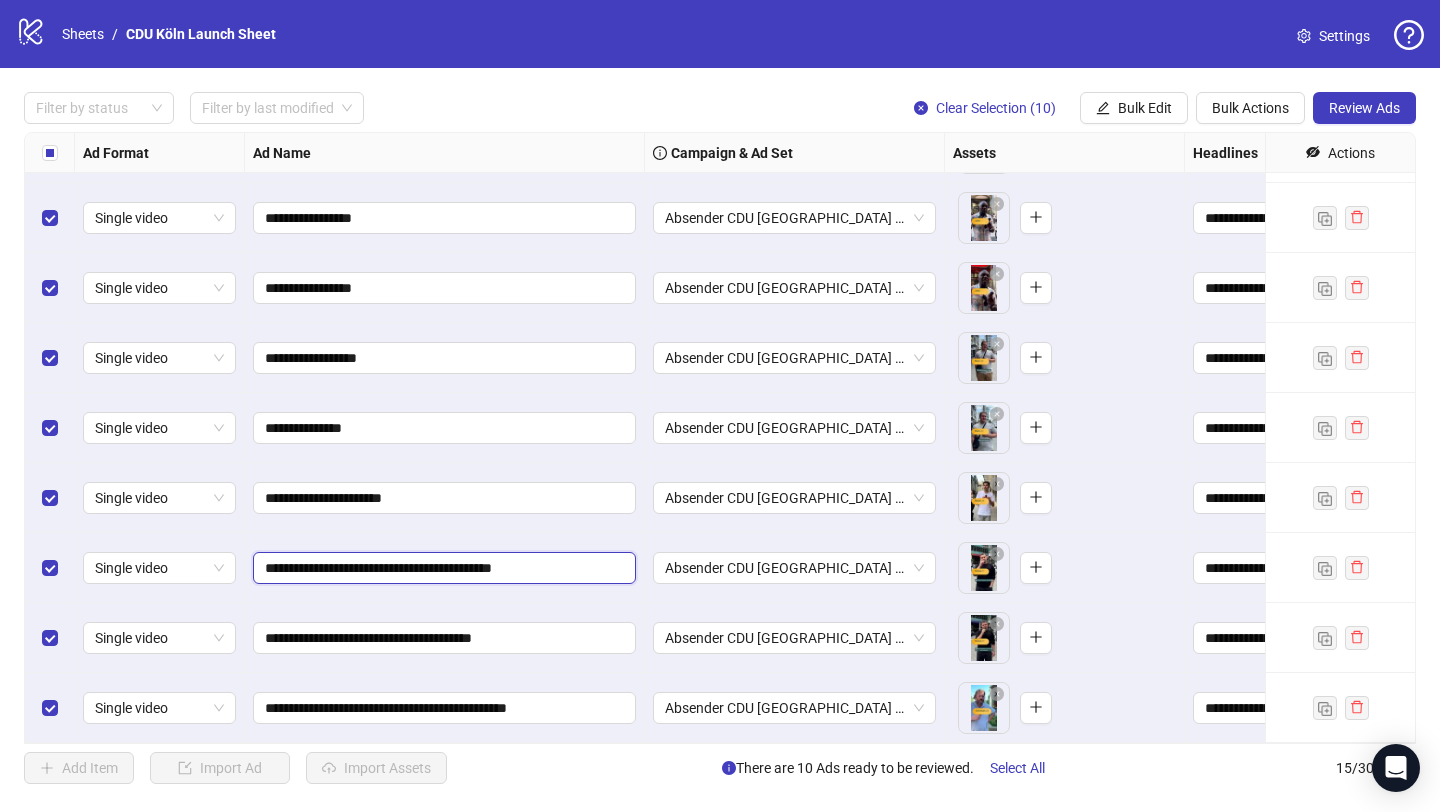 click on "**********" at bounding box center (442, 568) 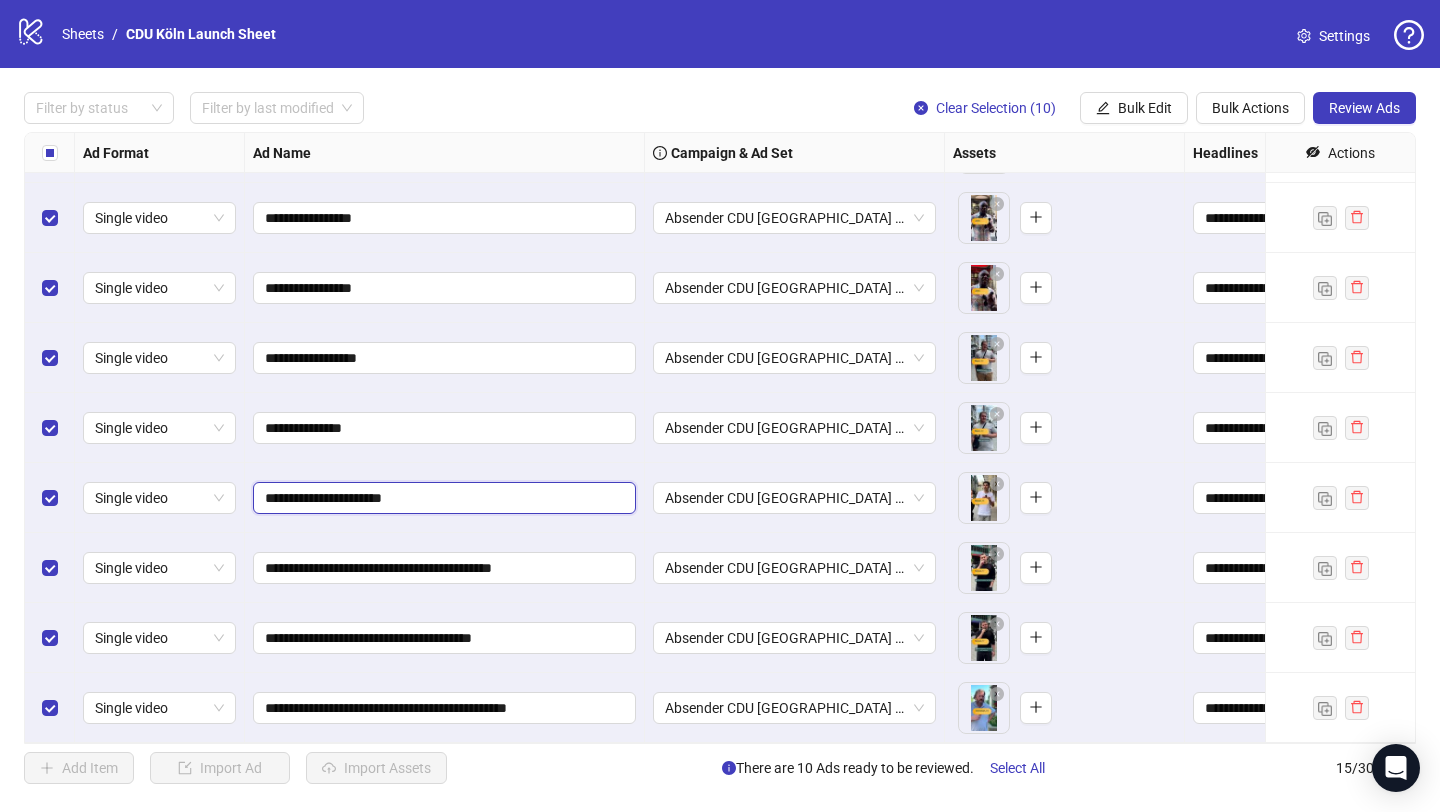 click on "**********" at bounding box center [442, 498] 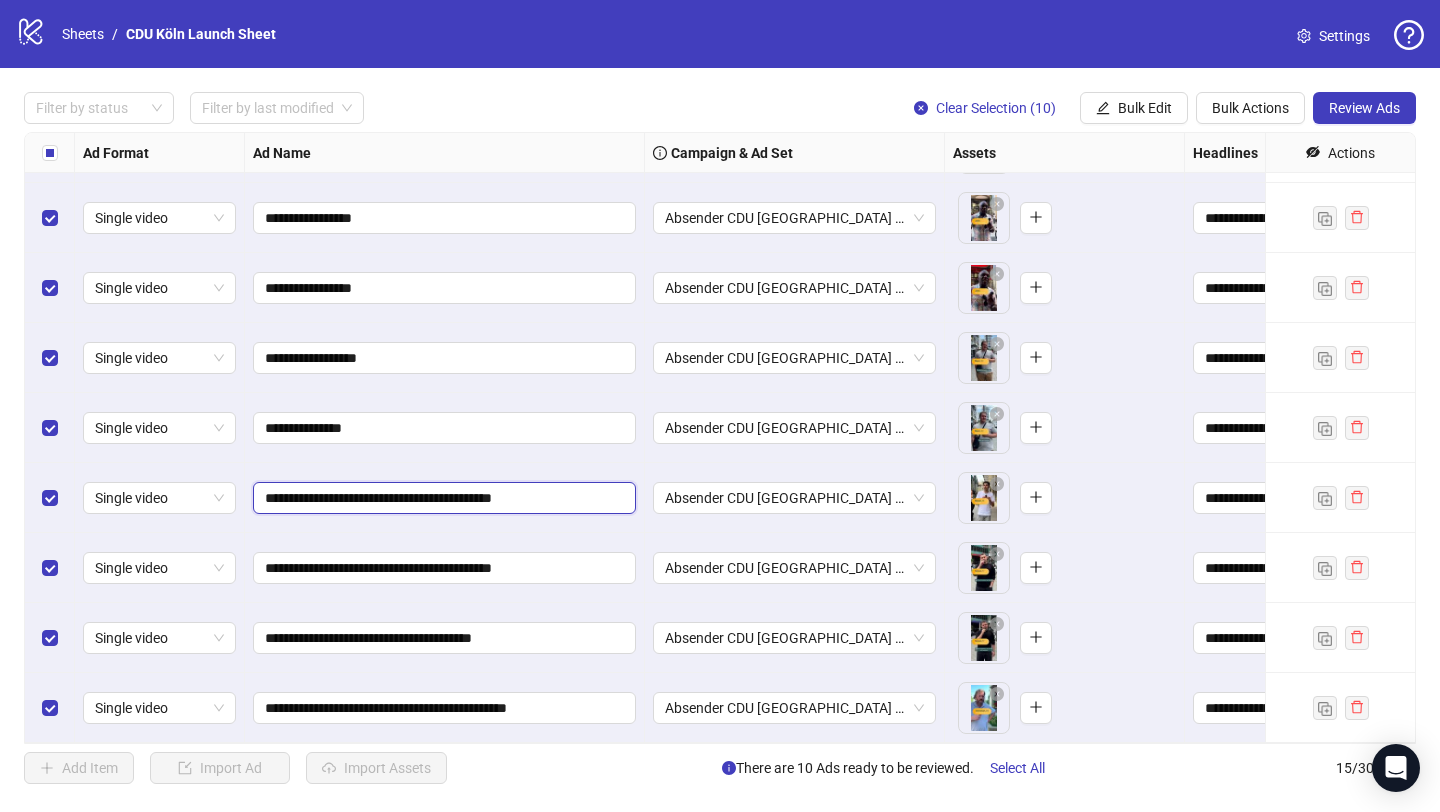 click on "**********" at bounding box center (442, 498) 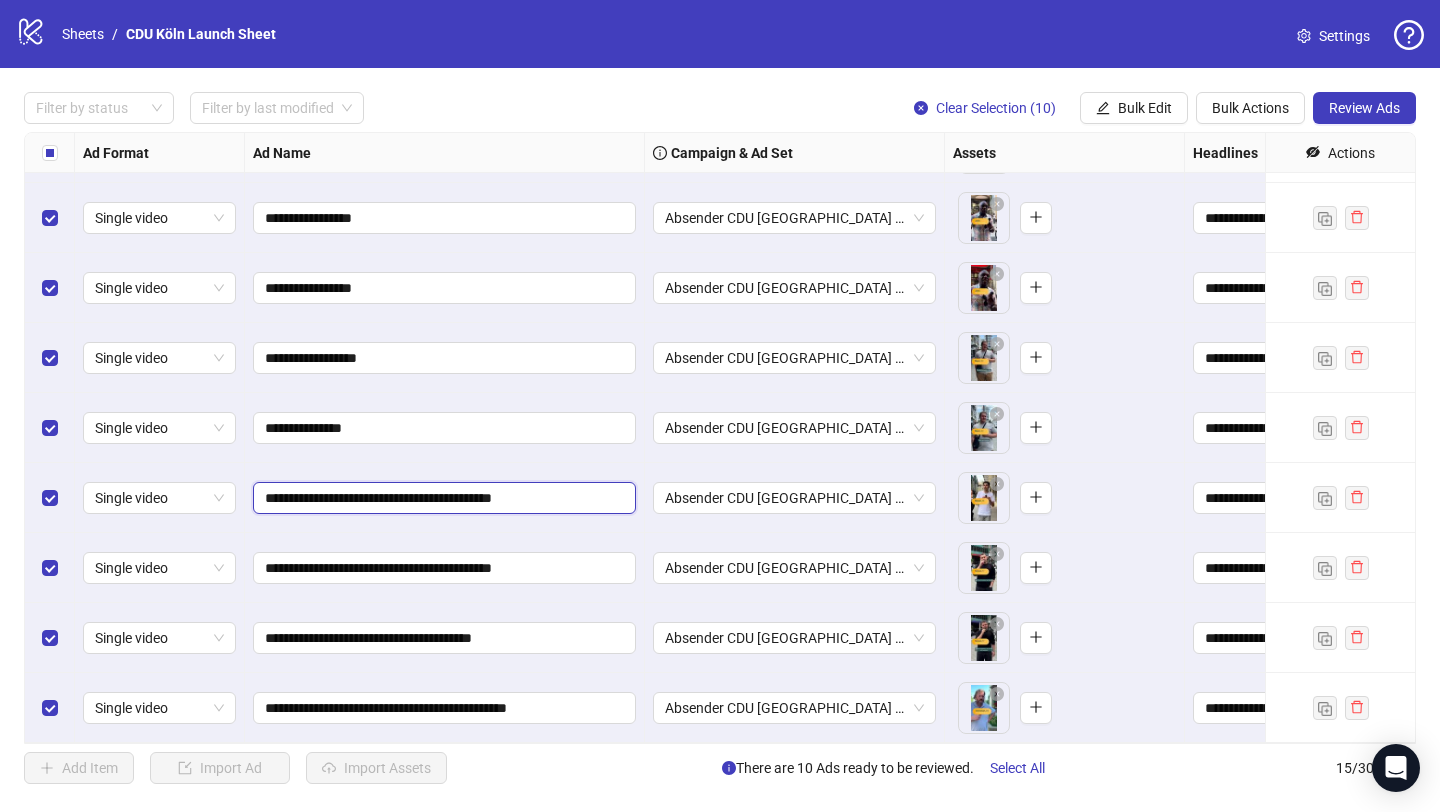 click on "**********" at bounding box center [442, 498] 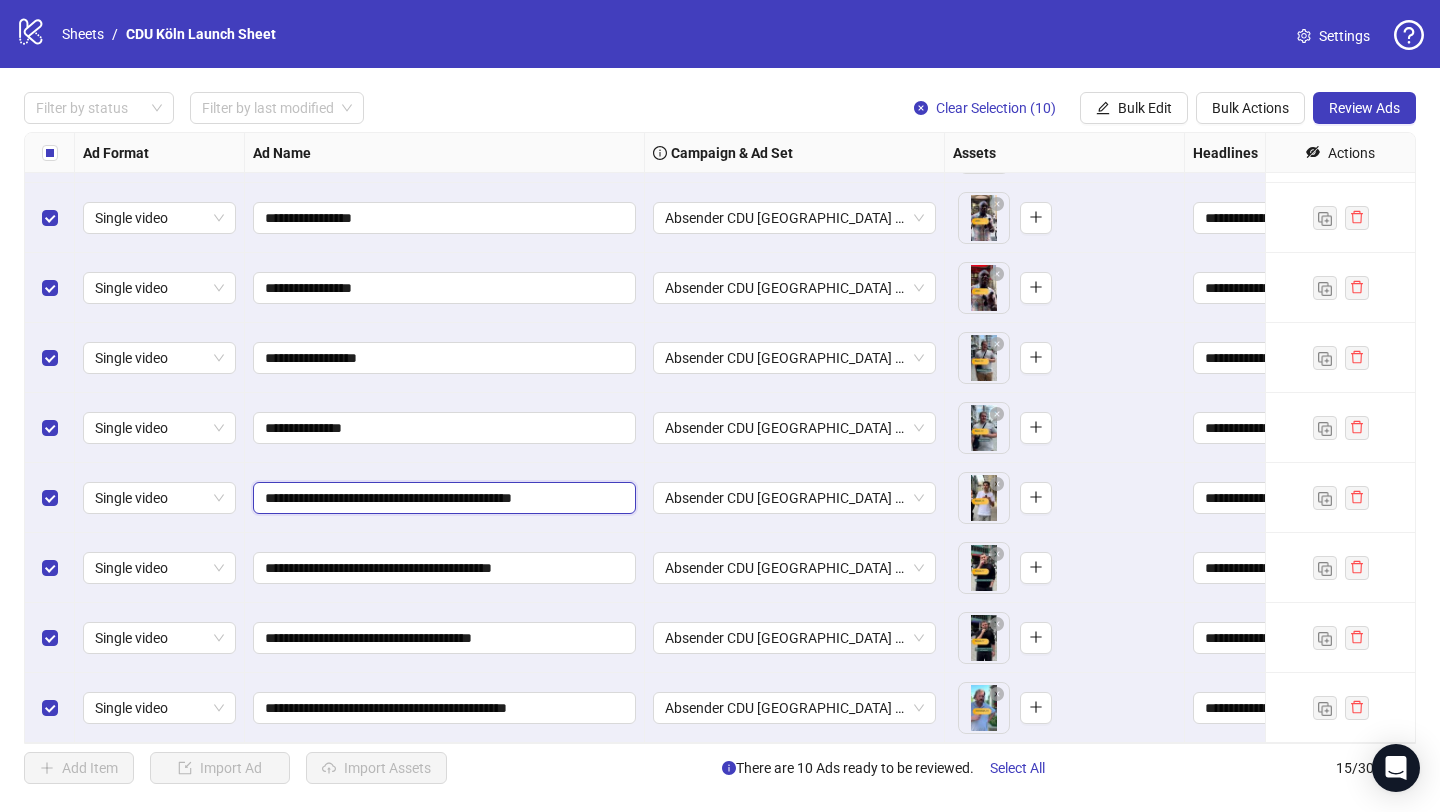 type on "**********" 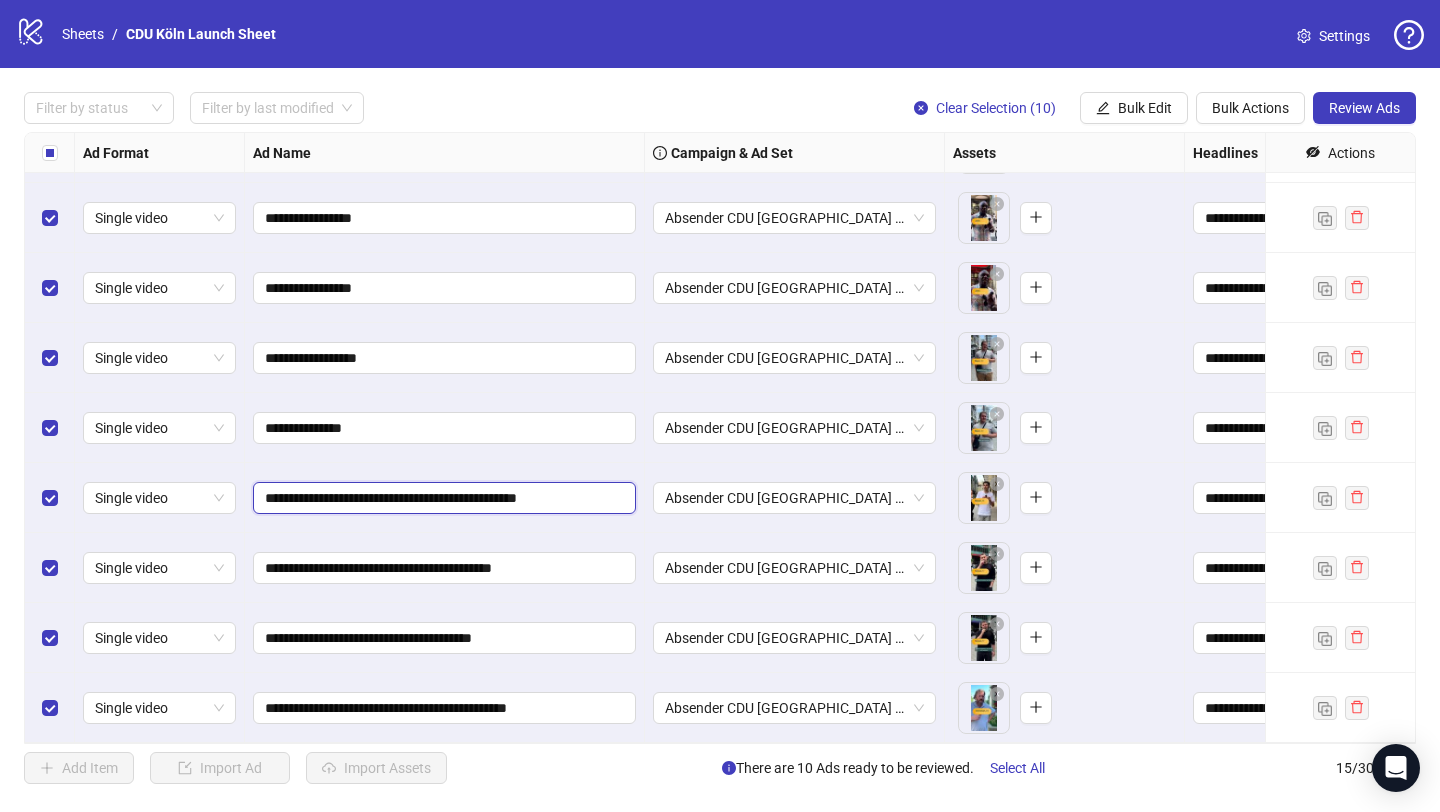 click on "**********" at bounding box center [442, 498] 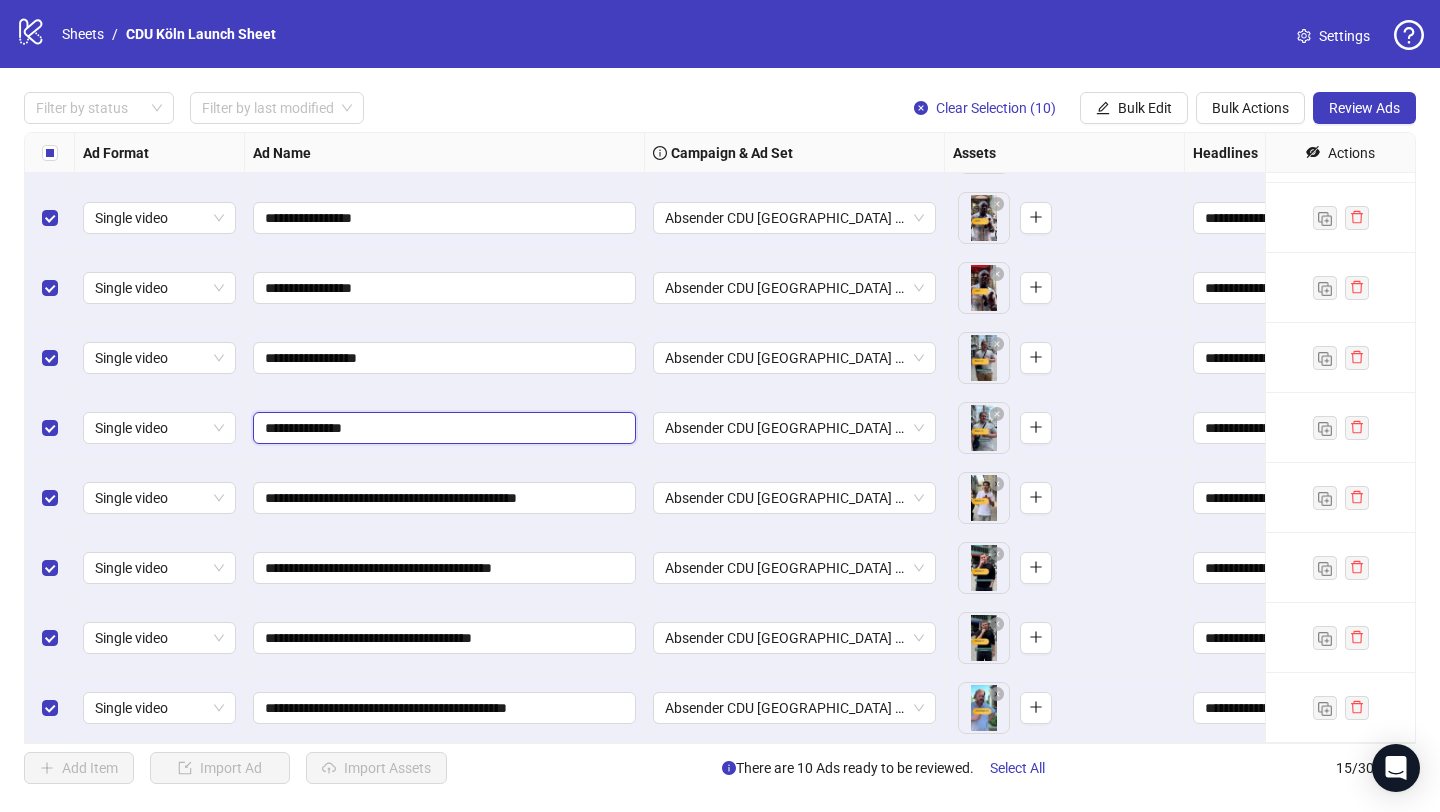 click on "**********" at bounding box center (442, 428) 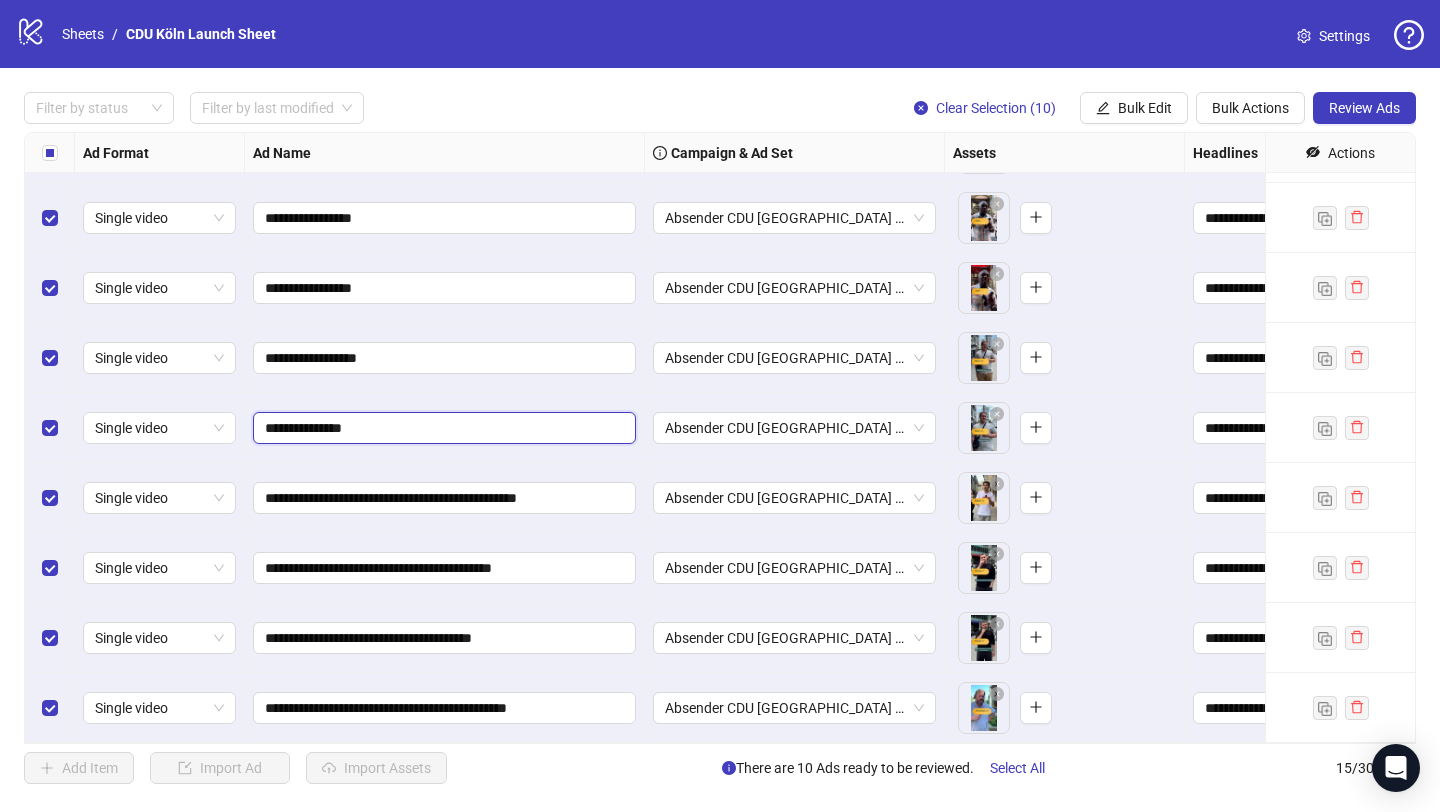 click on "**********" at bounding box center (442, 428) 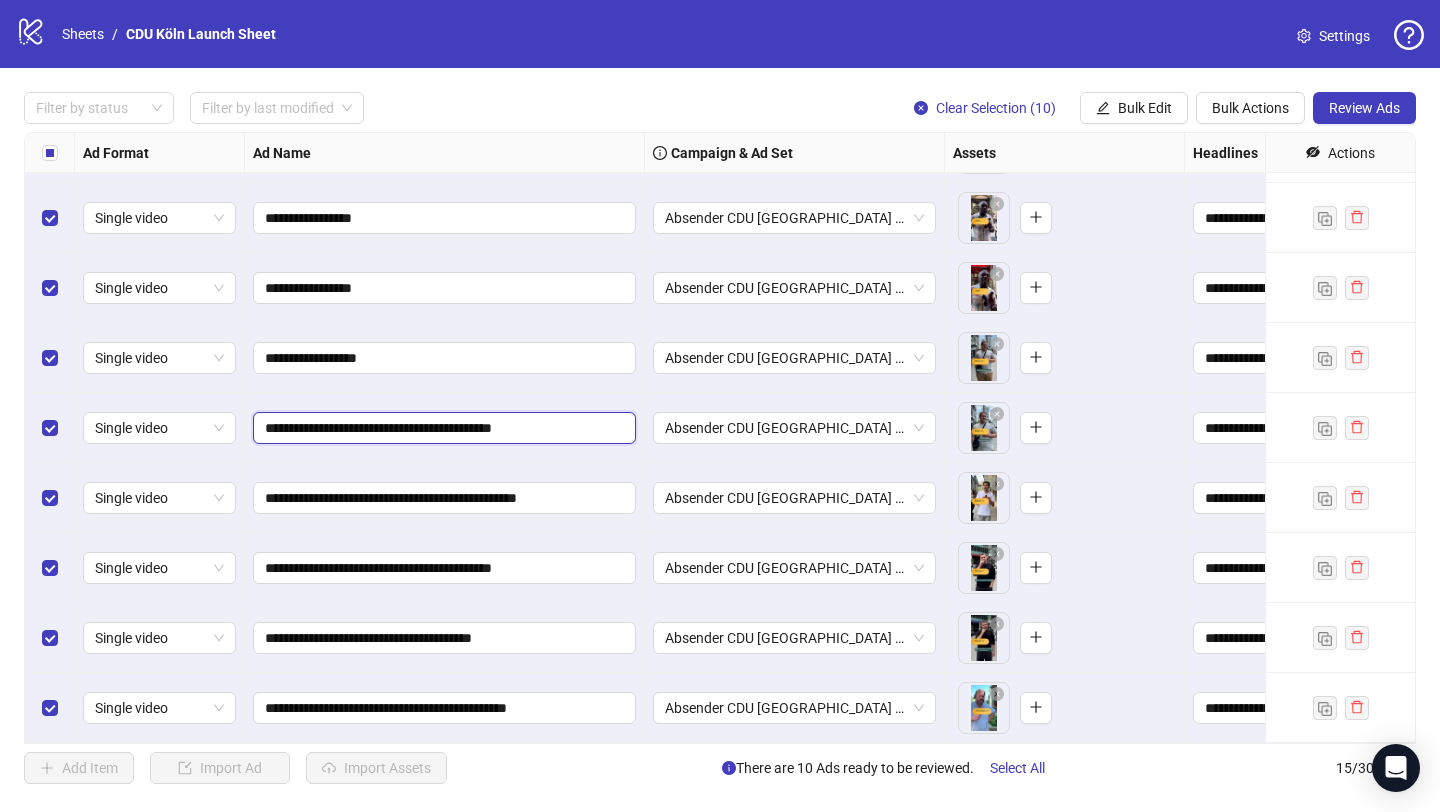 click on "**********" at bounding box center [442, 428] 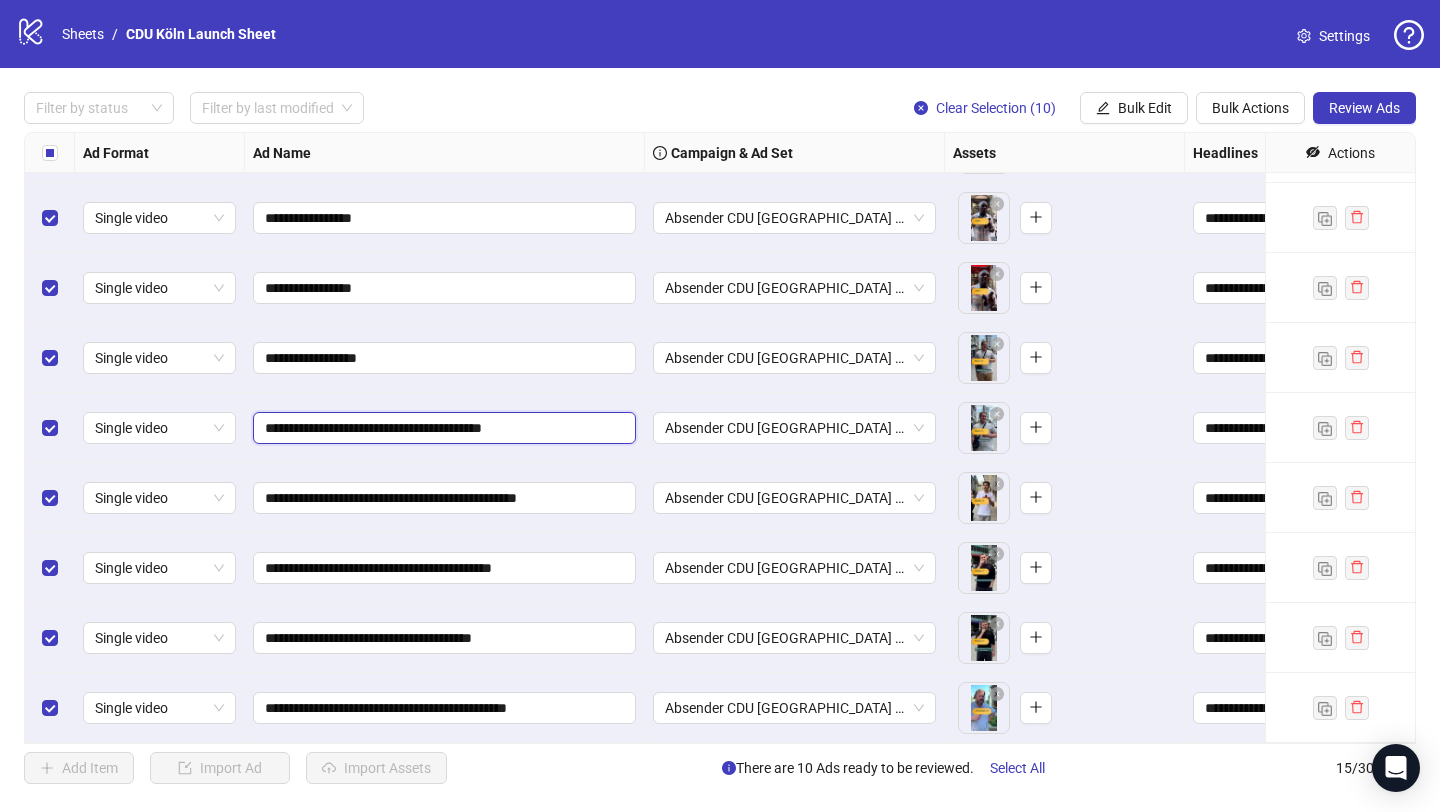 click on "**********" at bounding box center [442, 428] 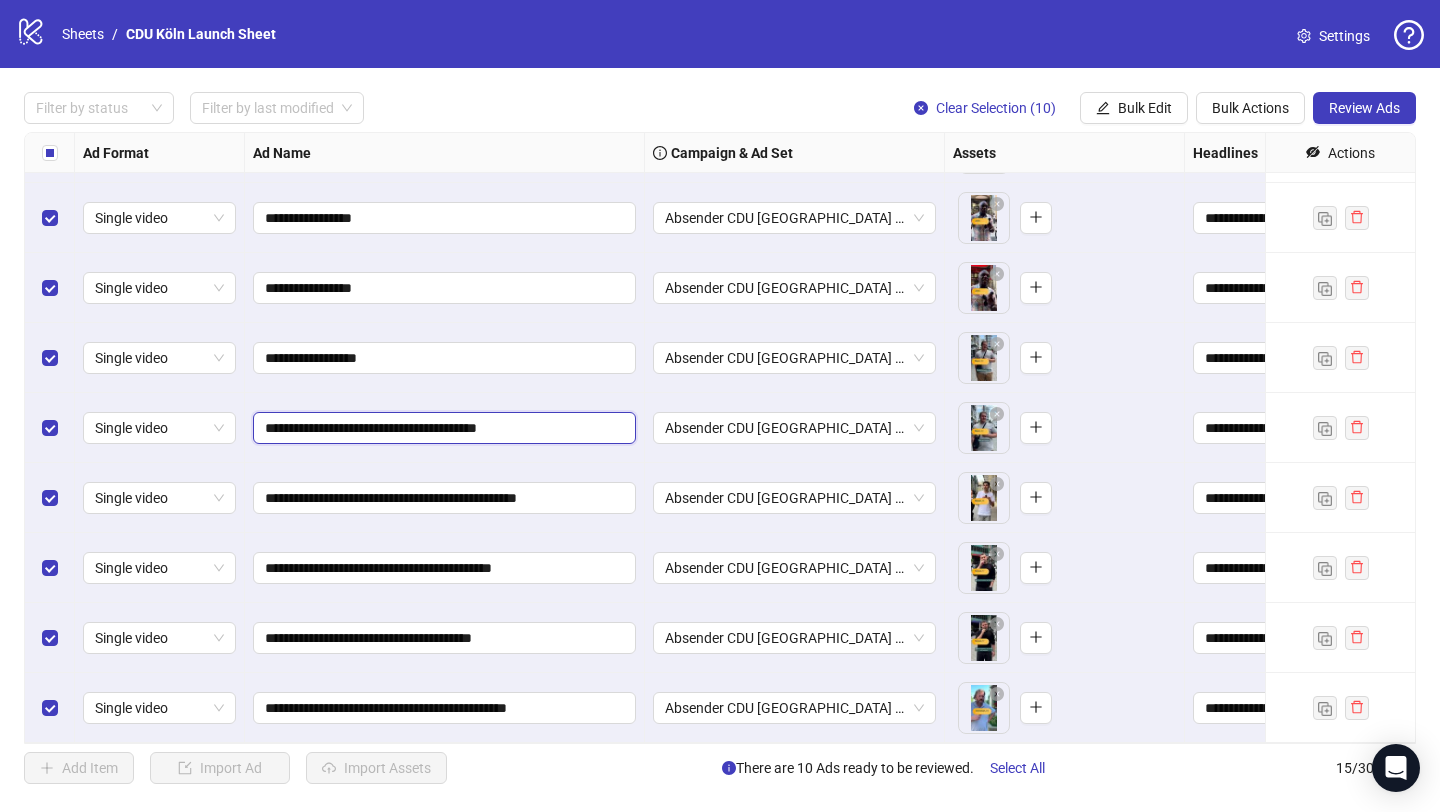 click on "**********" at bounding box center [442, 428] 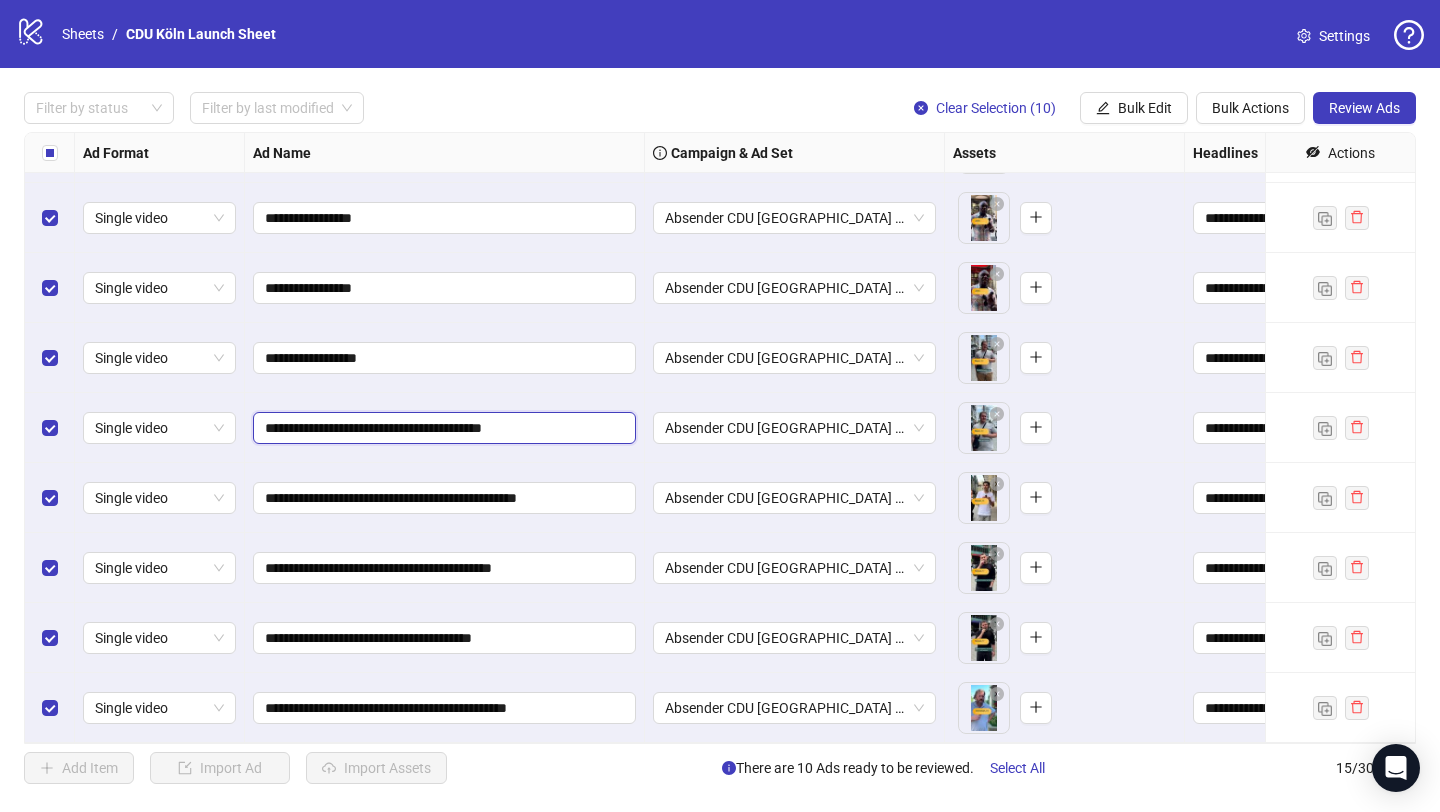 type on "**********" 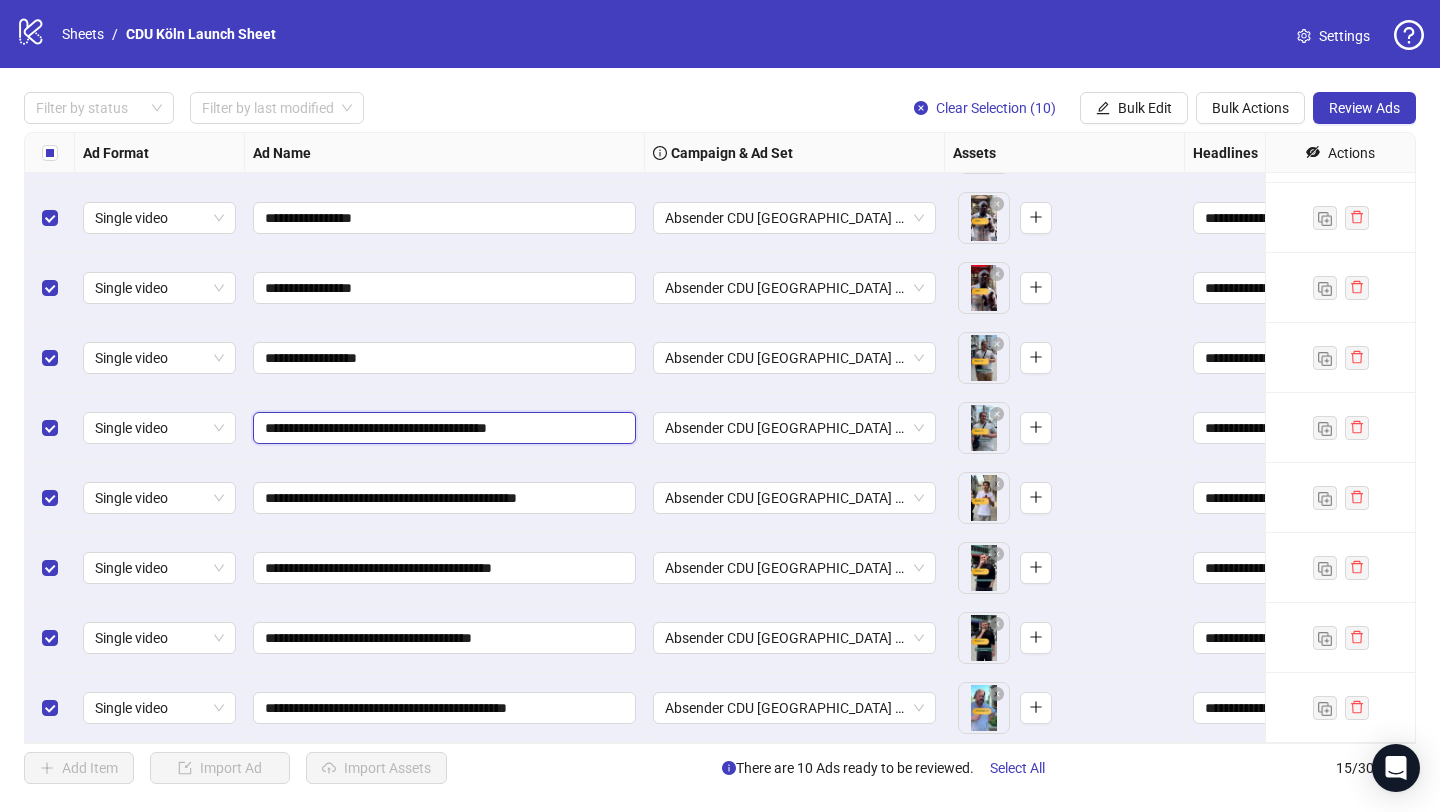 click on "**********" at bounding box center [442, 428] 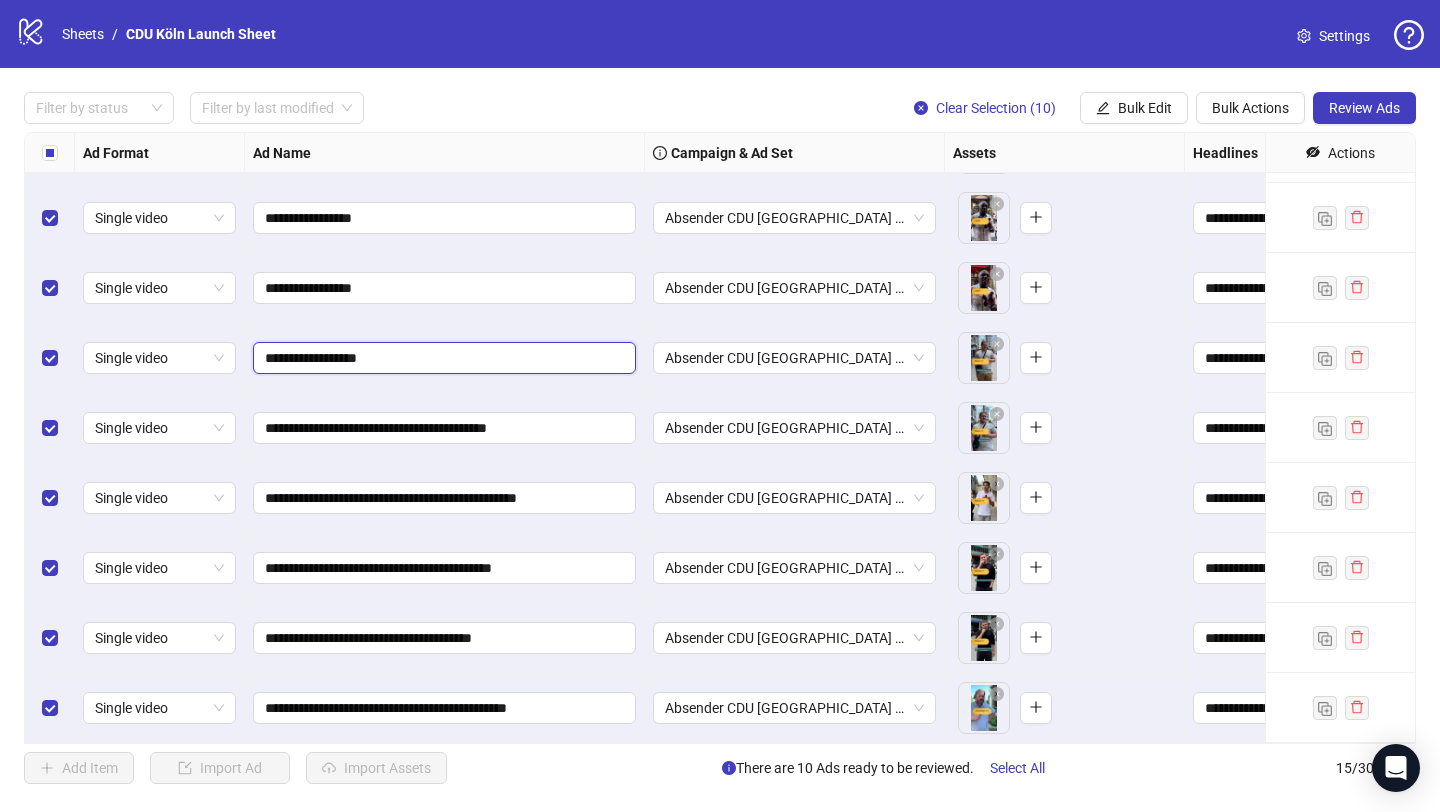click on "**********" at bounding box center (442, 358) 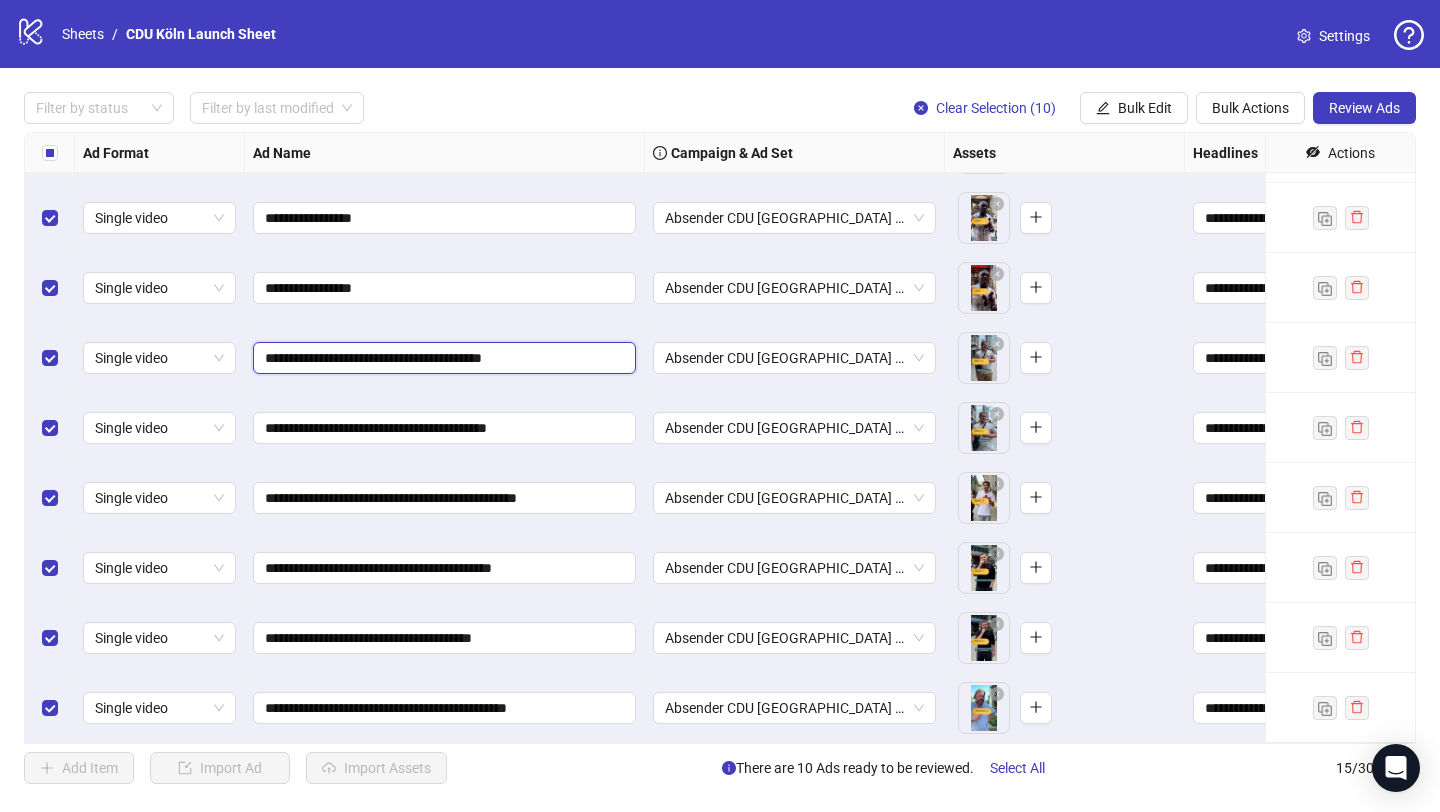 type on "**********" 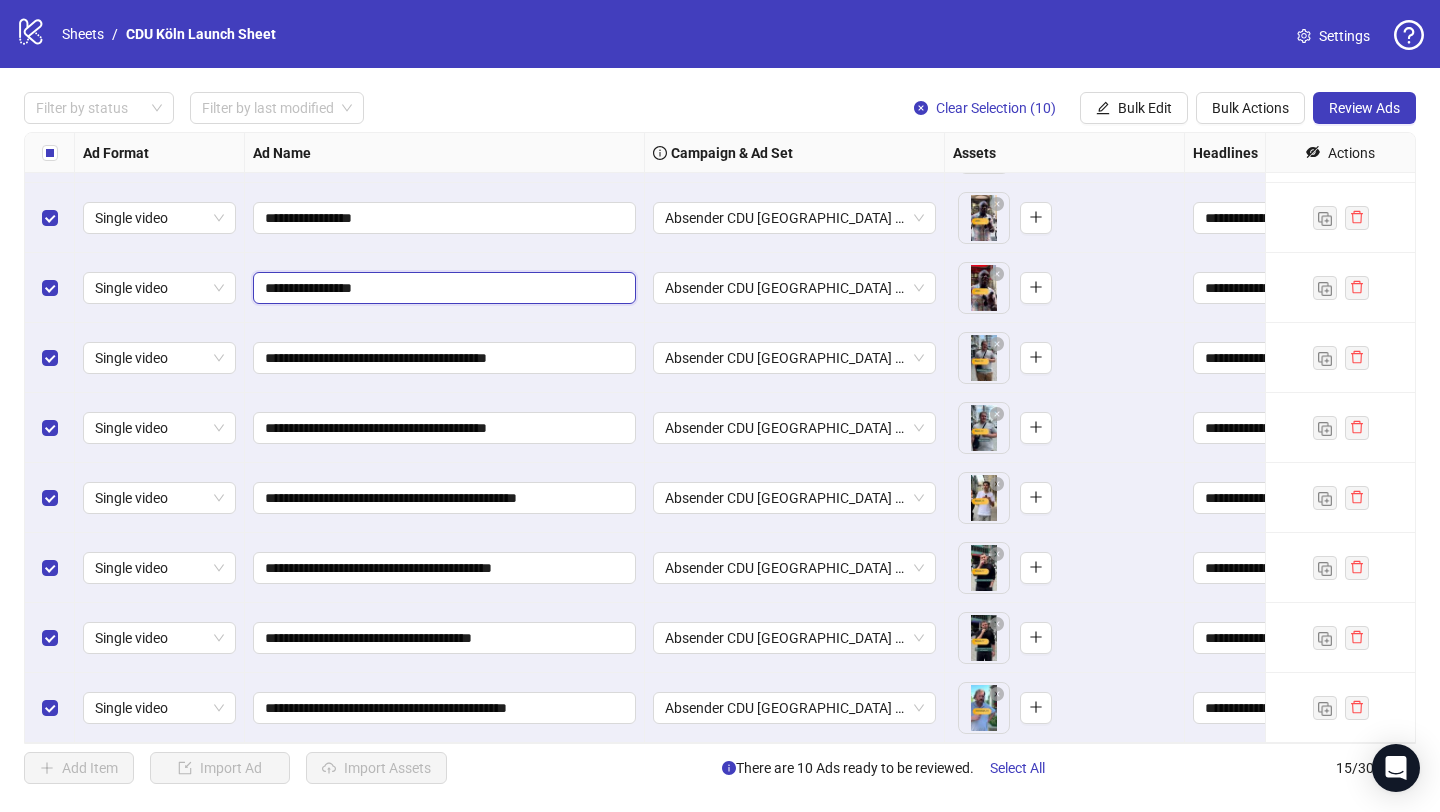 click on "**********" at bounding box center [442, 288] 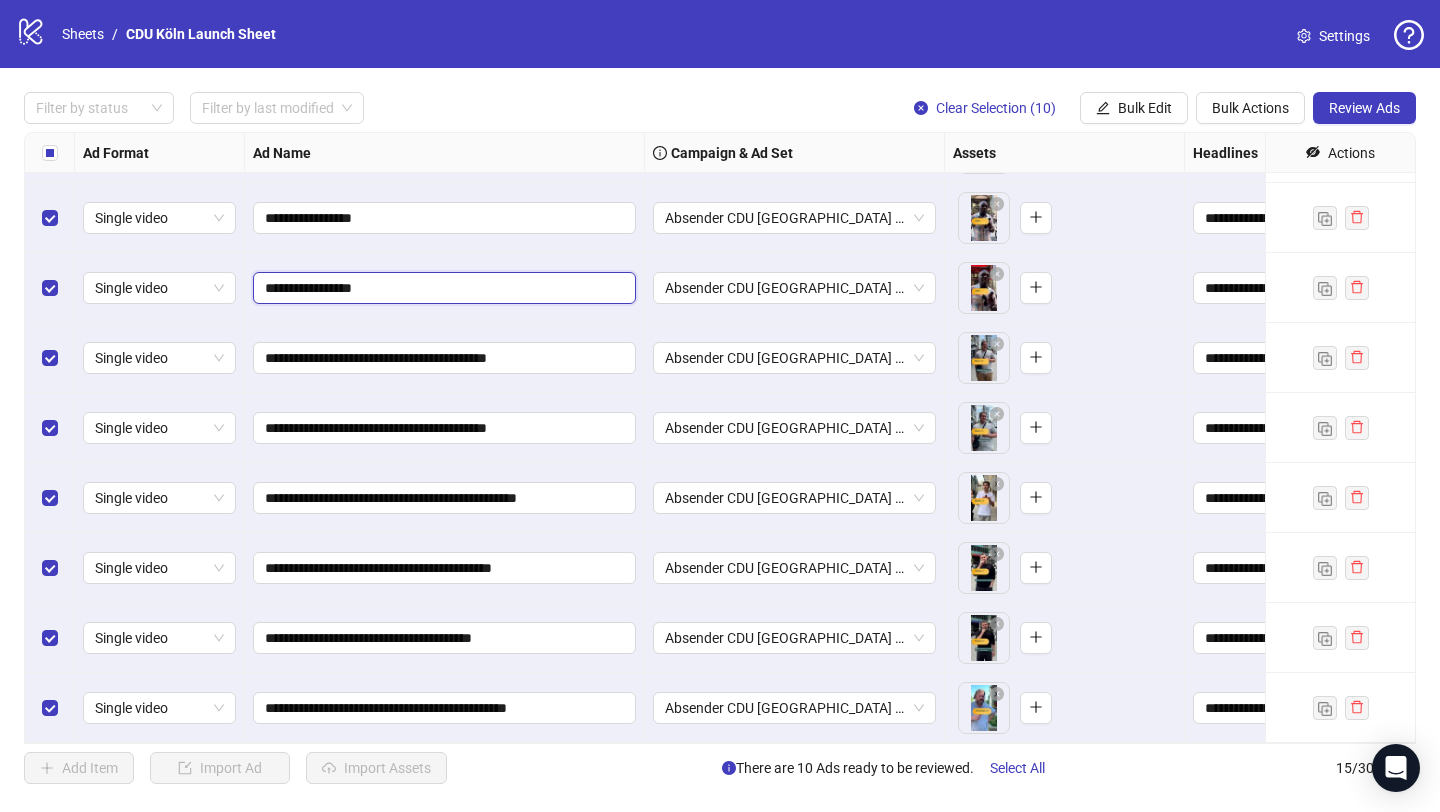 click on "**********" at bounding box center [442, 288] 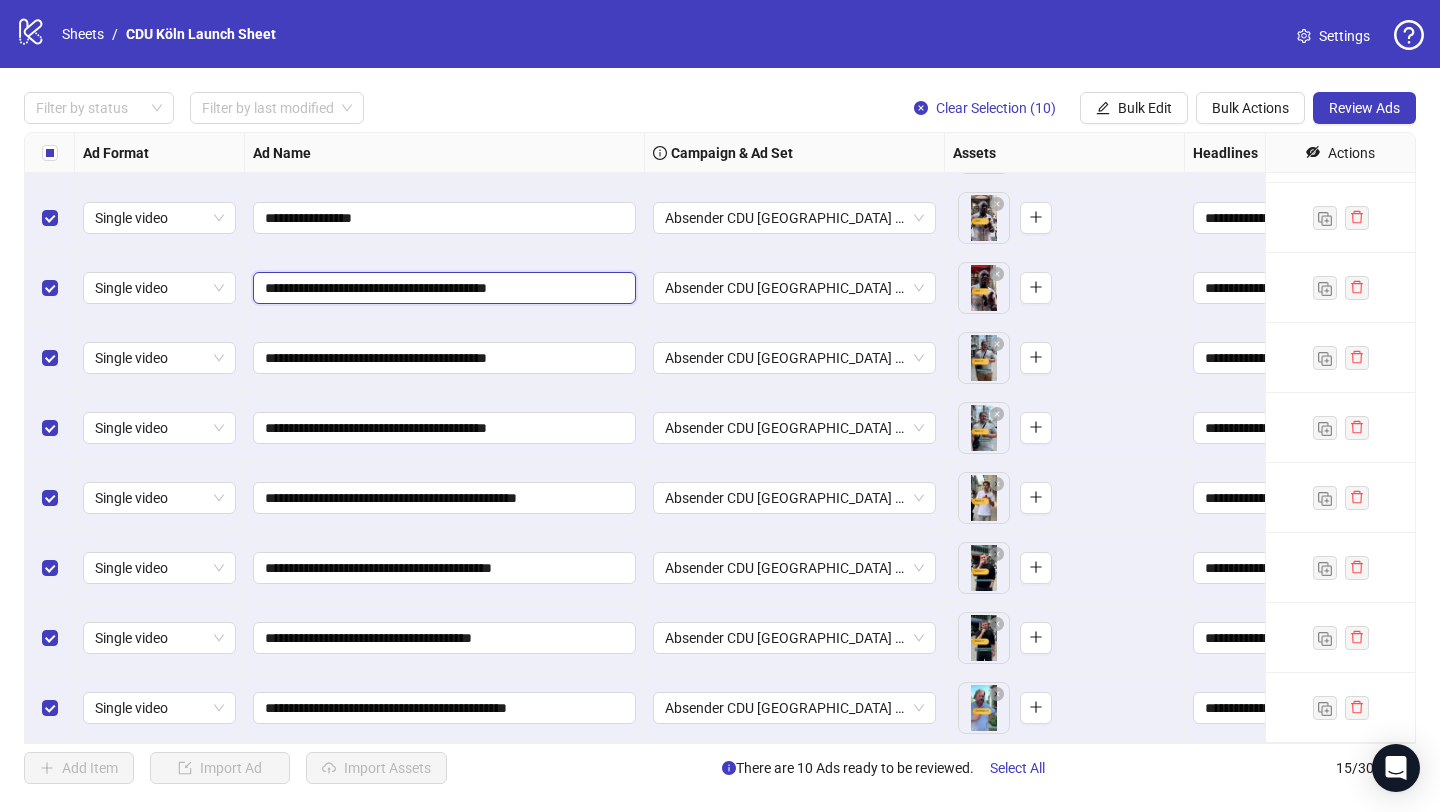 click on "**********" at bounding box center [442, 288] 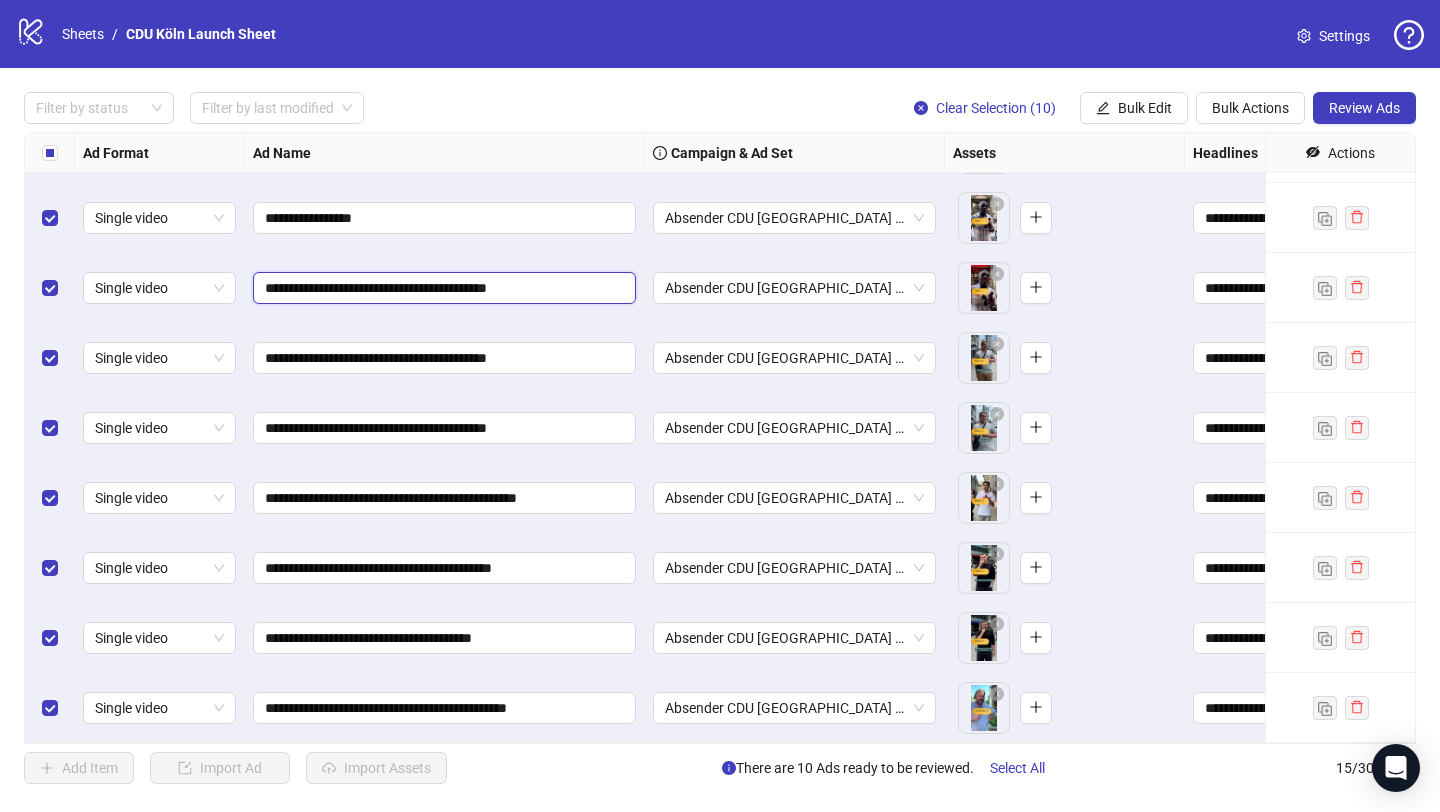 click on "**********" at bounding box center [442, 288] 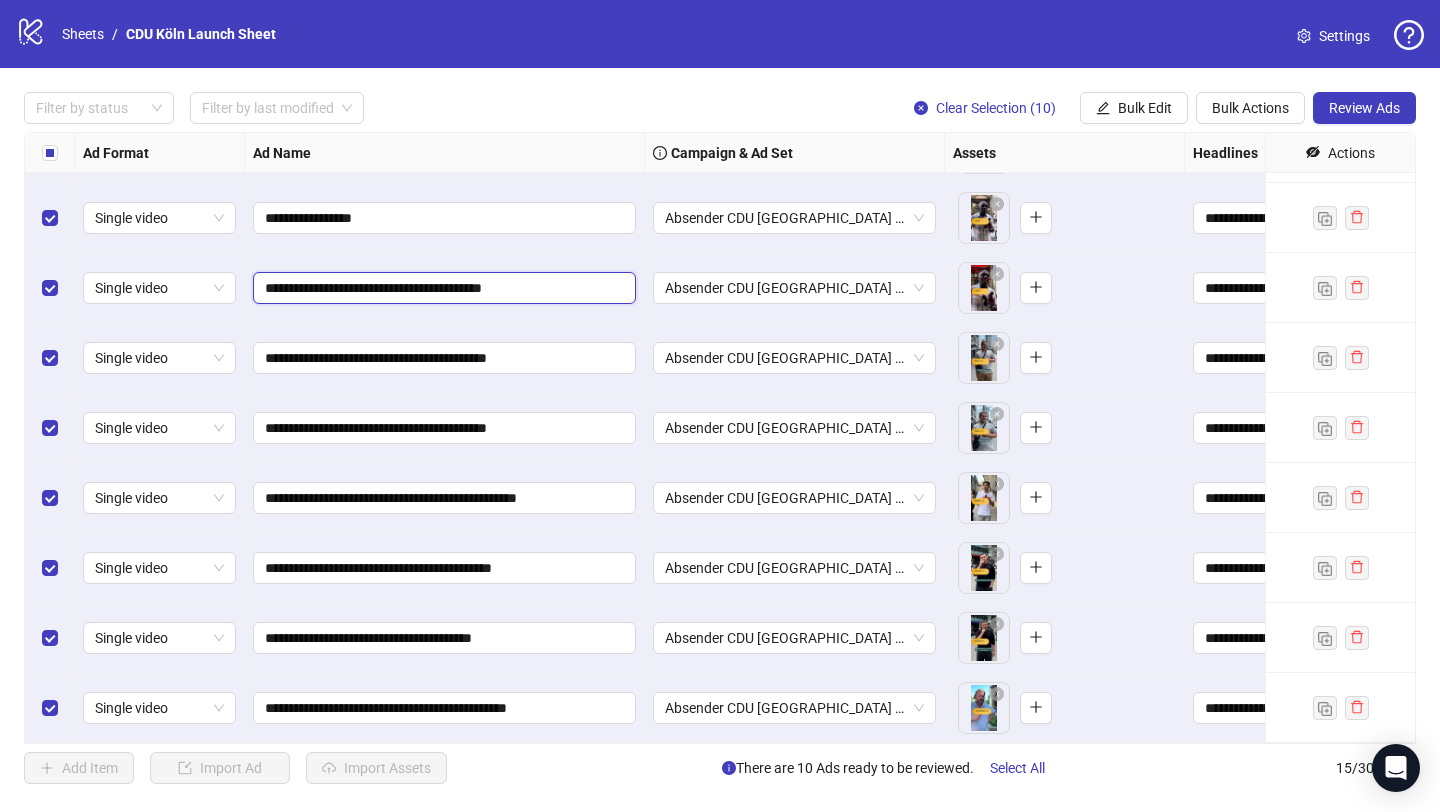 type on "**********" 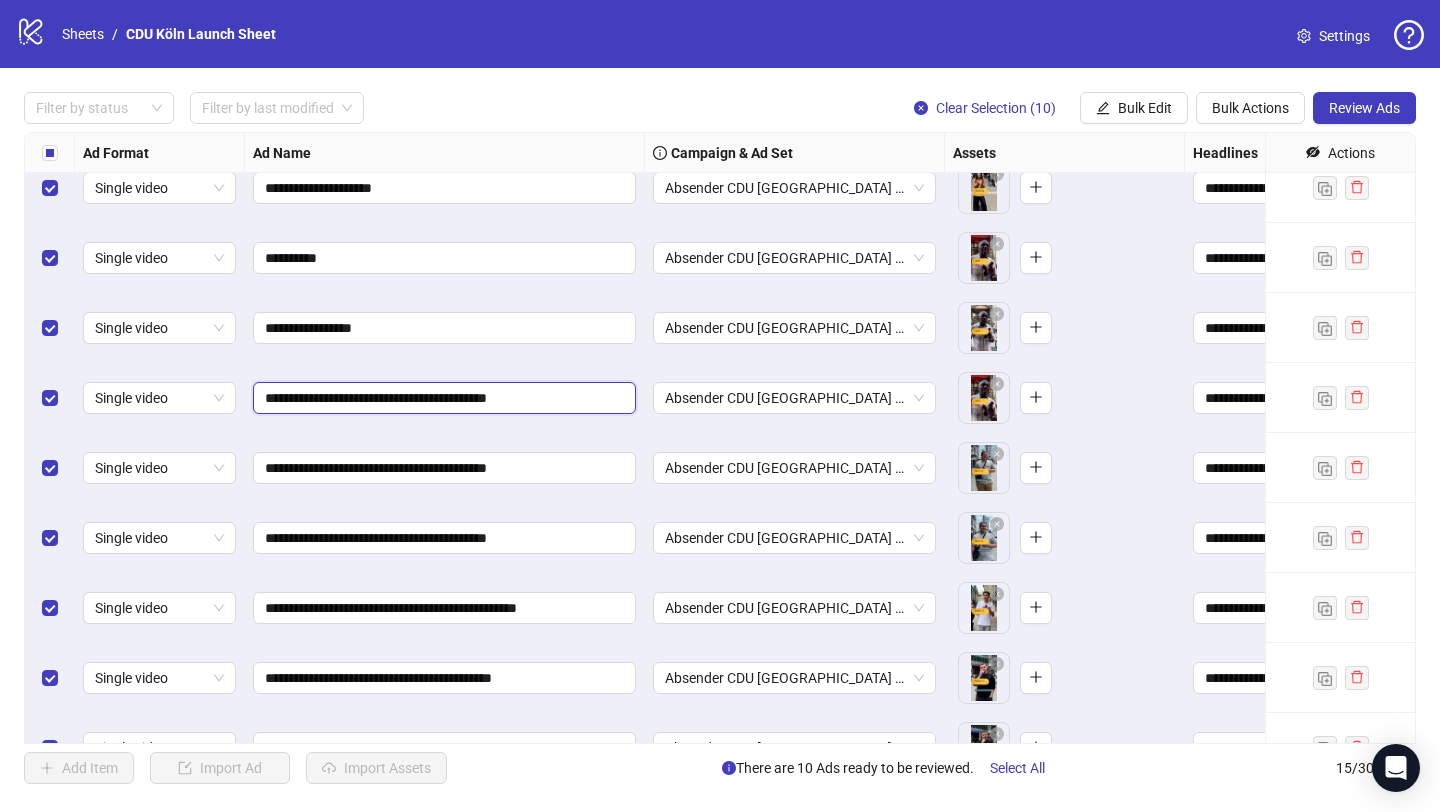 scroll, scrollTop: 344, scrollLeft: 0, axis: vertical 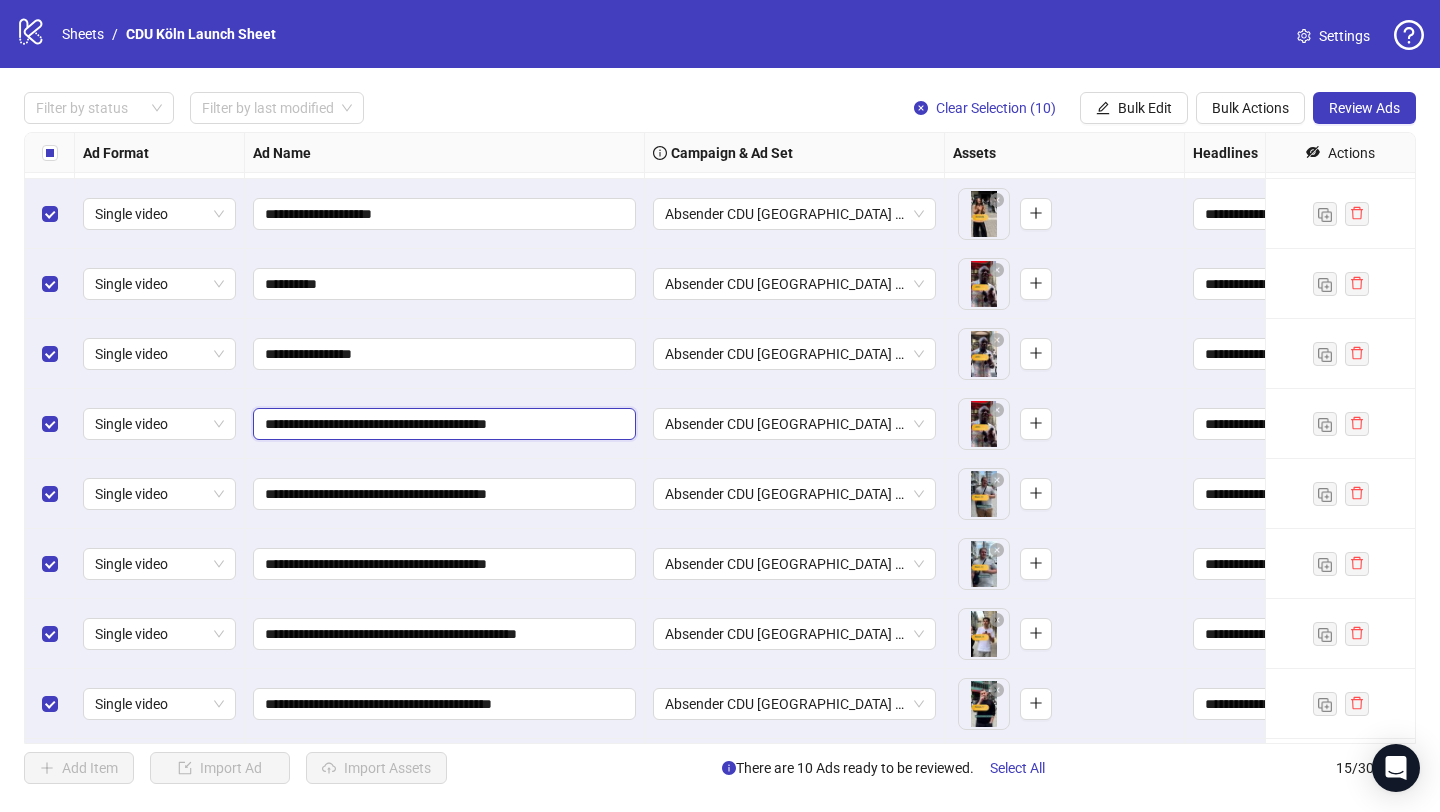 click on "**********" at bounding box center (442, 424) 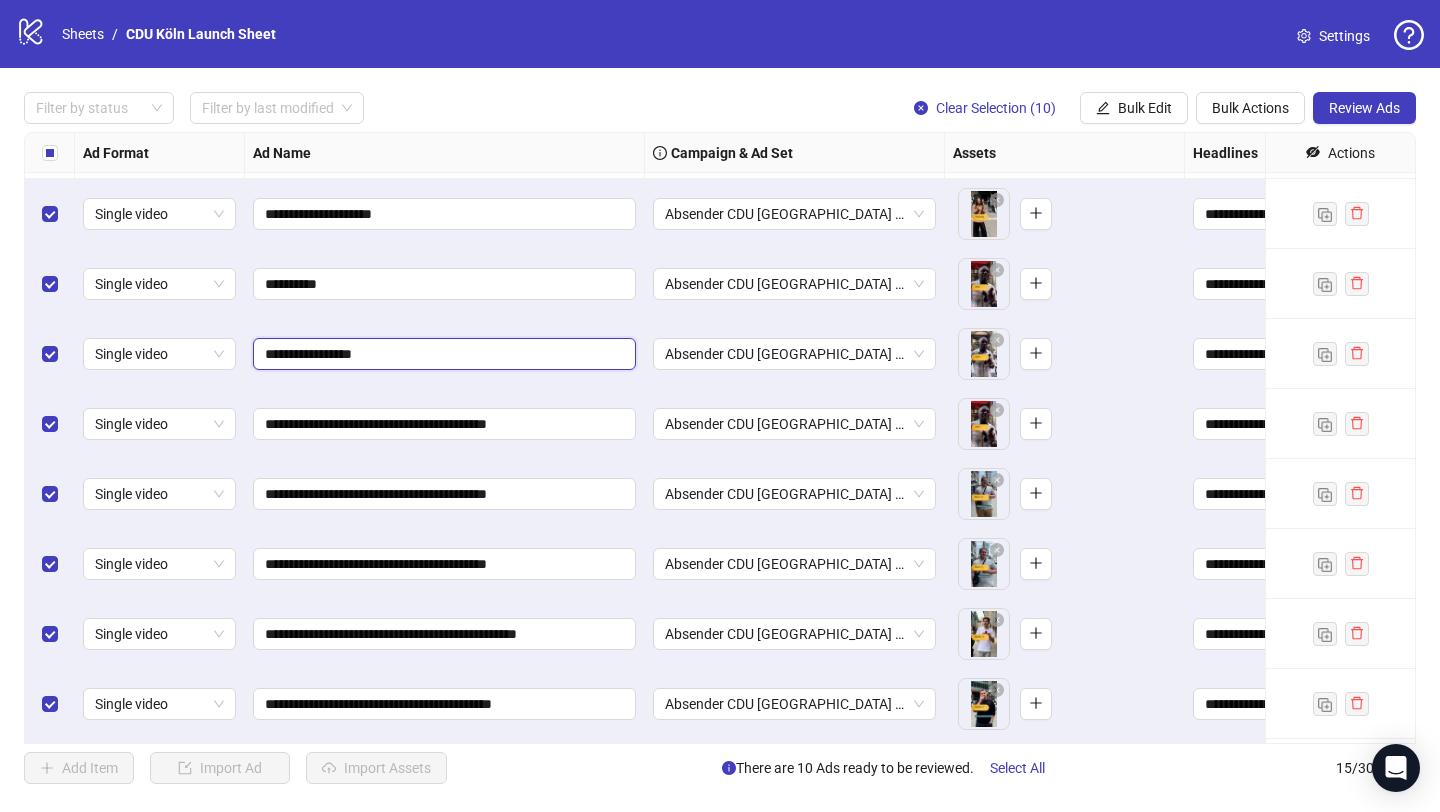 click on "**********" at bounding box center [442, 354] 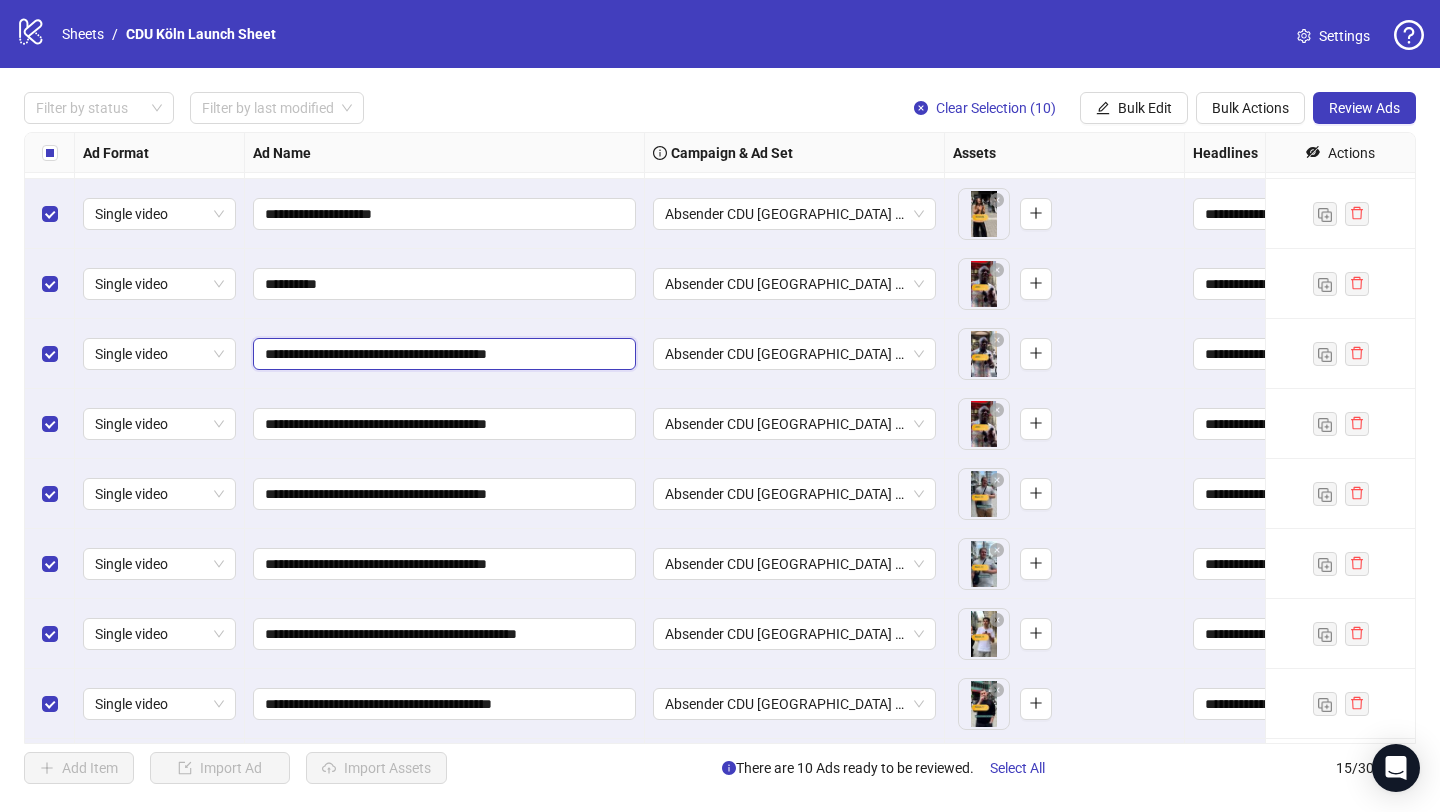 click on "**********" at bounding box center [442, 354] 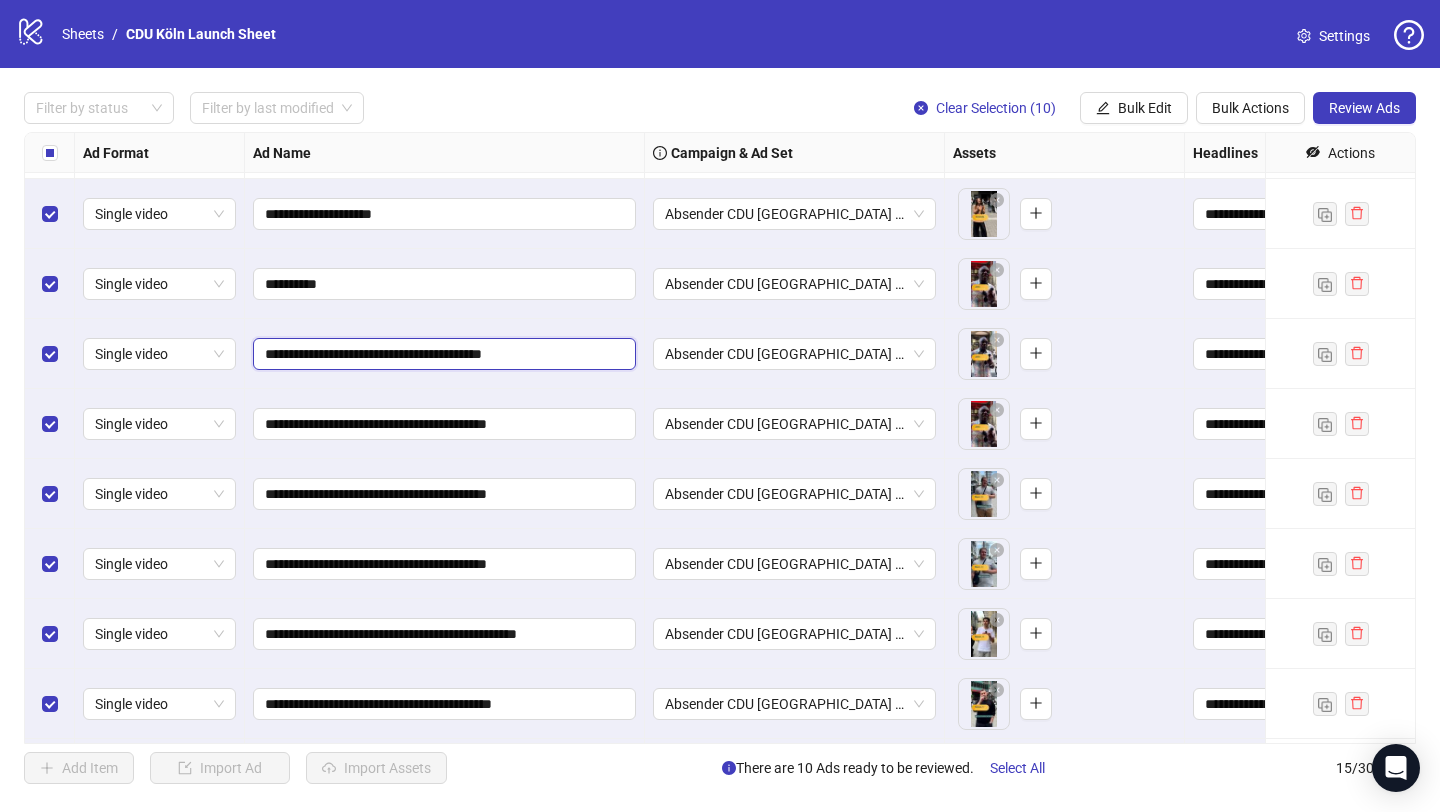 type on "**********" 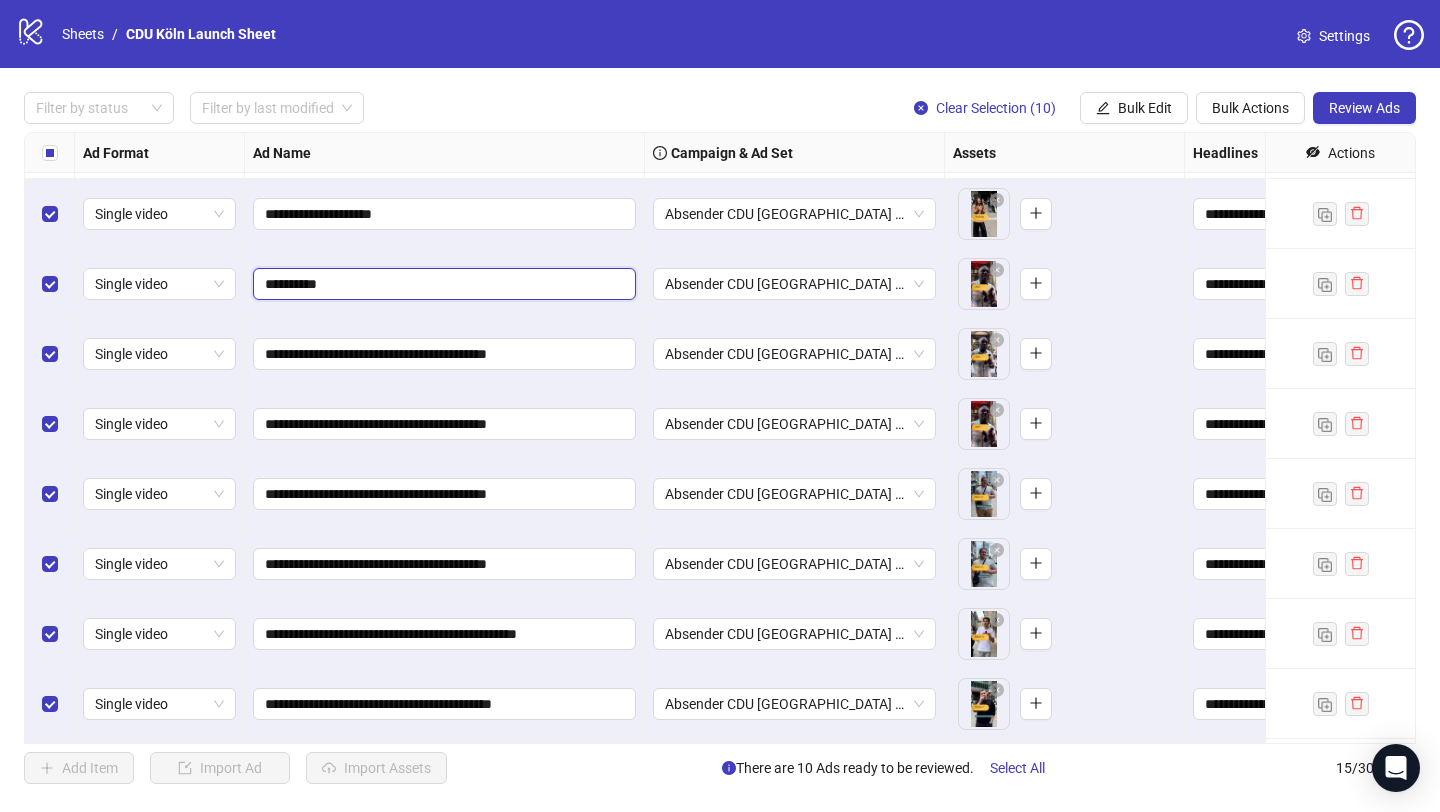 click on "**********" at bounding box center (442, 284) 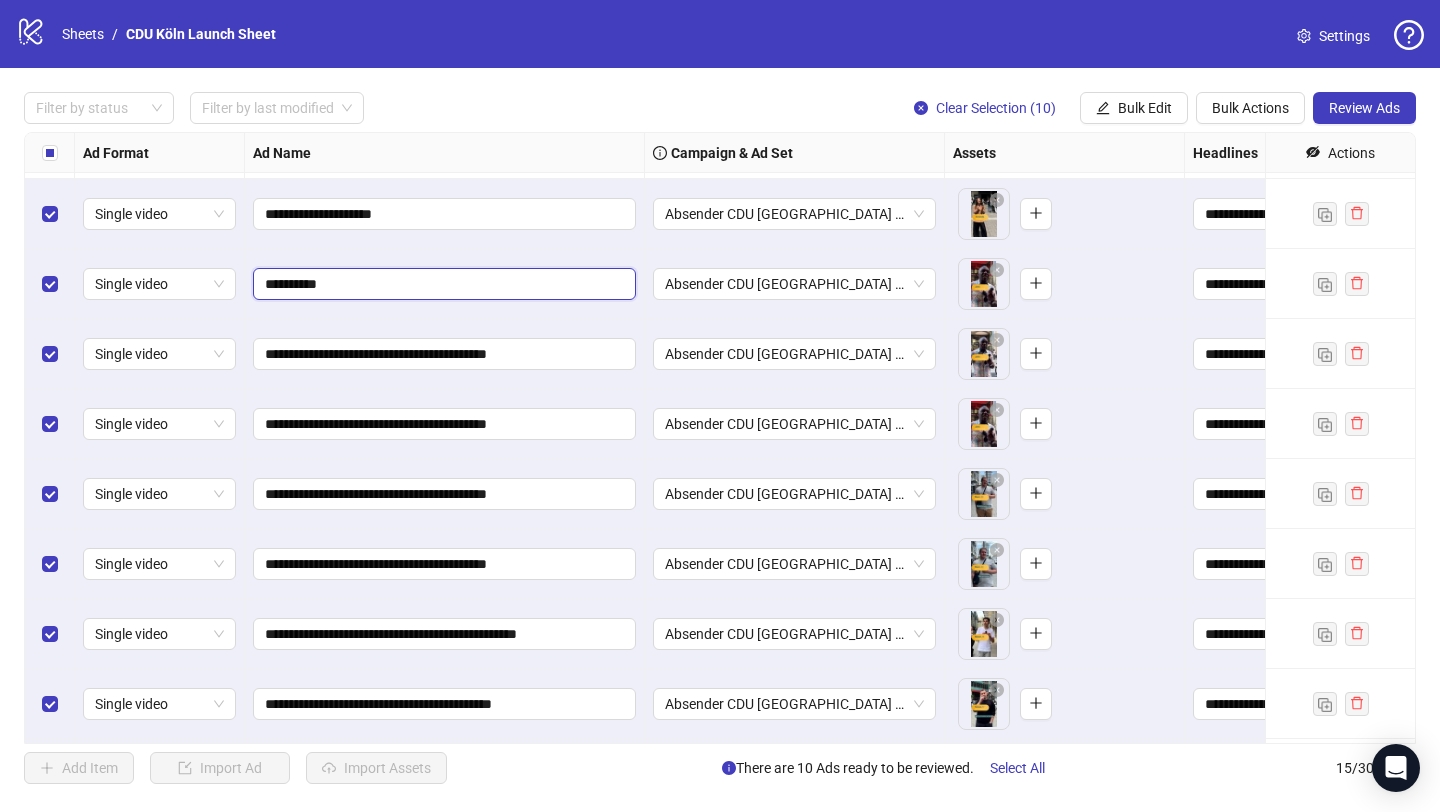 click on "**********" at bounding box center (442, 284) 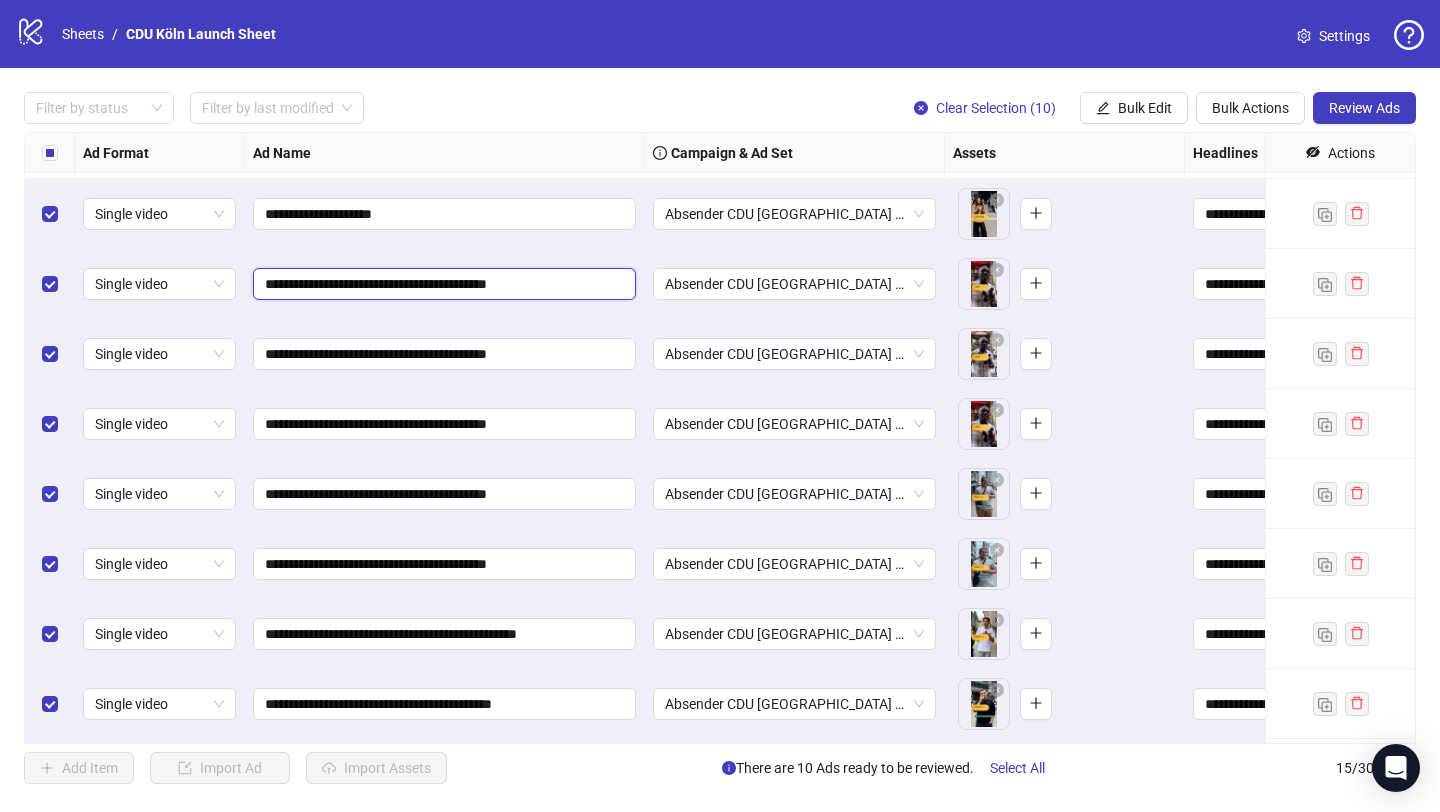 click on "**********" at bounding box center [442, 284] 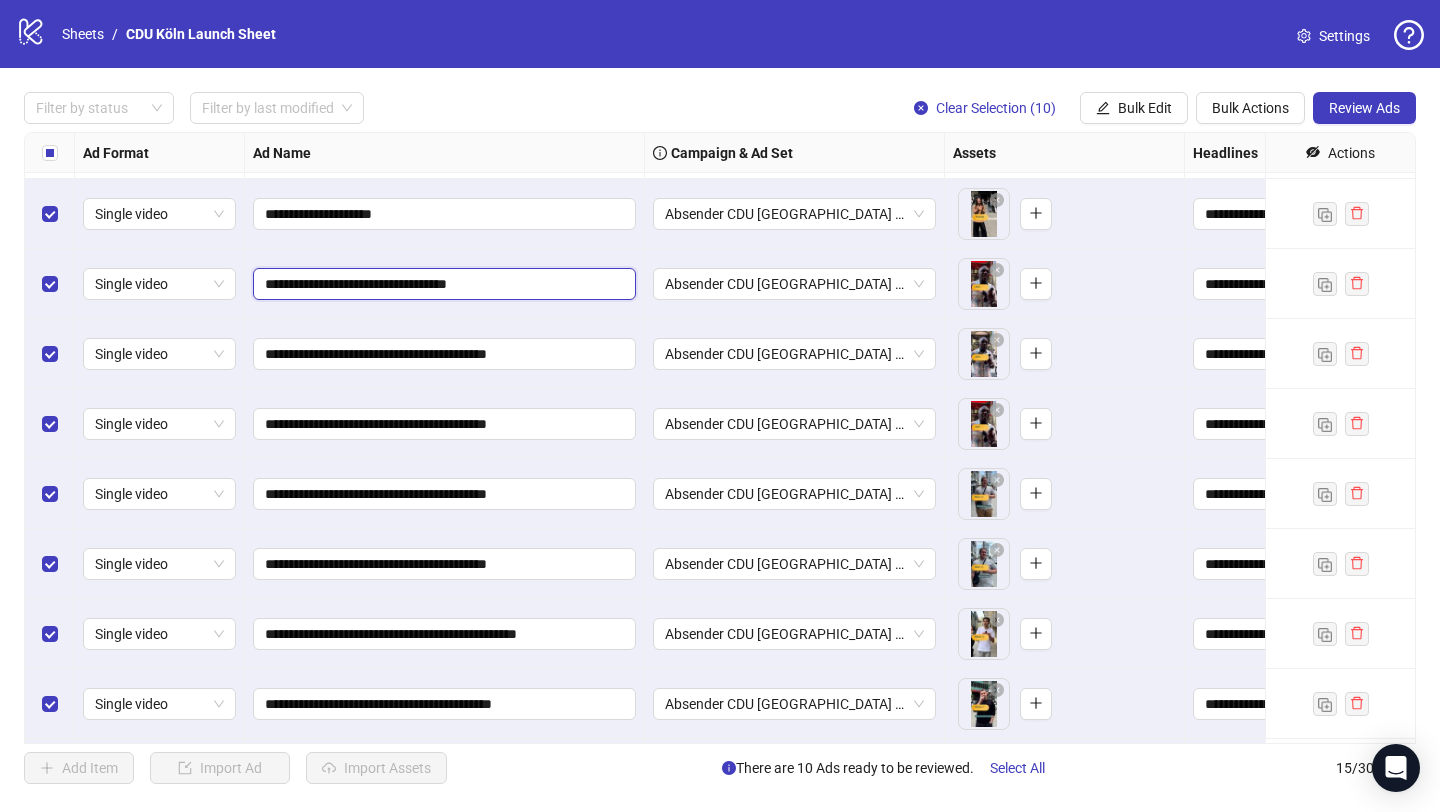 type on "**********" 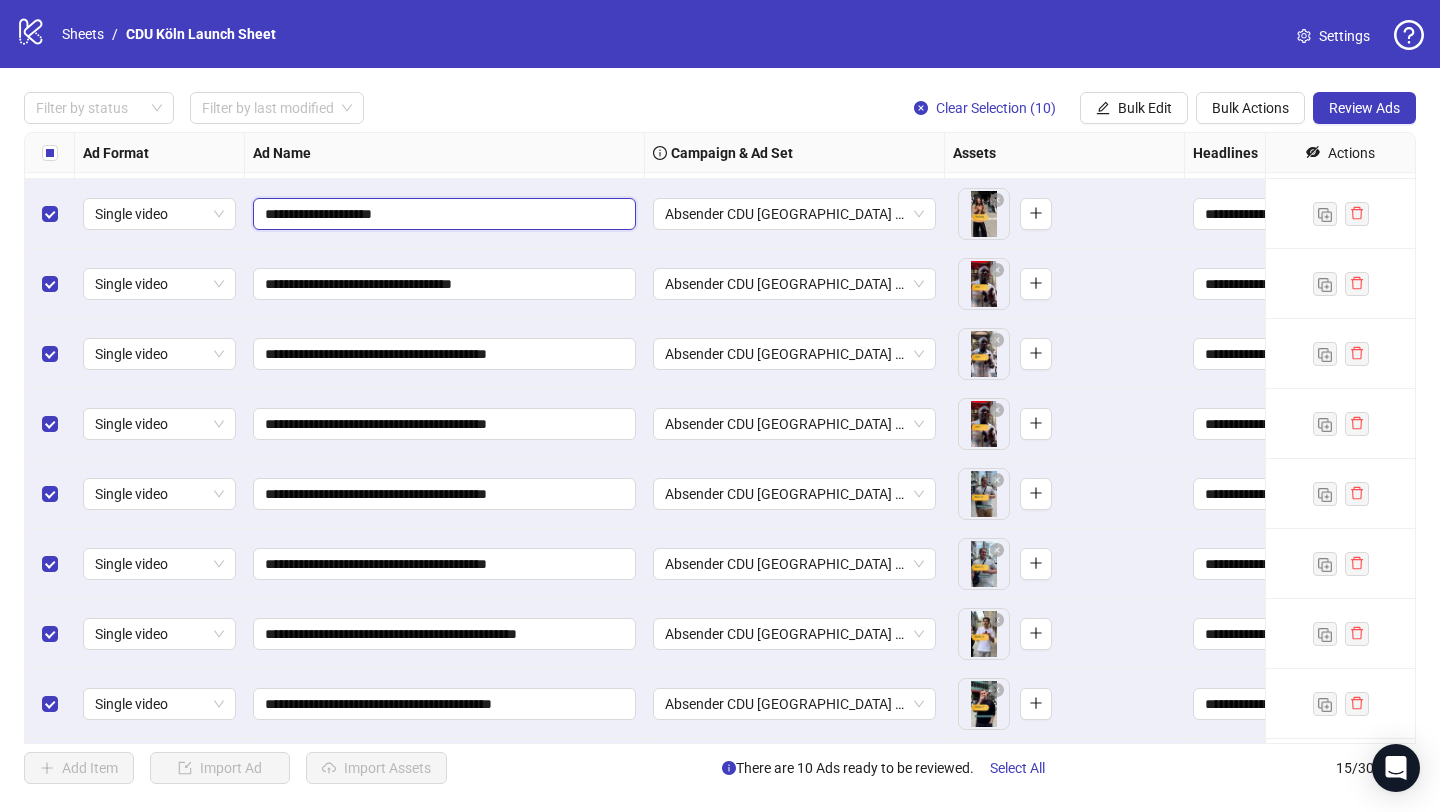 click on "**********" at bounding box center (442, 214) 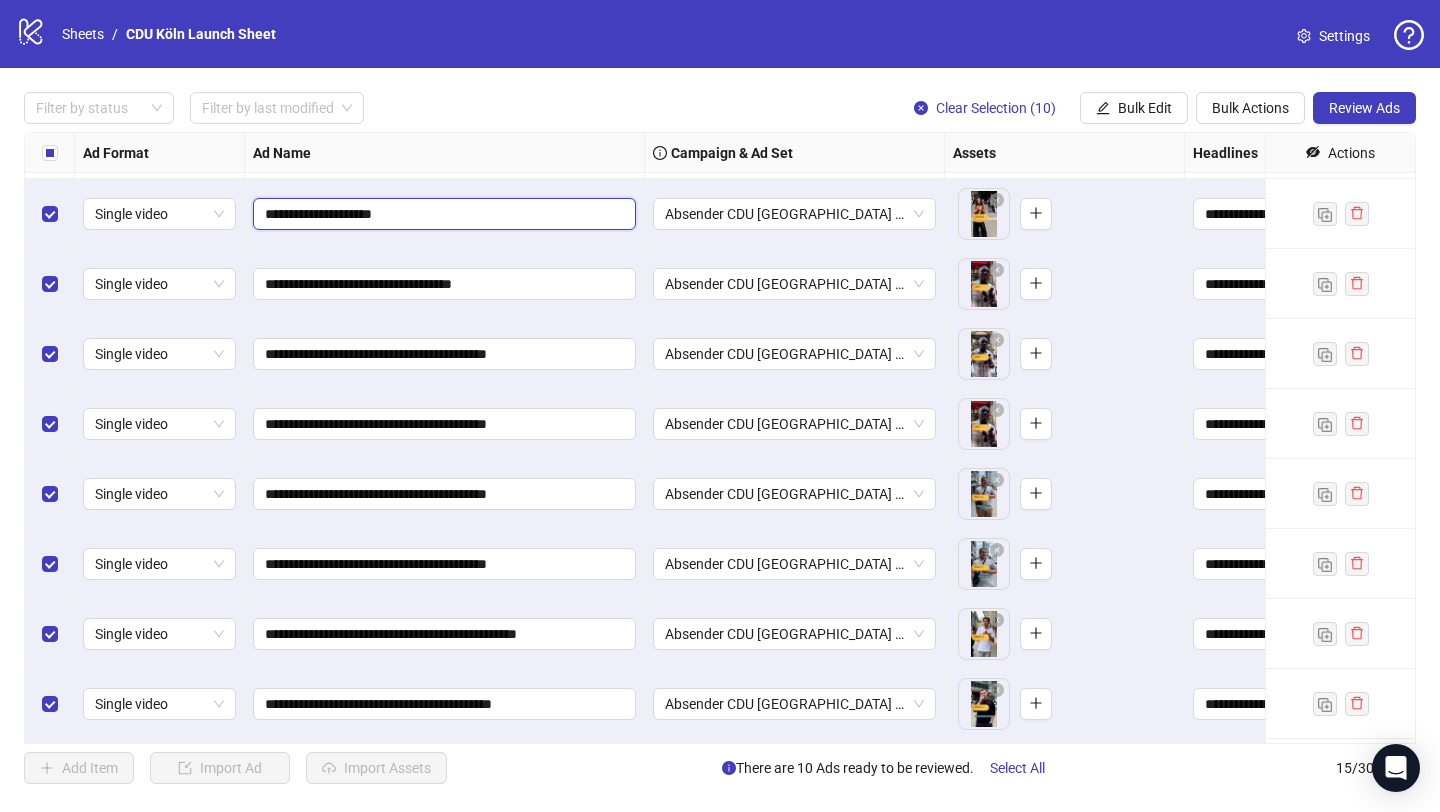 click on "**********" at bounding box center [442, 214] 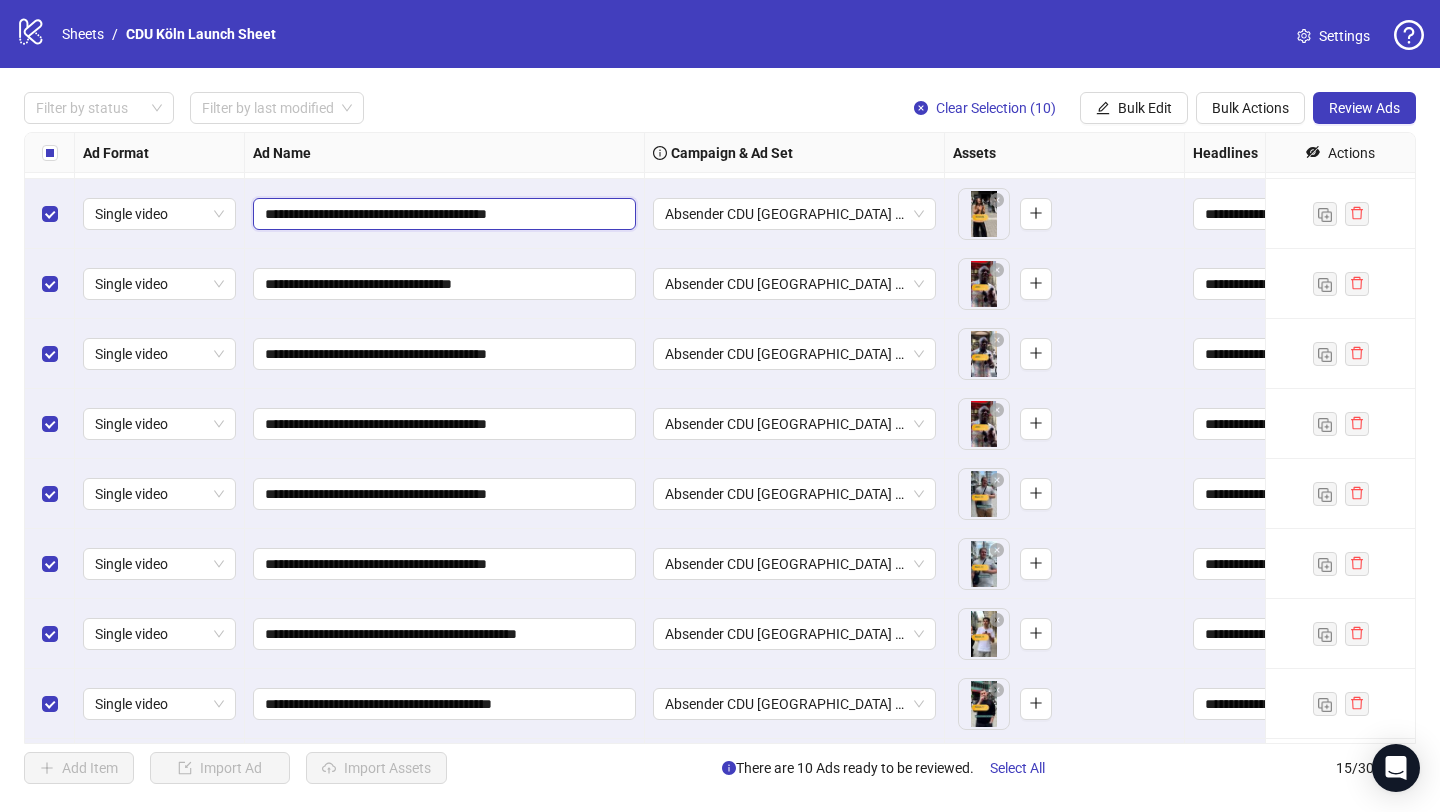 click on "**********" at bounding box center (442, 214) 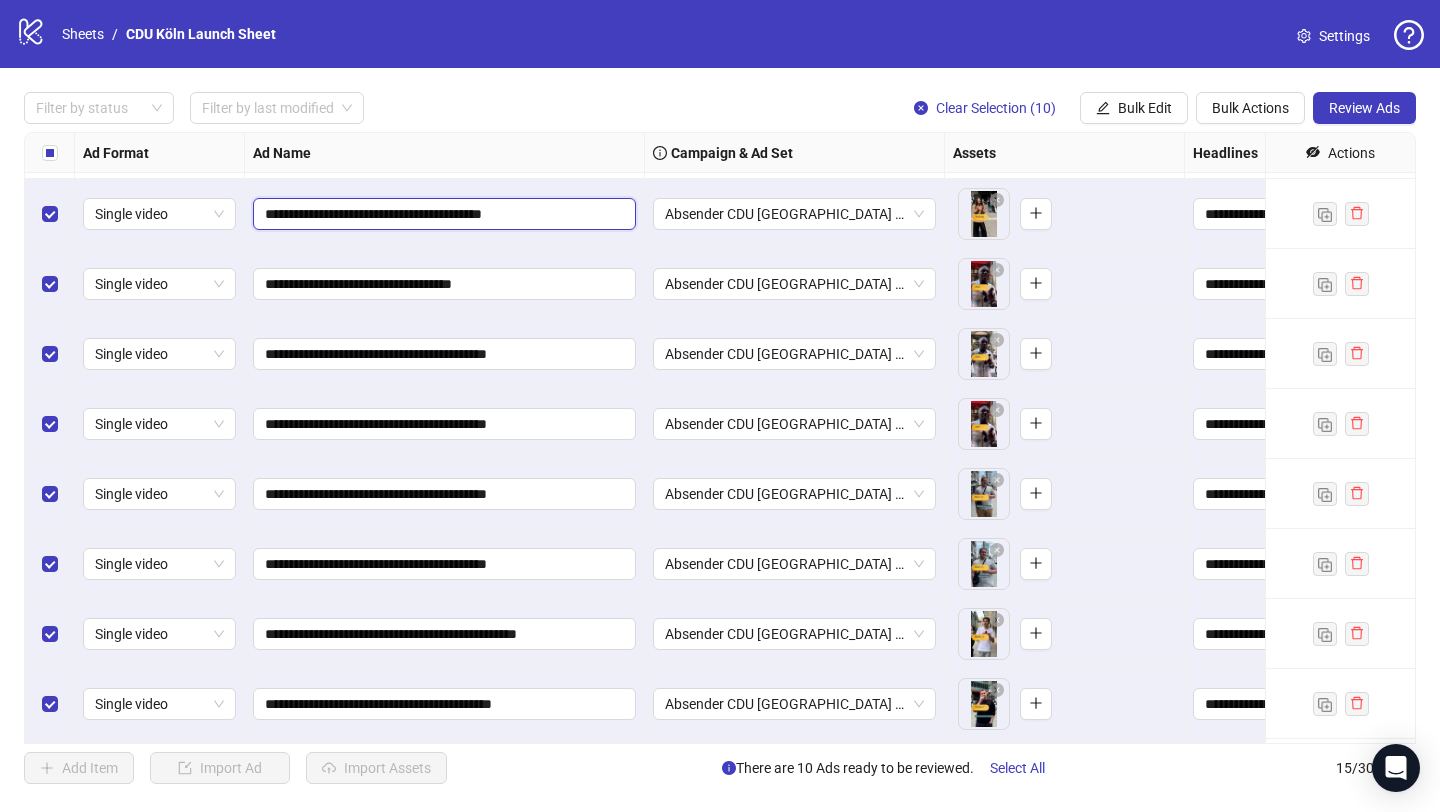 click on "**********" at bounding box center (442, 214) 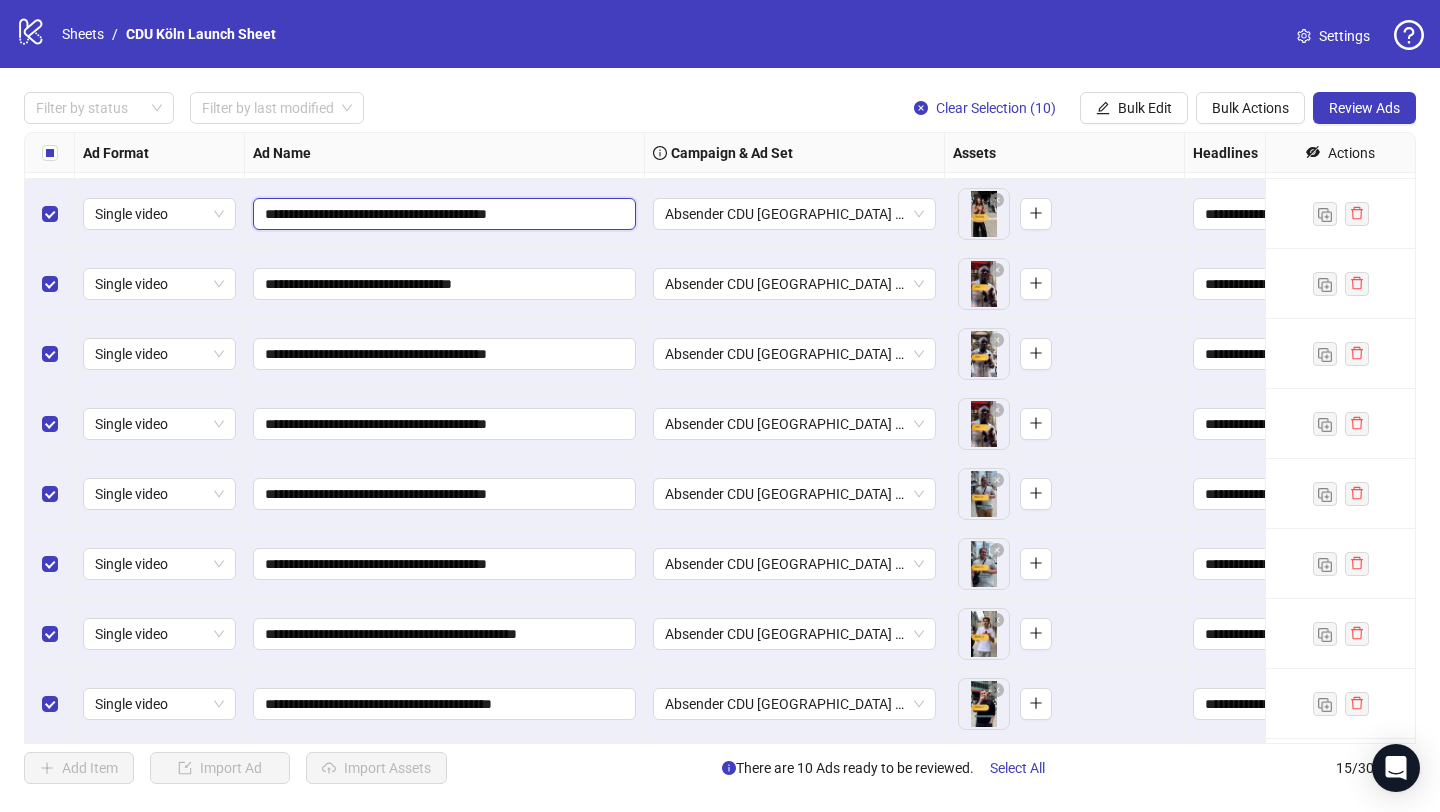 type on "**********" 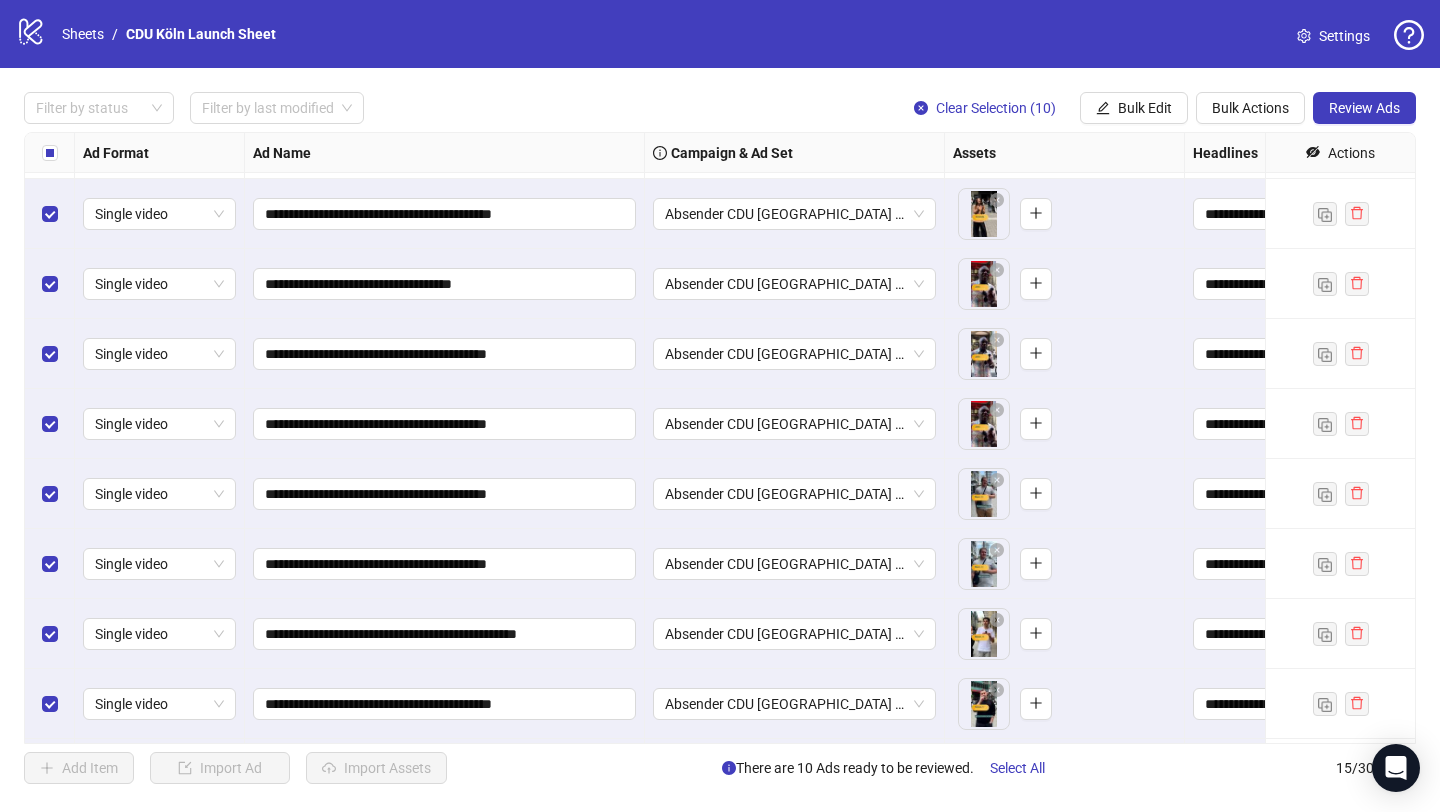 click on "Absender CDU [GEOGRAPHIC_DATA] | [GEOGRAPHIC_DATA]" at bounding box center [795, 284] 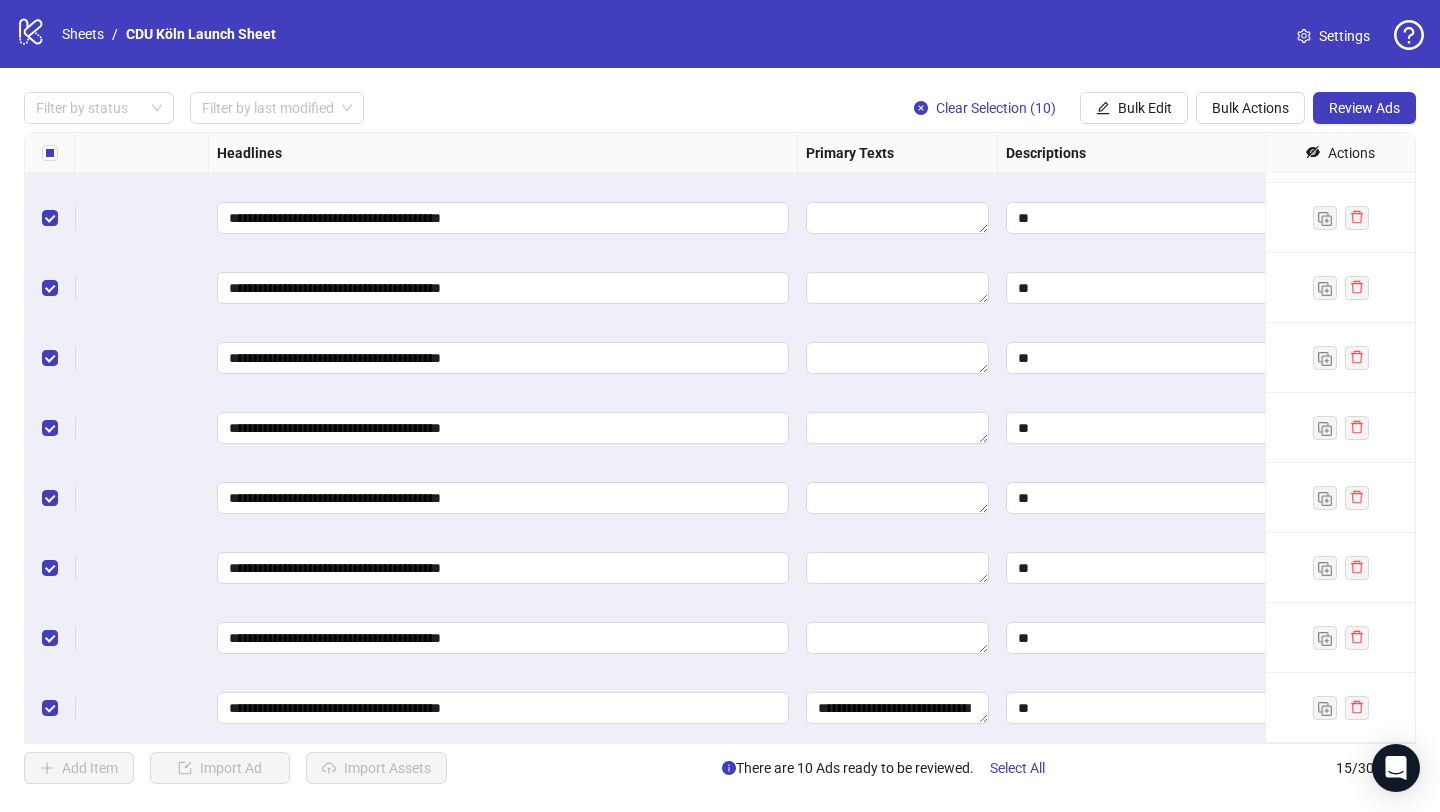 scroll, scrollTop: 480, scrollLeft: 977, axis: both 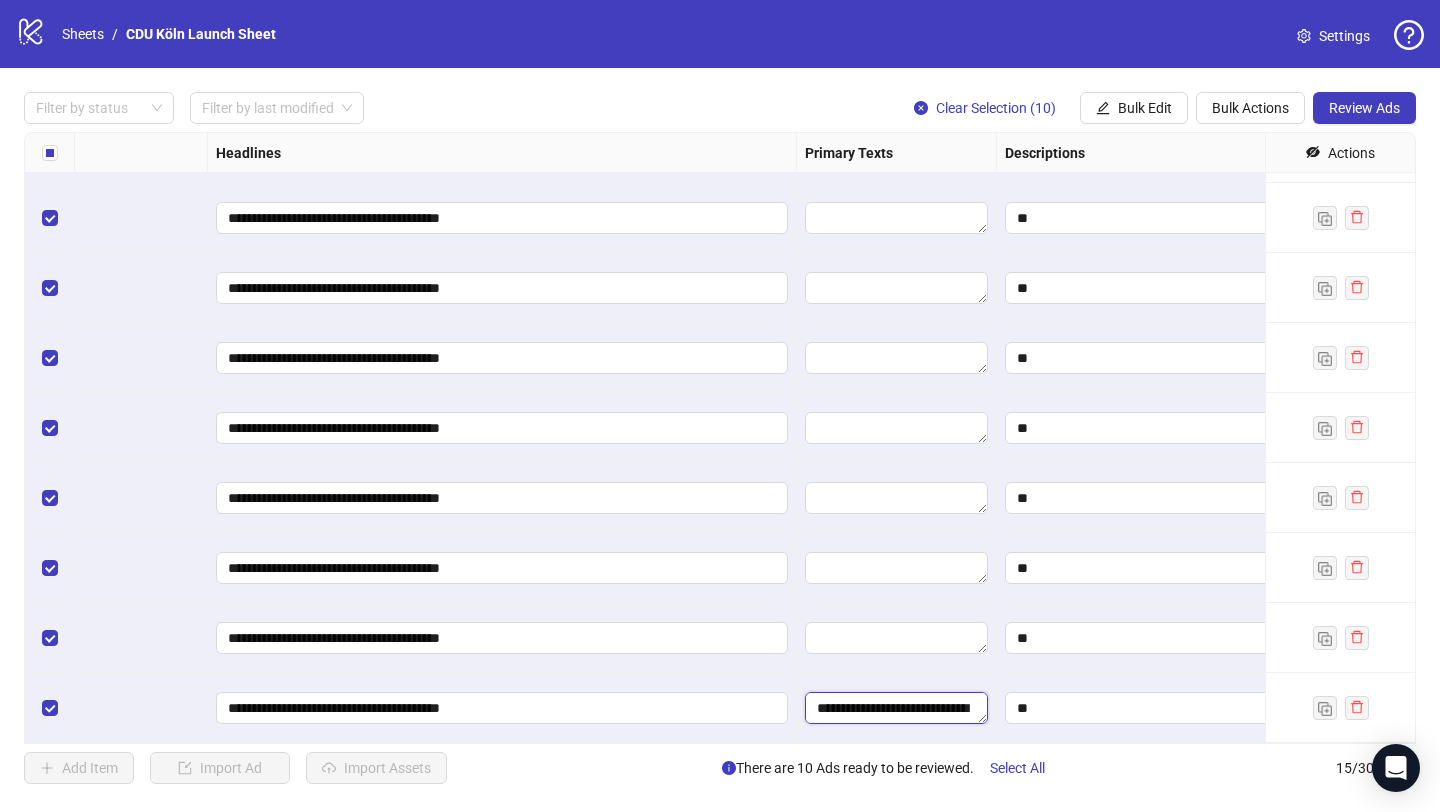 click on "**********" at bounding box center [896, 708] 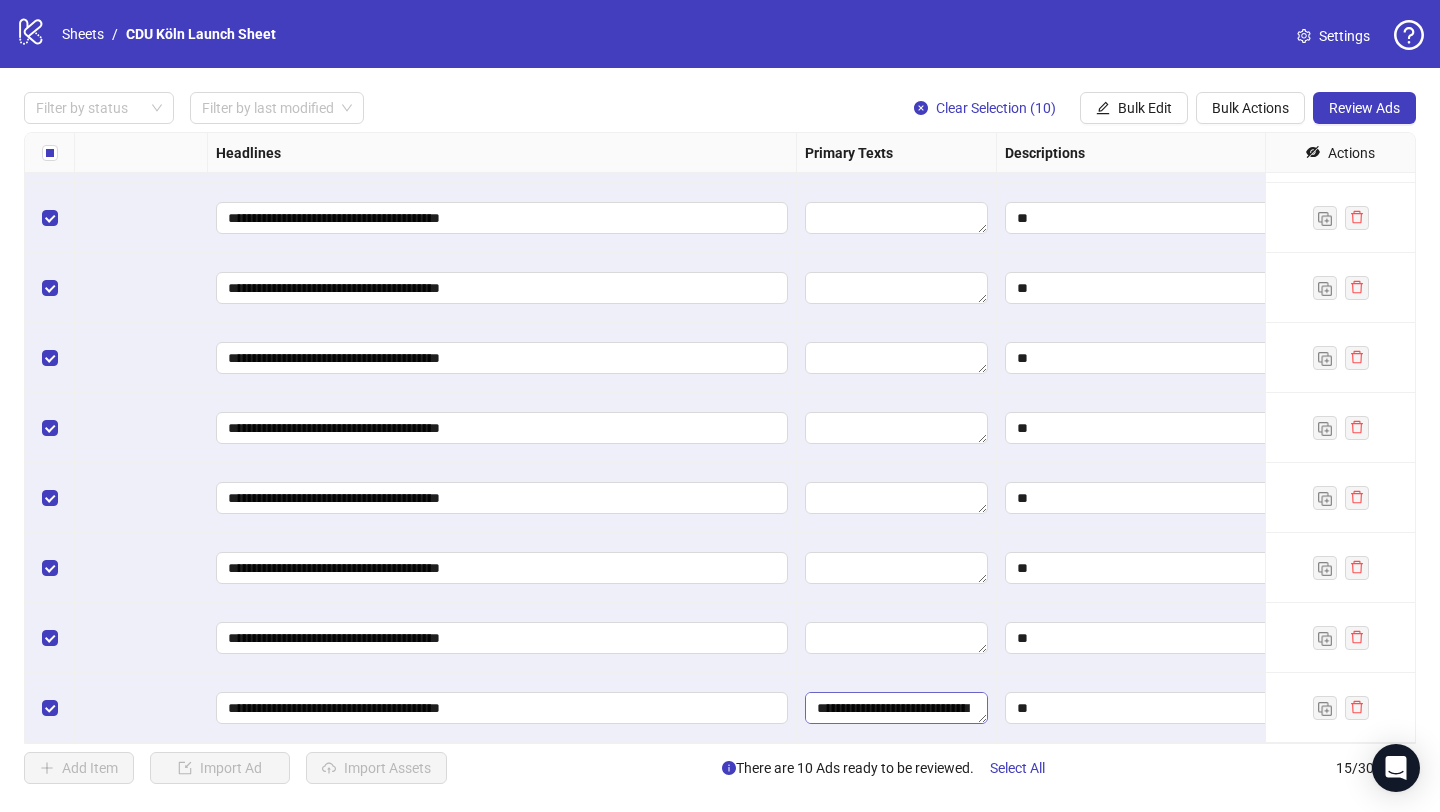 click on "**********" at bounding box center (896, 708) 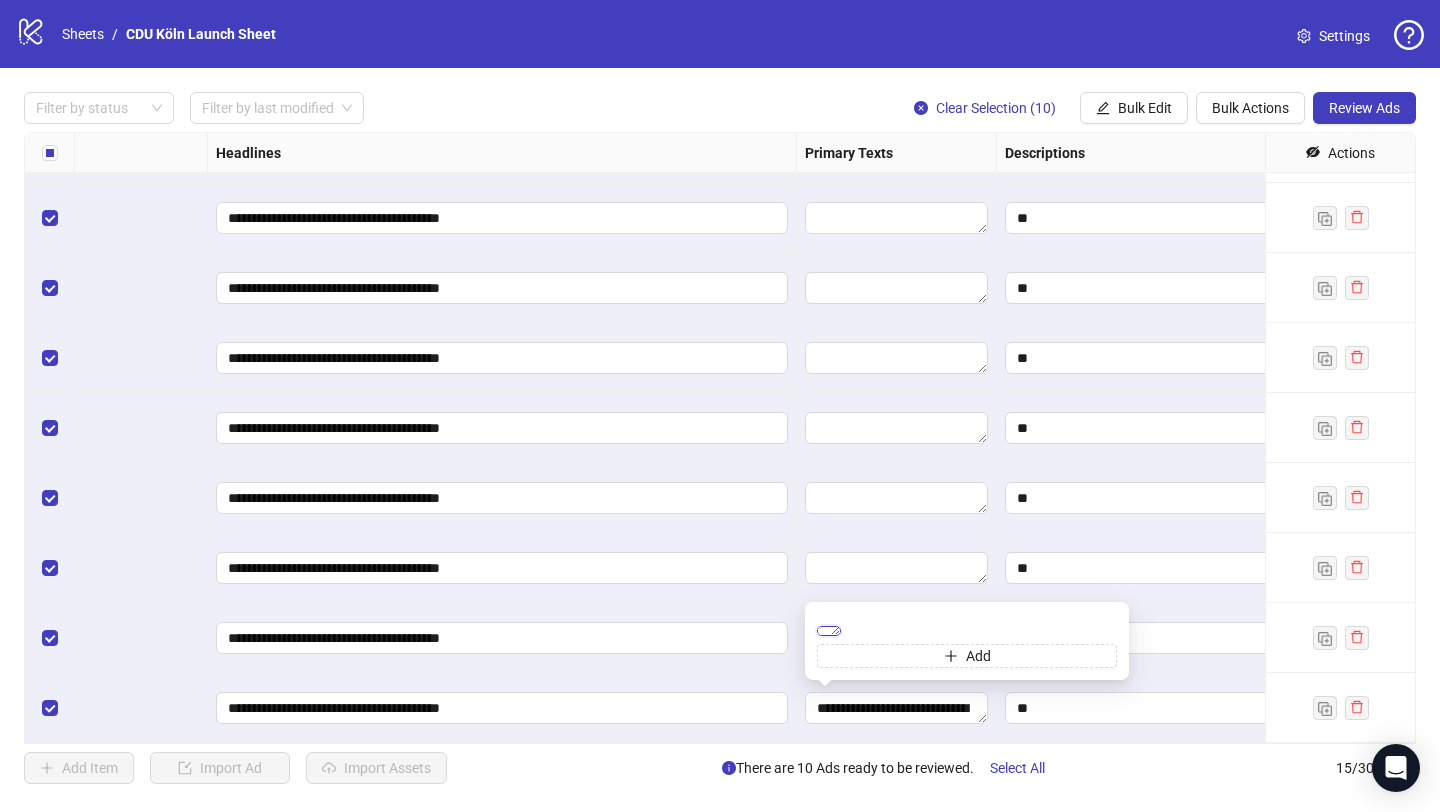 click on "**********" at bounding box center [829, 631] 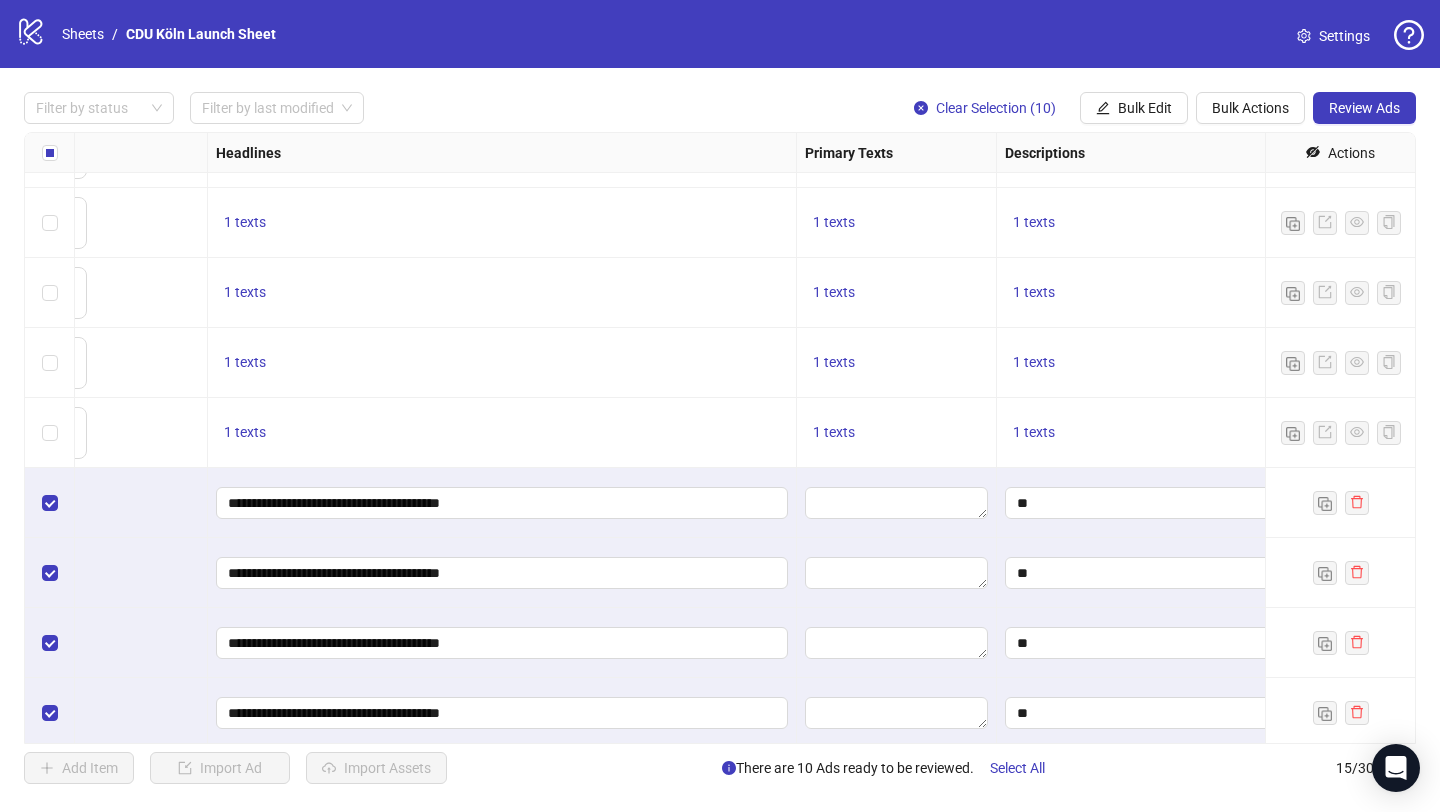 scroll, scrollTop: 114, scrollLeft: 977, axis: both 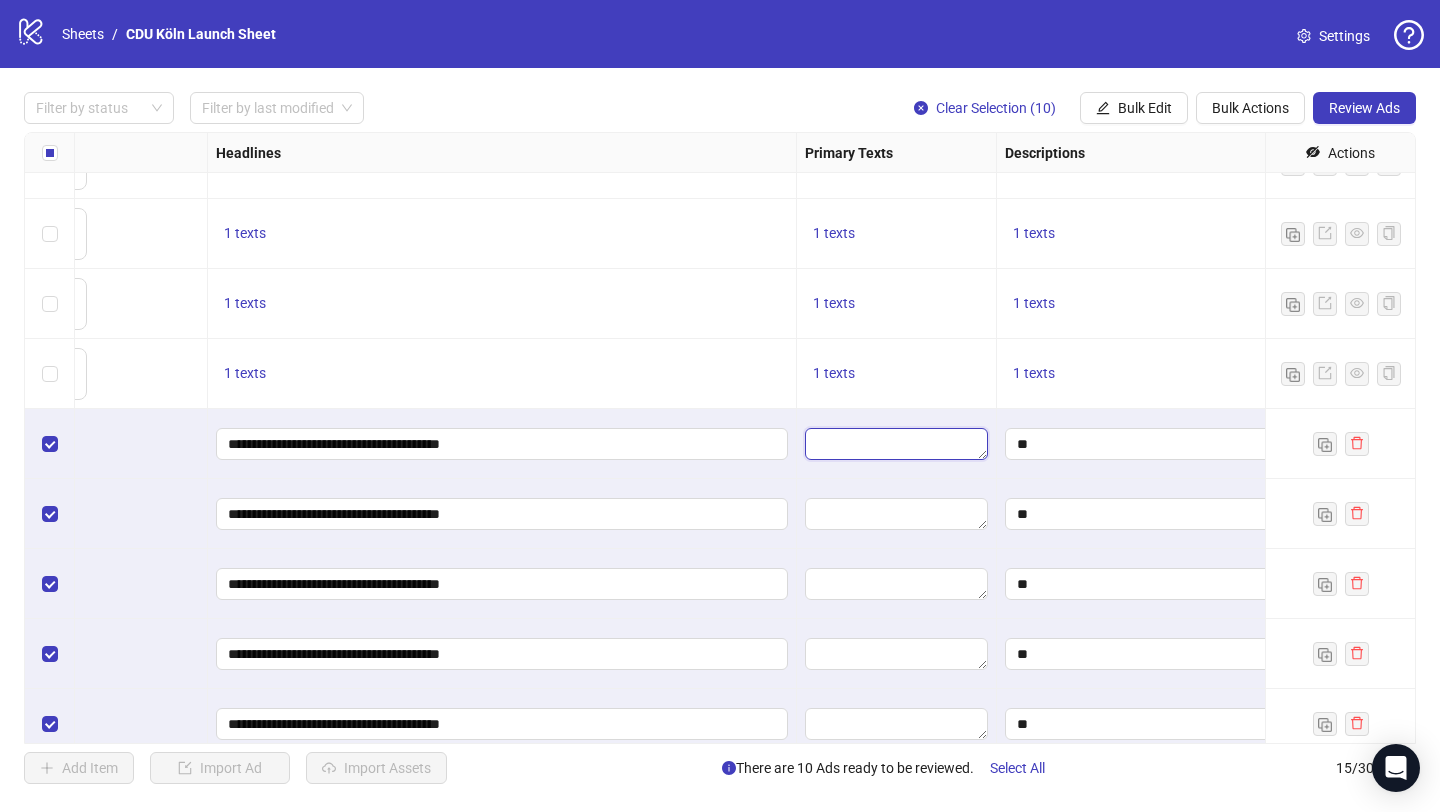 click at bounding box center [896, 444] 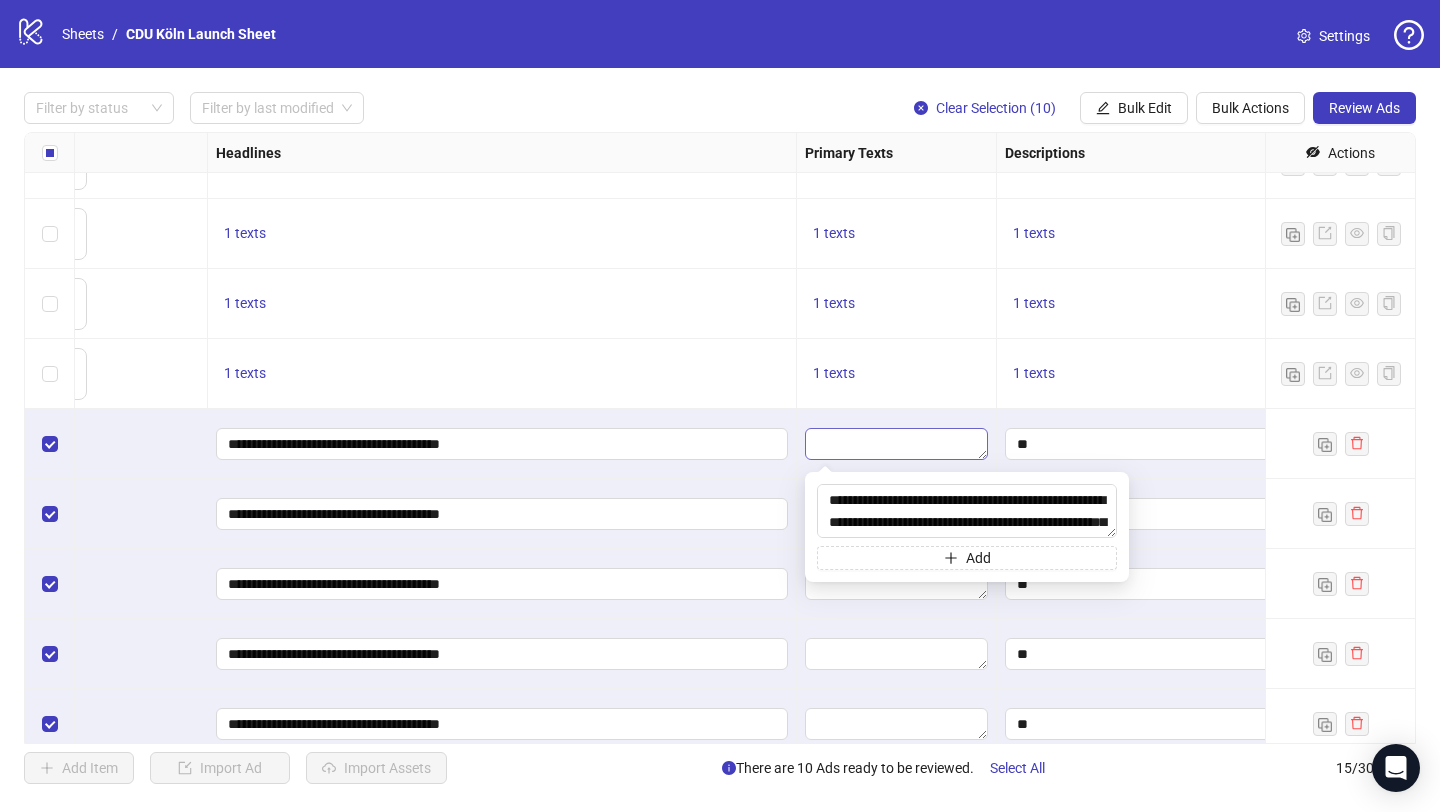 scroll, scrollTop: 125, scrollLeft: 0, axis: vertical 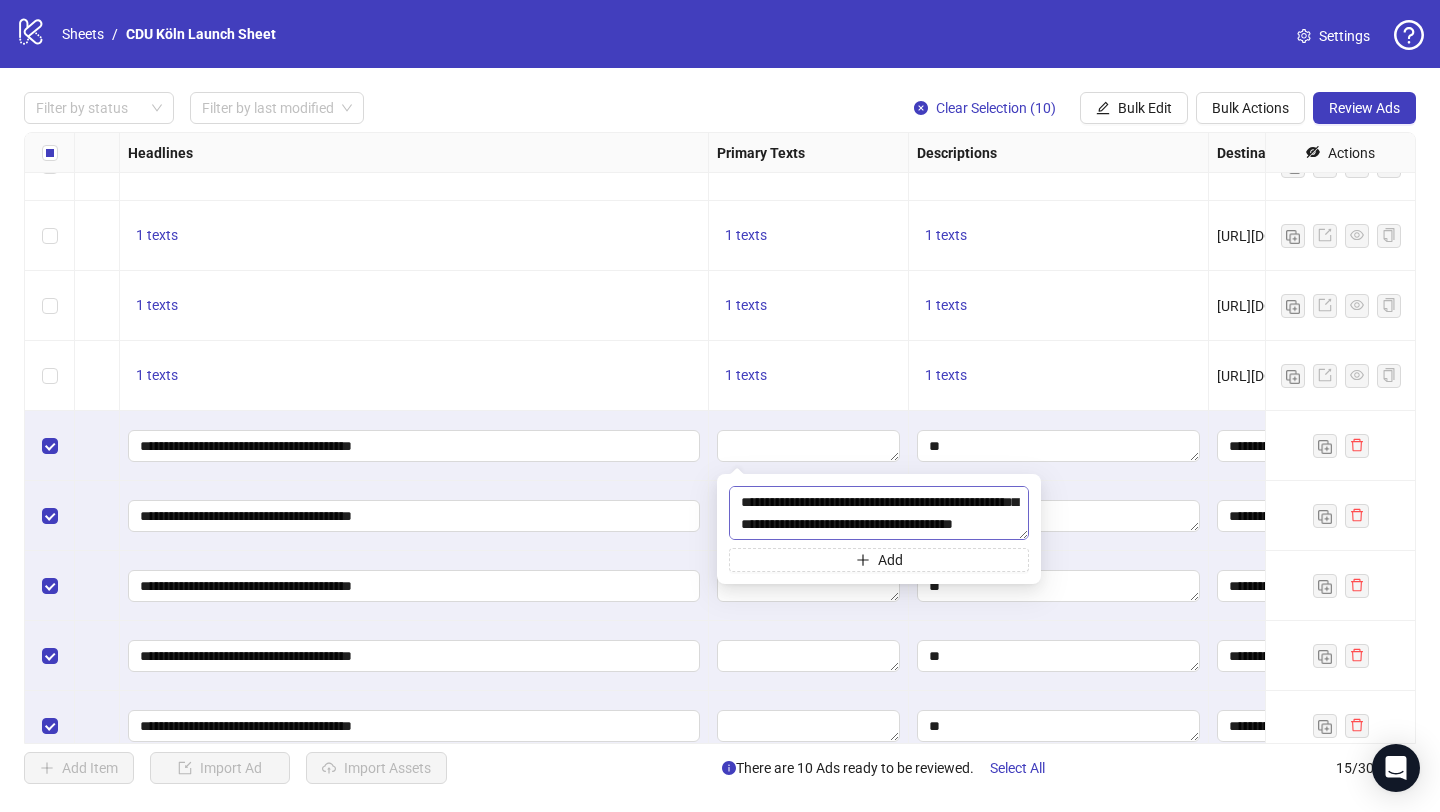 drag, startPoint x: 945, startPoint y: 508, endPoint x: 944, endPoint y: 495, distance: 13.038404 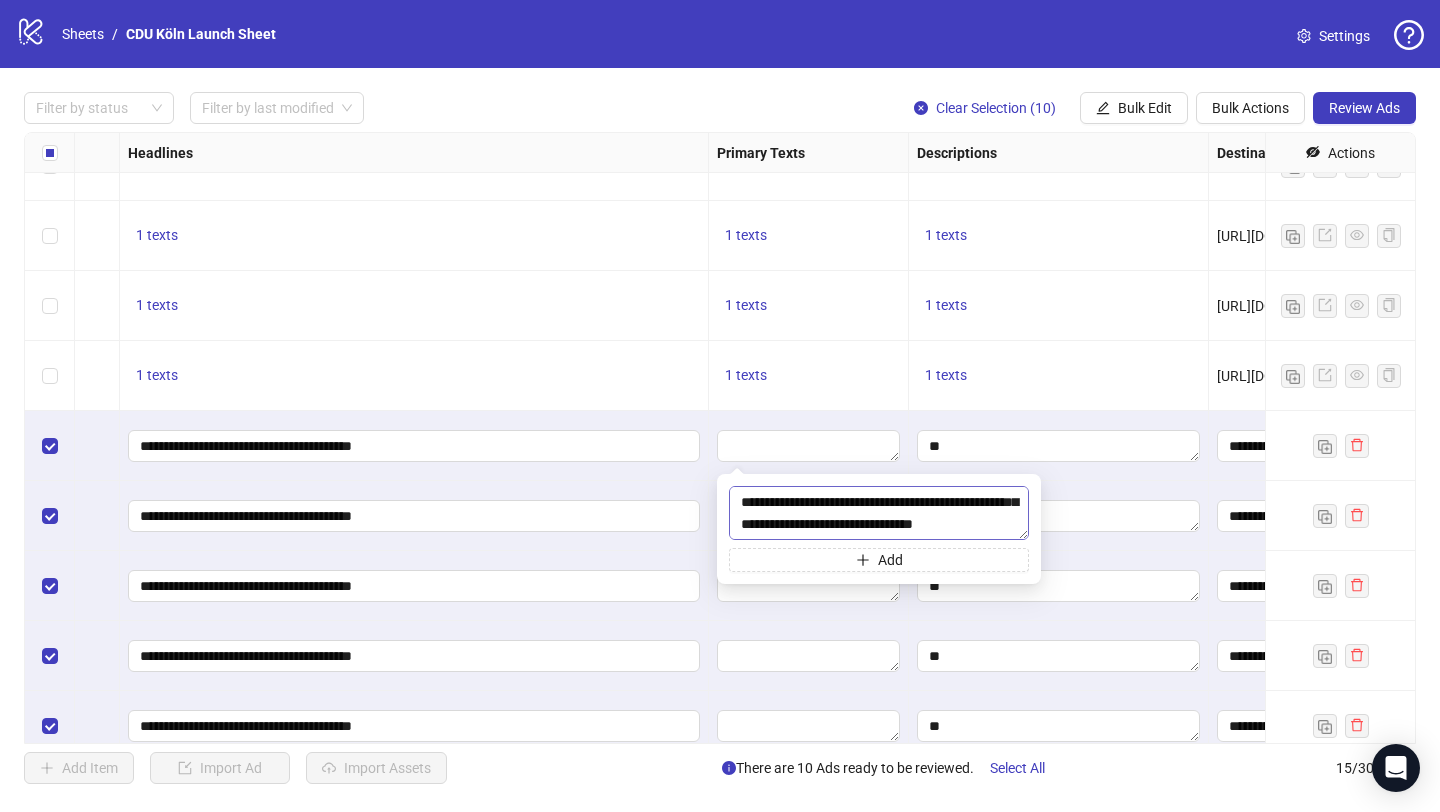 scroll, scrollTop: 94, scrollLeft: 0, axis: vertical 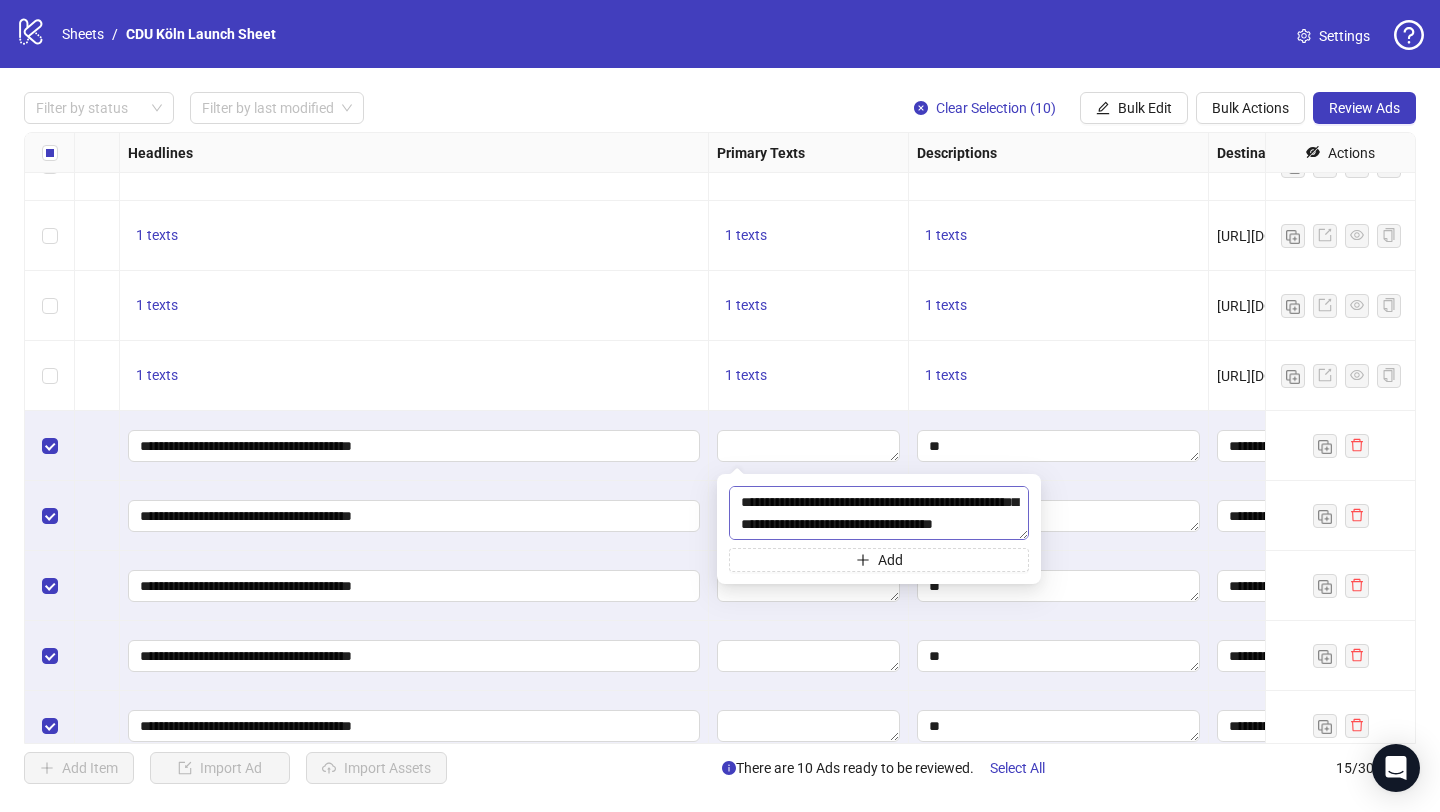 type on "**********" 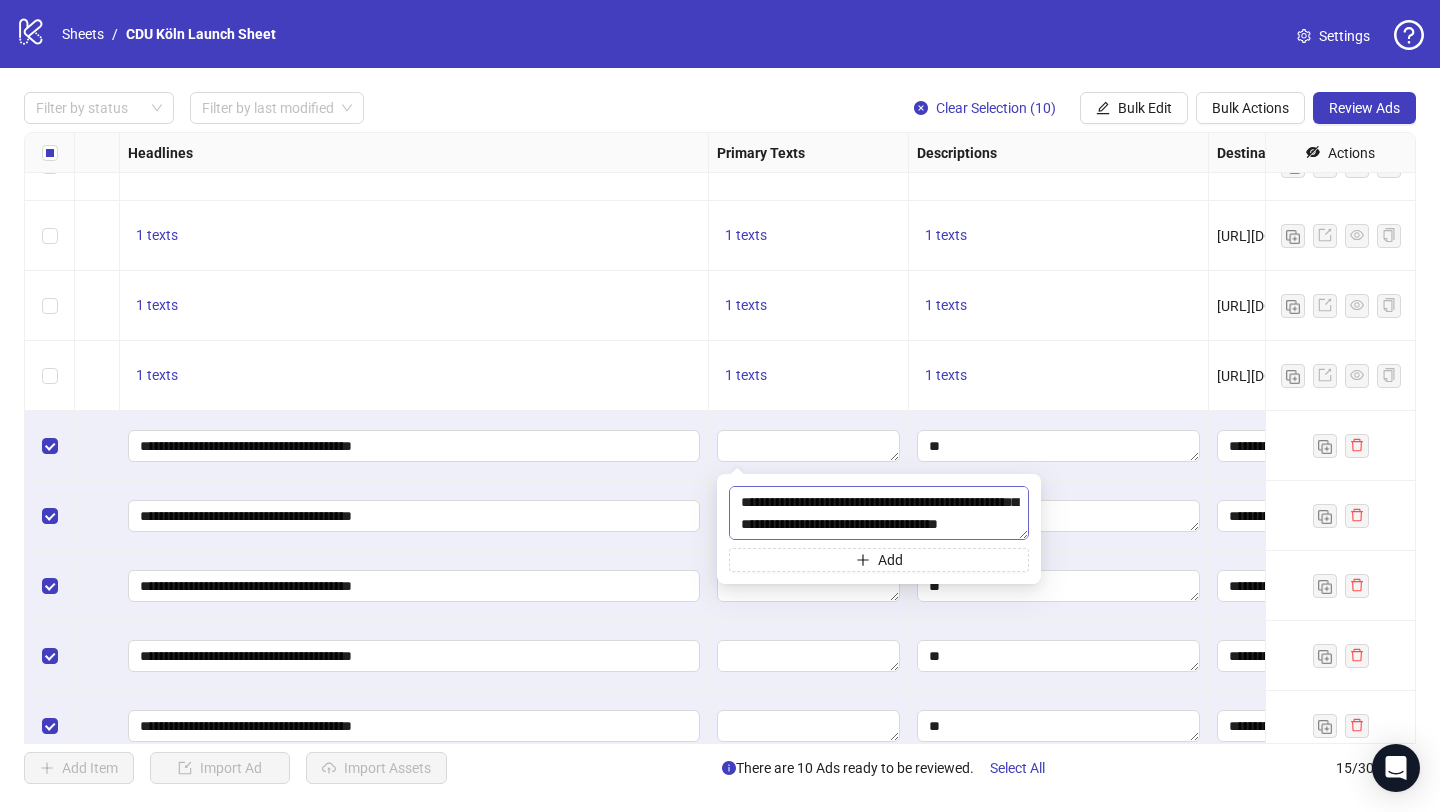 click on "**********" at bounding box center [879, 513] 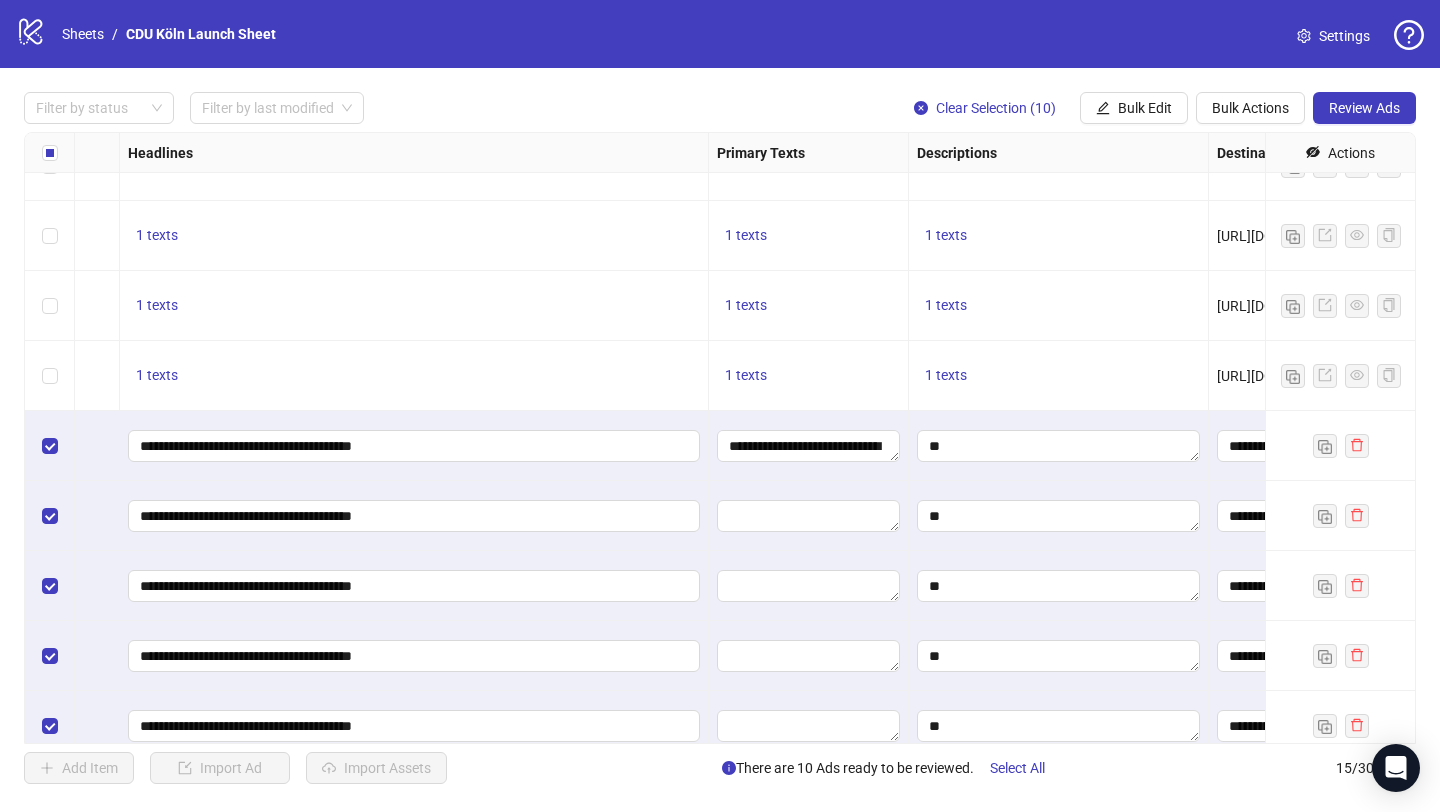 click at bounding box center (809, 586) 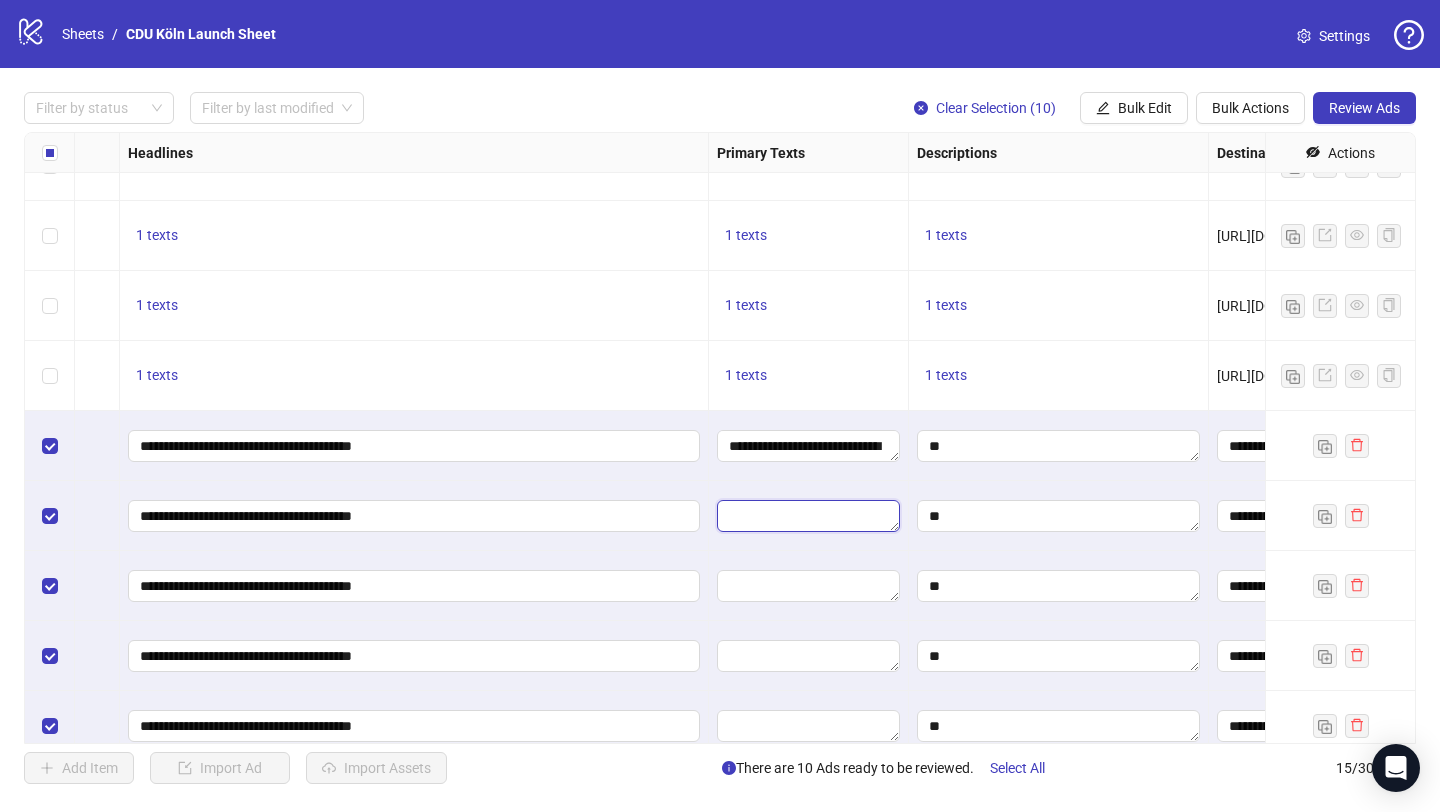 click at bounding box center [808, 516] 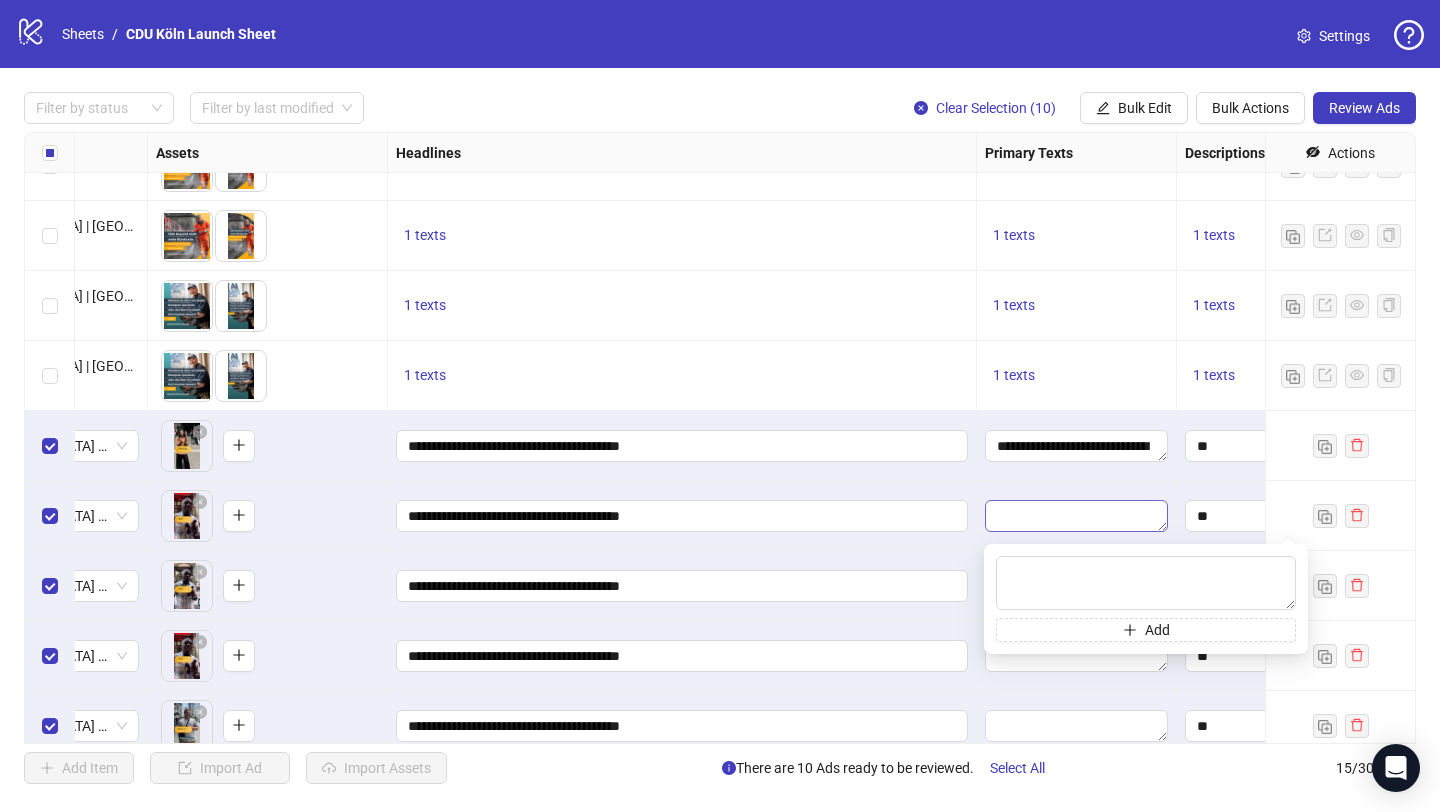 scroll, scrollTop: 112, scrollLeft: 1003, axis: both 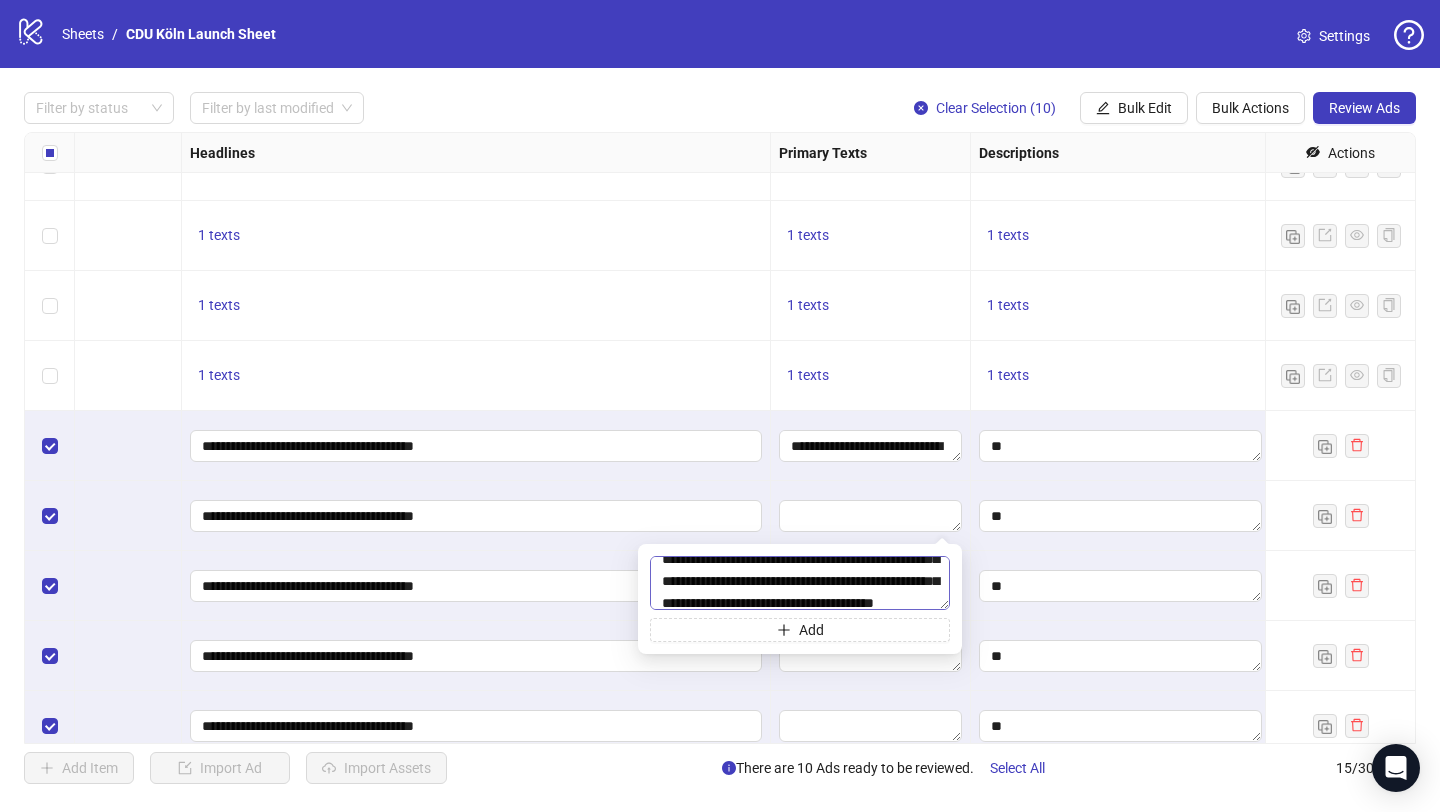 click on "**********" at bounding box center [800, 583] 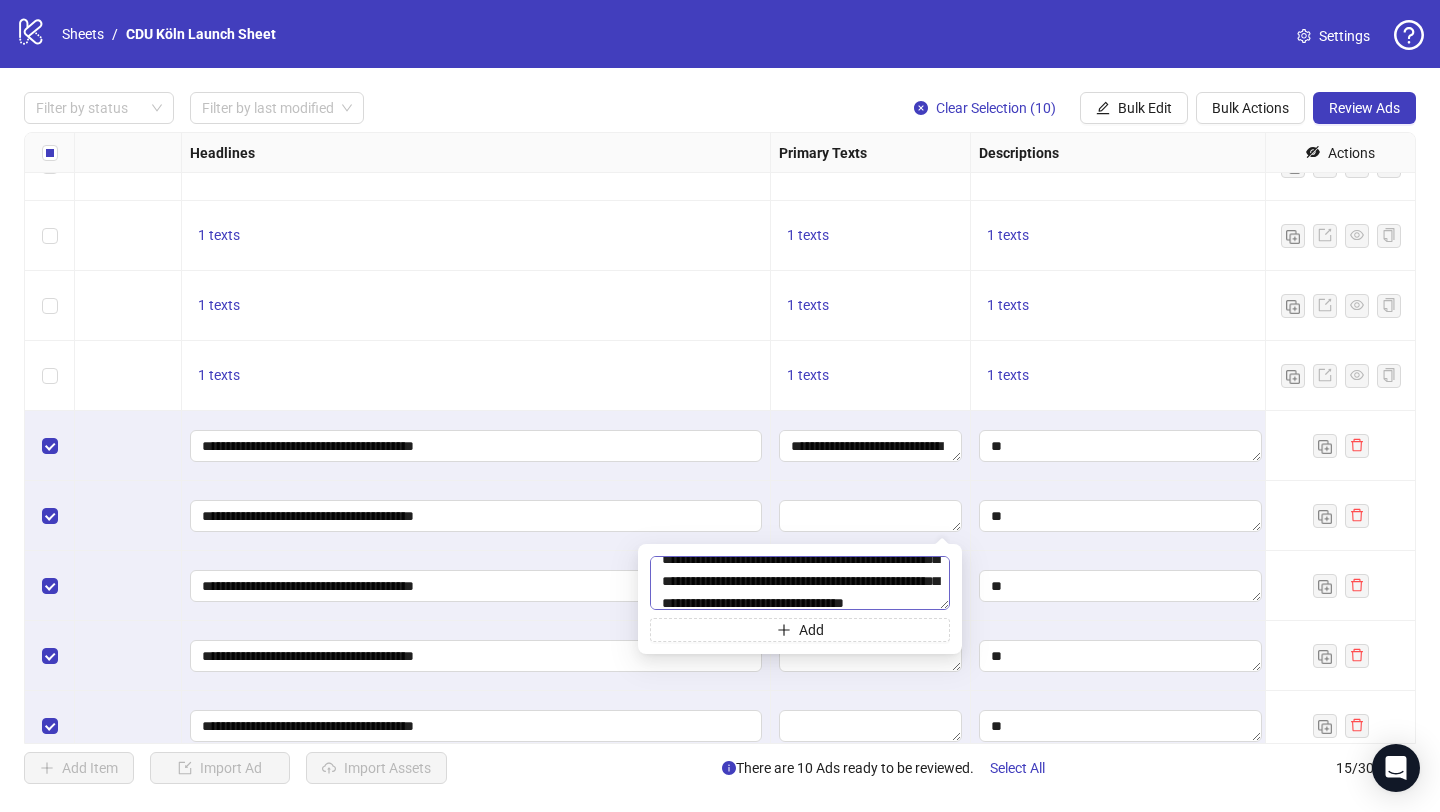 type on "**********" 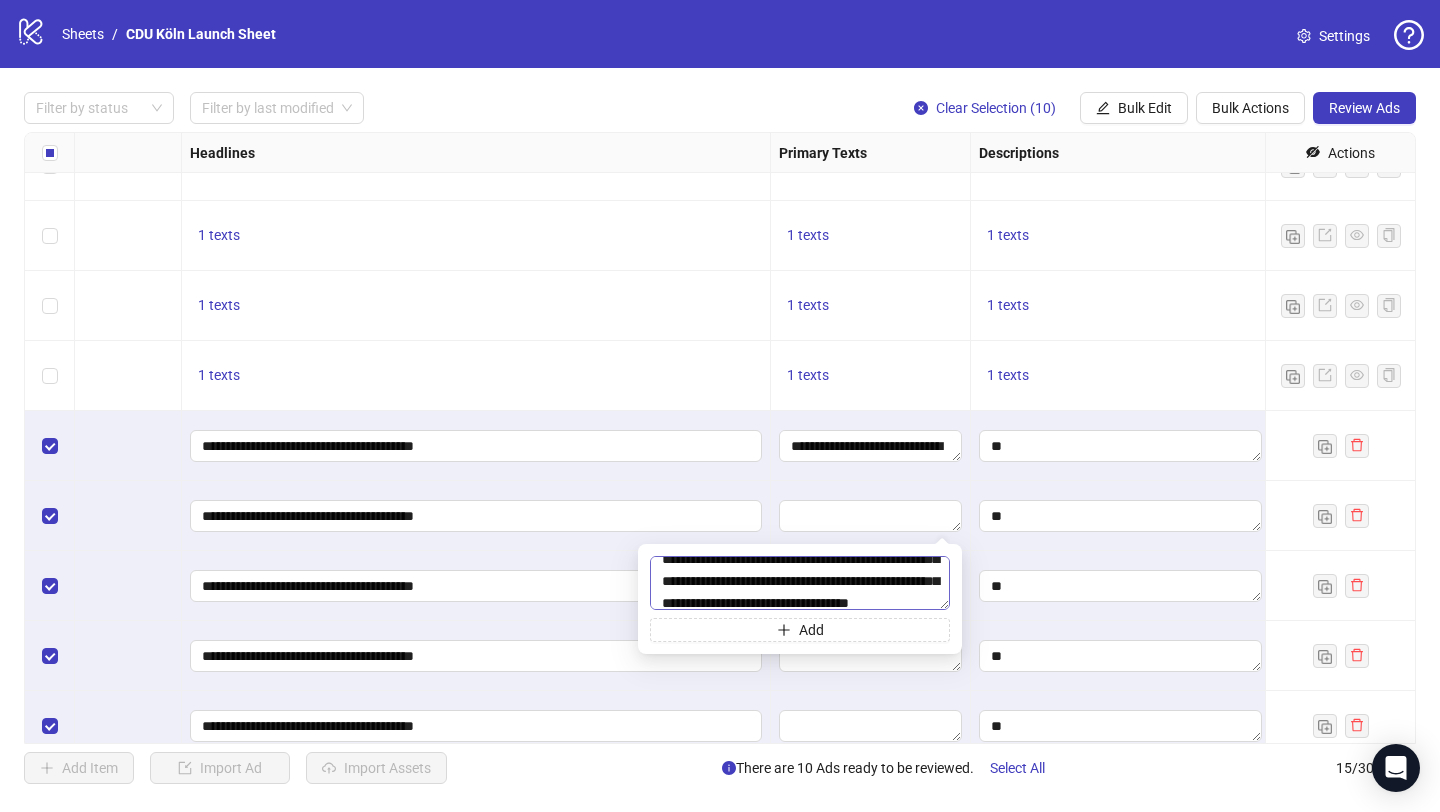 click on "**********" at bounding box center [800, 583] 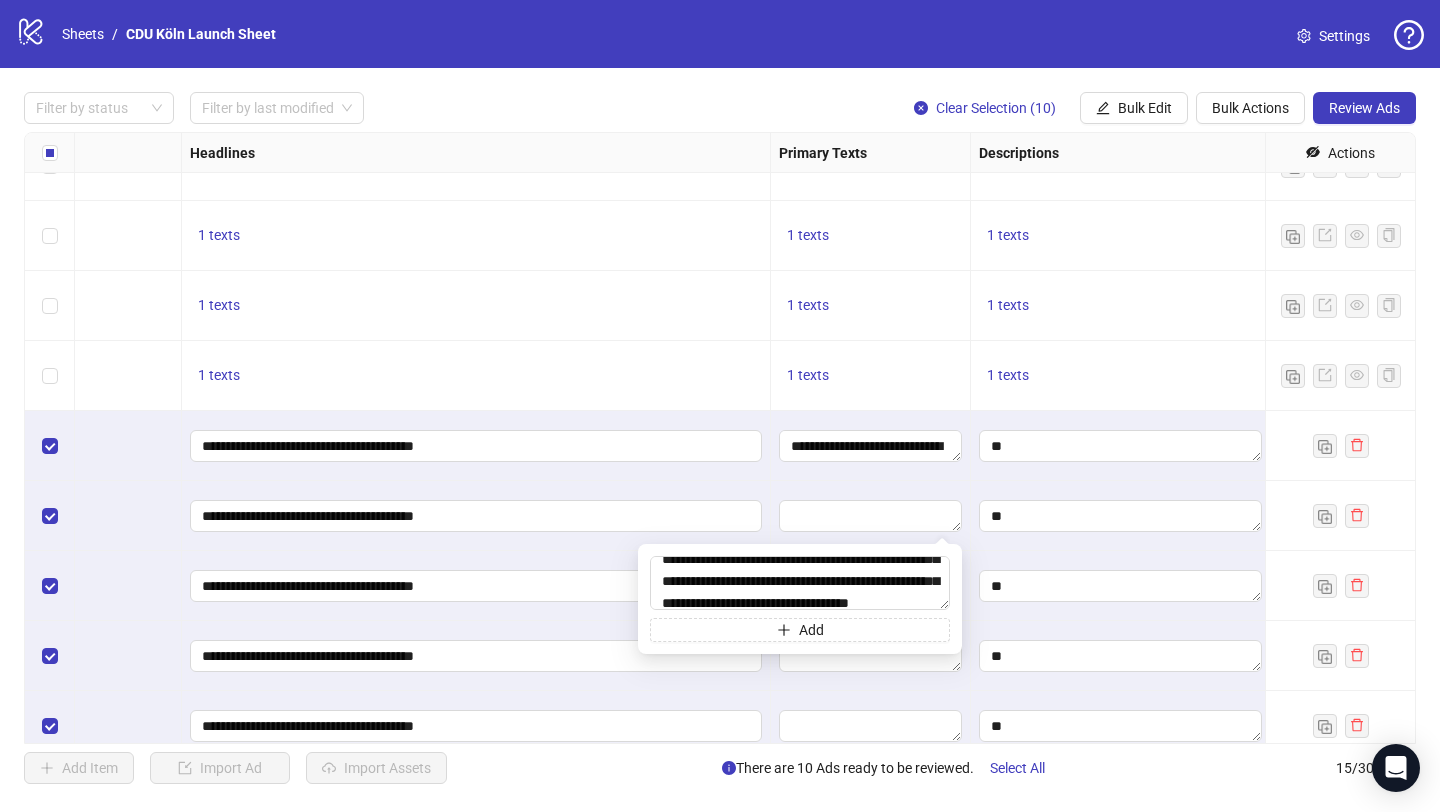 click at bounding box center (1121, 516) 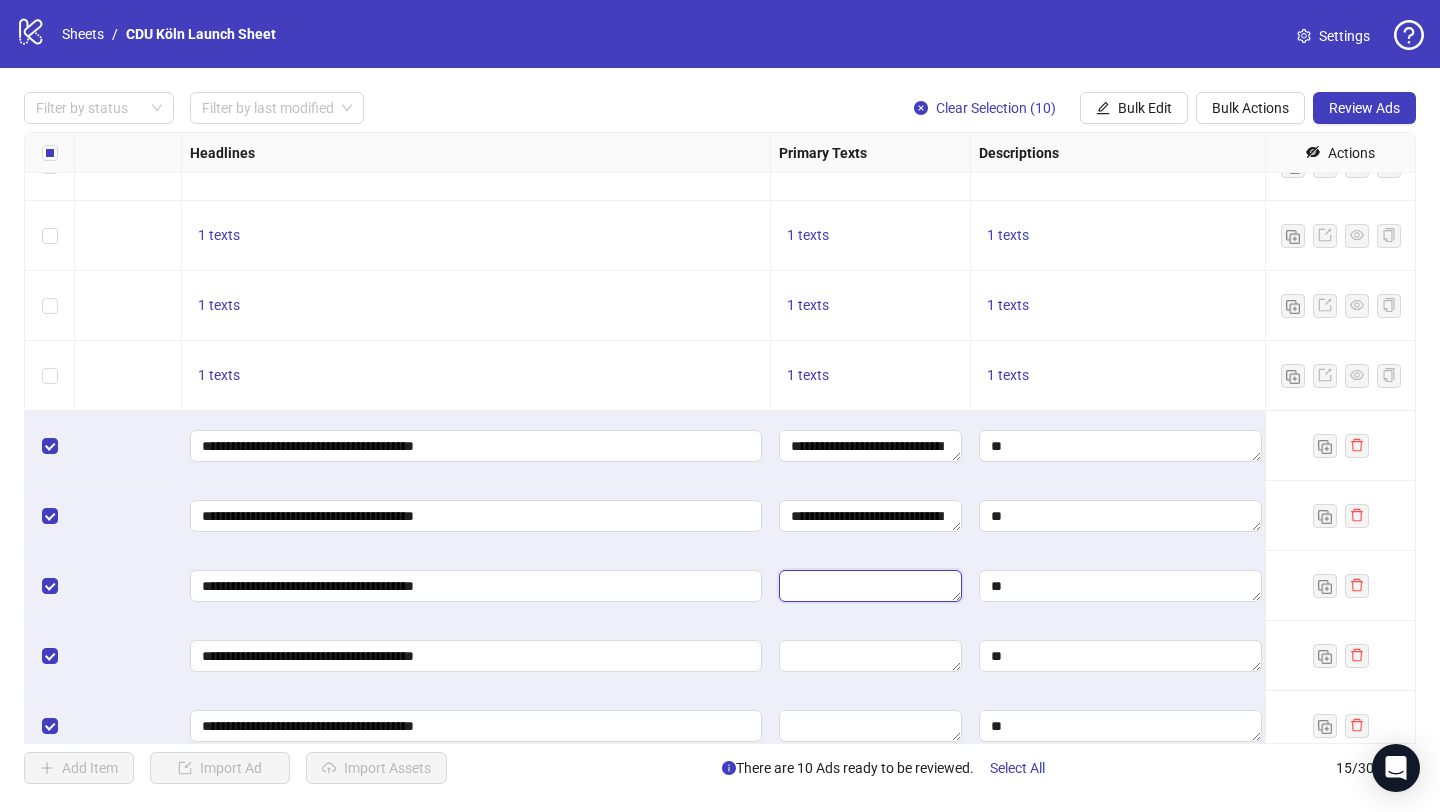 click at bounding box center [870, 586] 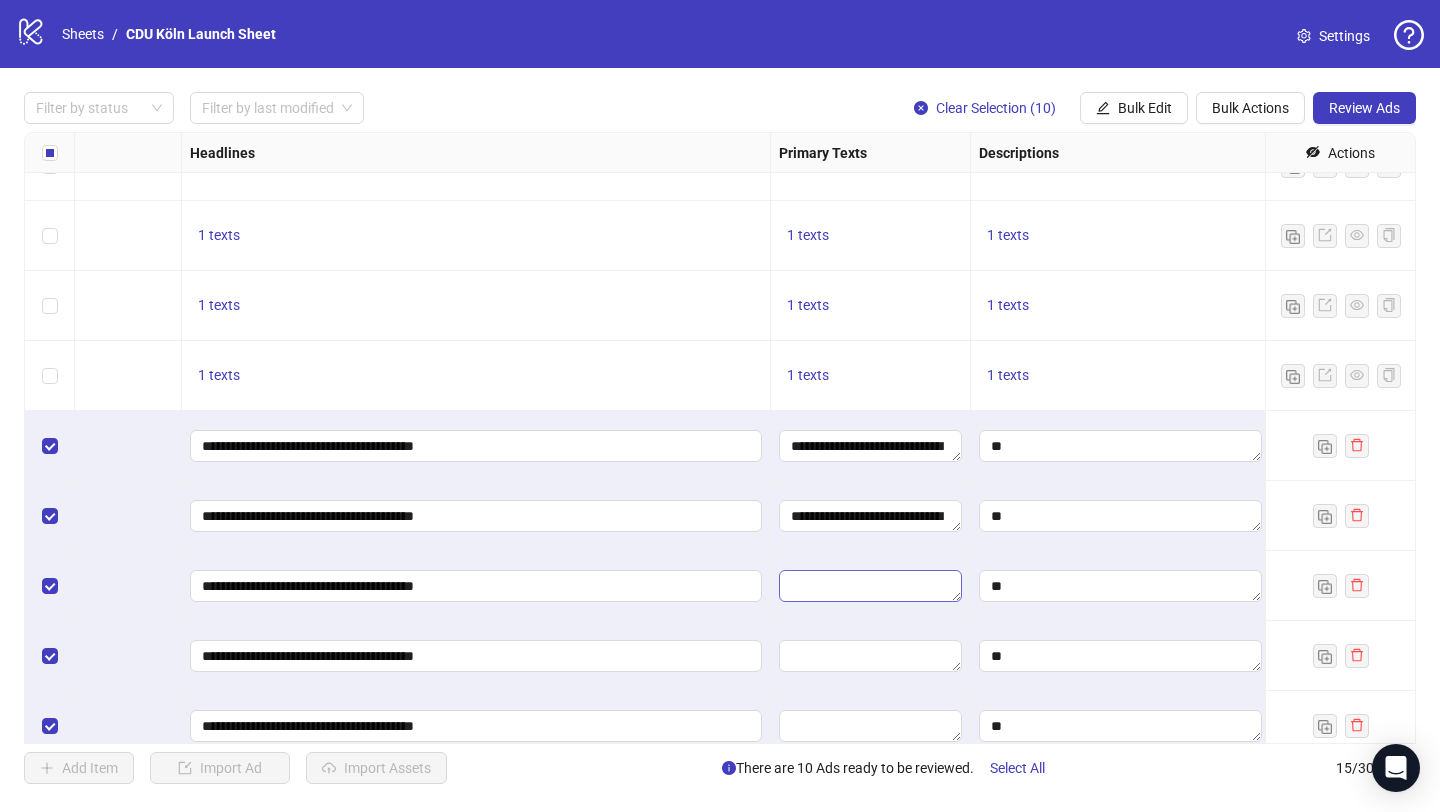 type on "**********" 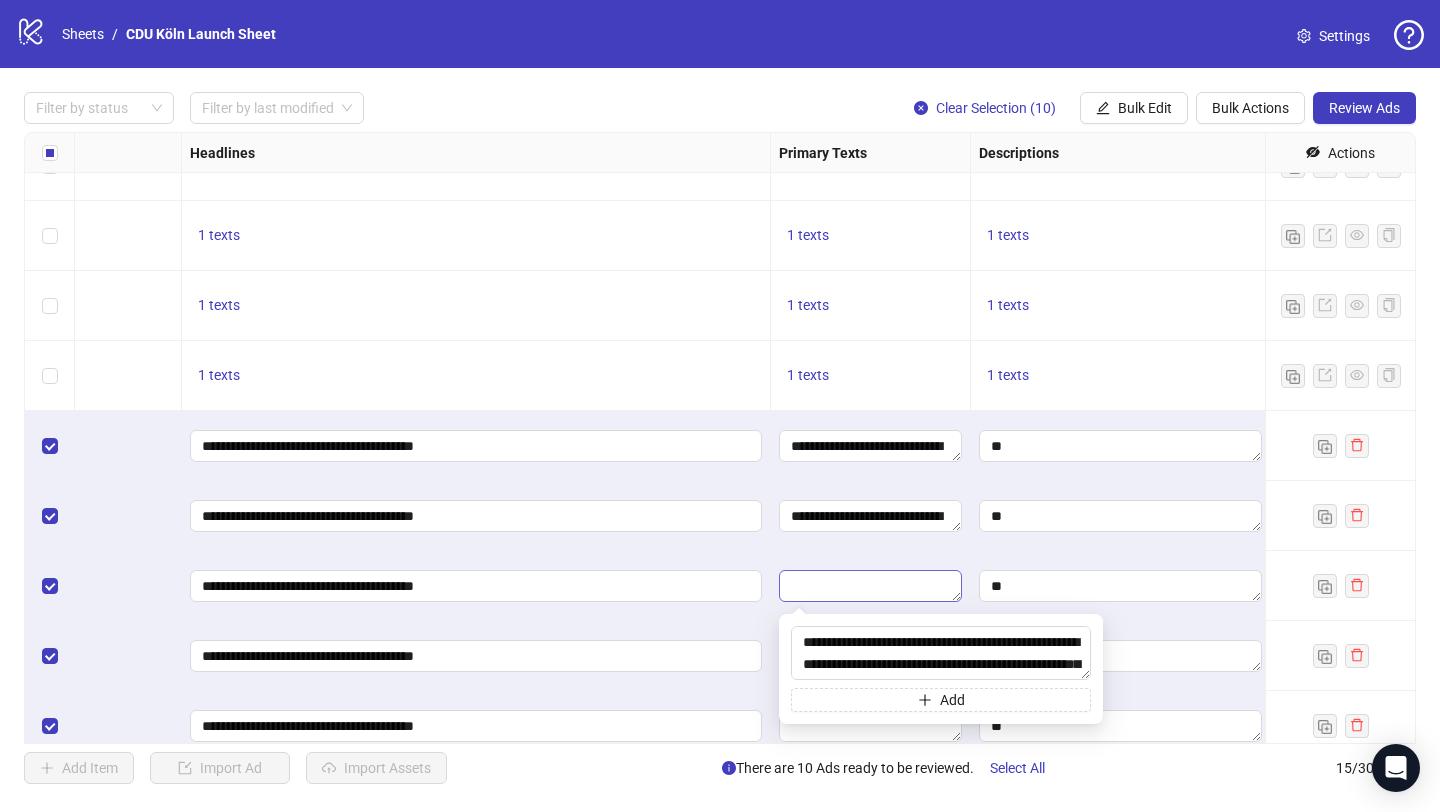 scroll, scrollTop: 125, scrollLeft: 0, axis: vertical 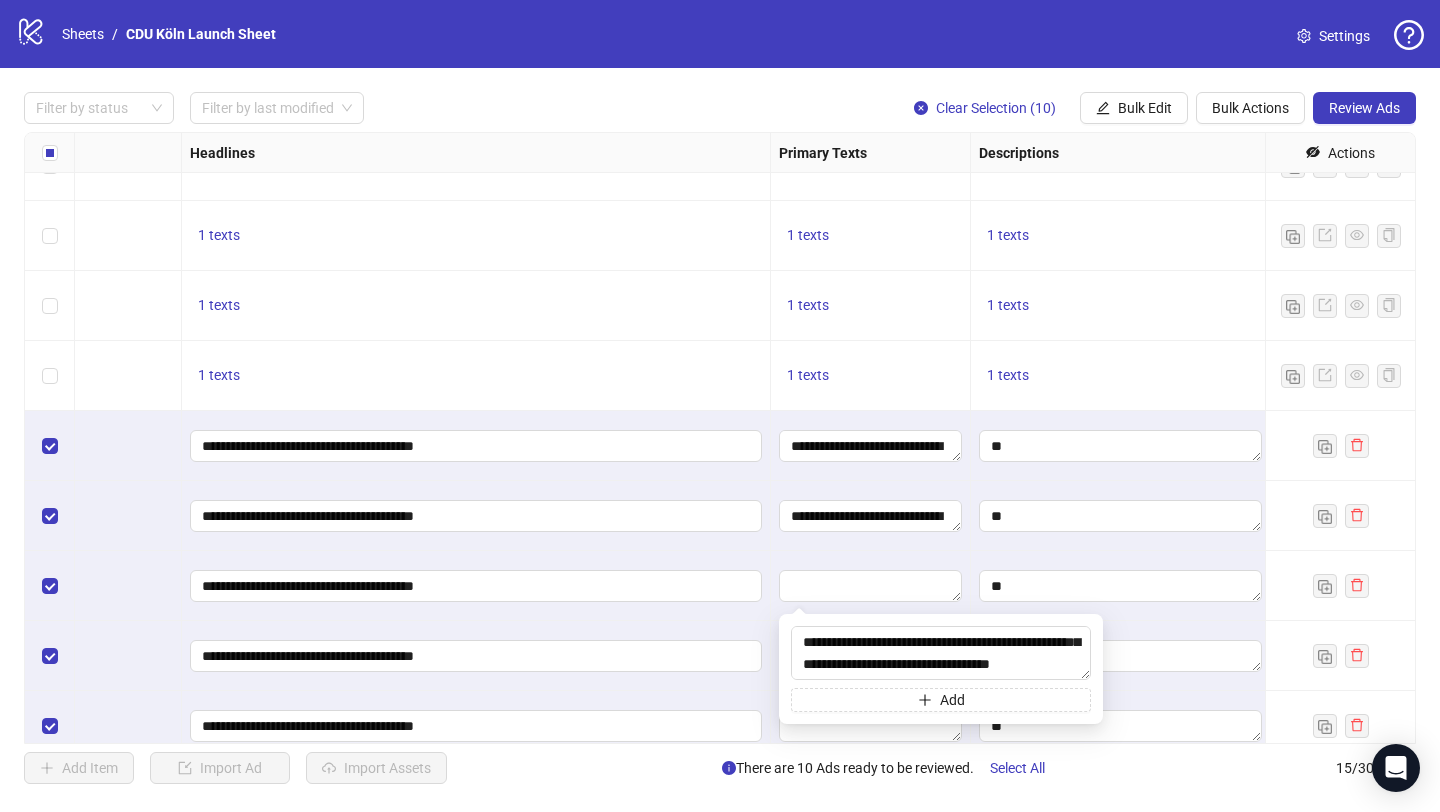 click at bounding box center [871, 586] 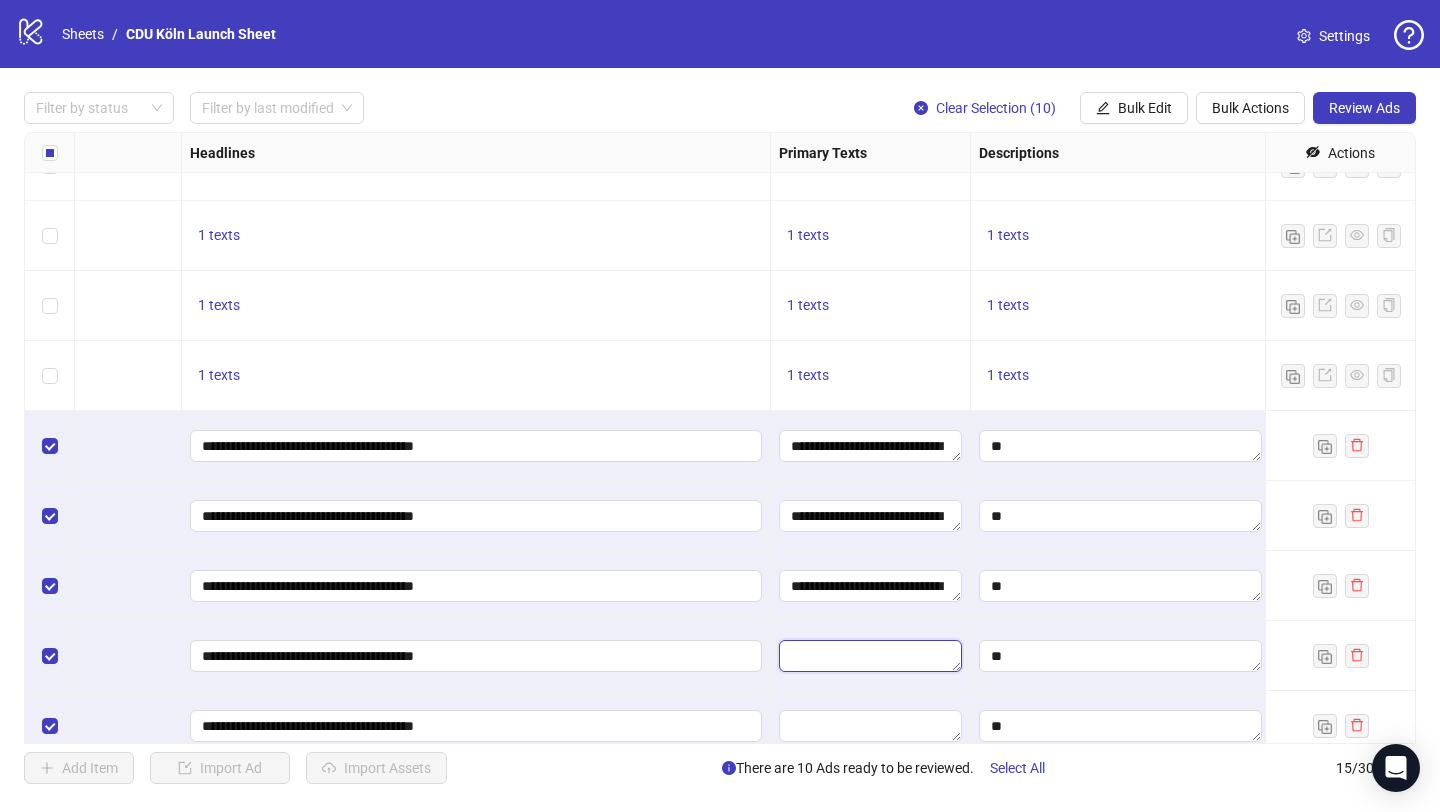 click at bounding box center [870, 656] 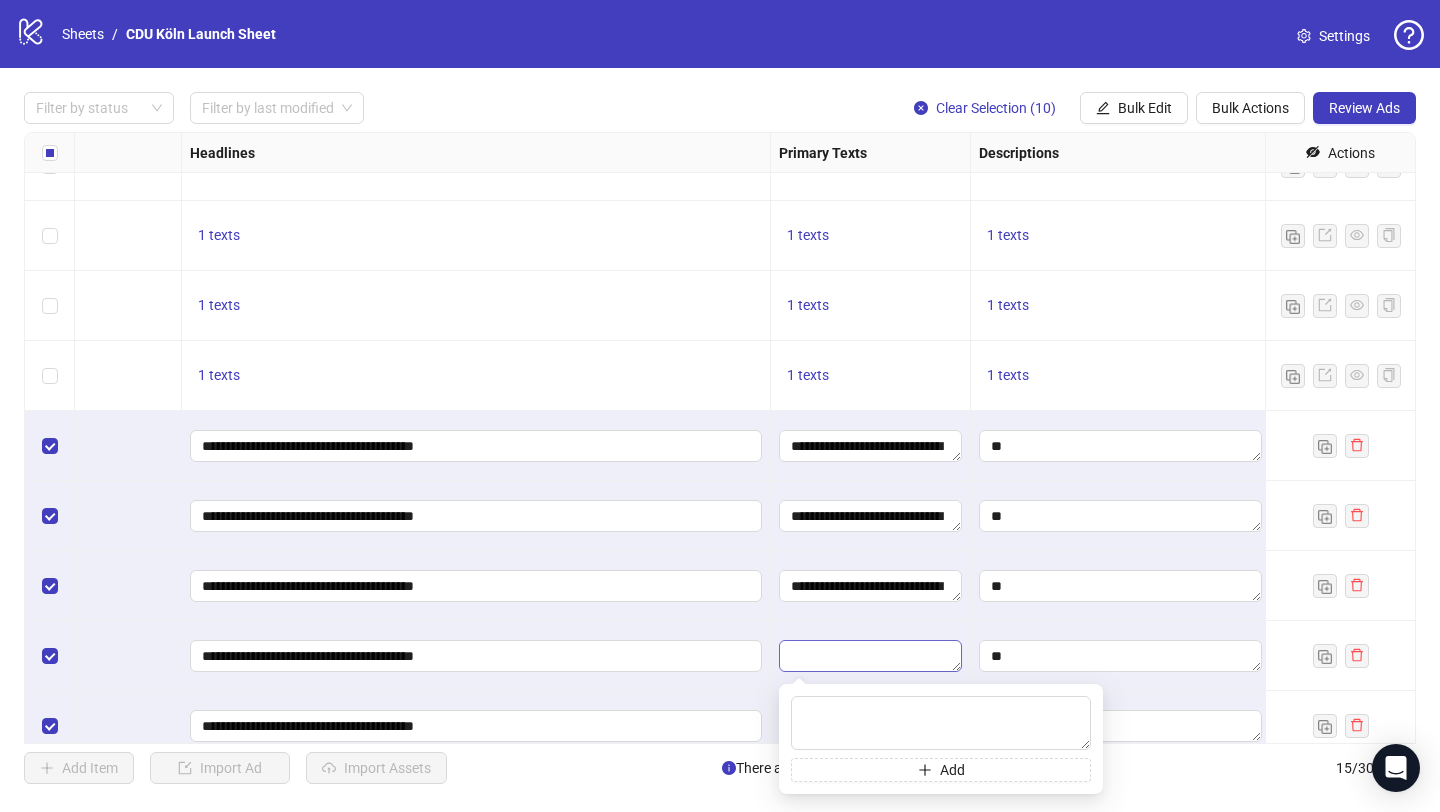 type on "**********" 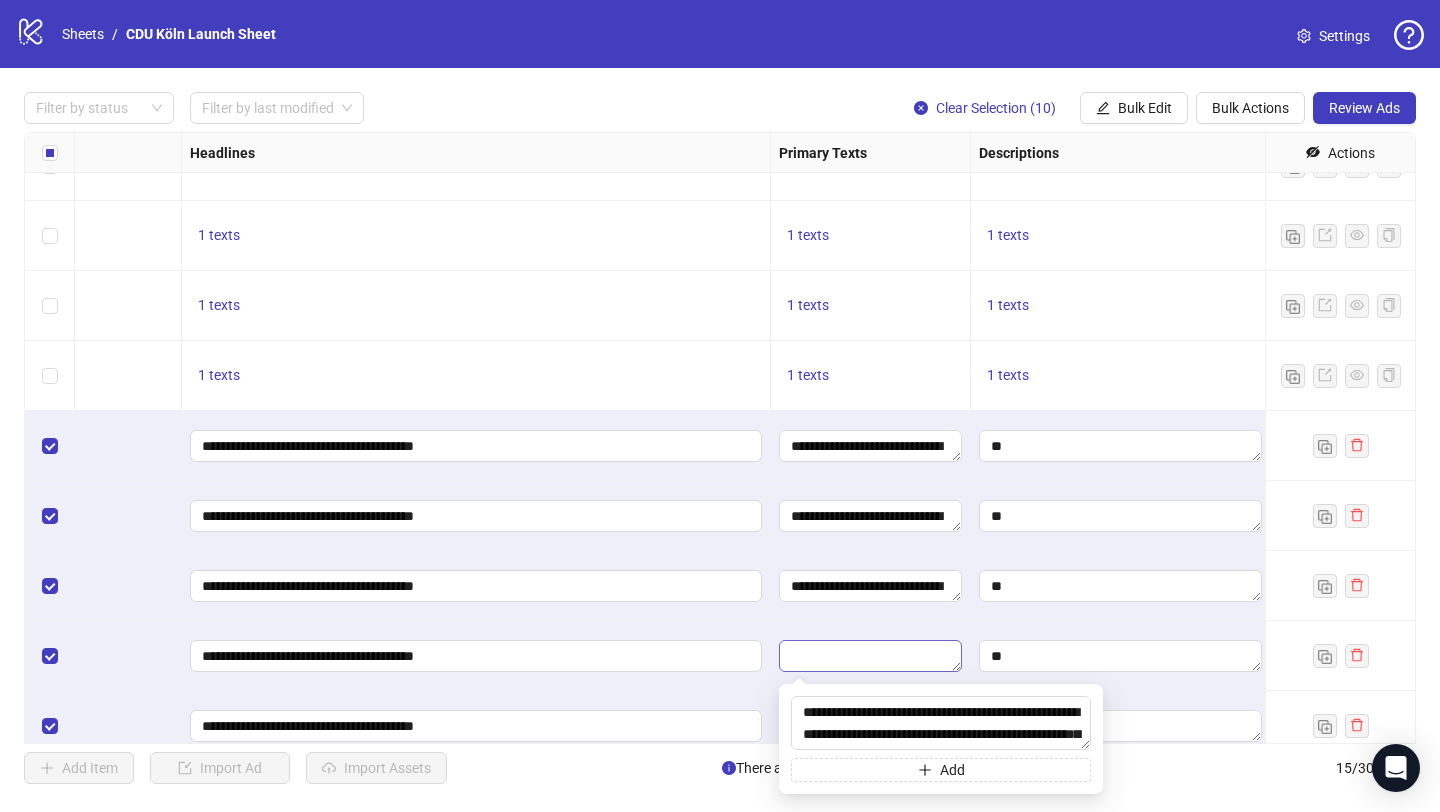 scroll, scrollTop: 125, scrollLeft: 0, axis: vertical 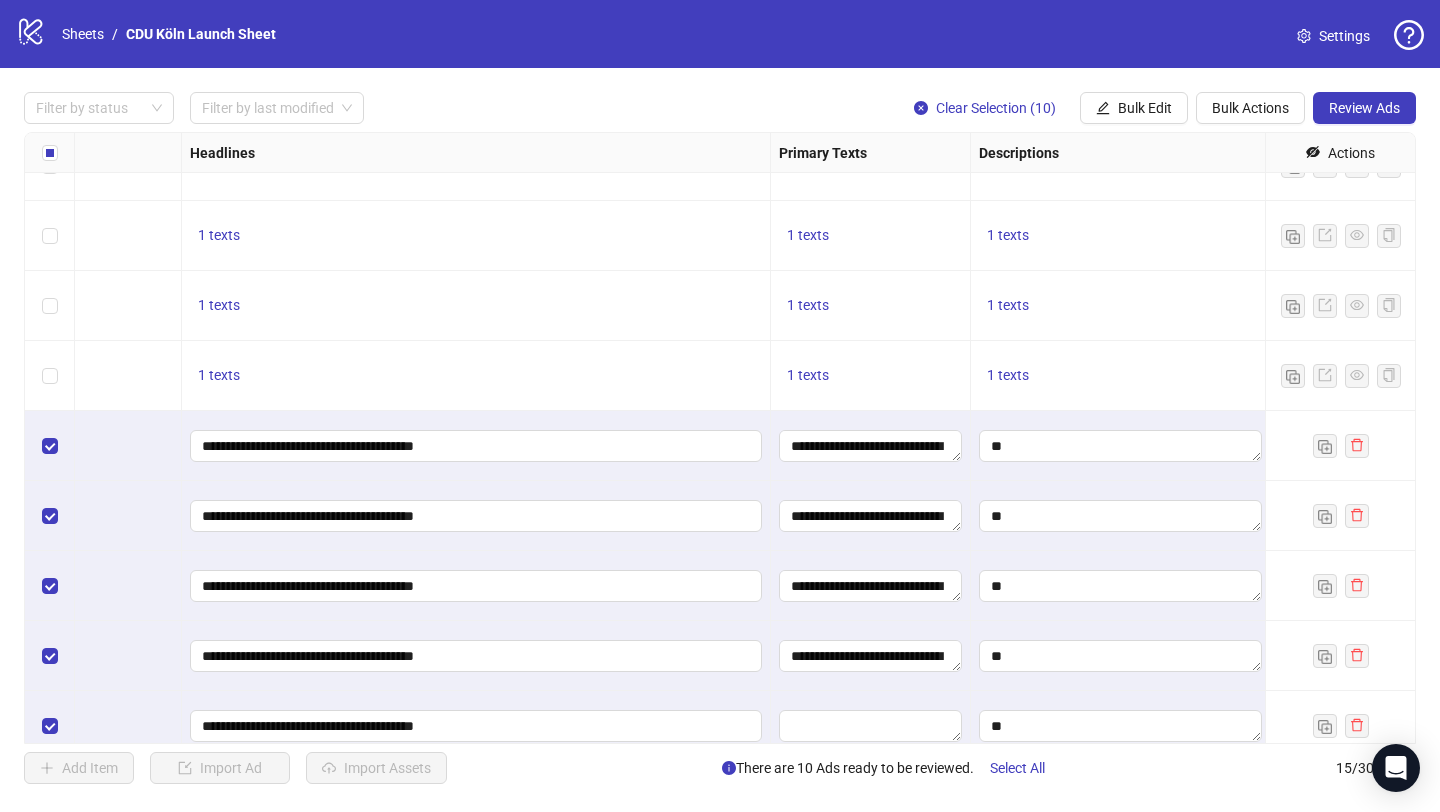 click at bounding box center (1121, 656) 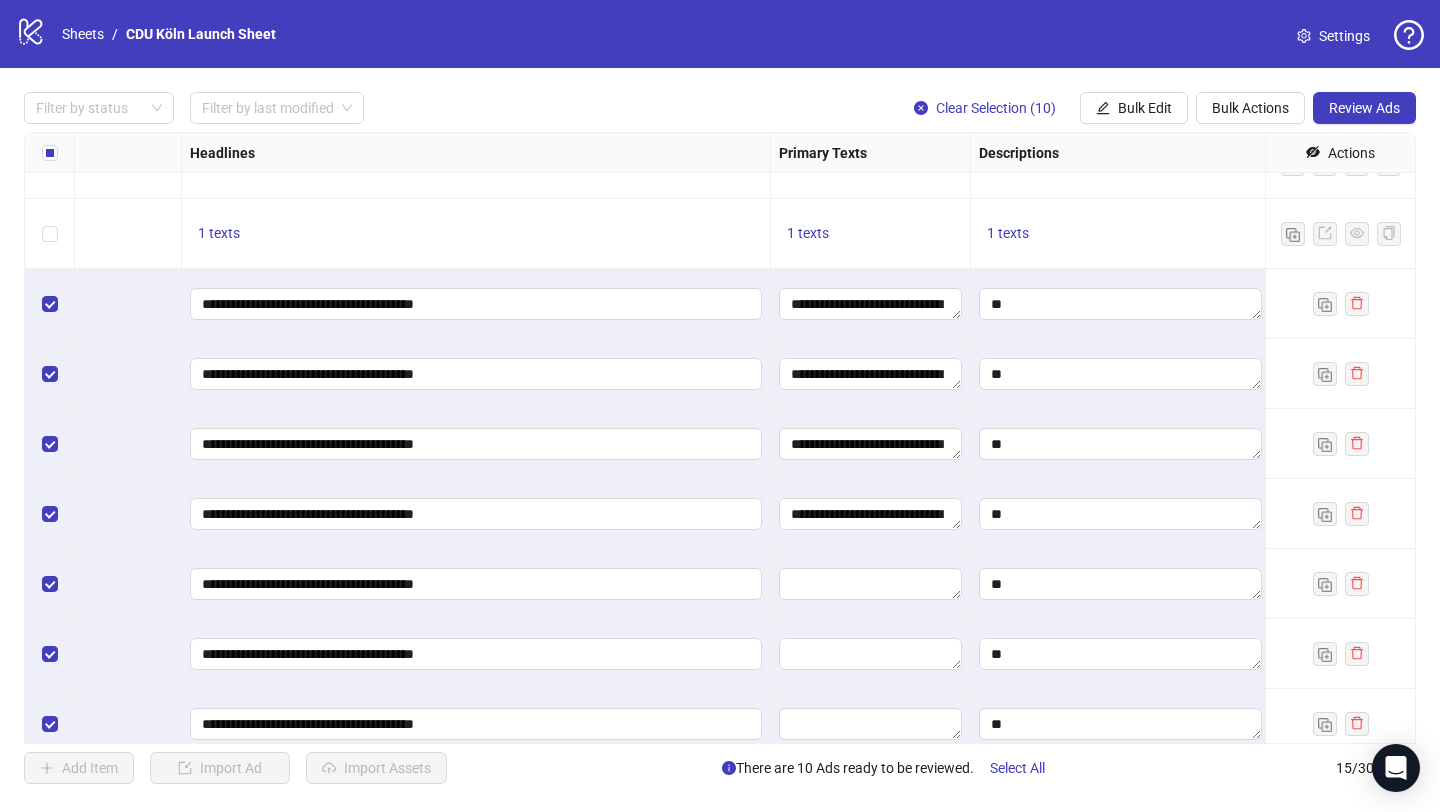 scroll, scrollTop: 254, scrollLeft: 1007, axis: both 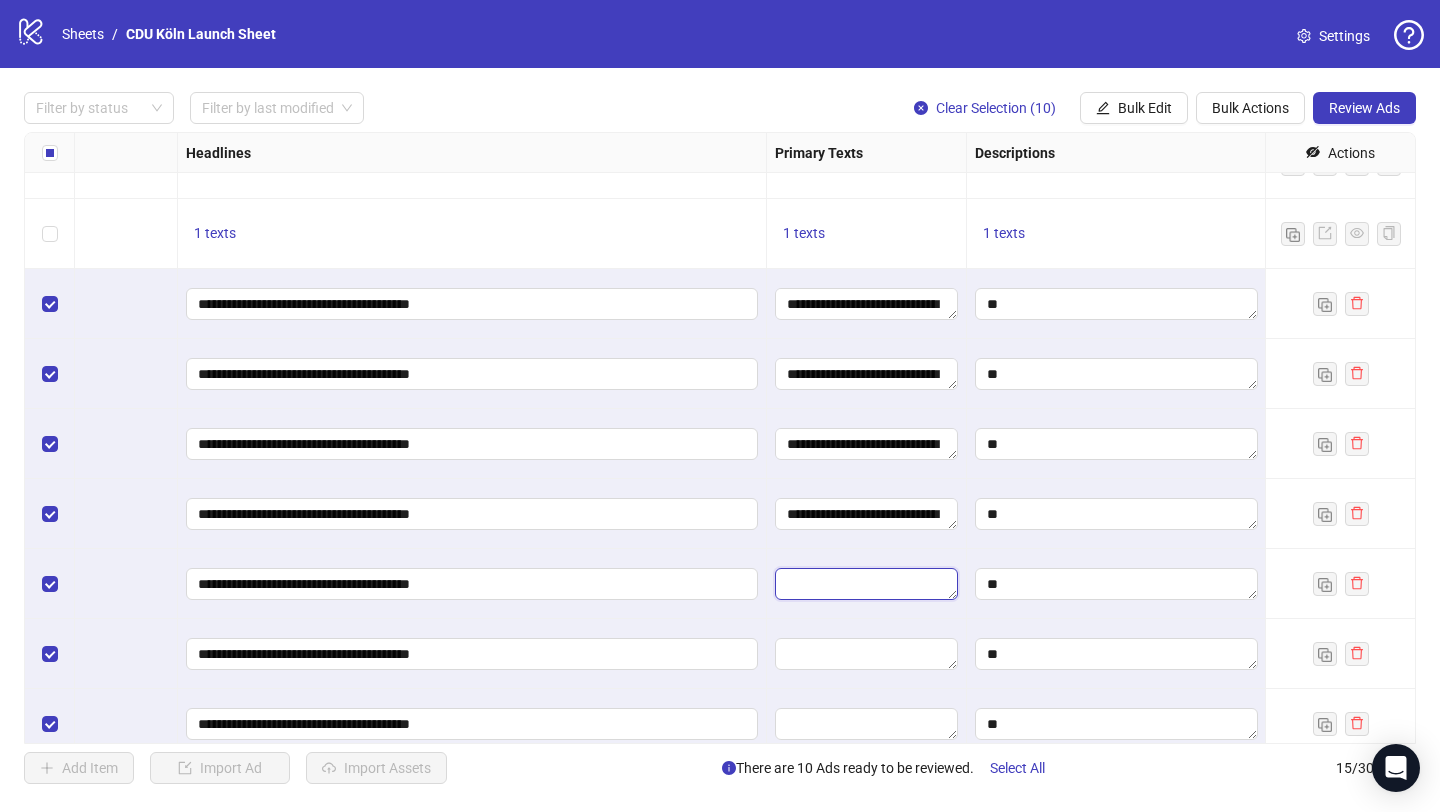 click at bounding box center [866, 584] 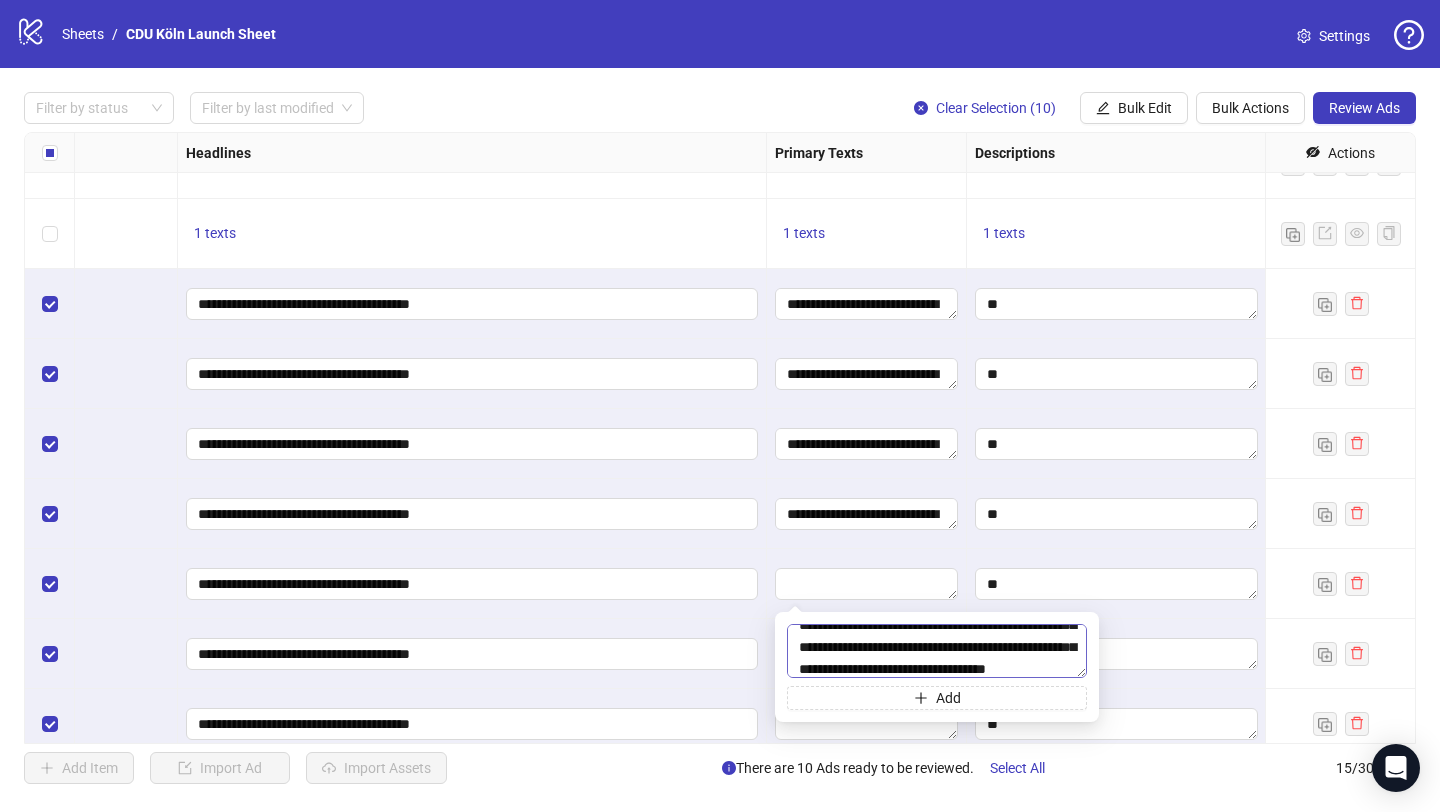 scroll, scrollTop: 62, scrollLeft: 0, axis: vertical 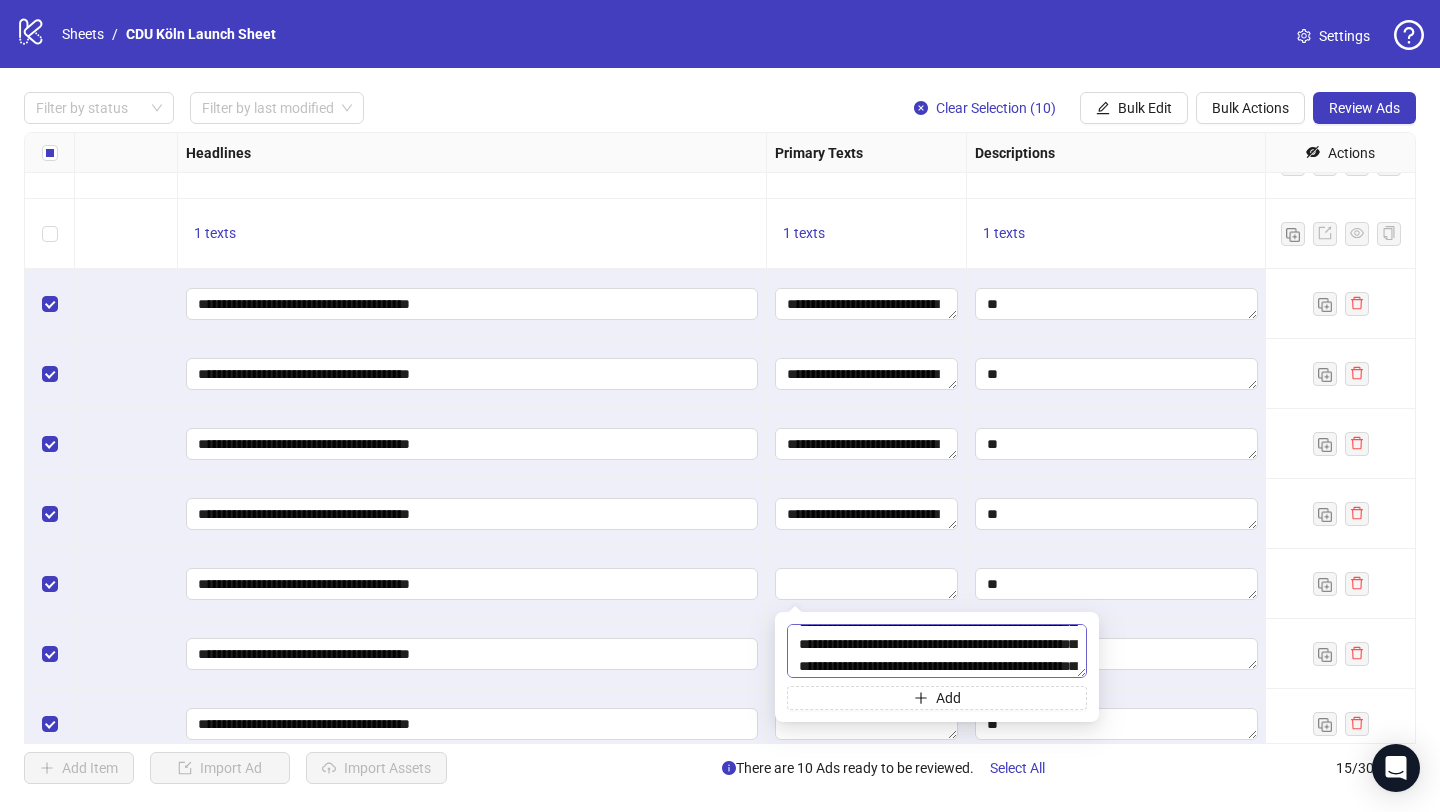 click on "**********" at bounding box center [937, 651] 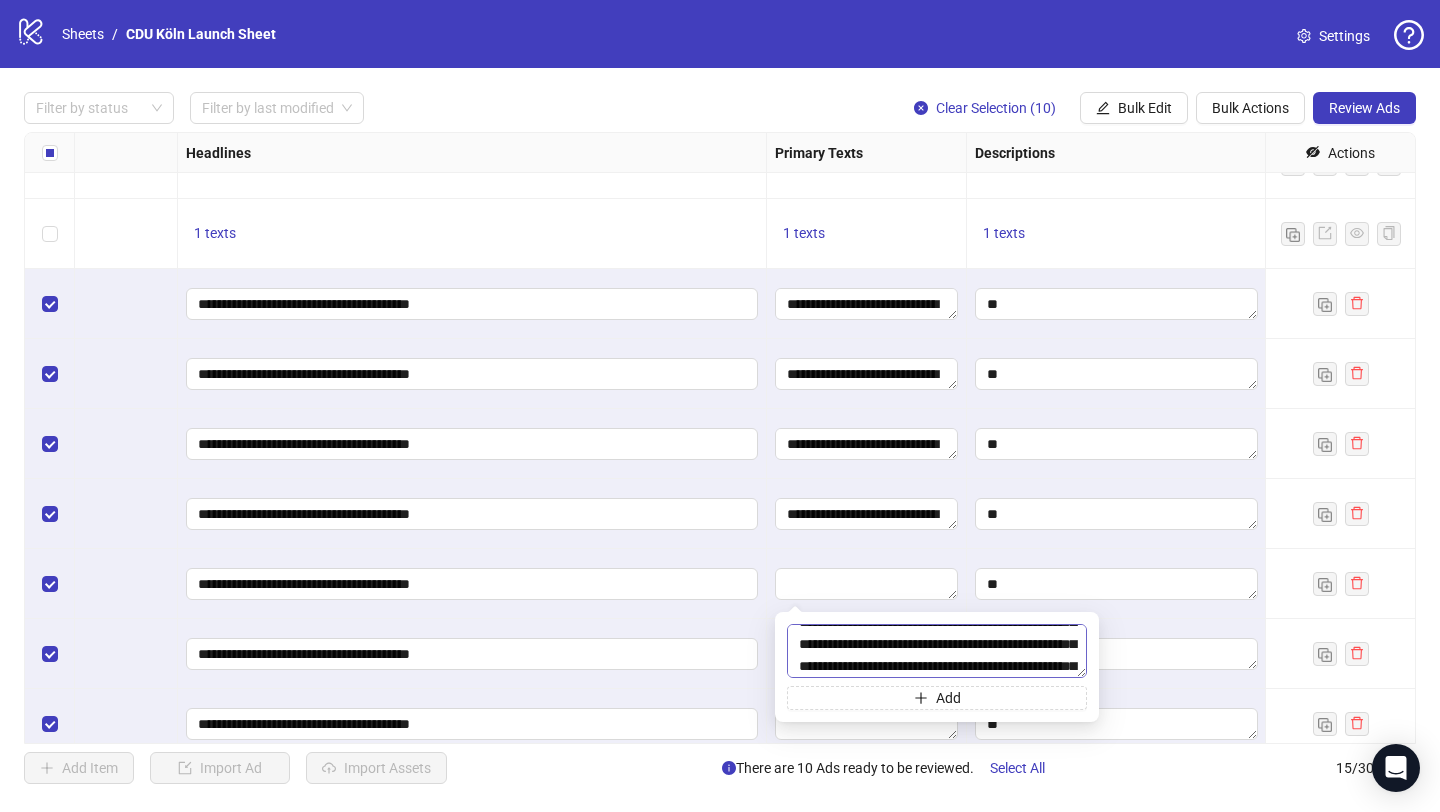type on "**********" 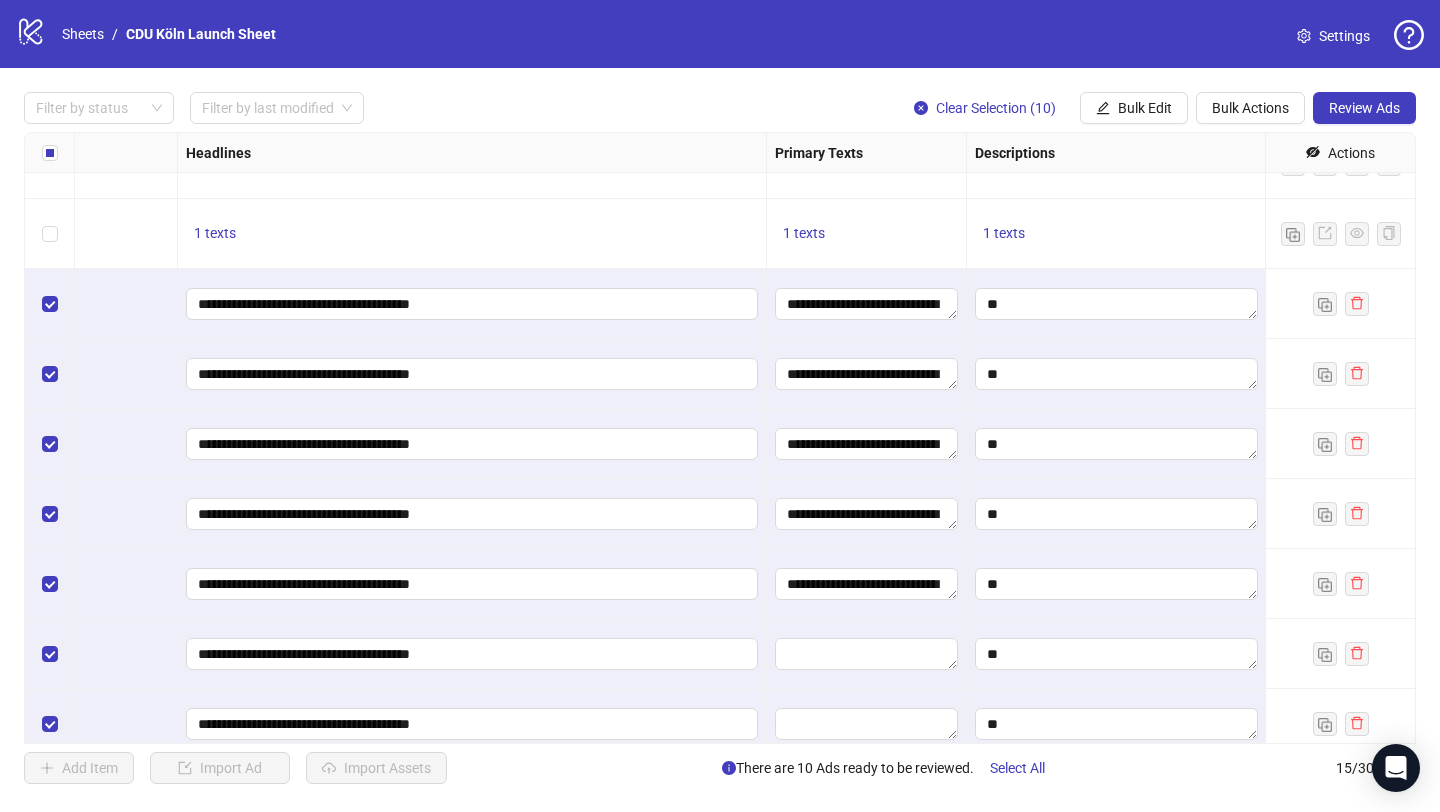 click on "**********" at bounding box center (867, 514) 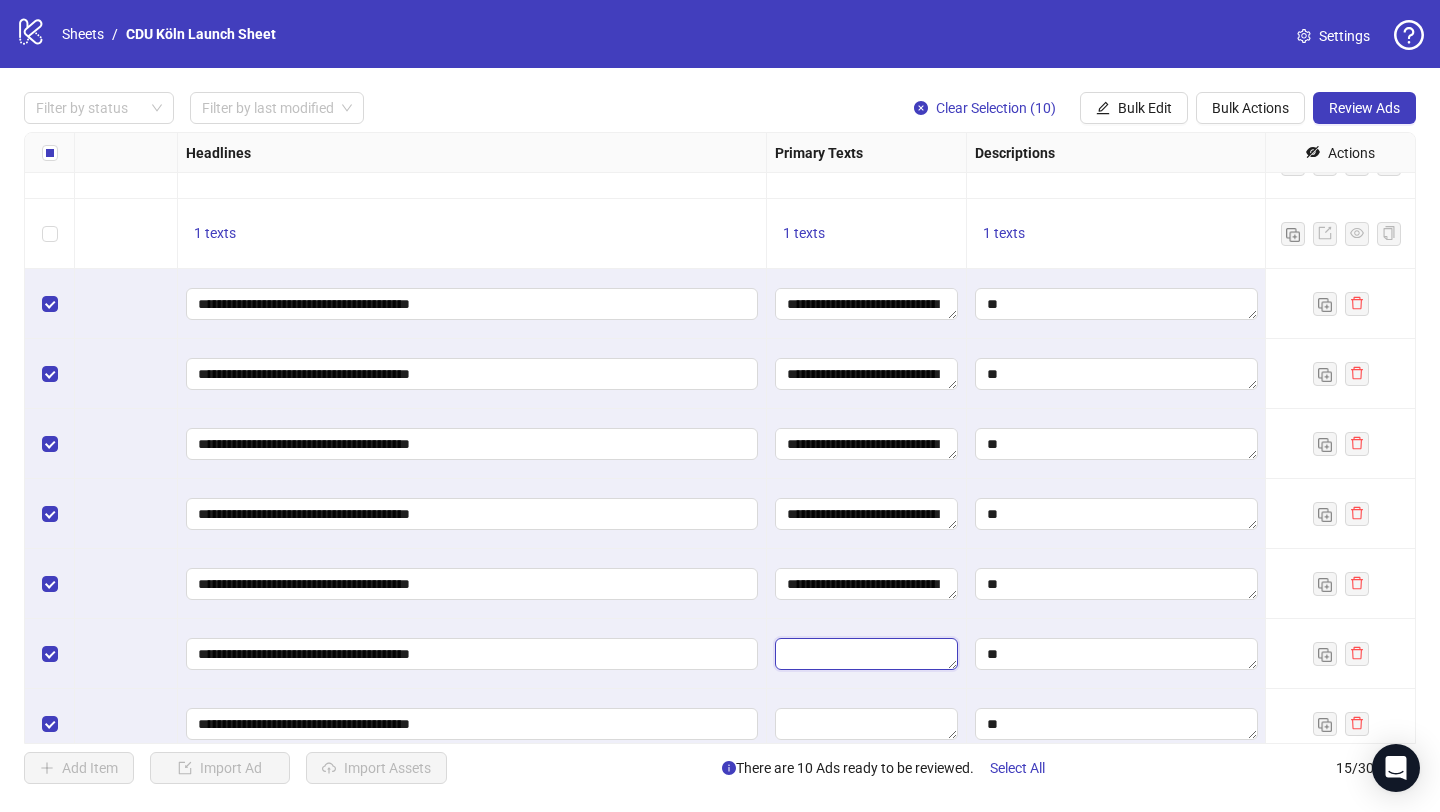 click at bounding box center [866, 654] 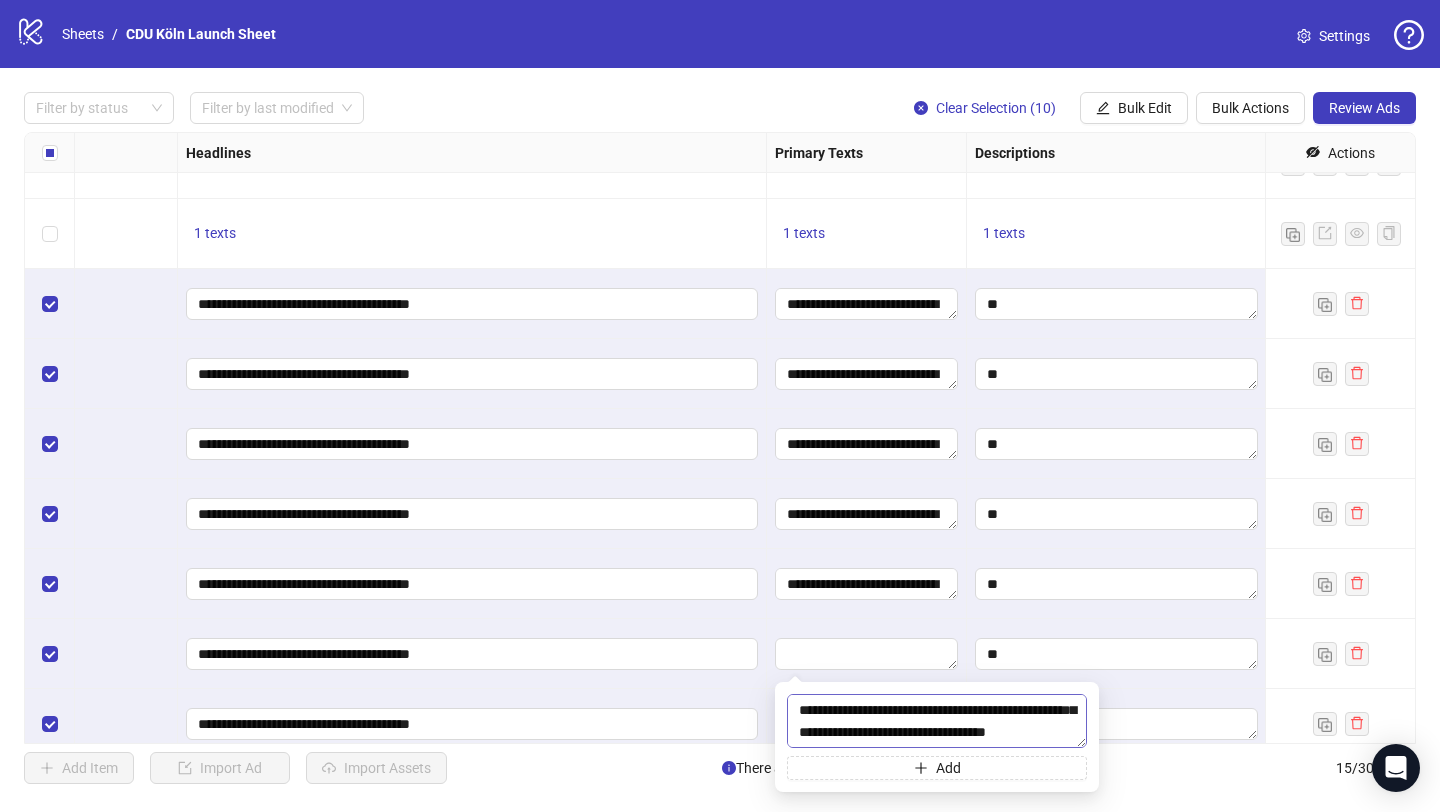 scroll, scrollTop: 86, scrollLeft: 0, axis: vertical 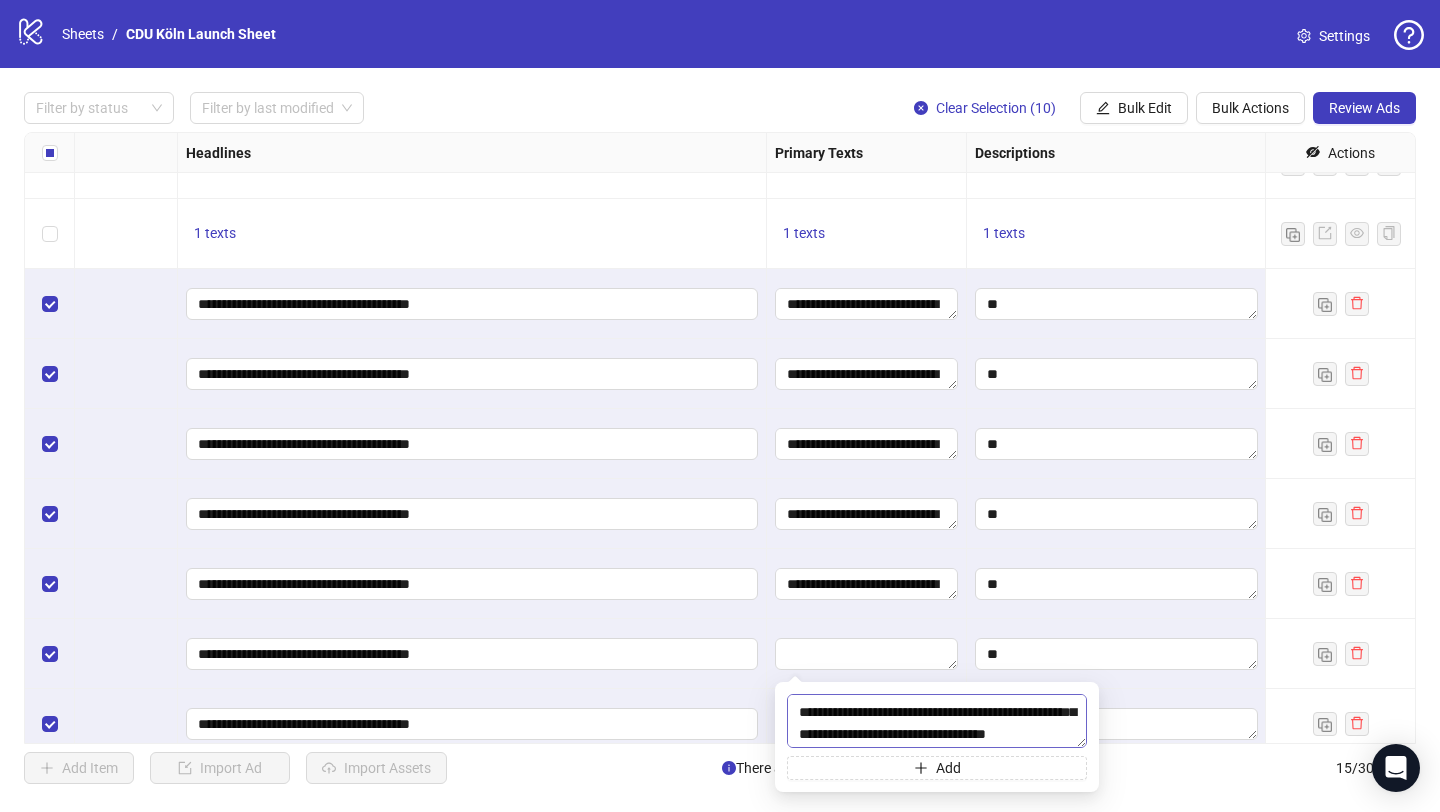 click on "**********" at bounding box center [937, 721] 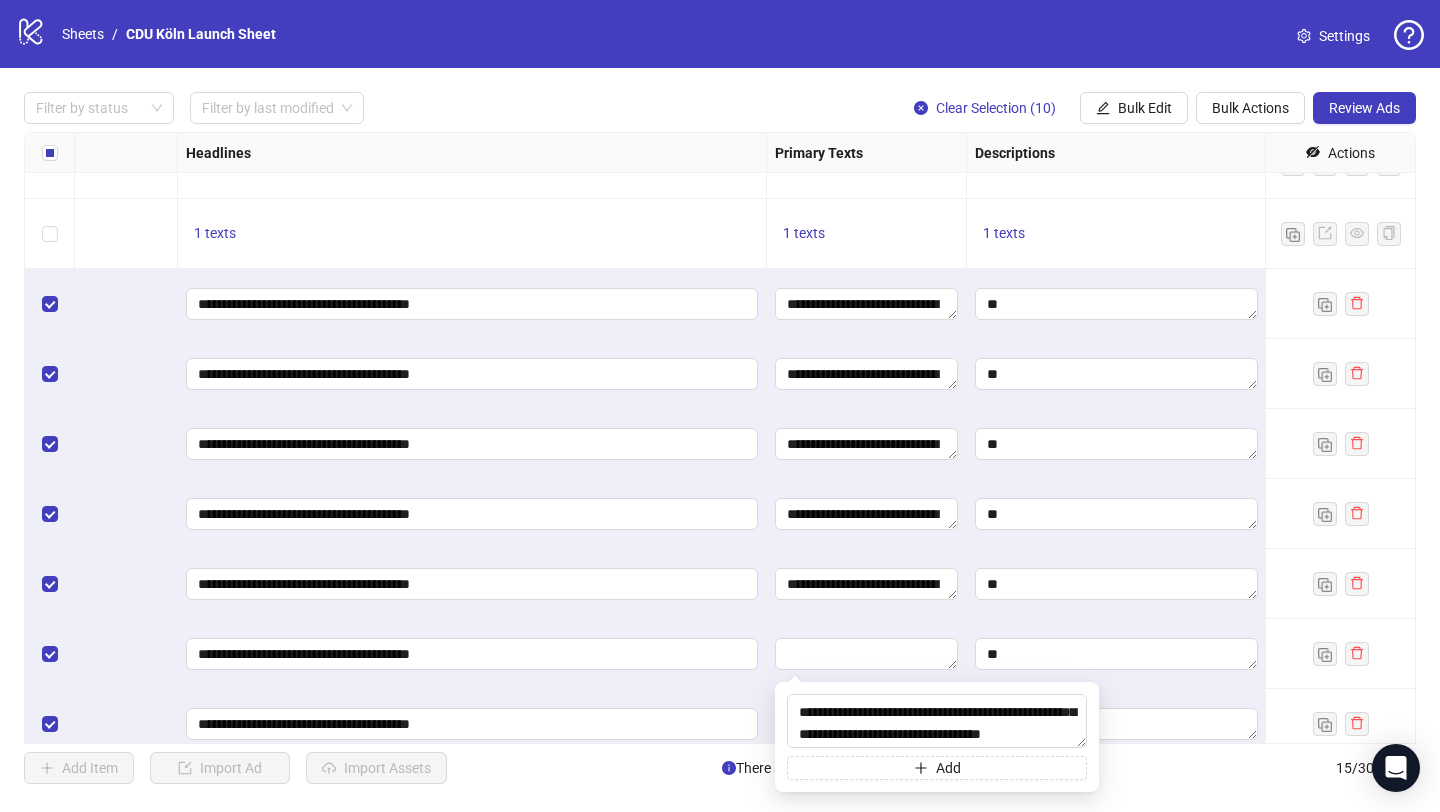 type on "**********" 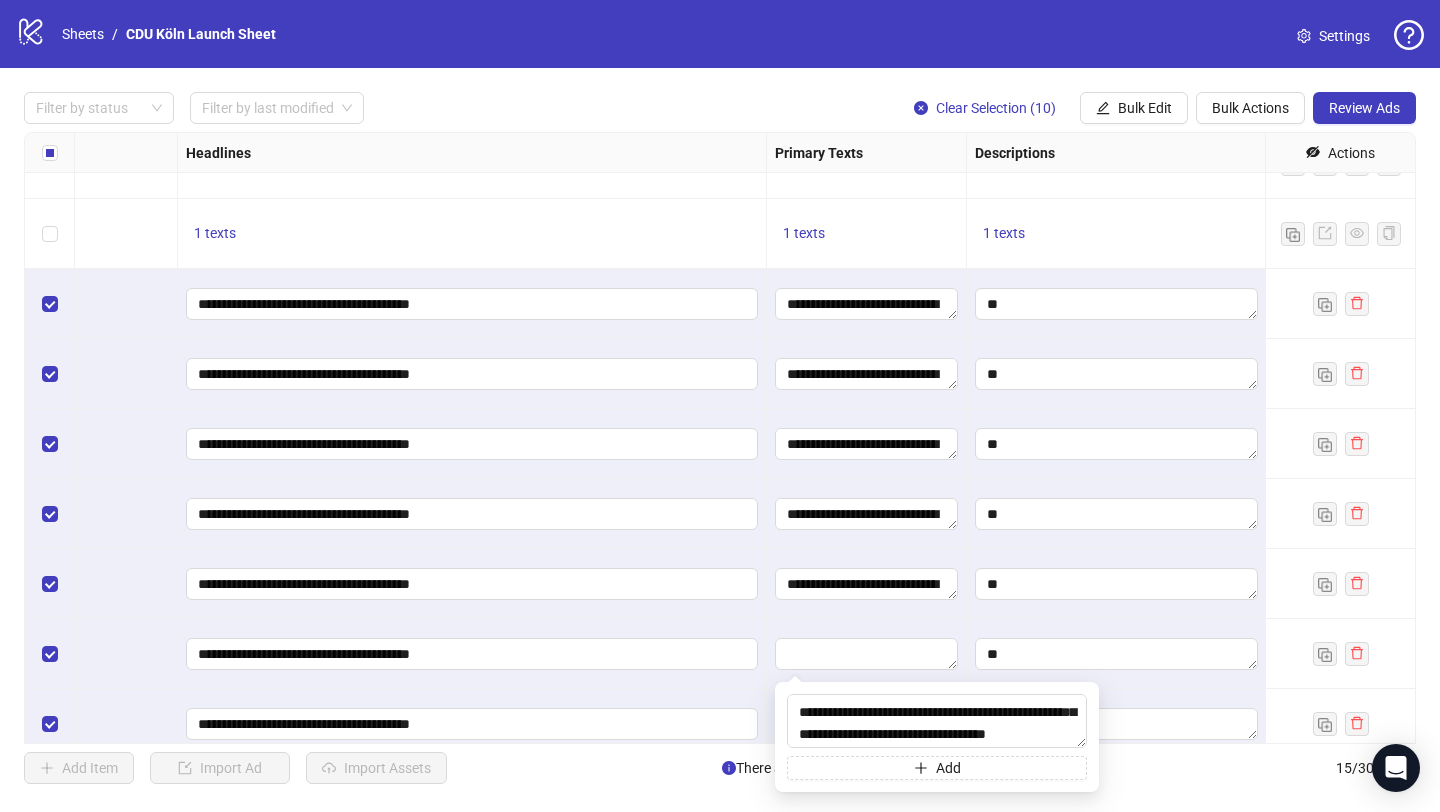 click at bounding box center [867, 654] 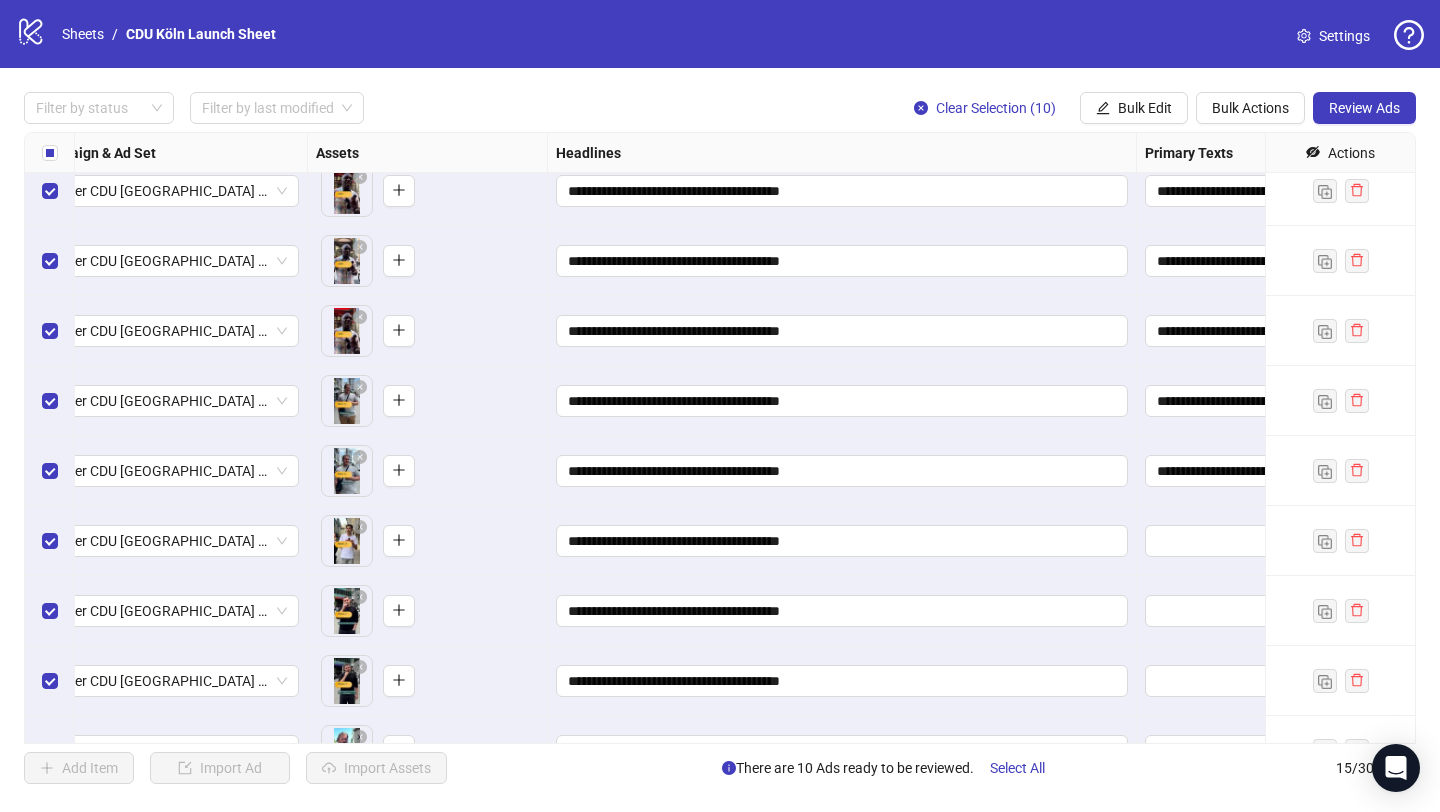 scroll, scrollTop: 437, scrollLeft: 693, axis: both 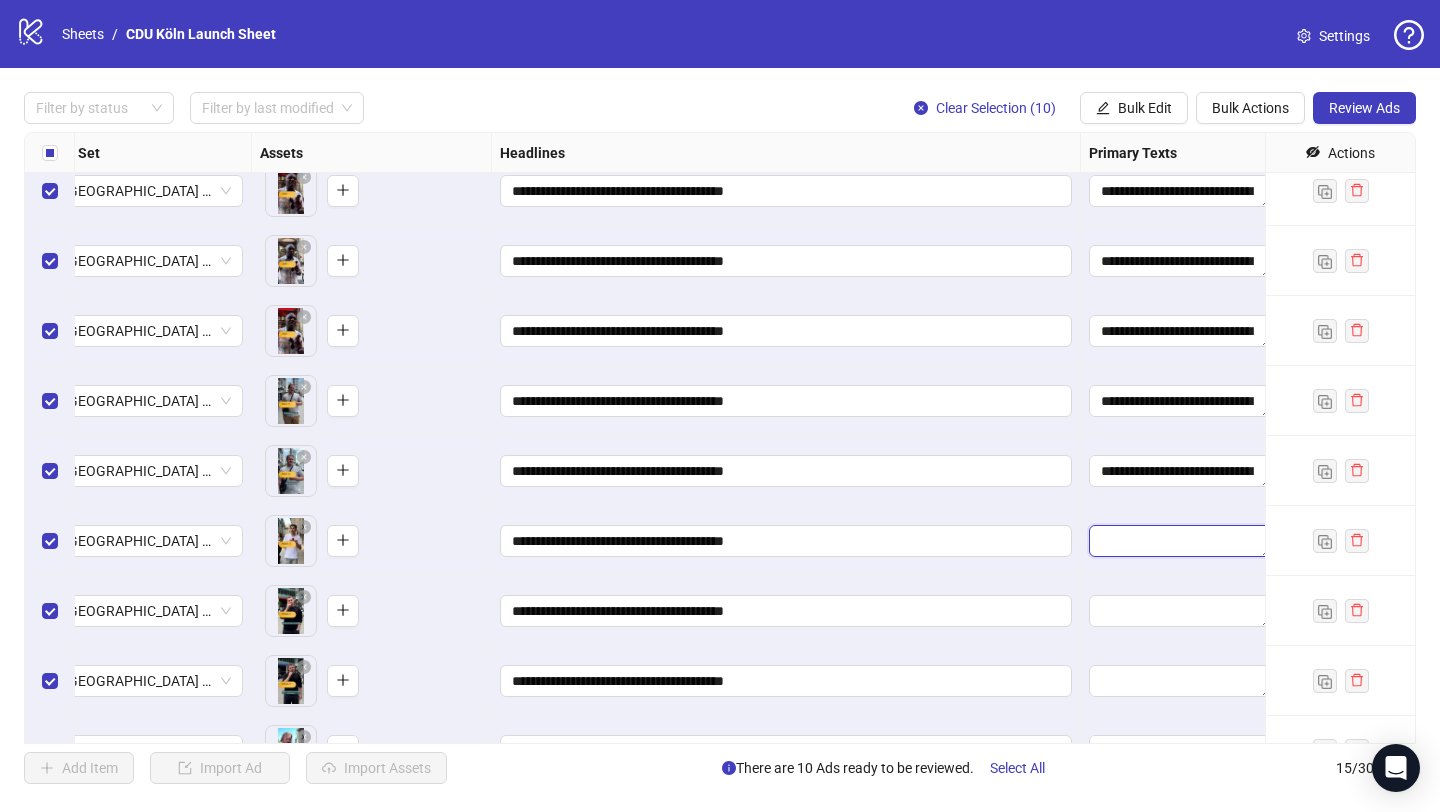 click at bounding box center (1180, 541) 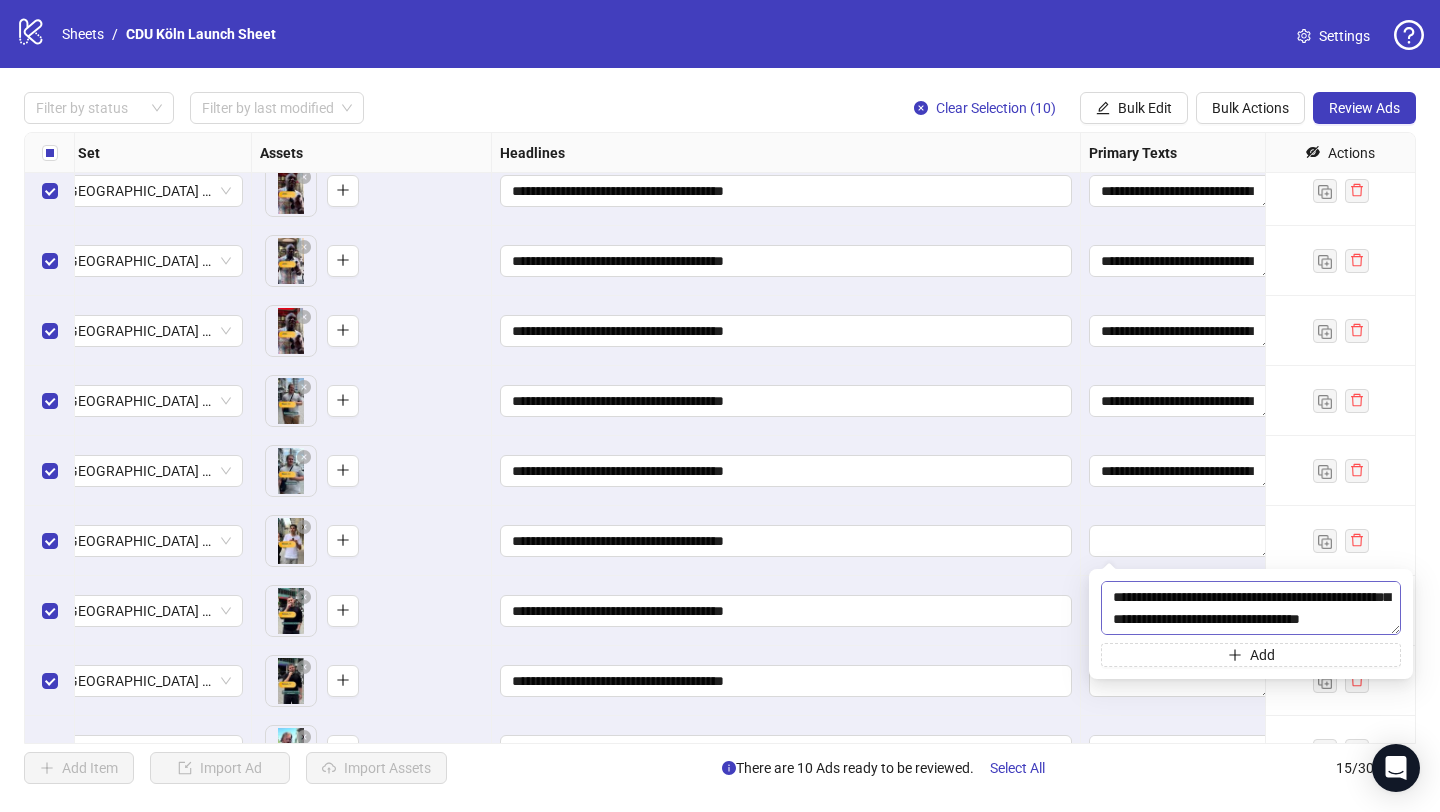 scroll, scrollTop: 77, scrollLeft: 0, axis: vertical 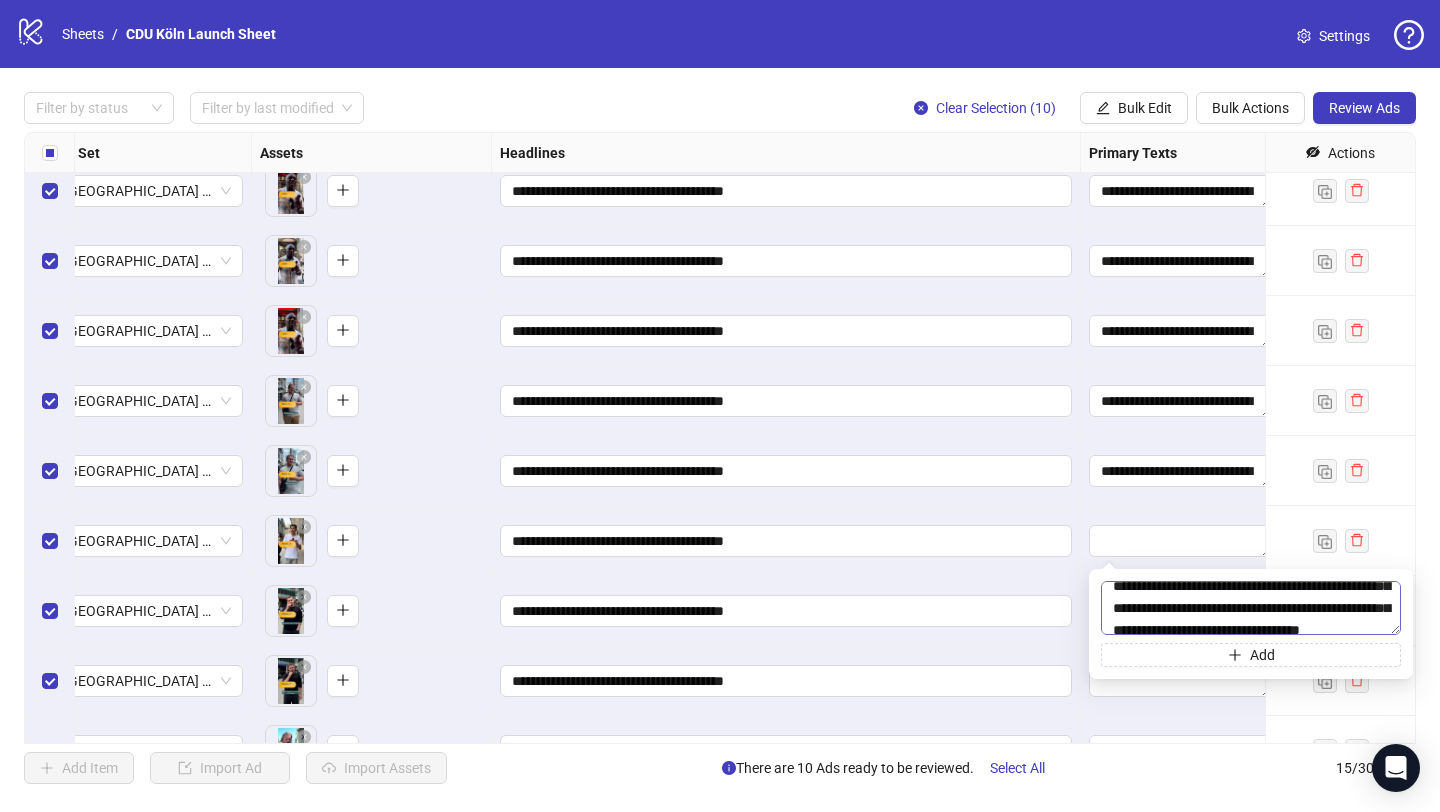 click on "**********" at bounding box center [1251, 608] 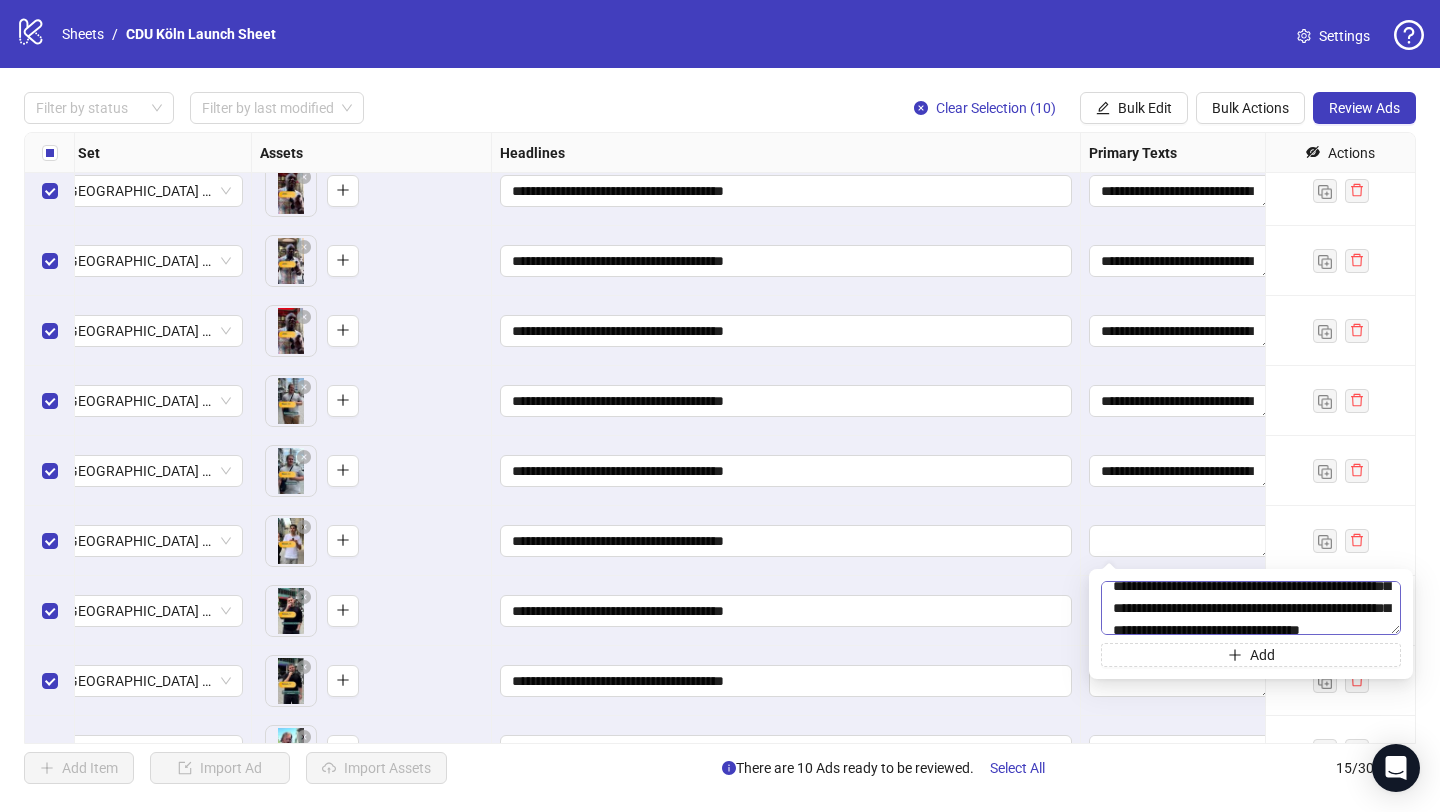 type on "**********" 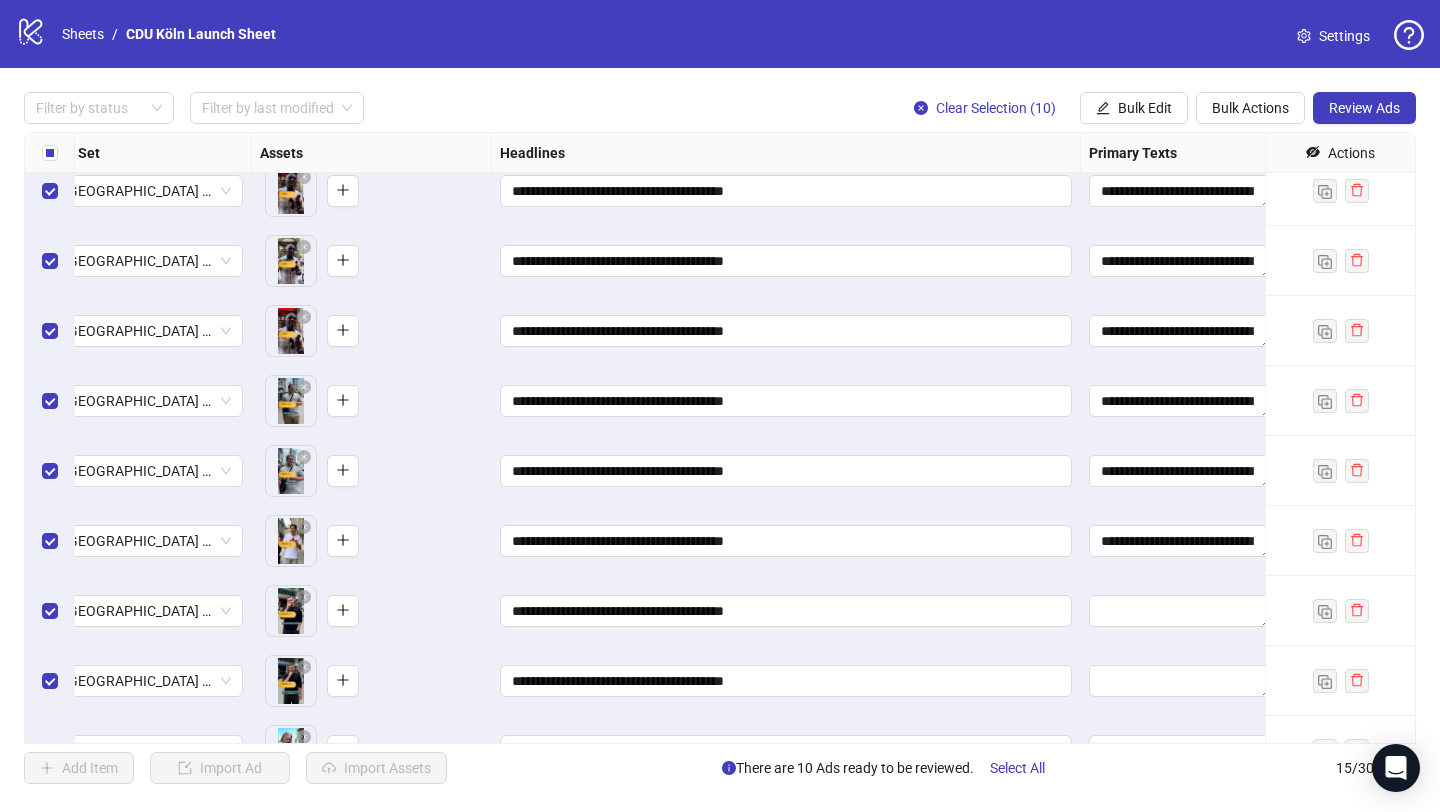 click on "**********" at bounding box center [786, 541] 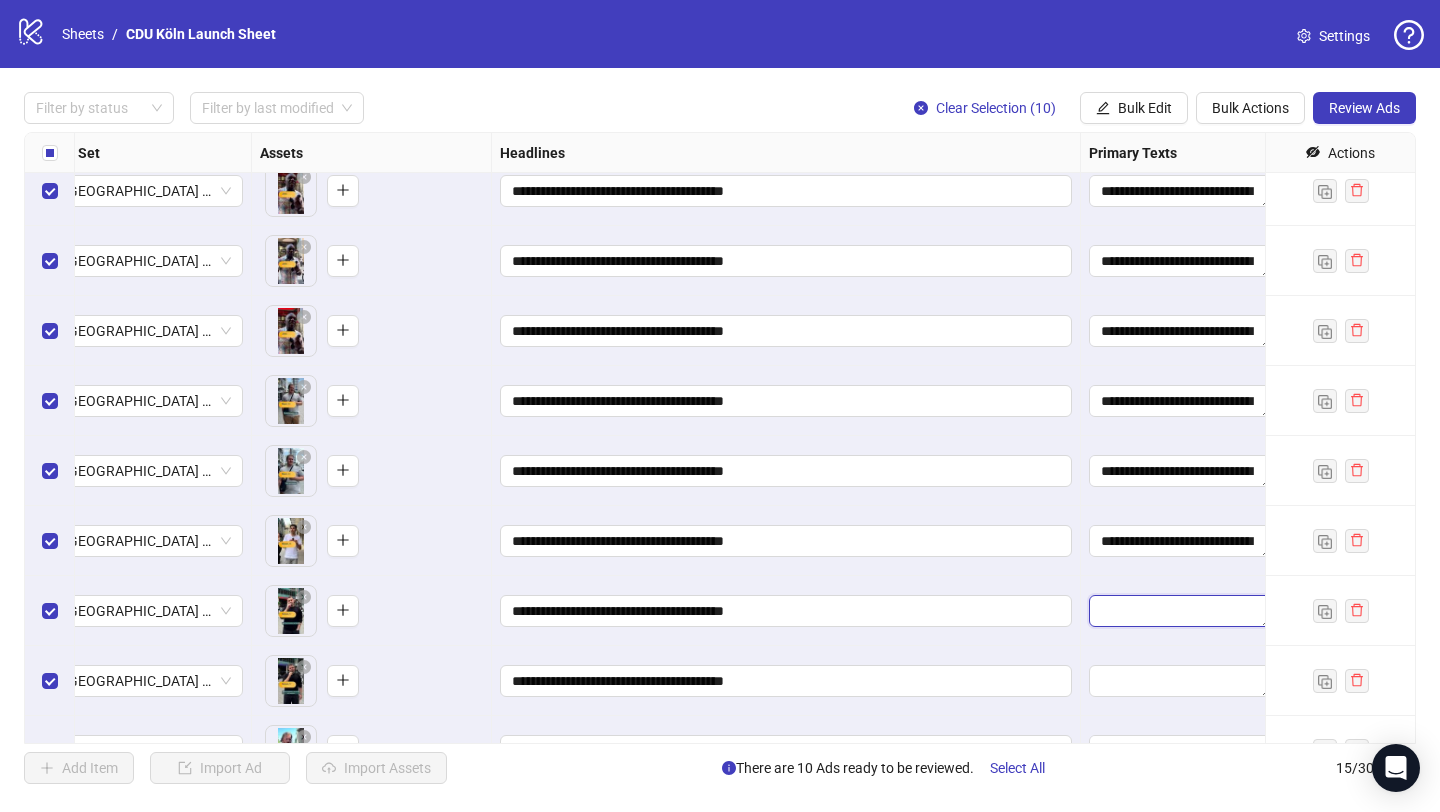 click at bounding box center [1180, 611] 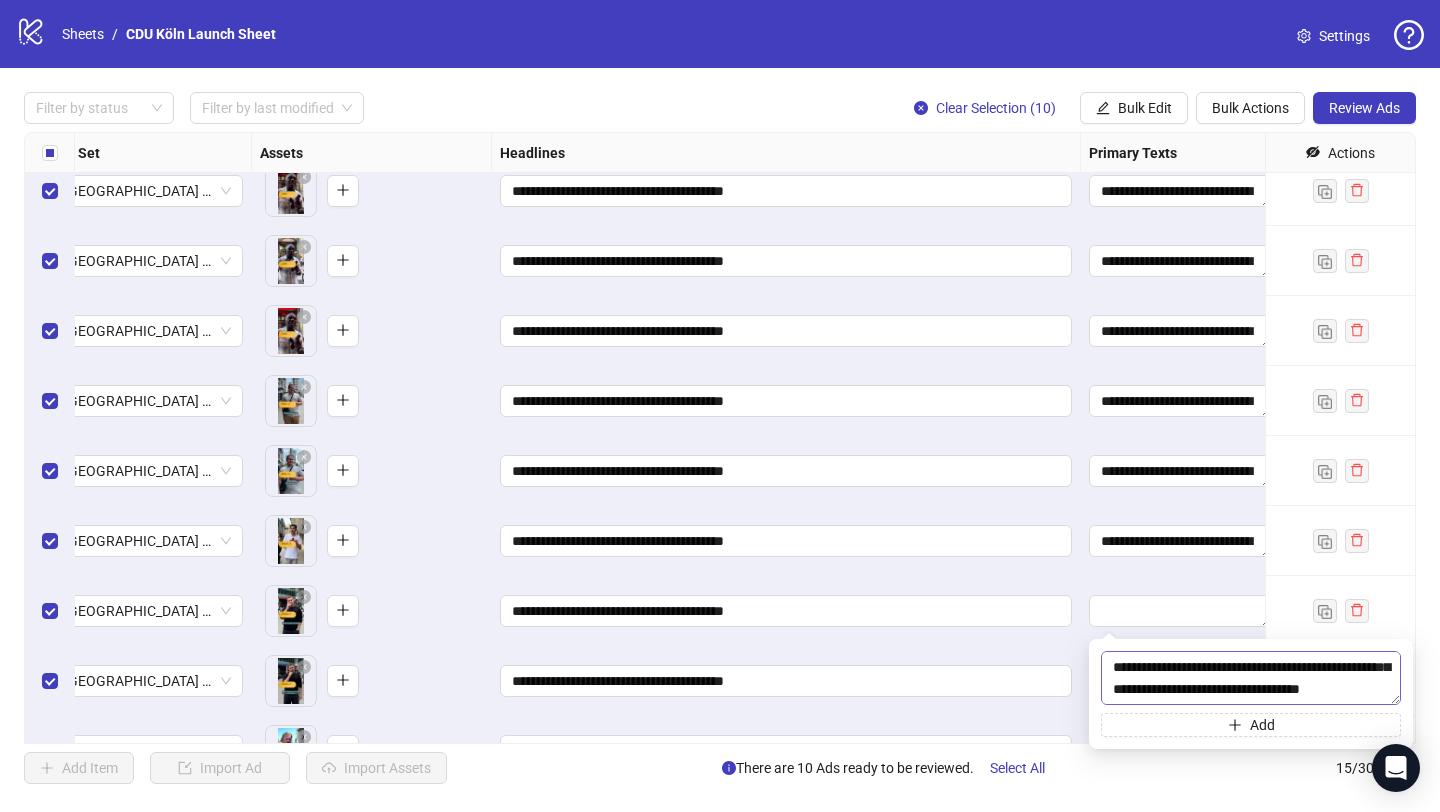 scroll, scrollTop: 95, scrollLeft: 0, axis: vertical 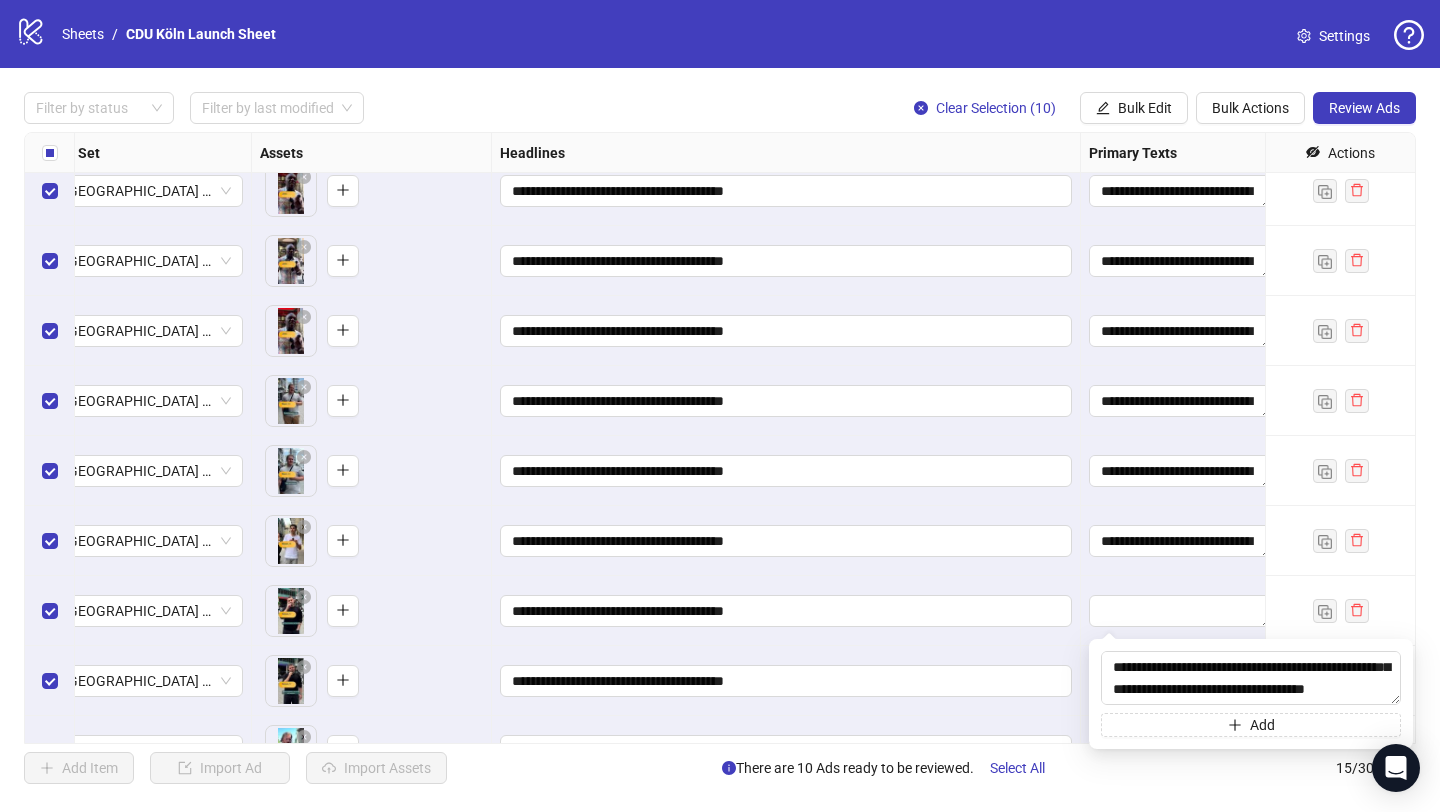click on "**********" at bounding box center (786, 681) 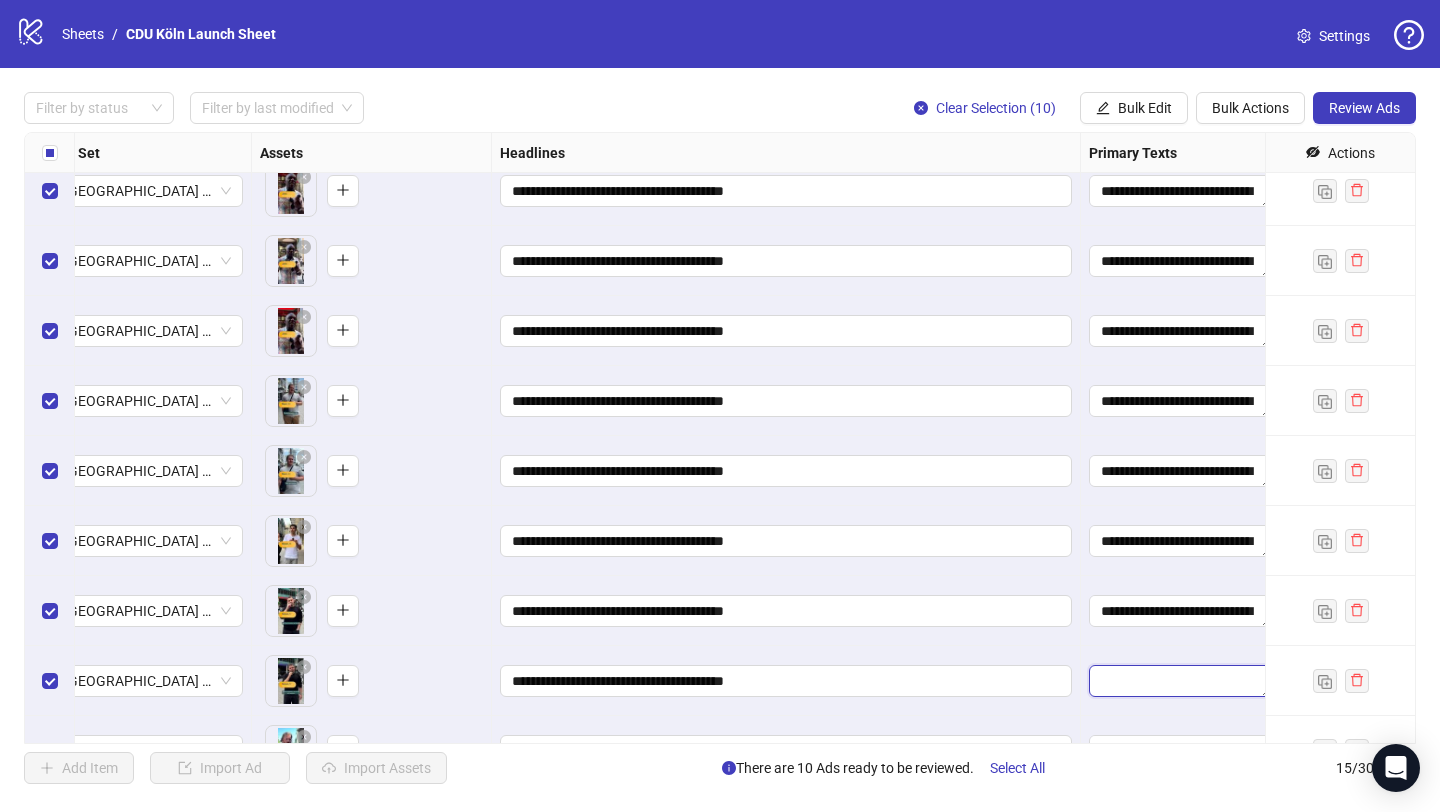 click at bounding box center (1180, 681) 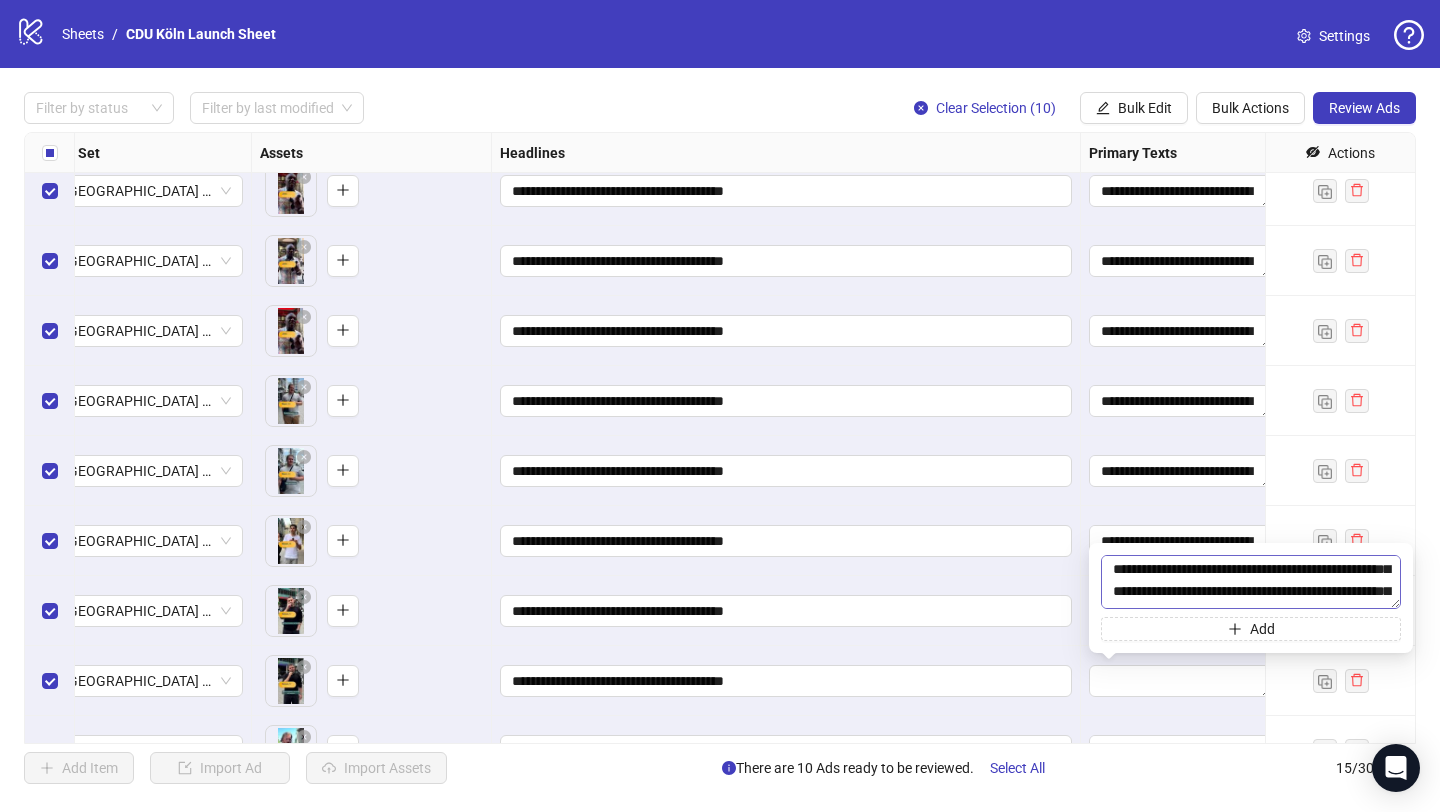 scroll, scrollTop: 60, scrollLeft: 0, axis: vertical 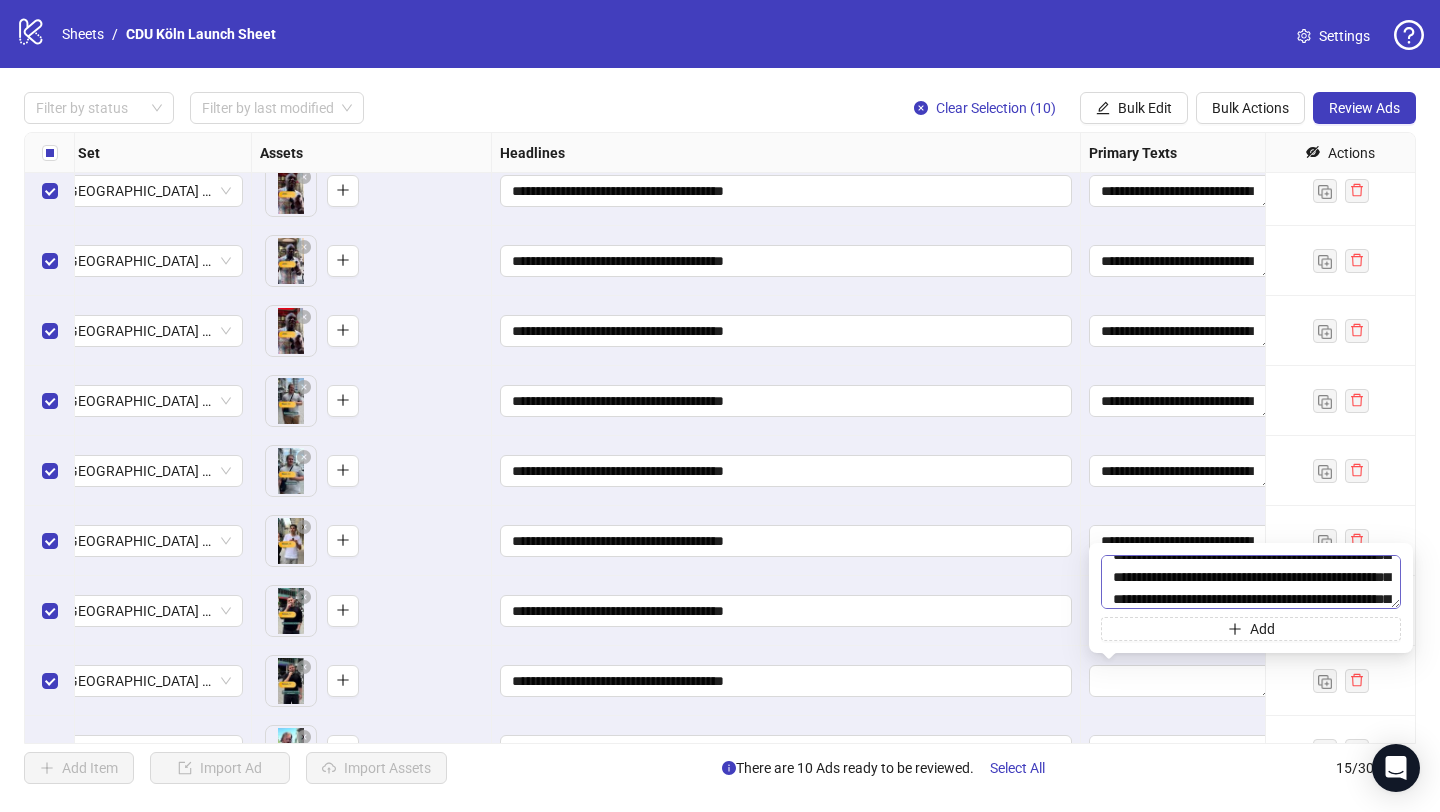 click on "**********" at bounding box center (1251, 582) 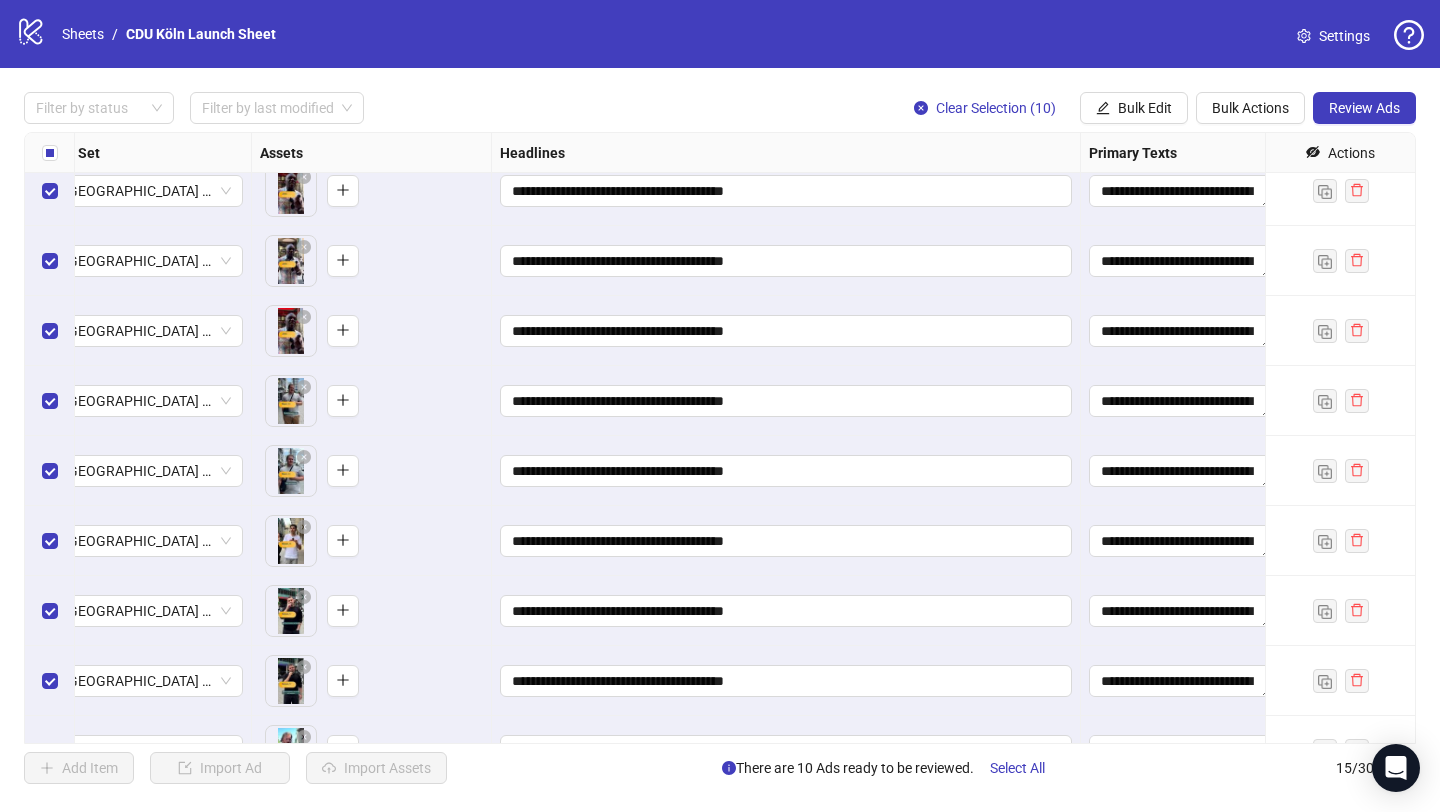 click on "**********" at bounding box center (786, 541) 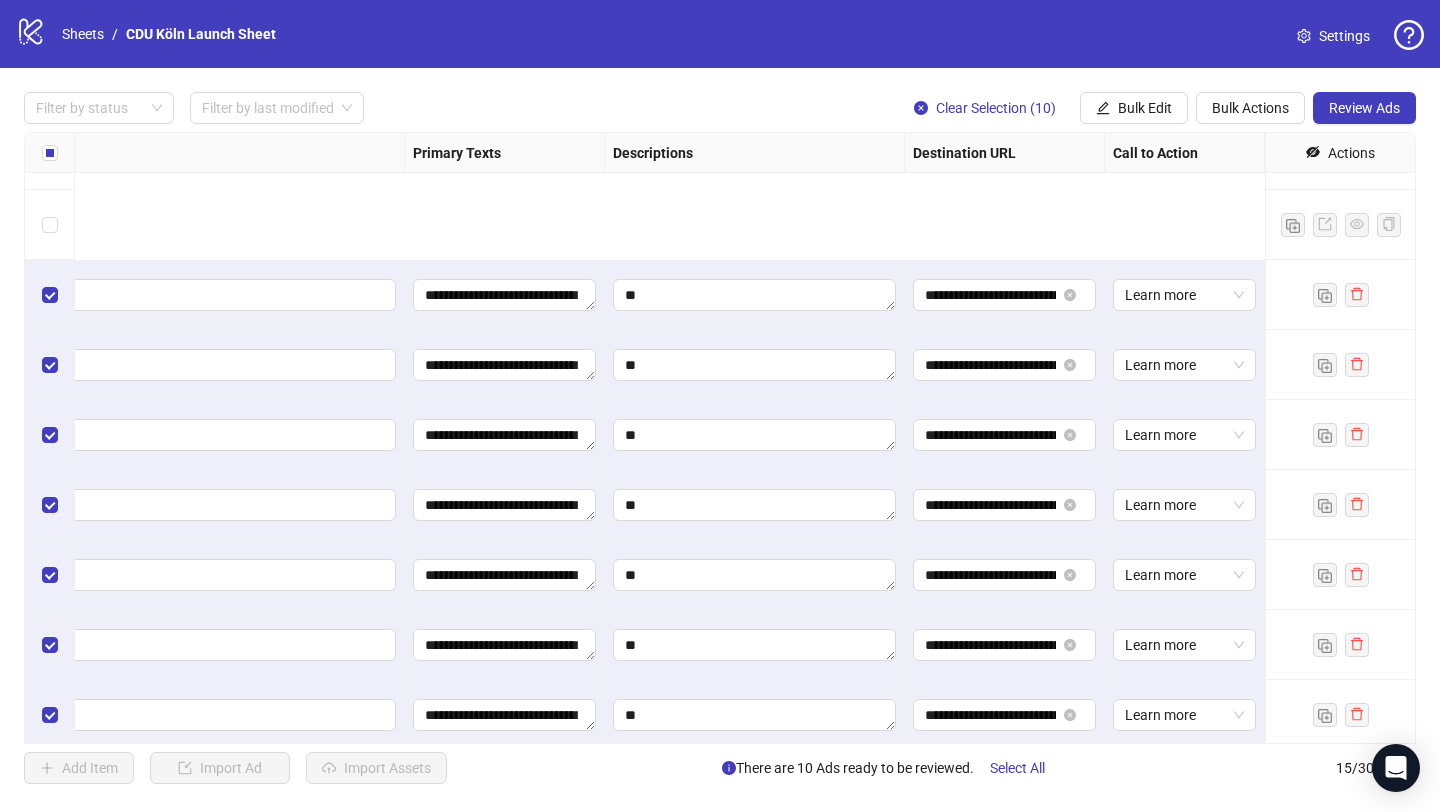 scroll, scrollTop: 480, scrollLeft: 1369, axis: both 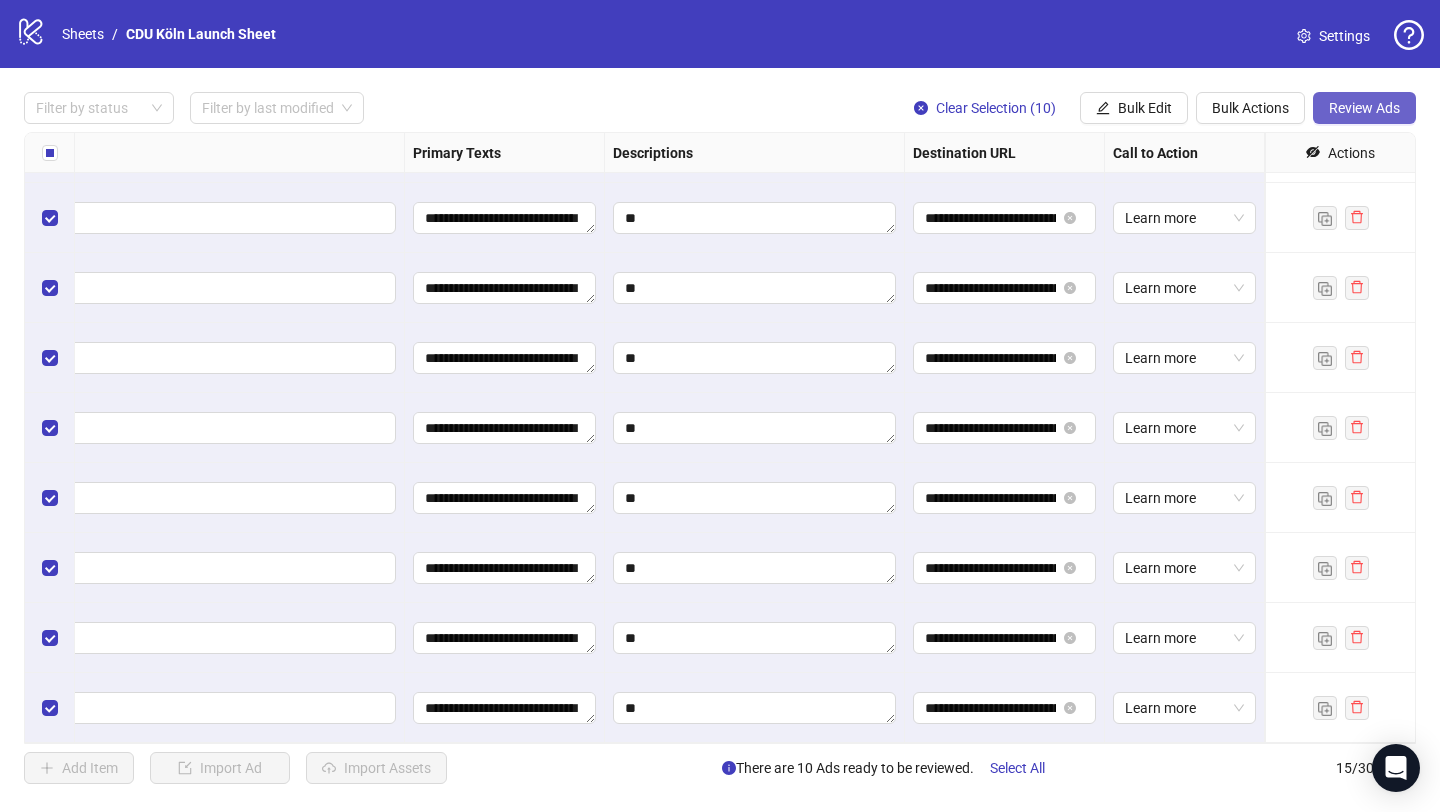 click on "Review Ads" at bounding box center [1364, 108] 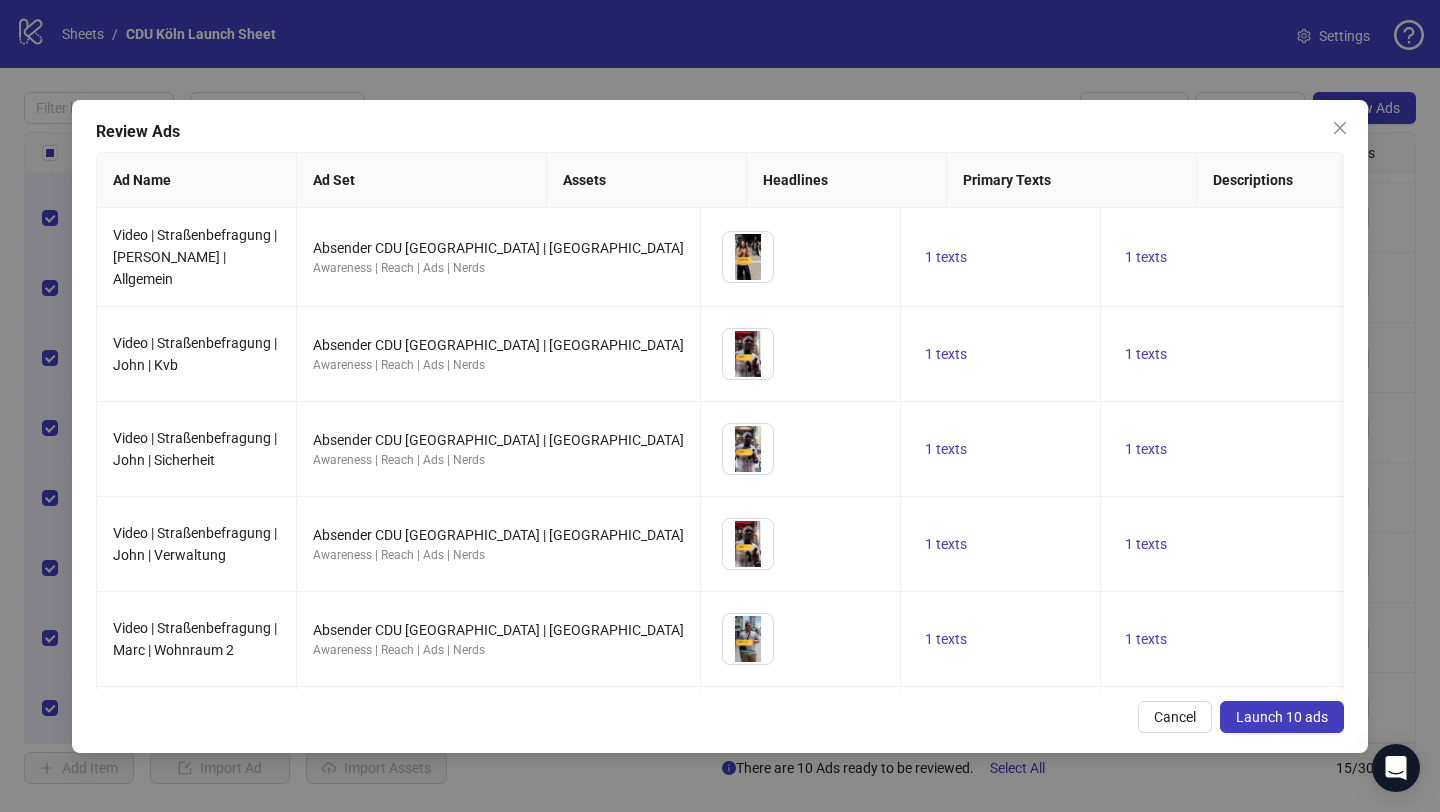 click on "Launch 10 ads" at bounding box center (1282, 717) 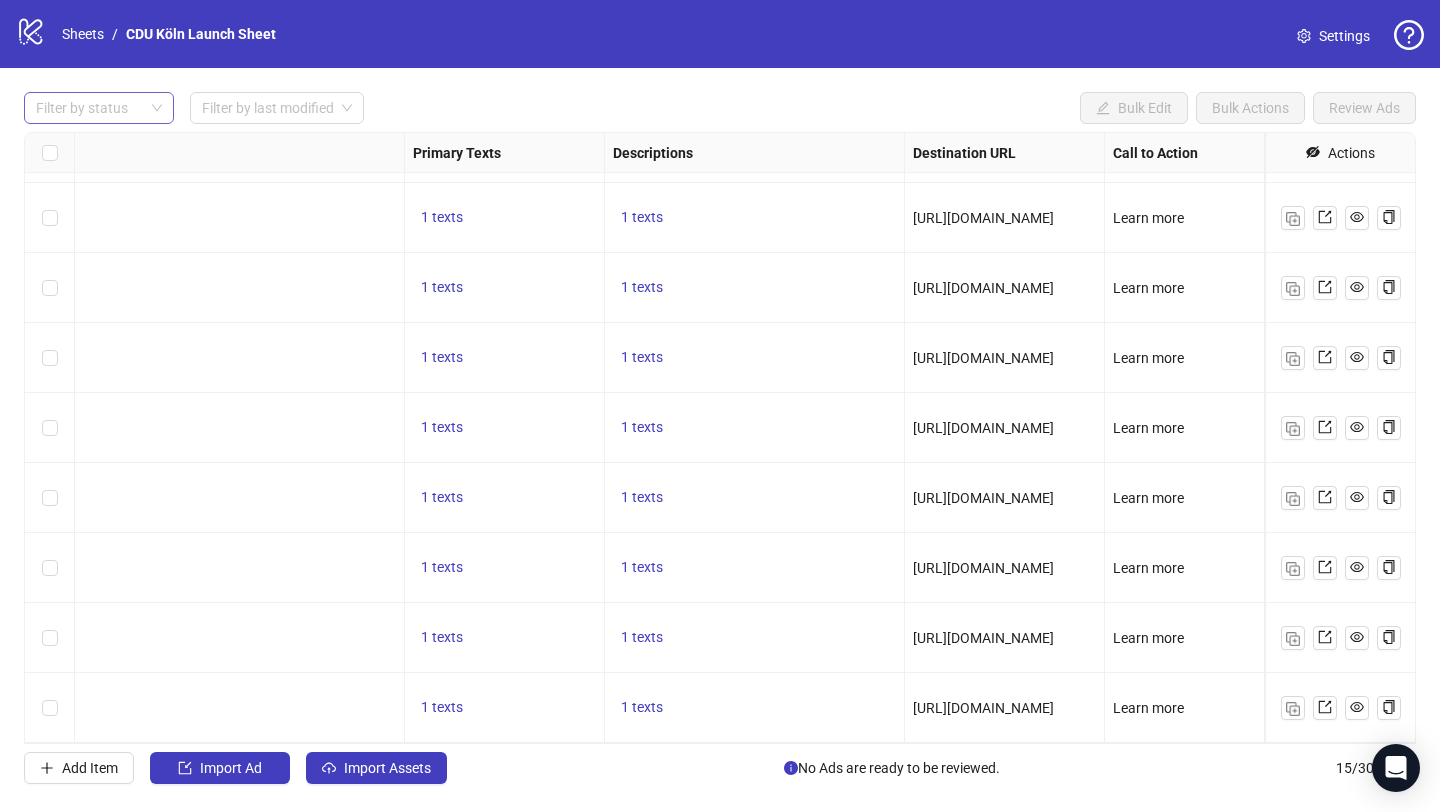 click at bounding box center (88, 108) 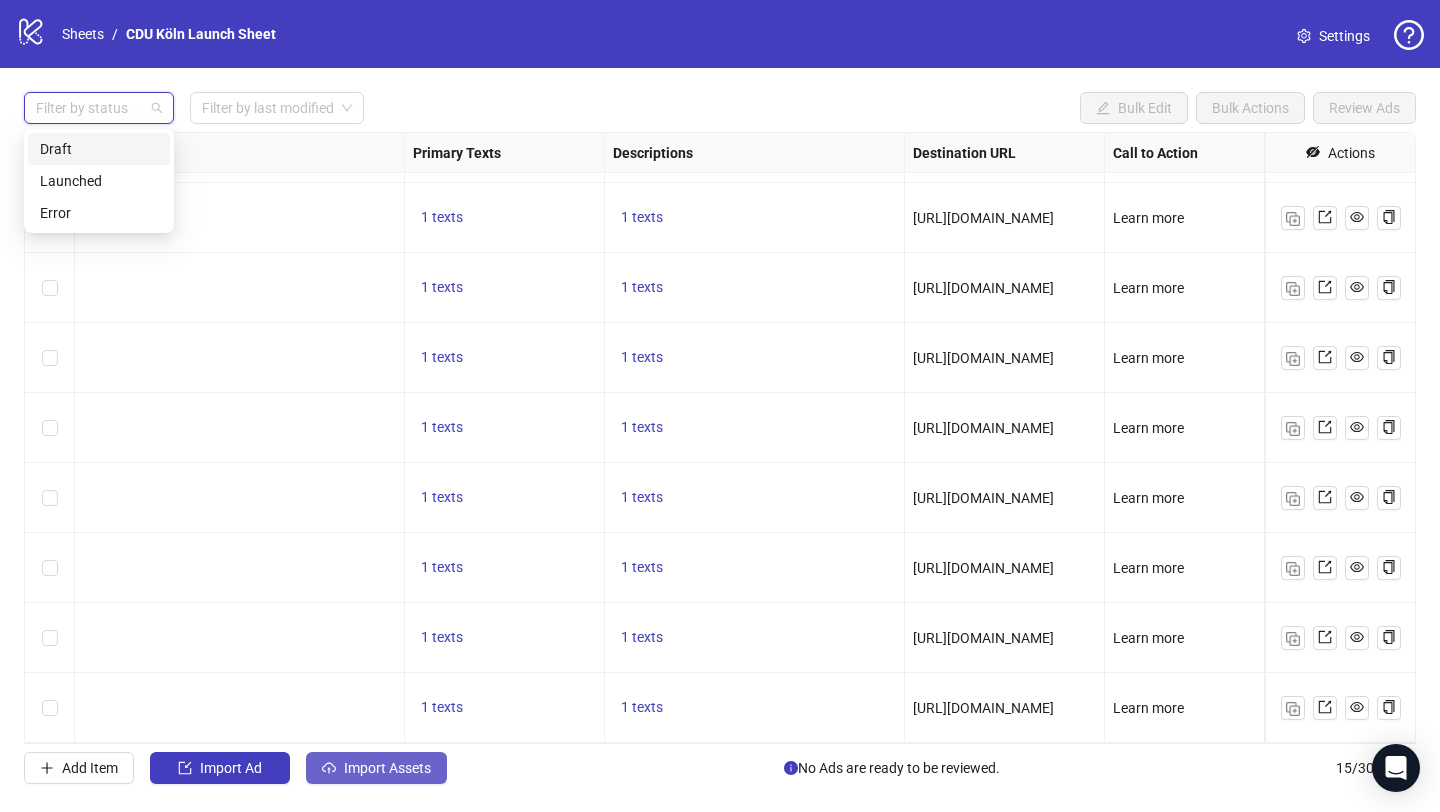 click on "Import Assets" at bounding box center [376, 768] 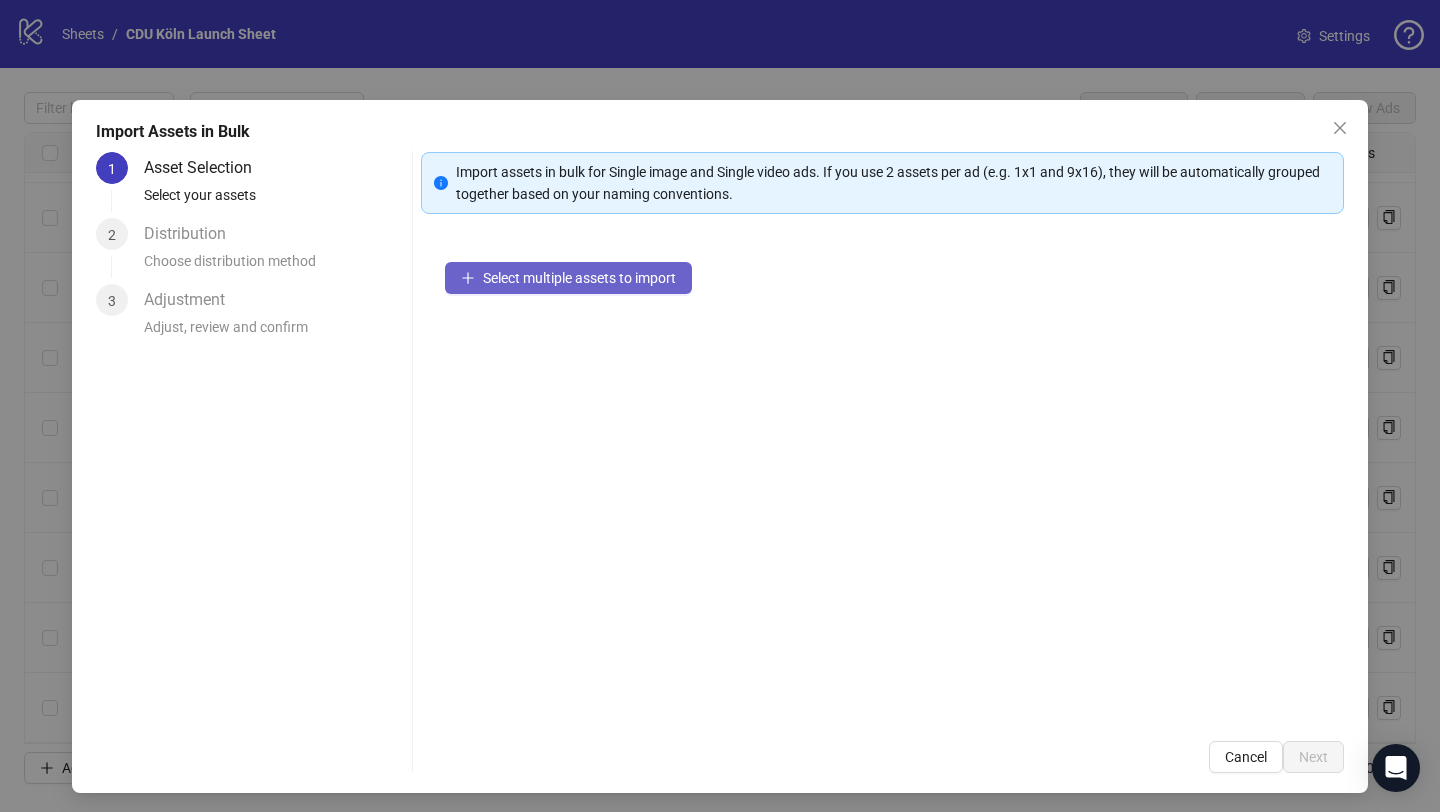 click on "Select multiple assets to import" at bounding box center [579, 278] 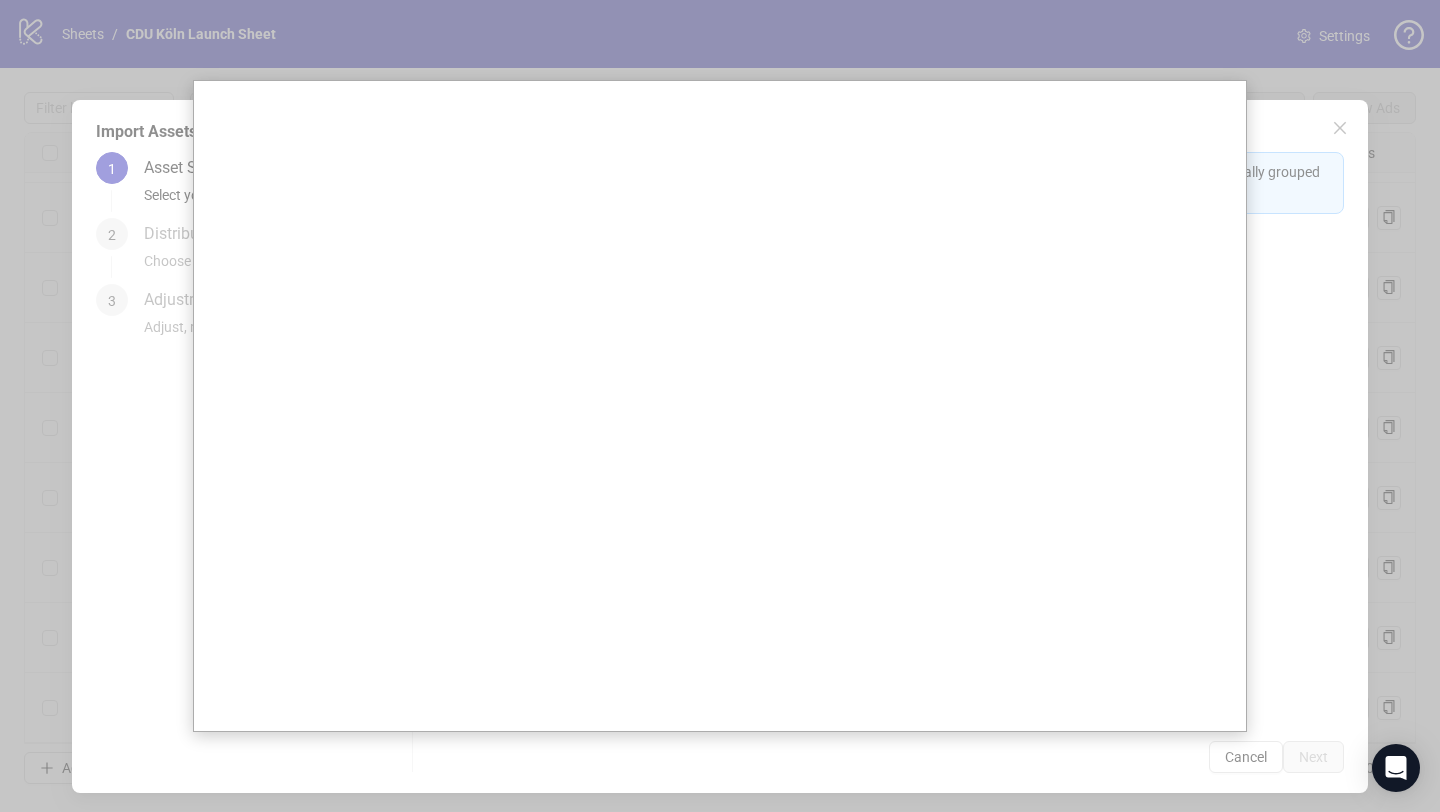 click at bounding box center (720, 406) 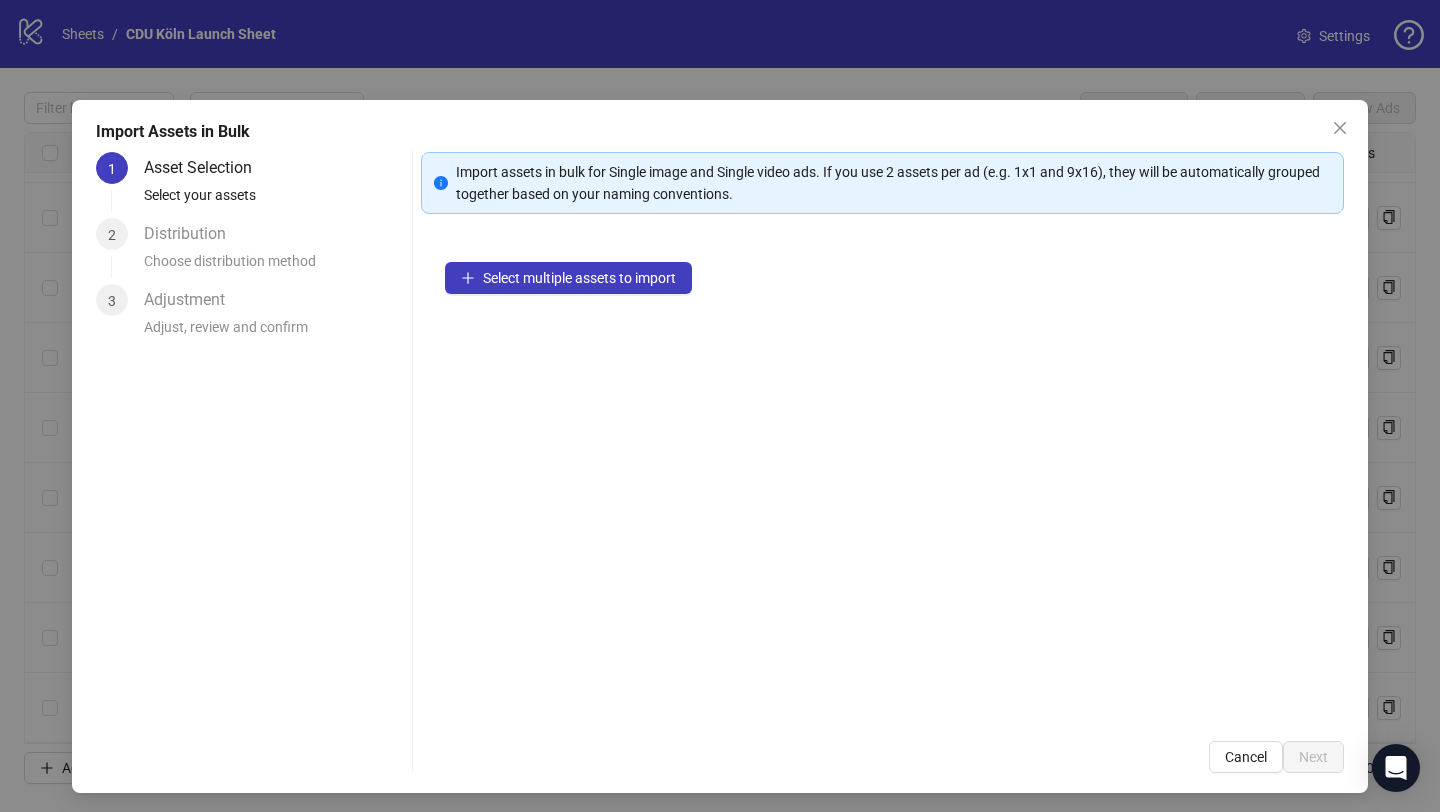 type 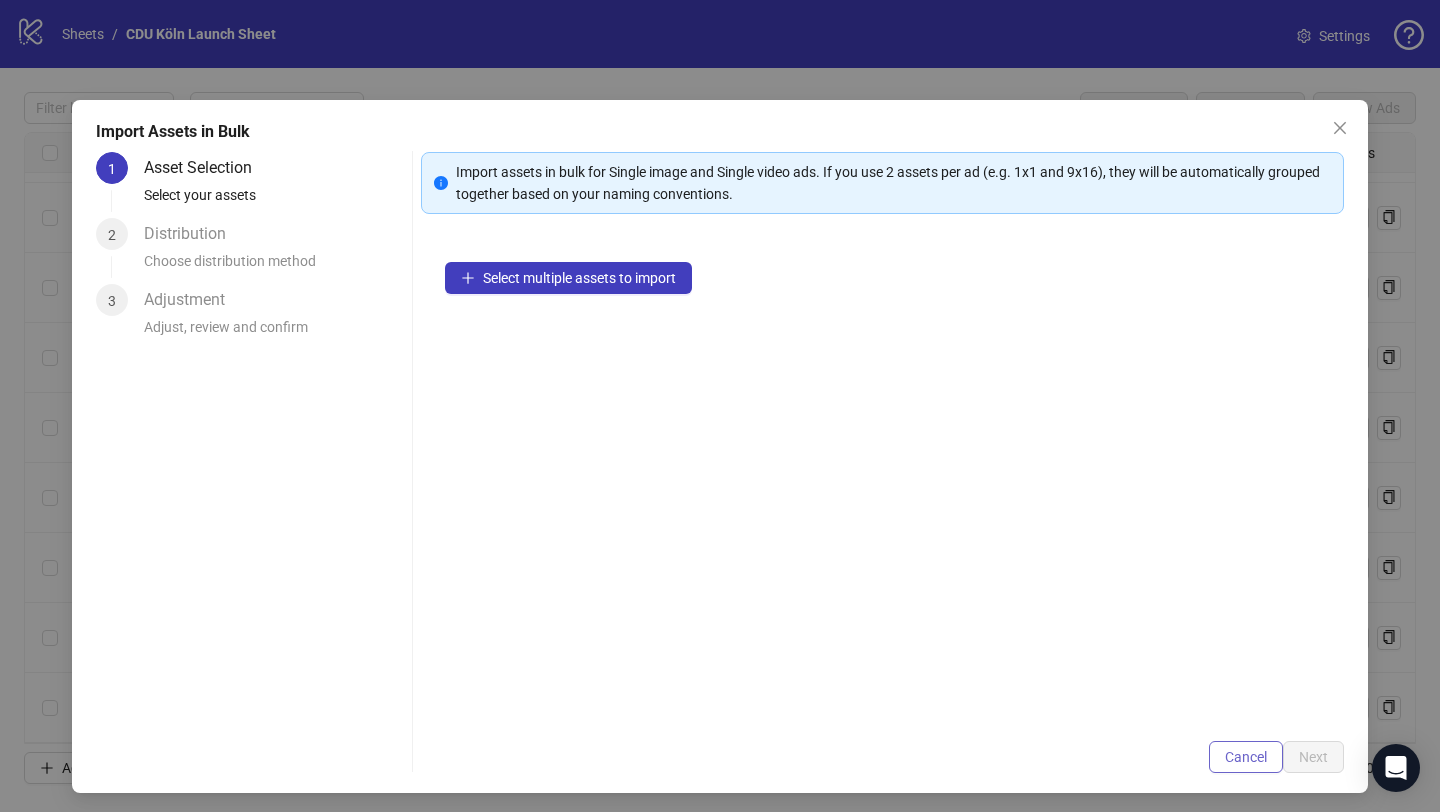 click on "Cancel" at bounding box center [1246, 757] 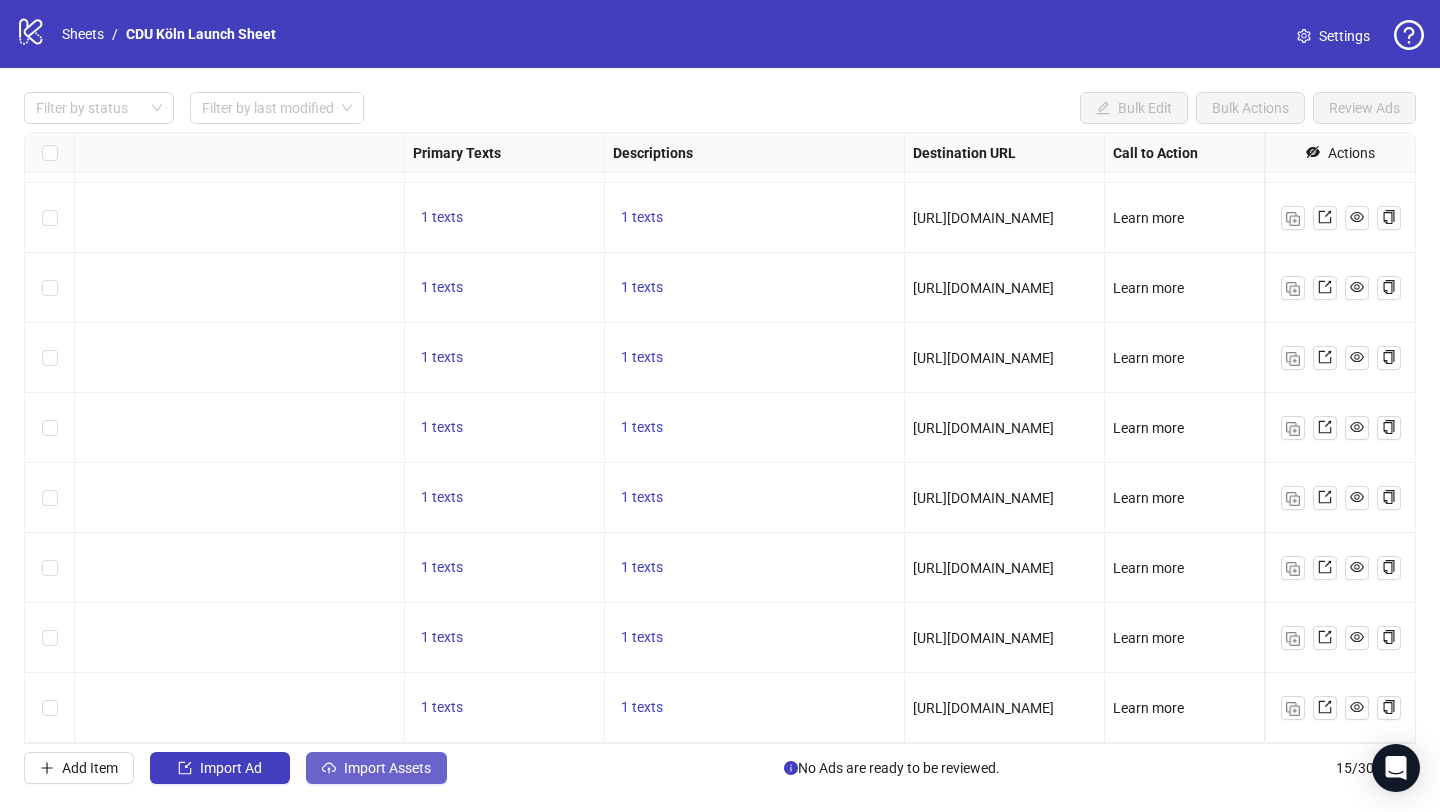 click on "Import Assets" at bounding box center [387, 768] 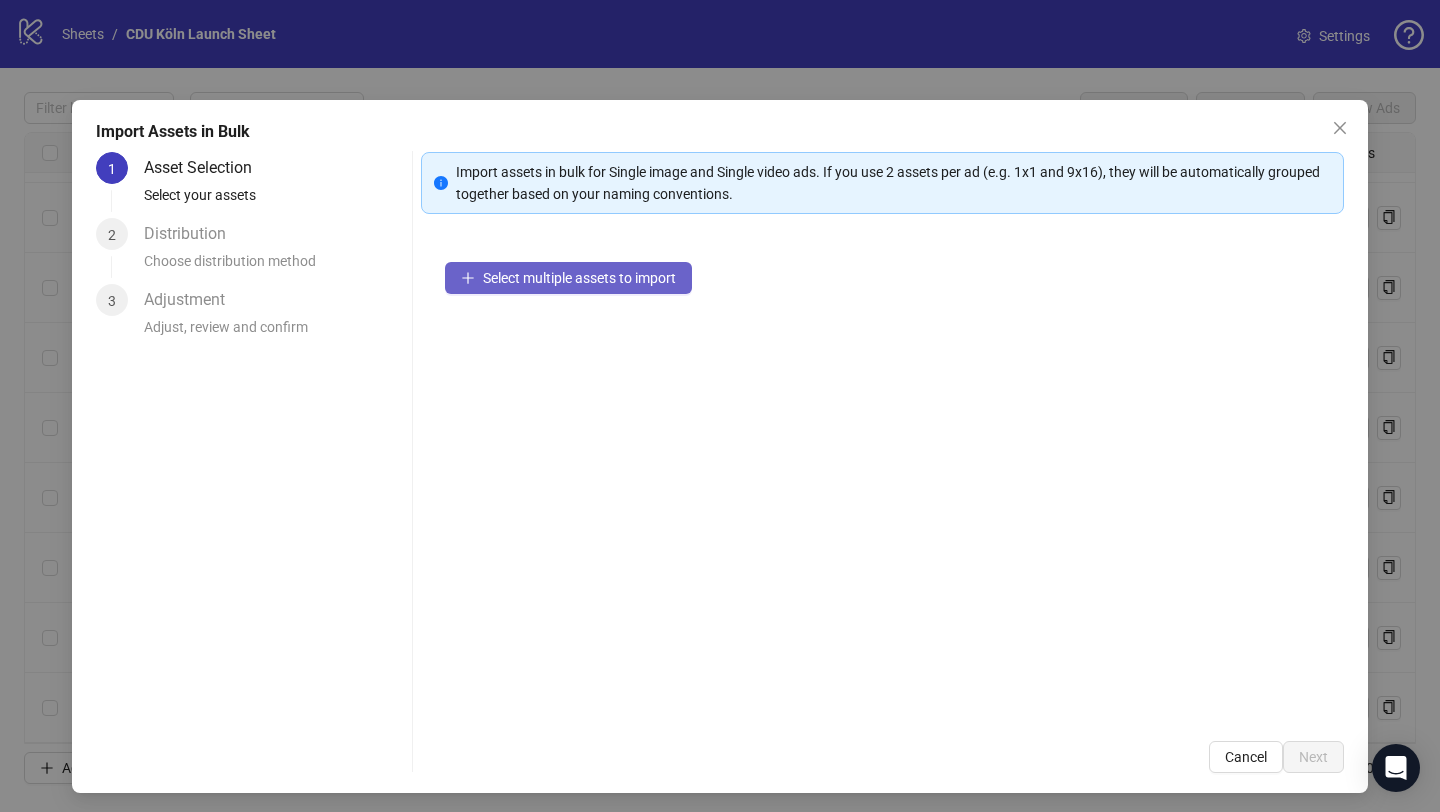 click on "Select multiple assets to import" at bounding box center [579, 278] 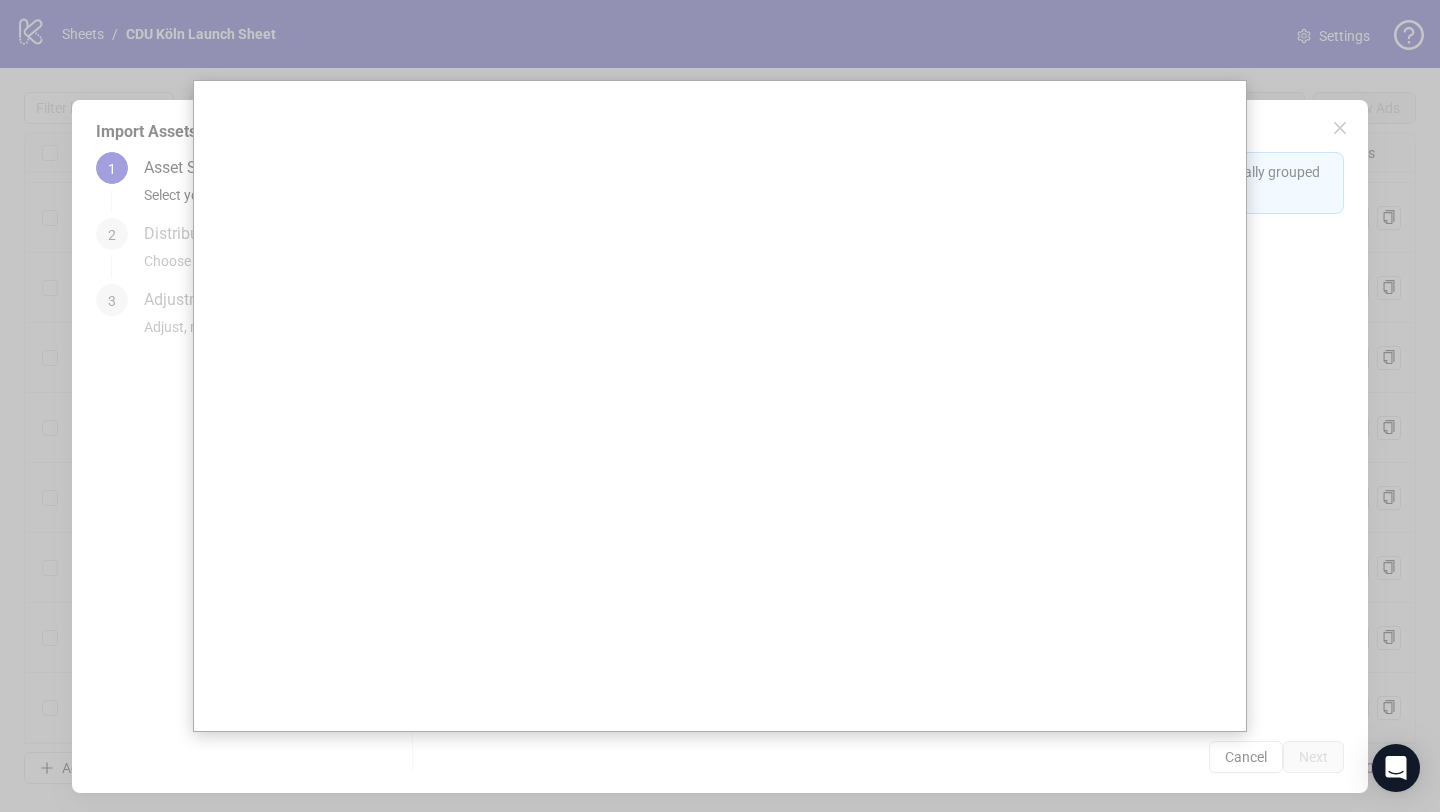 click at bounding box center [720, 406] 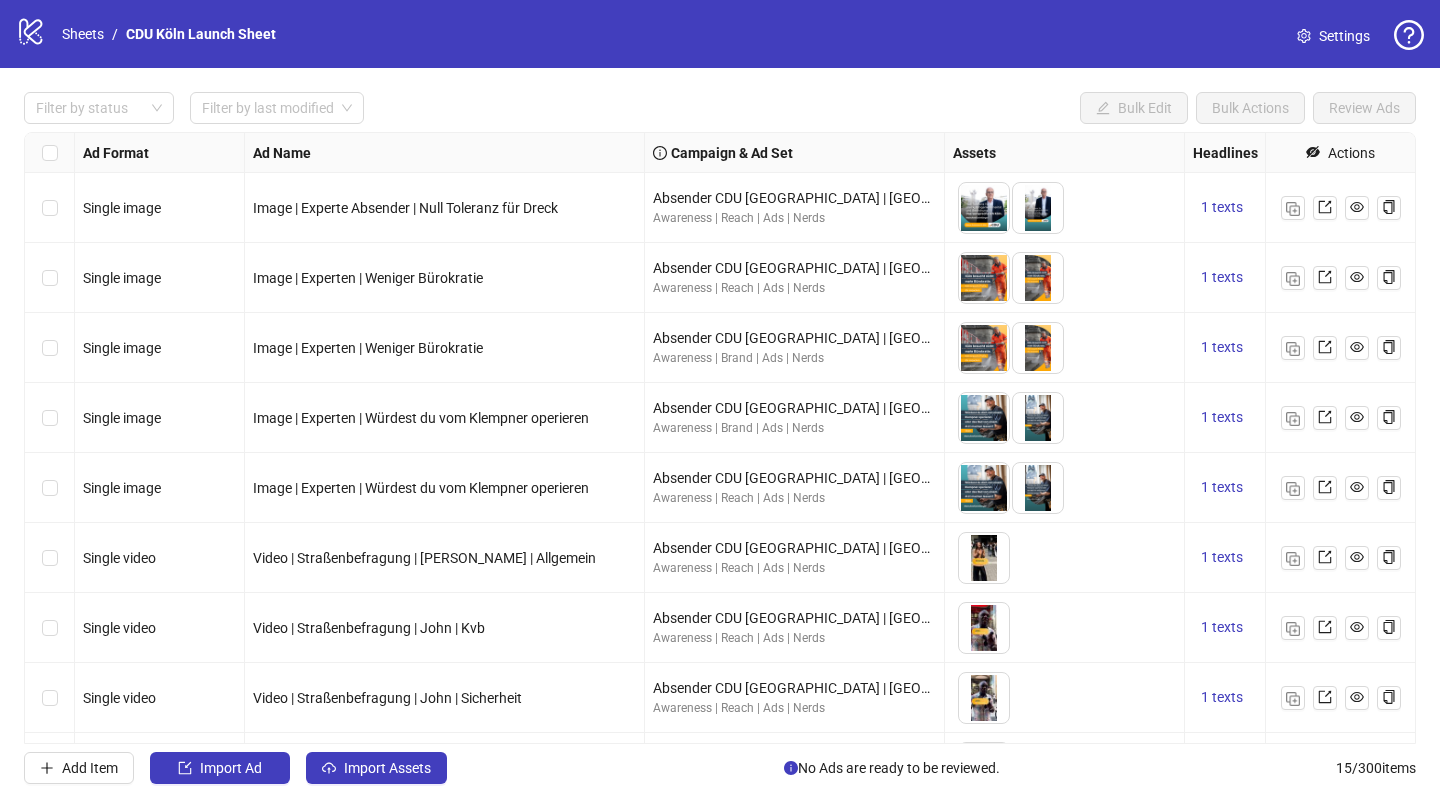 scroll, scrollTop: 0, scrollLeft: 0, axis: both 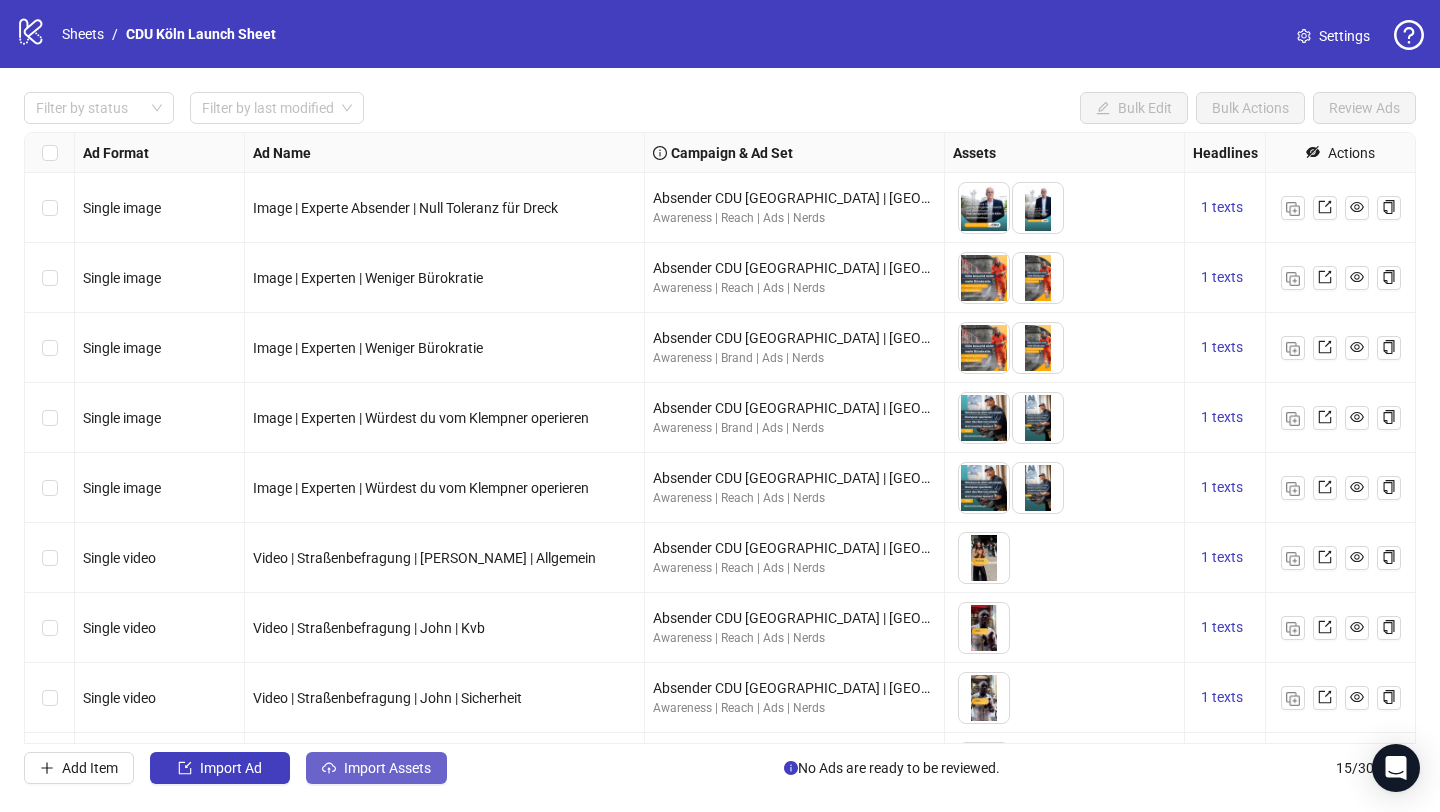 click on "Import Assets" at bounding box center [376, 768] 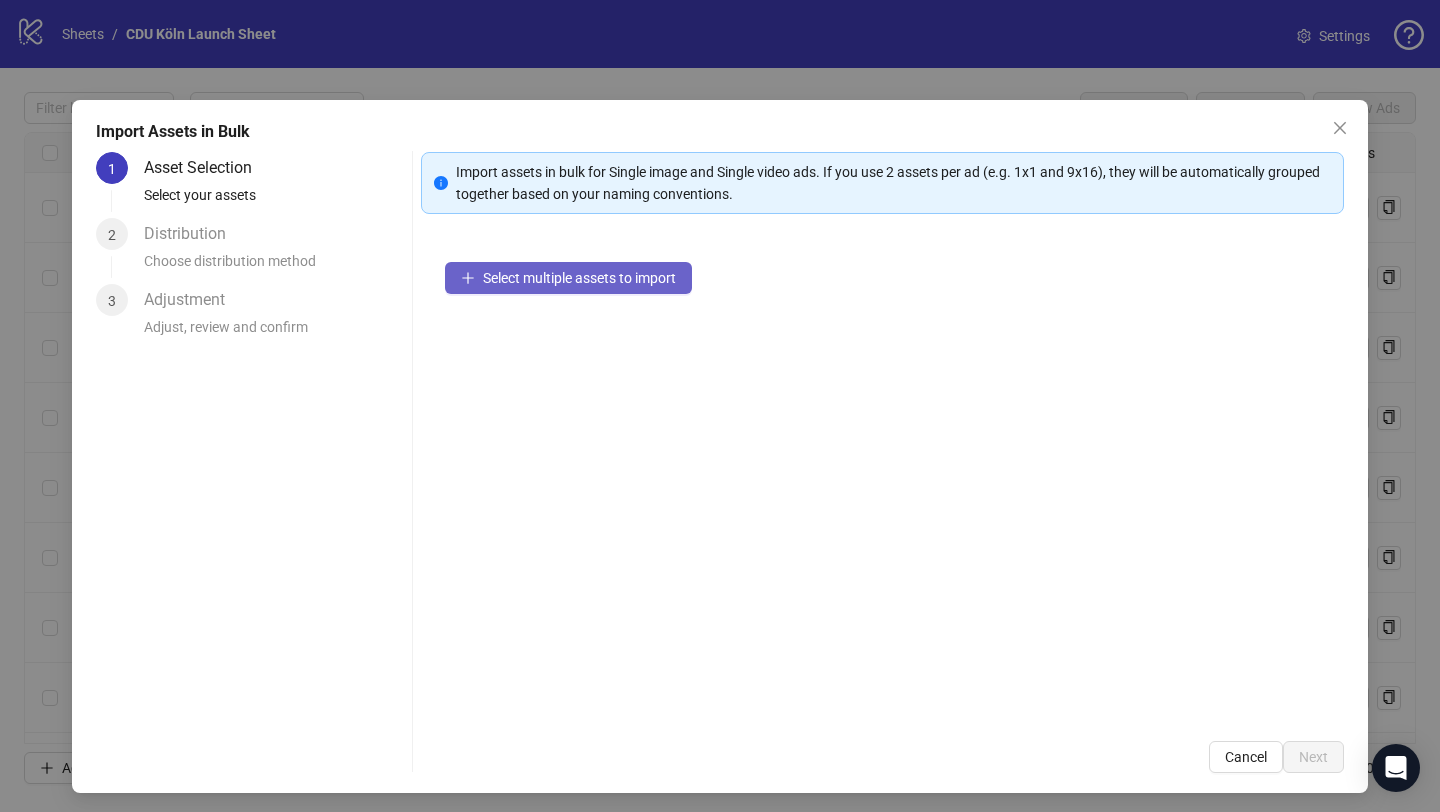 click on "Select multiple assets to import" at bounding box center [579, 278] 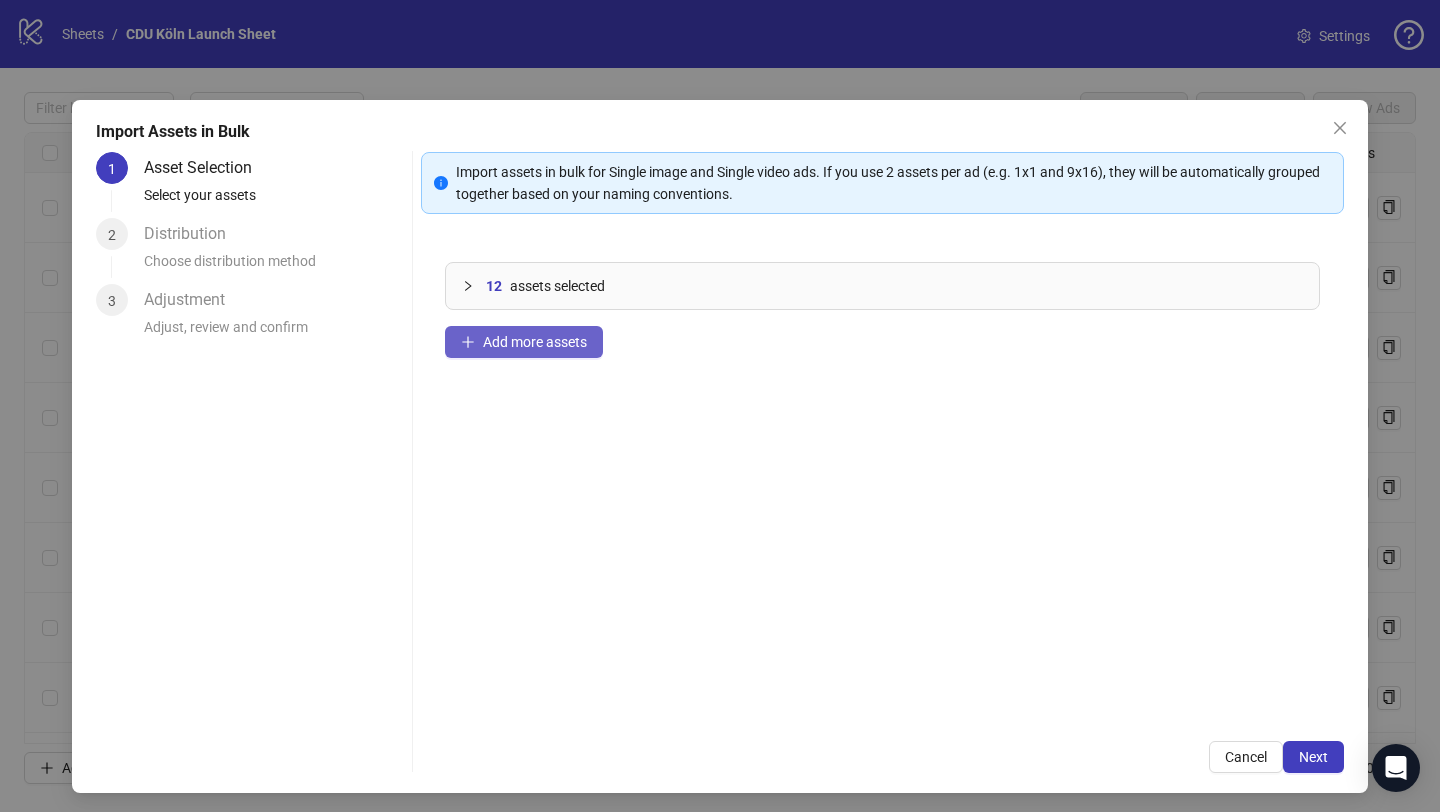 click on "Add more assets" at bounding box center (535, 342) 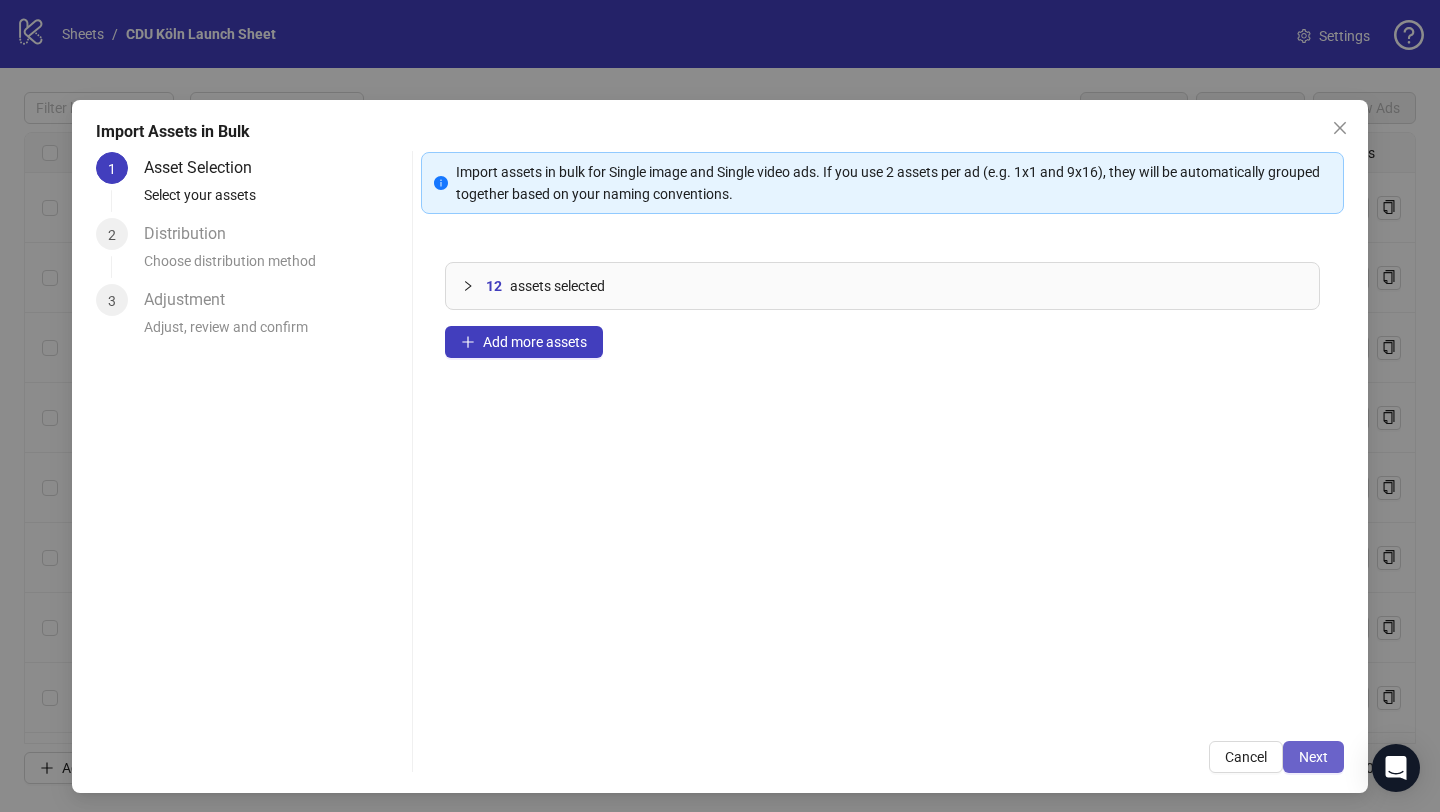 click on "Next" at bounding box center (1313, 757) 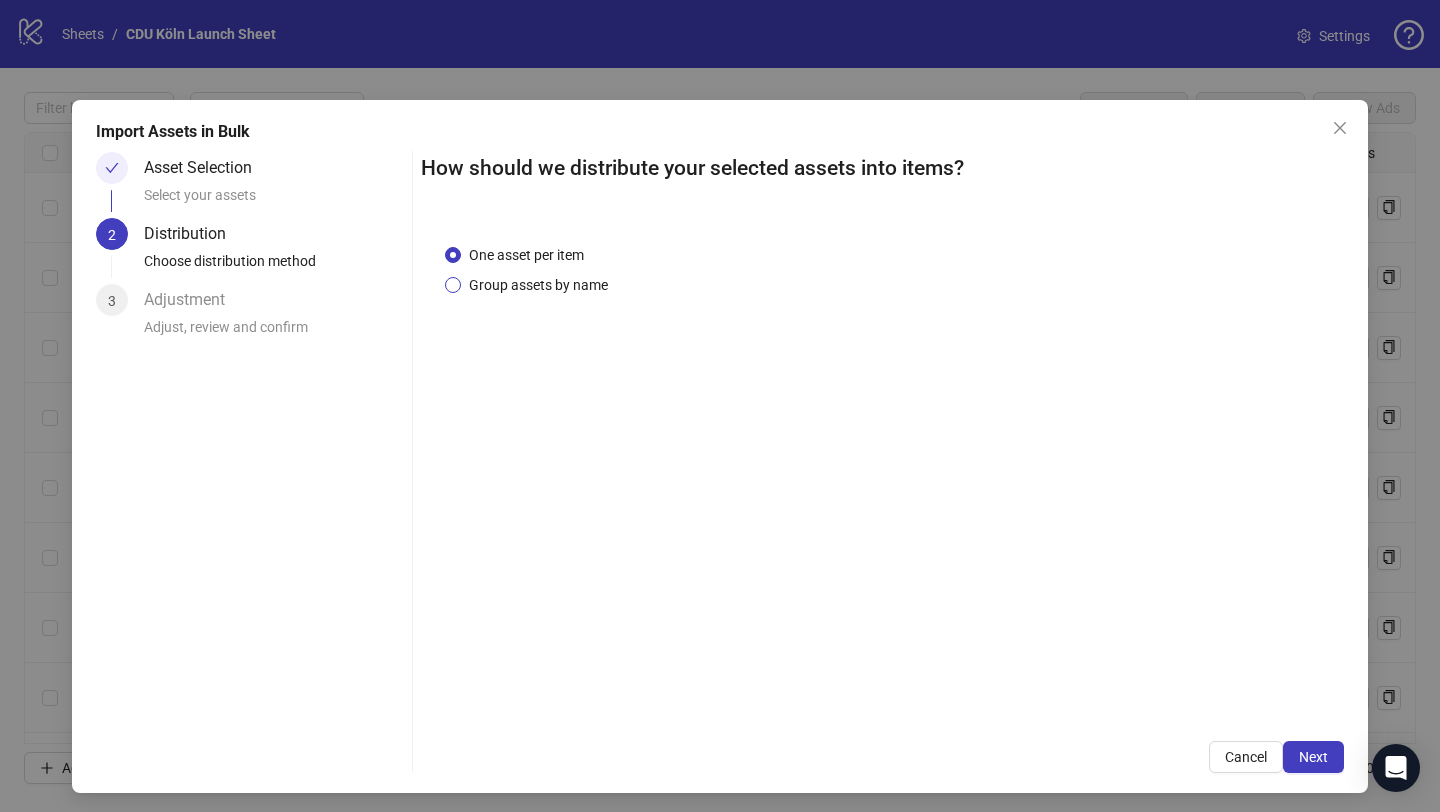 click on "Group assets by name" at bounding box center (538, 285) 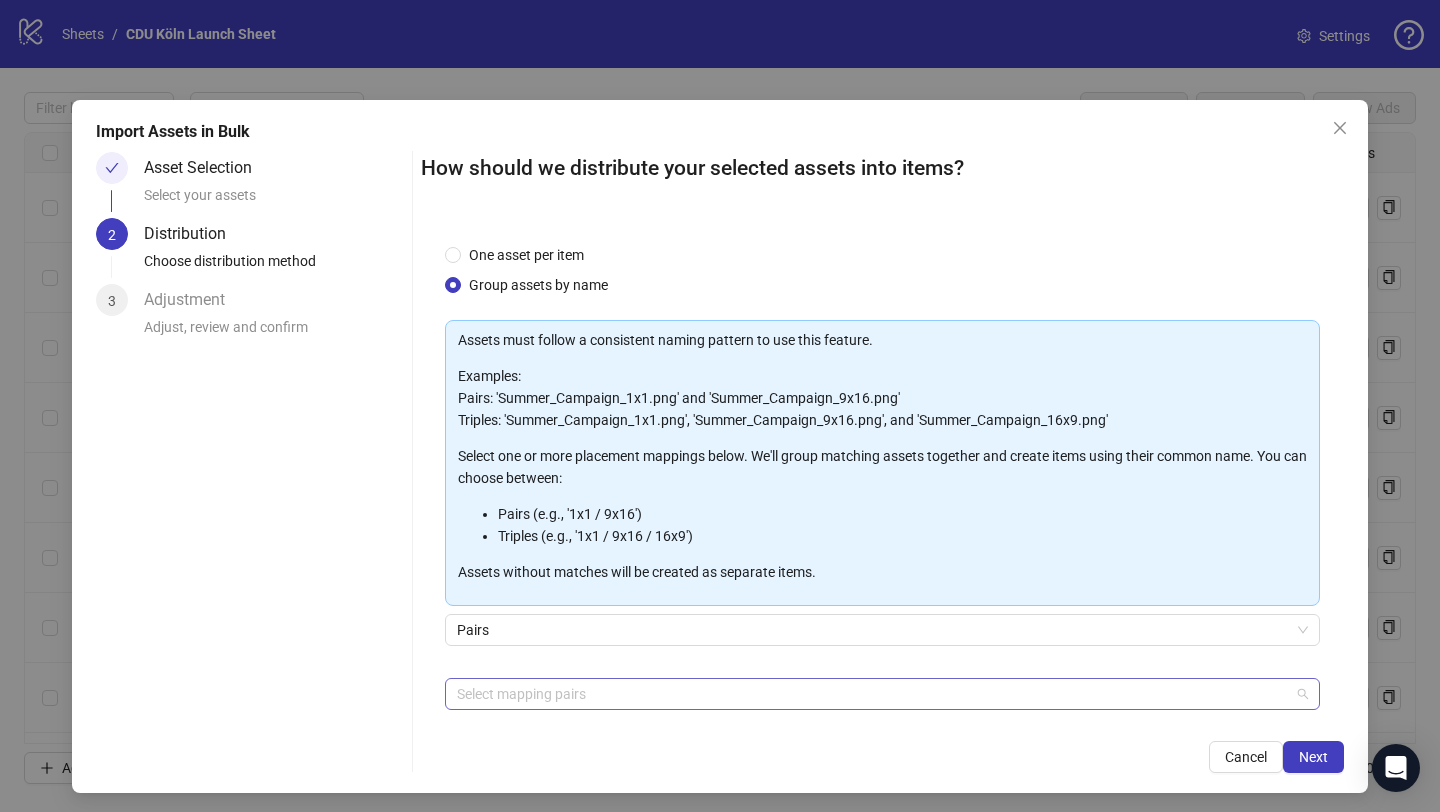 click at bounding box center [872, 694] 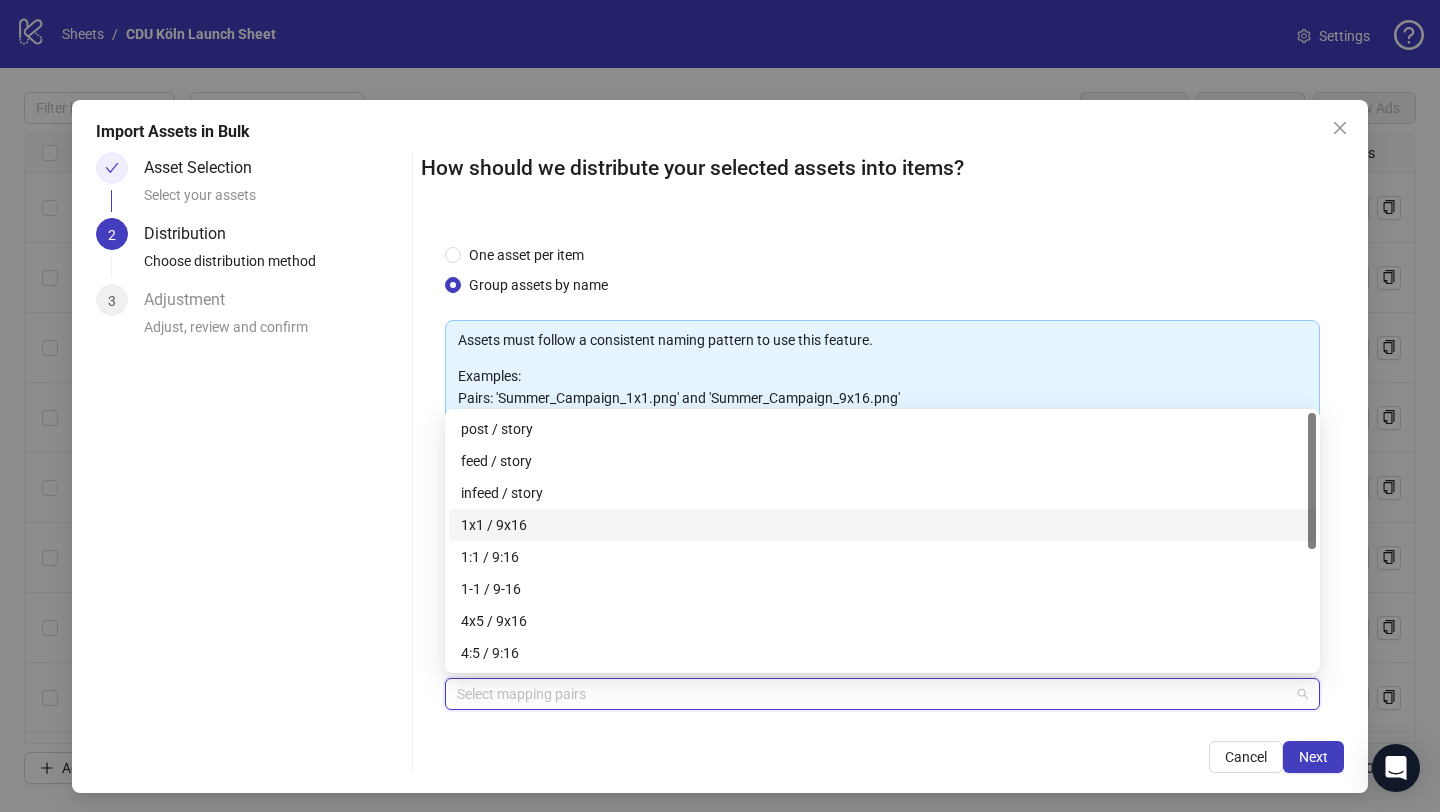 click on "1x1 / 9x16" at bounding box center [882, 525] 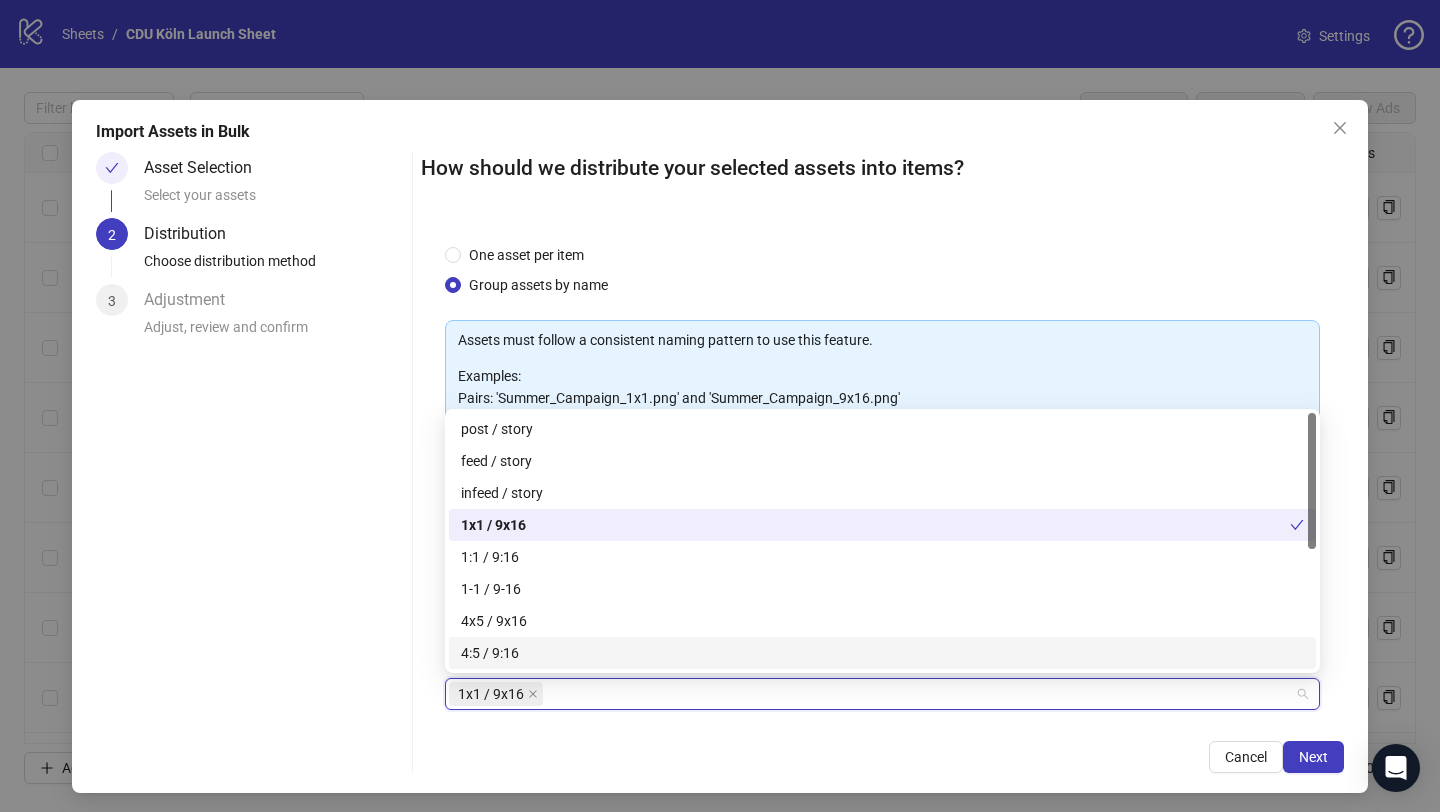 click on "1x1 / 9x16   + Add Custom Pair" at bounding box center [882, 730] 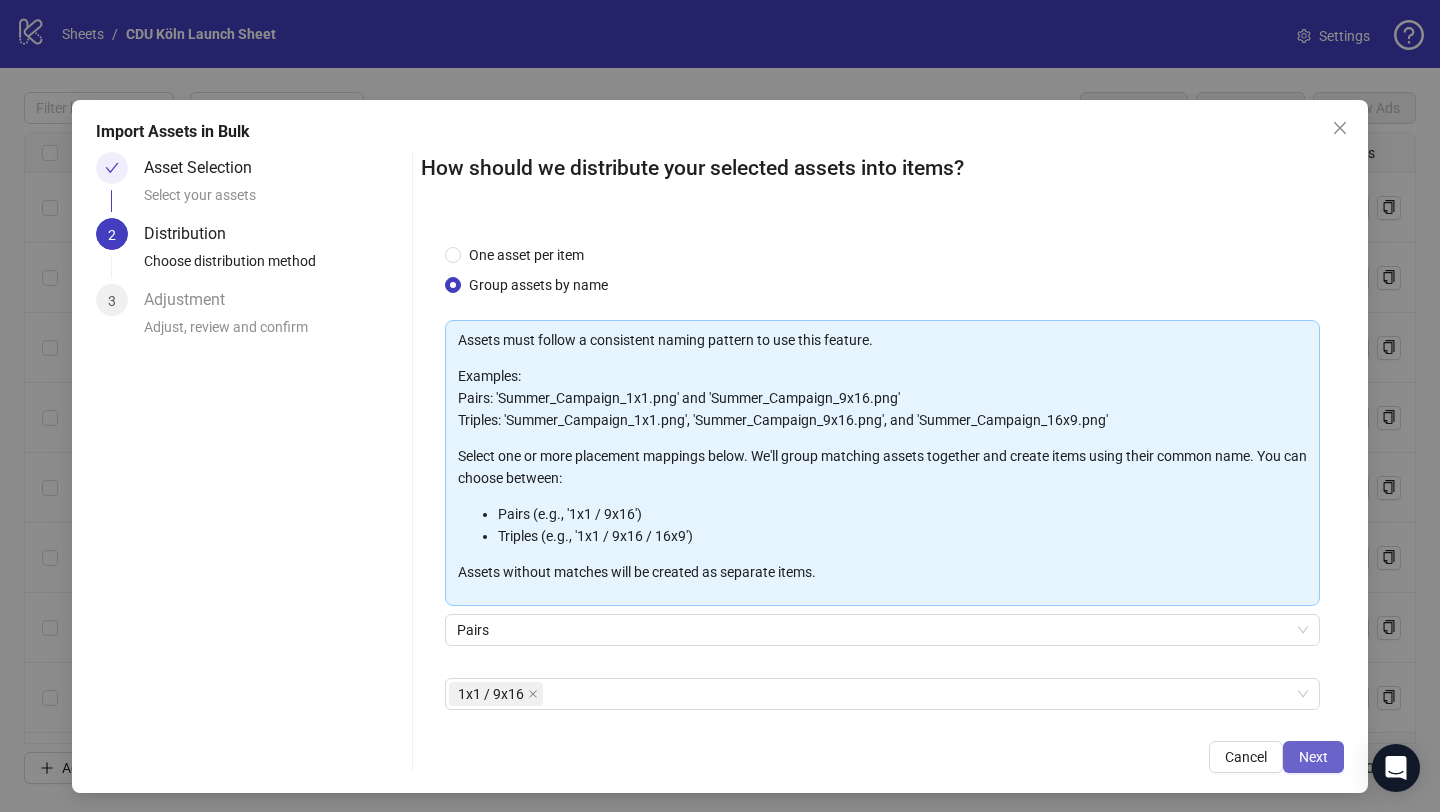 click on "Next" at bounding box center [1313, 757] 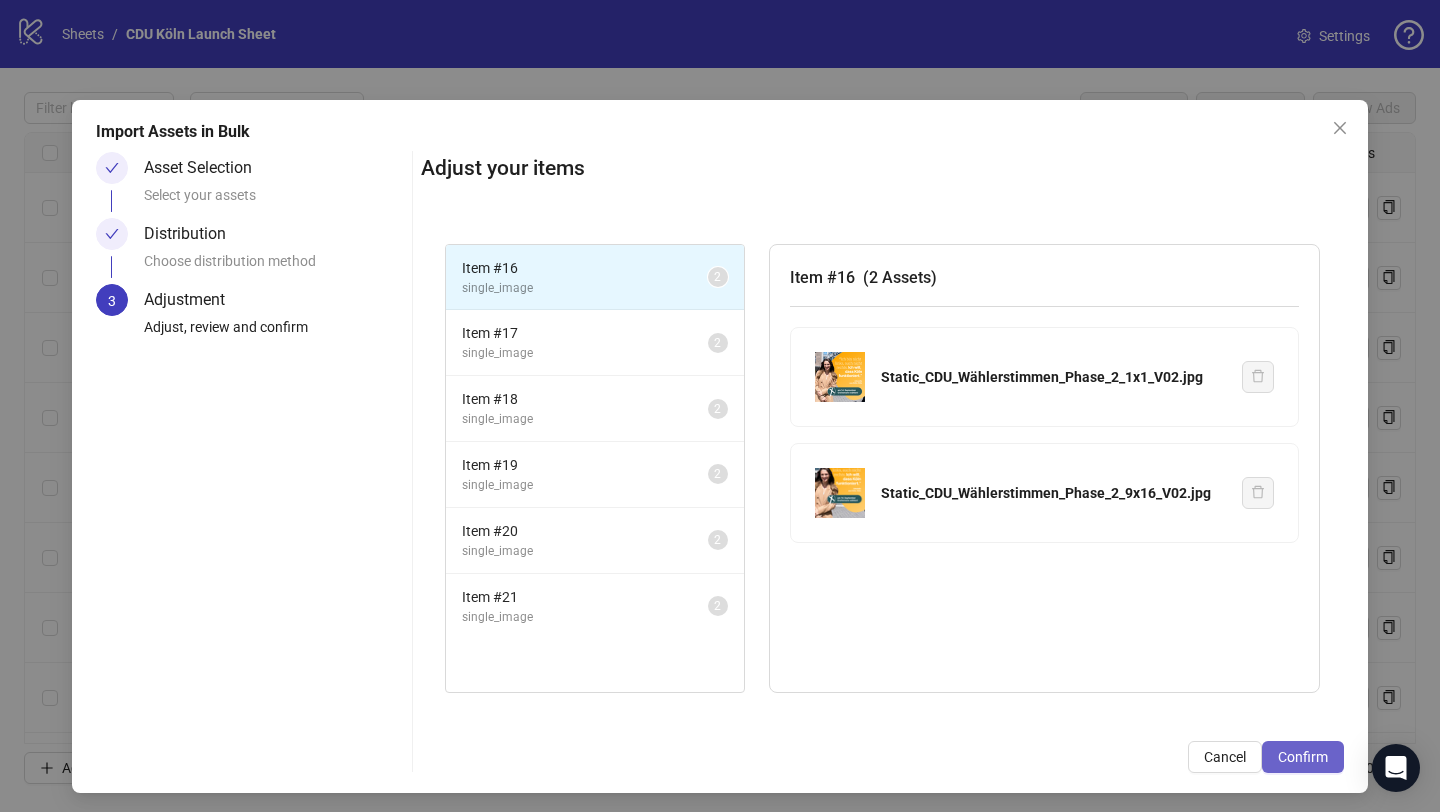 click on "Confirm" at bounding box center [1303, 757] 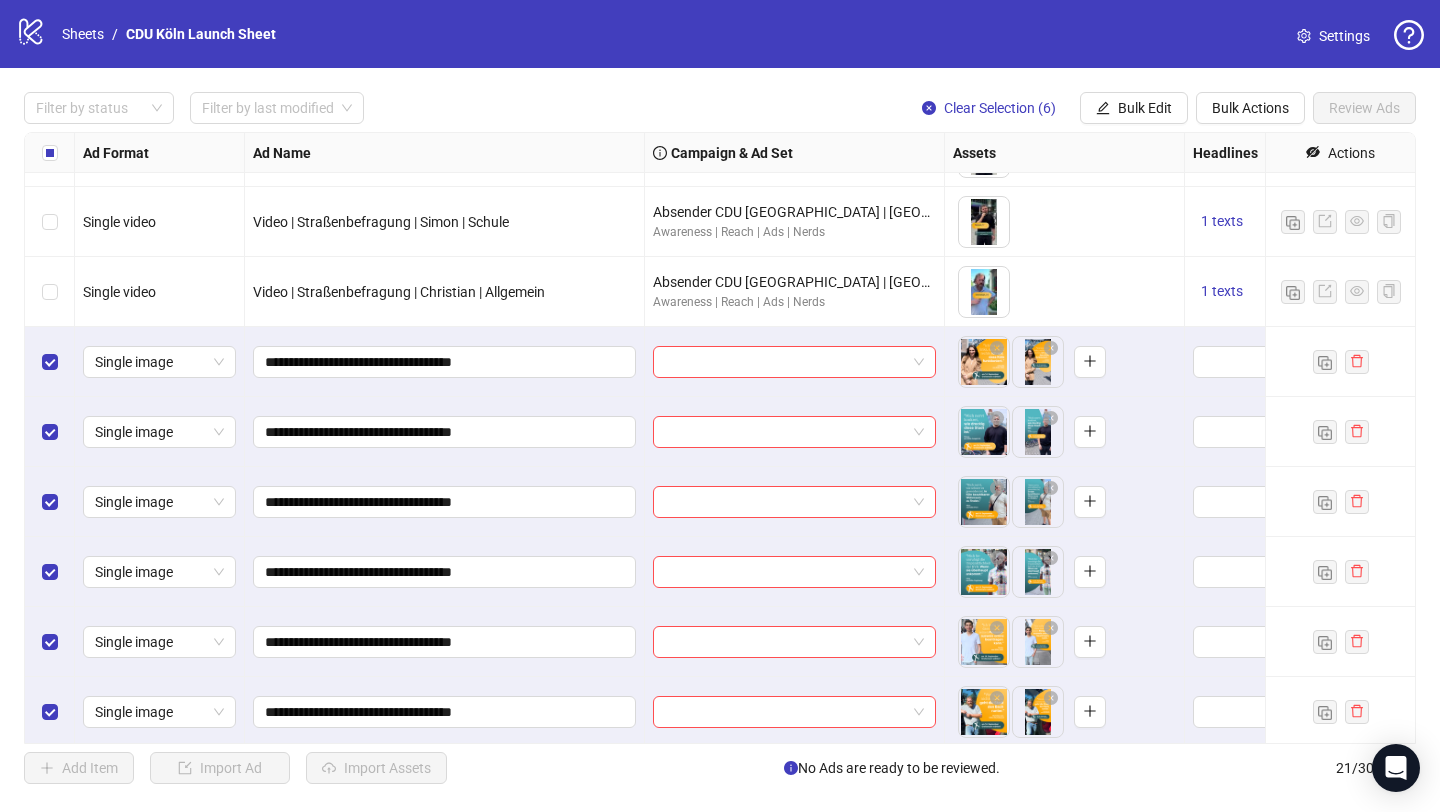 scroll, scrollTop: 900, scrollLeft: 0, axis: vertical 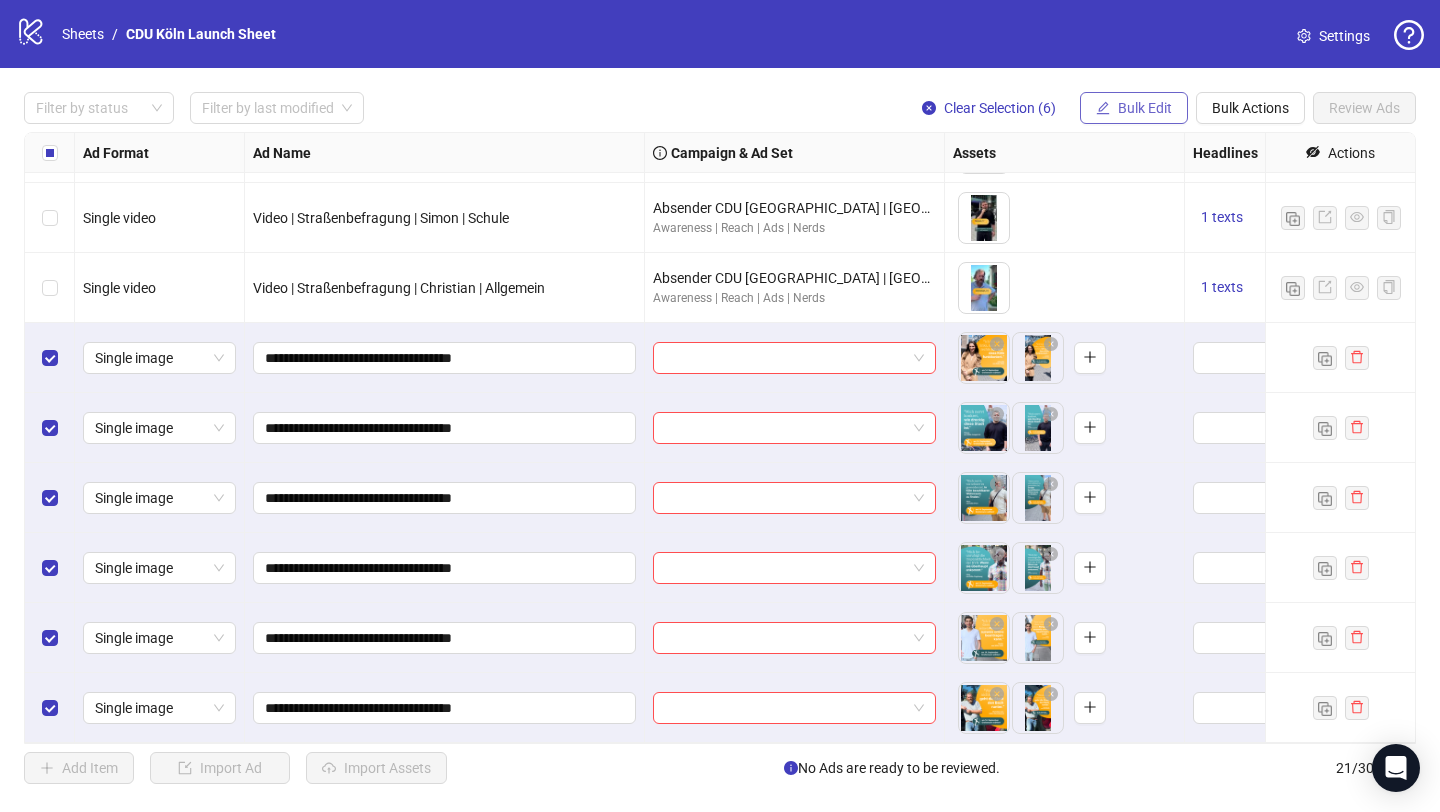 click on "Bulk Edit" at bounding box center [1145, 108] 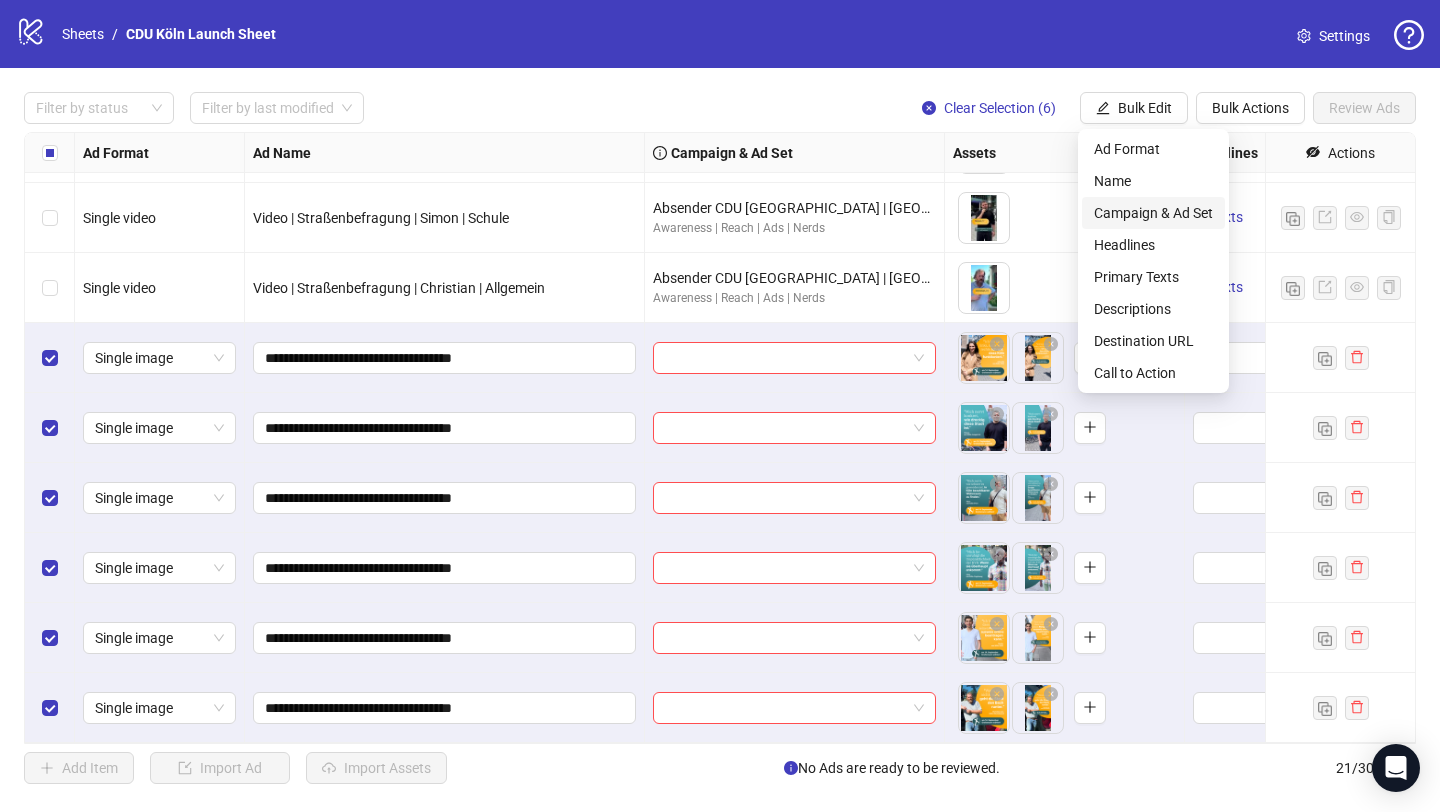 click on "Campaign & Ad Set" at bounding box center [1153, 213] 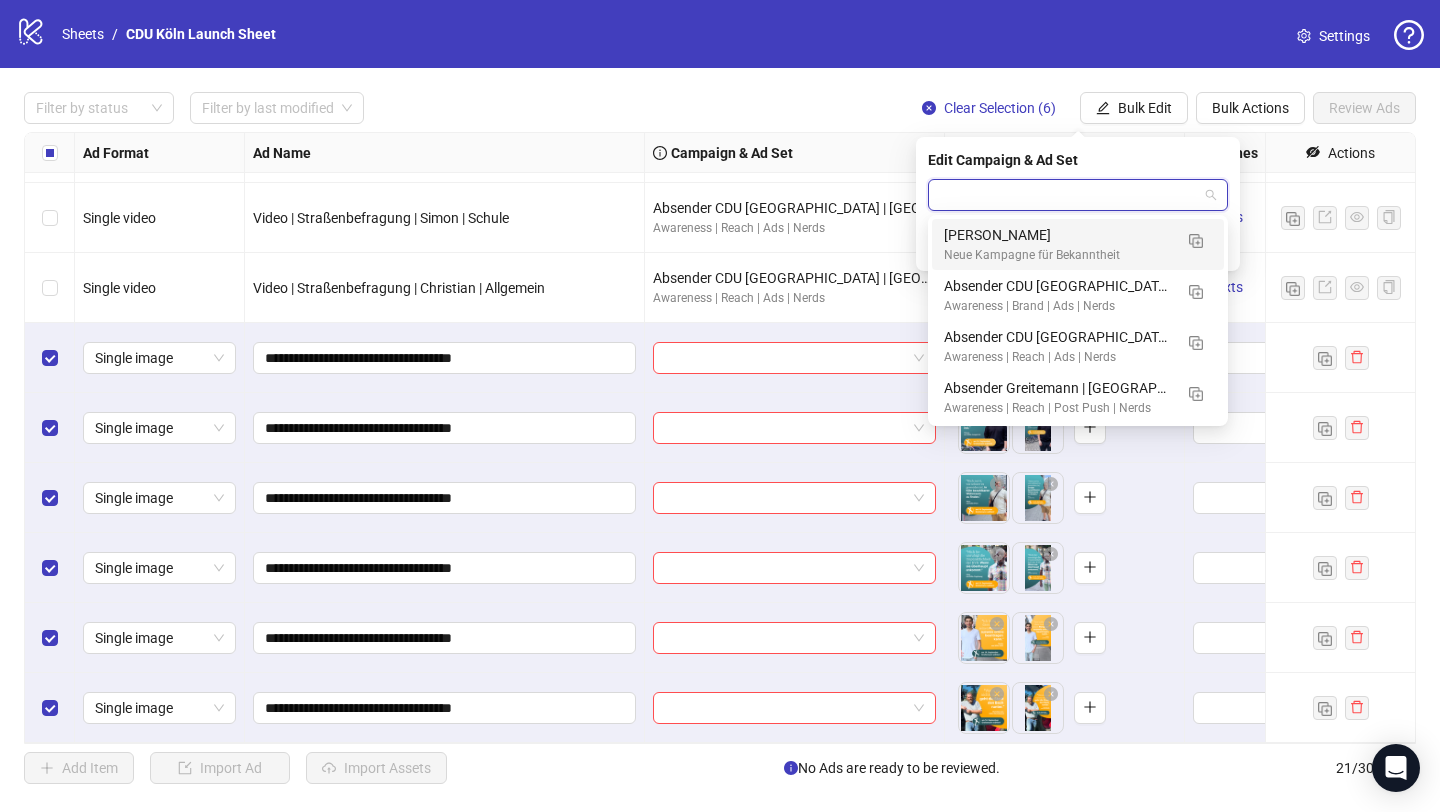 click at bounding box center [1069, 195] 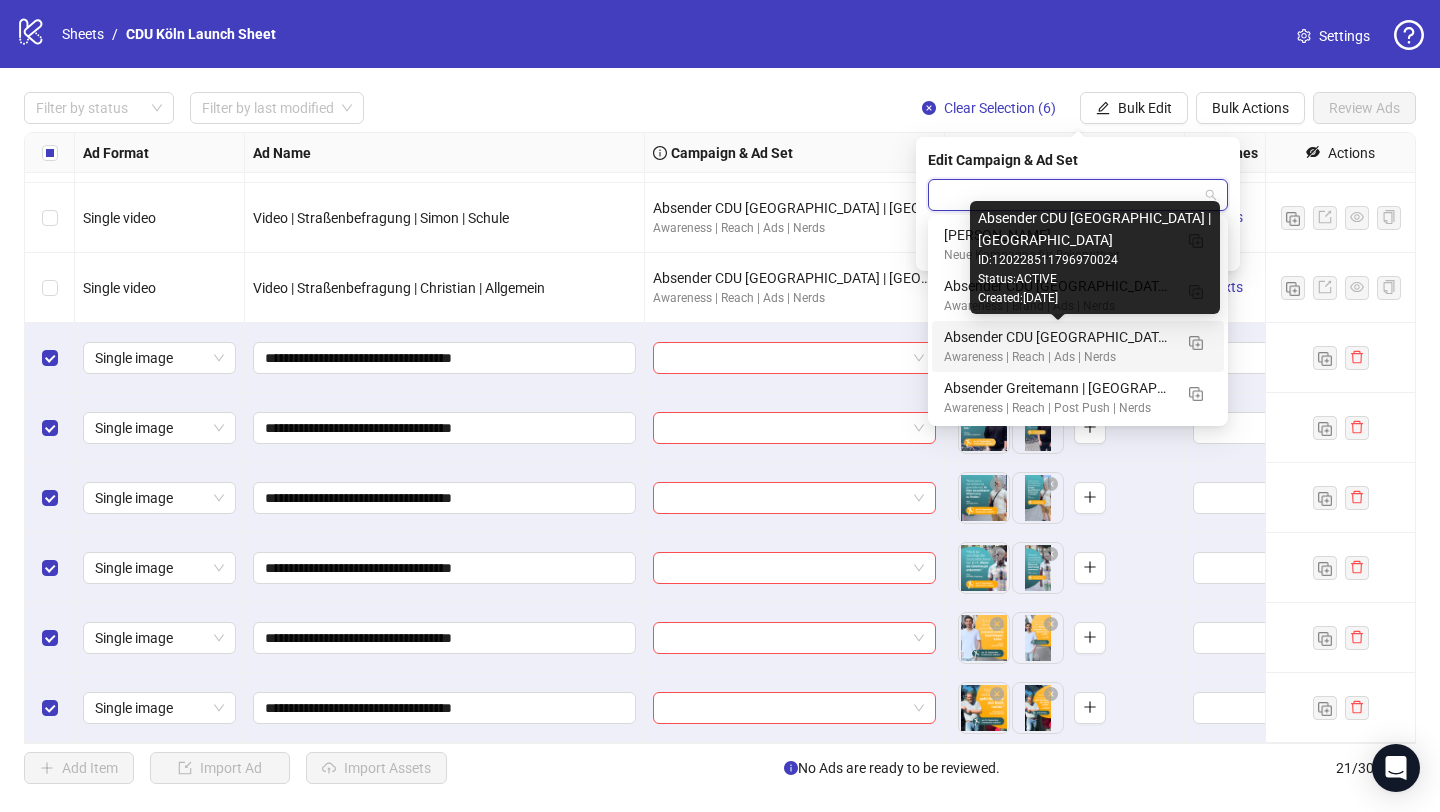click on "Absender CDU [GEOGRAPHIC_DATA] | [GEOGRAPHIC_DATA]" at bounding box center [1058, 337] 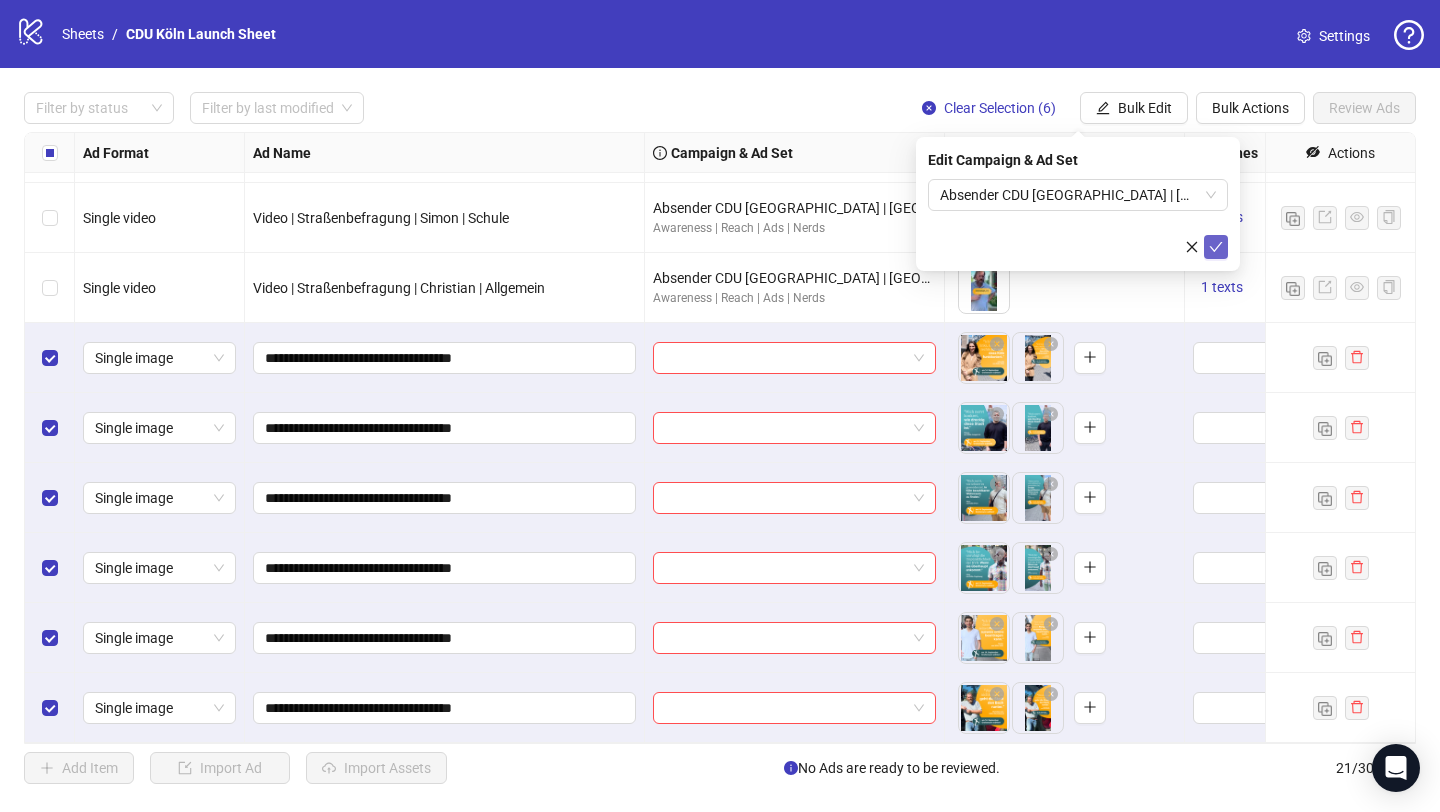 click at bounding box center (1216, 247) 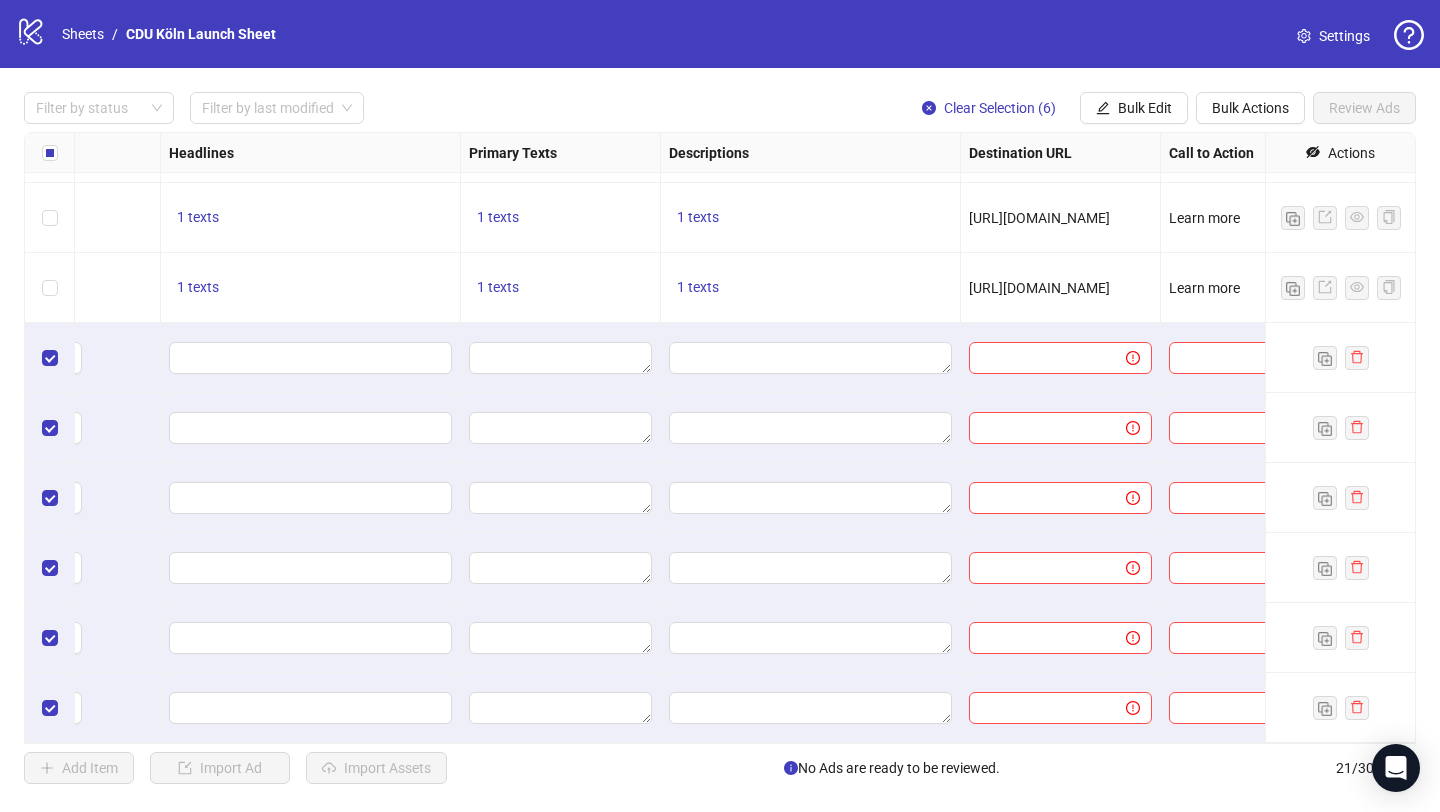 scroll, scrollTop: 900, scrollLeft: 1080, axis: both 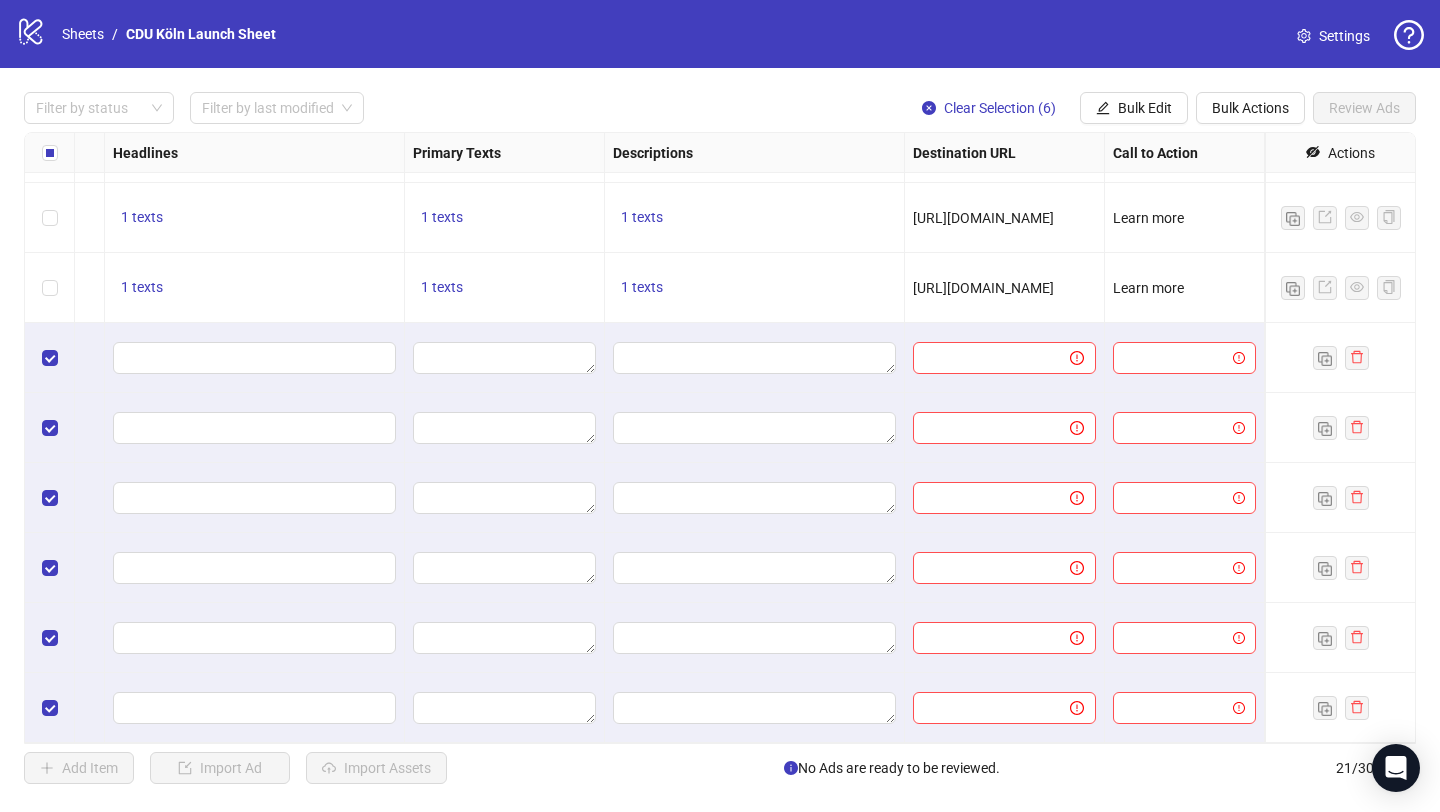 click on "[URL][DOMAIN_NAME]" at bounding box center (983, 288) 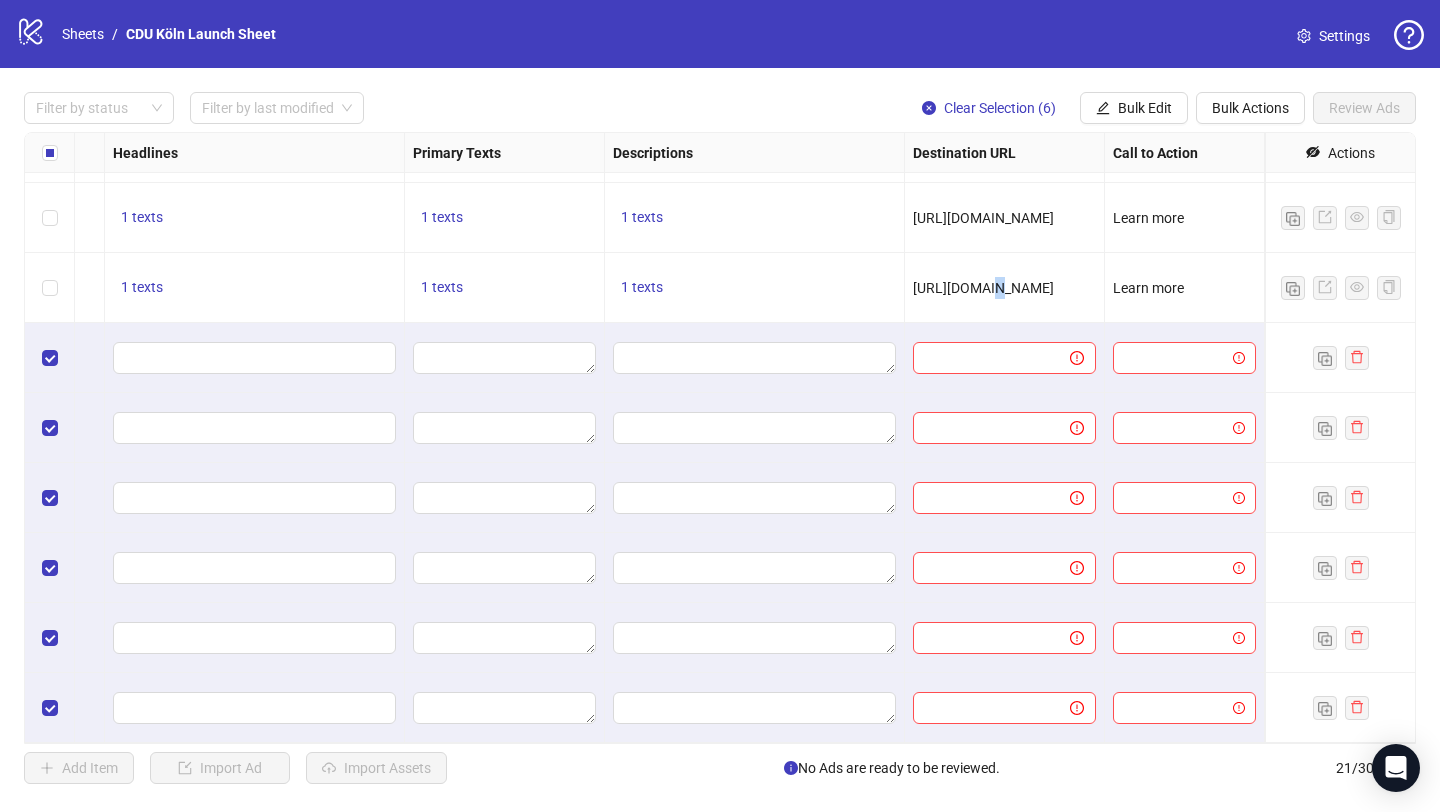 click on "[URL][DOMAIN_NAME]" at bounding box center [983, 288] 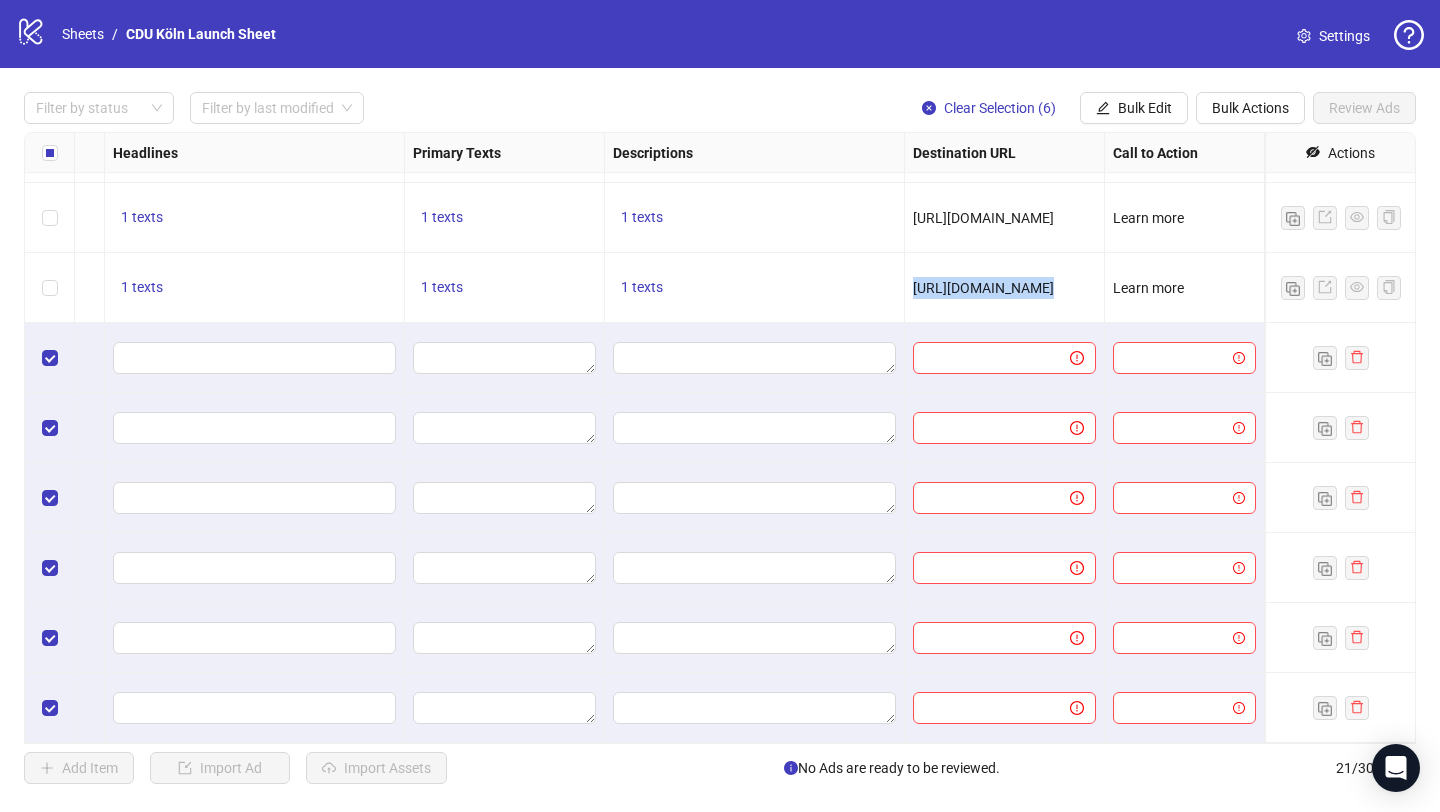 click on "[URL][DOMAIN_NAME]" at bounding box center (983, 288) 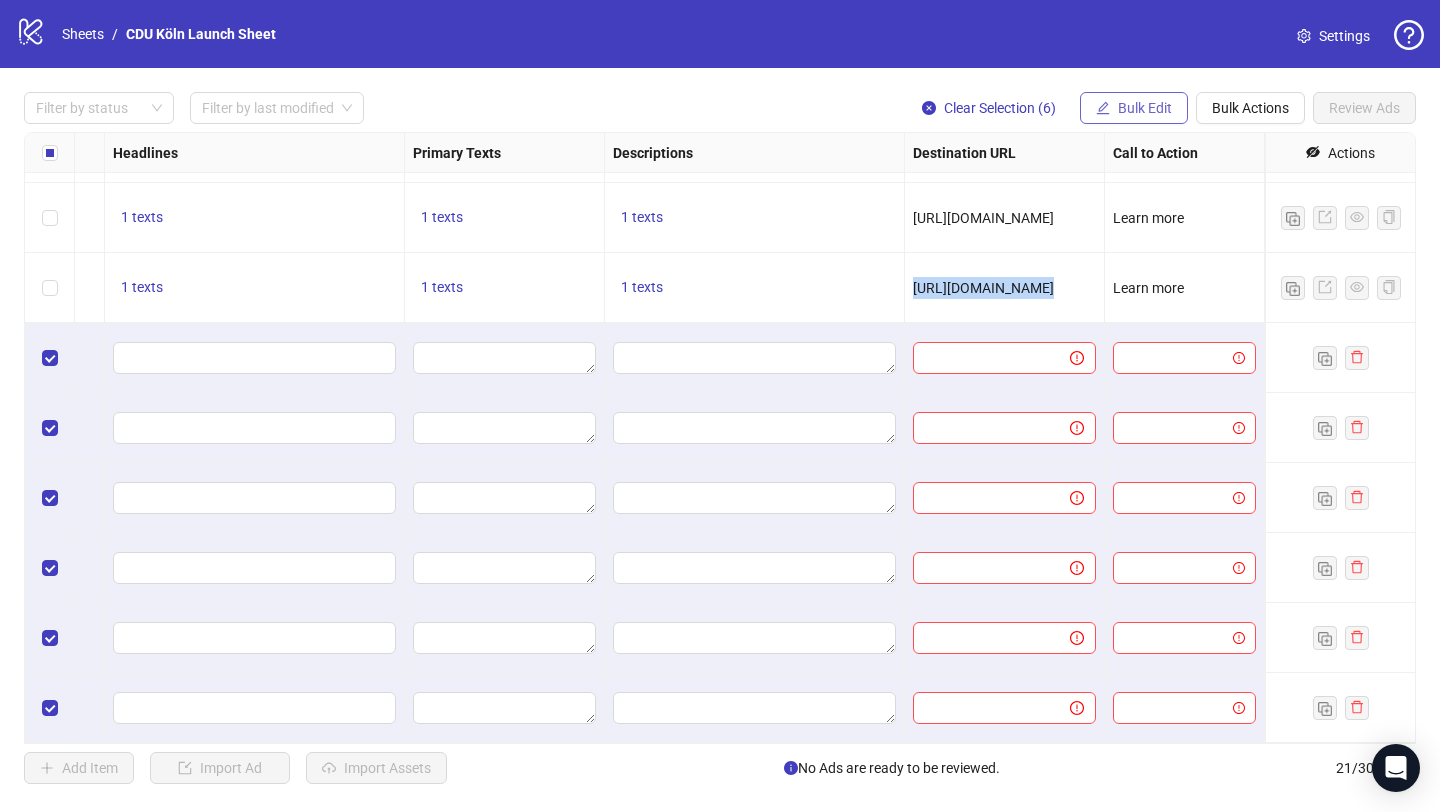click on "Bulk Edit" at bounding box center [1134, 108] 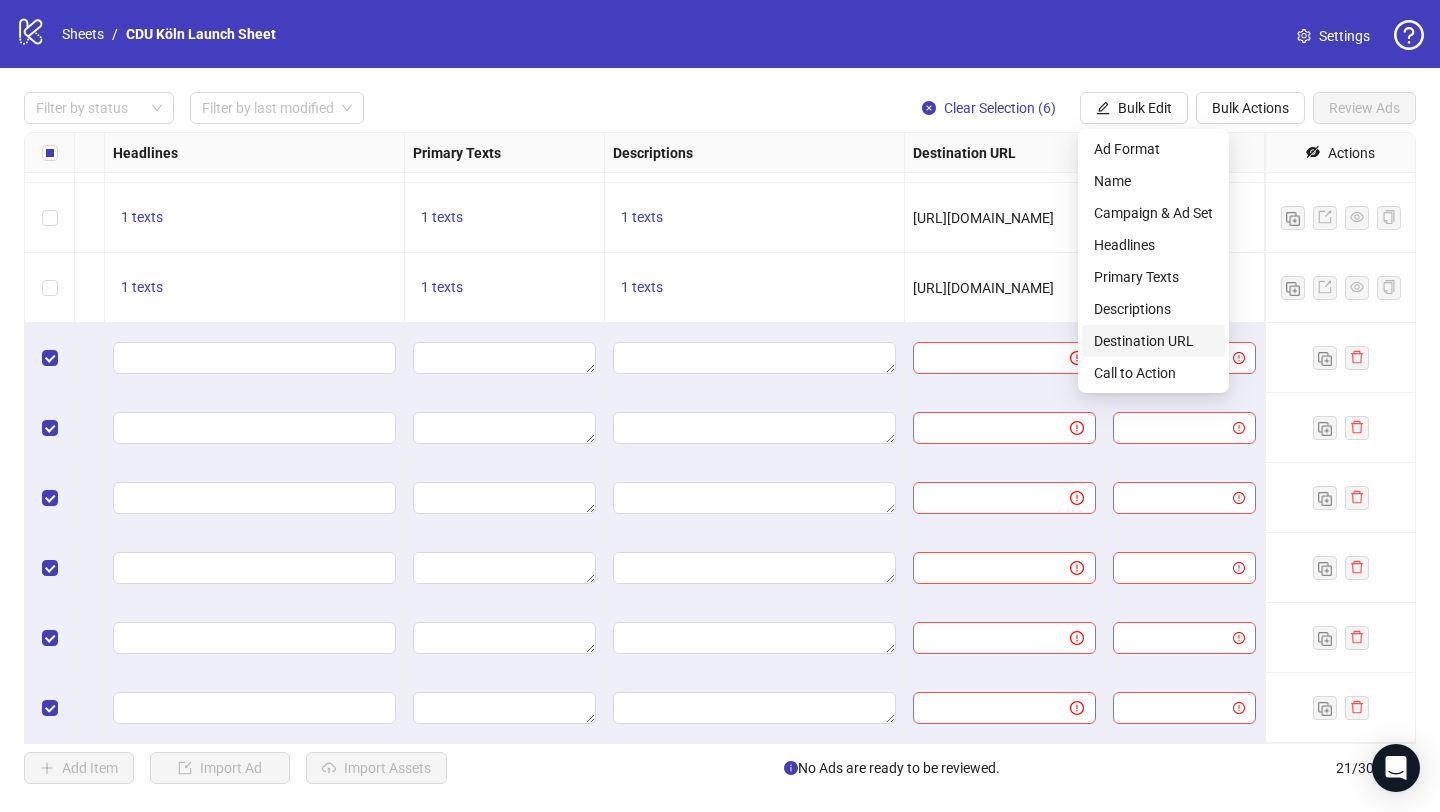 click on "Destination URL" at bounding box center (1153, 341) 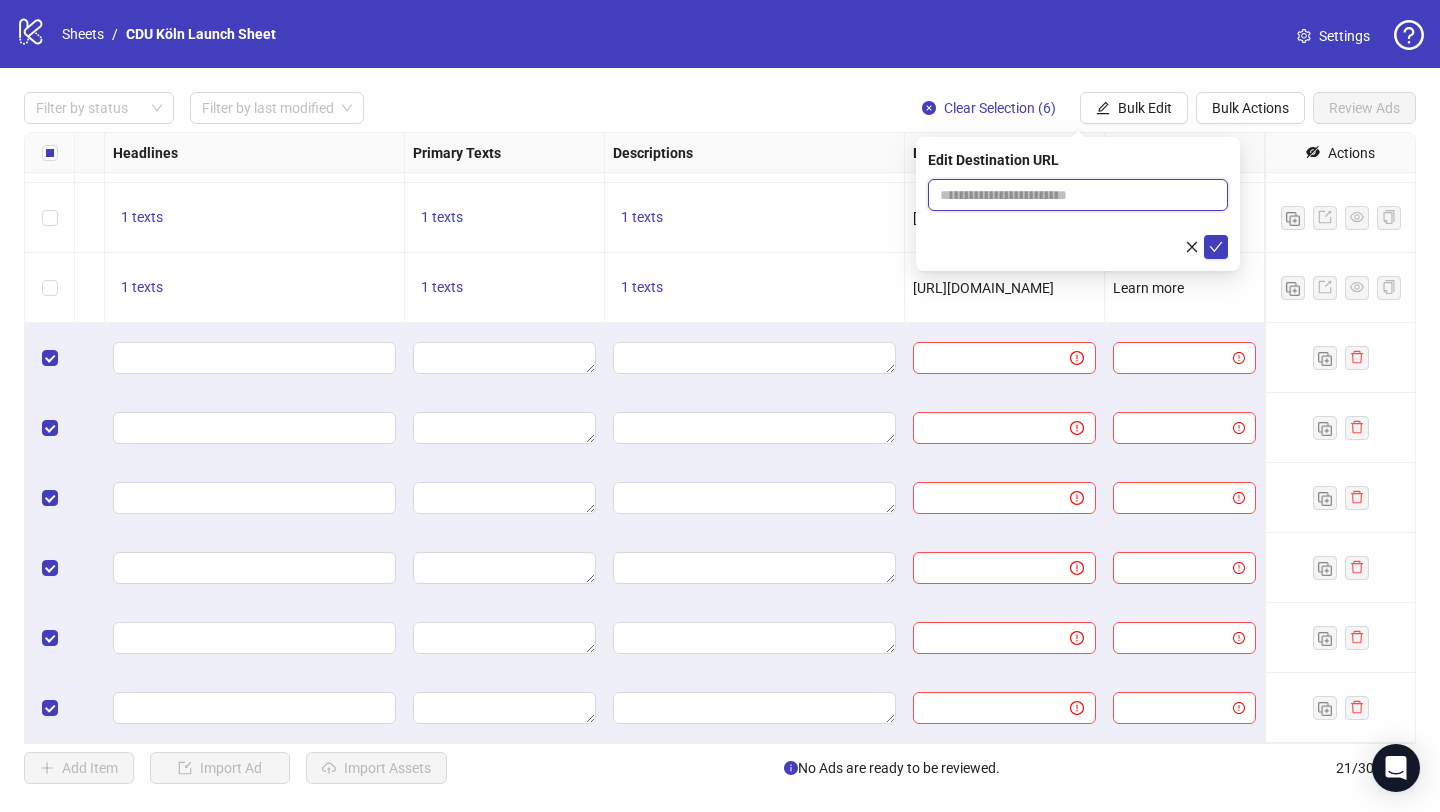 click at bounding box center [1070, 195] 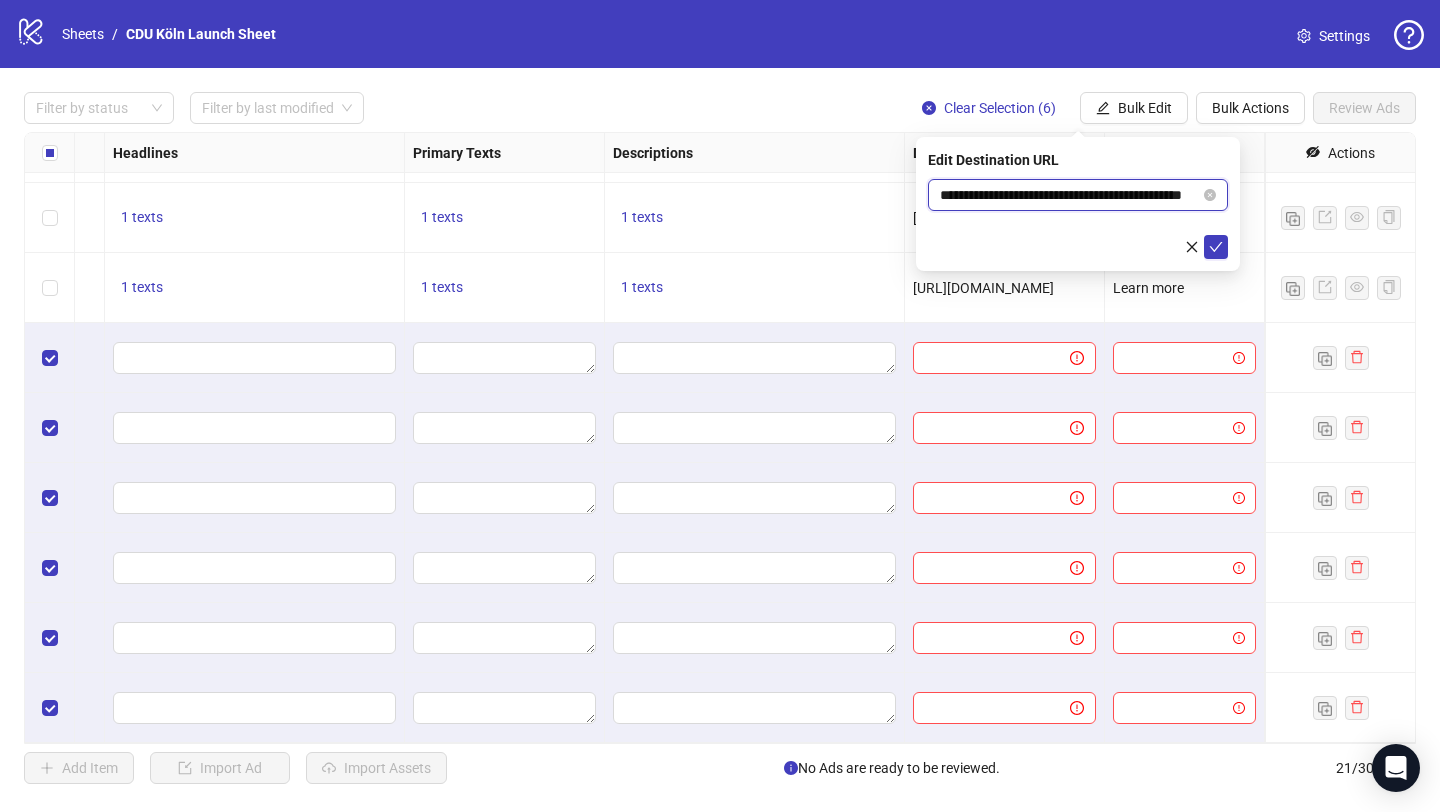 scroll, scrollTop: 0, scrollLeft: 72, axis: horizontal 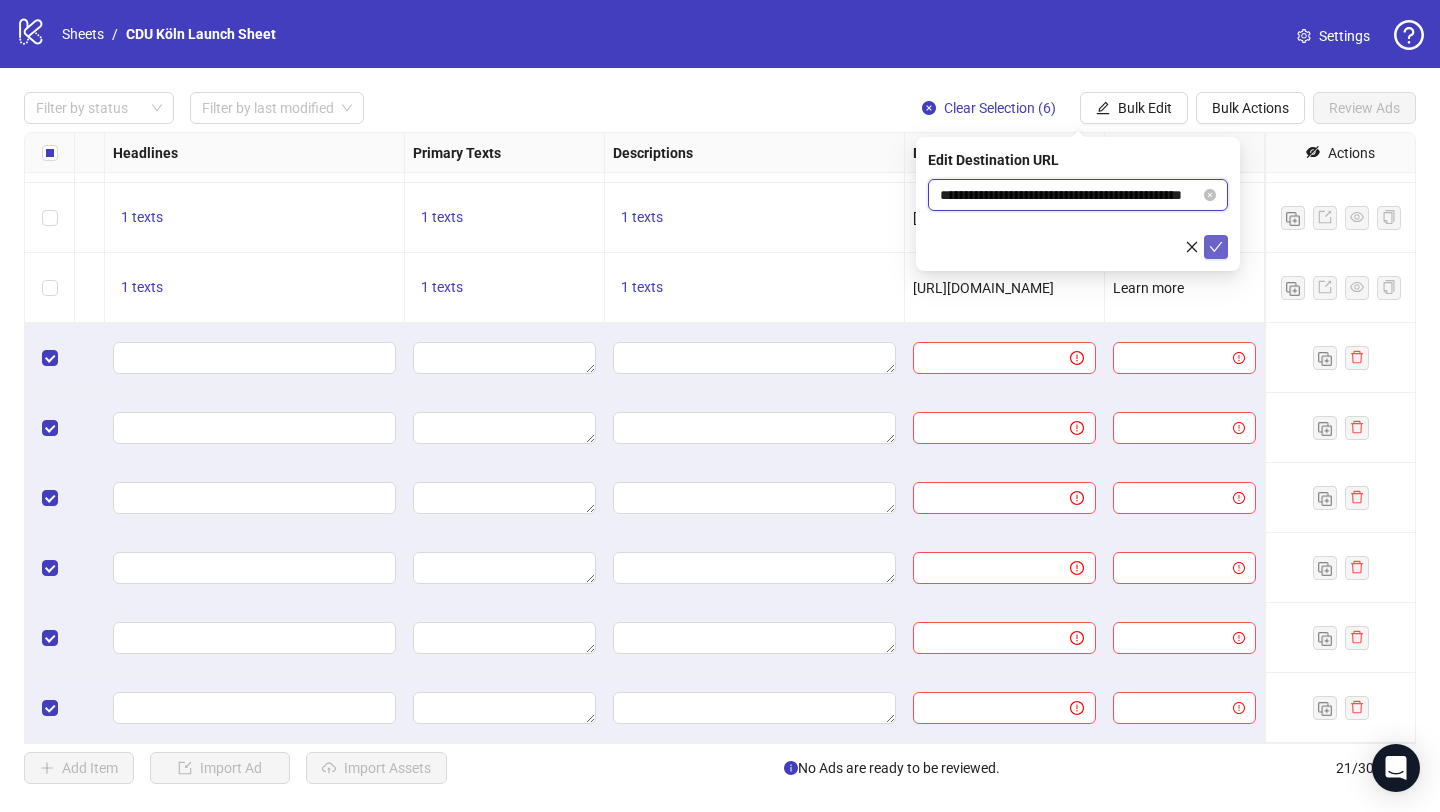 type on "**********" 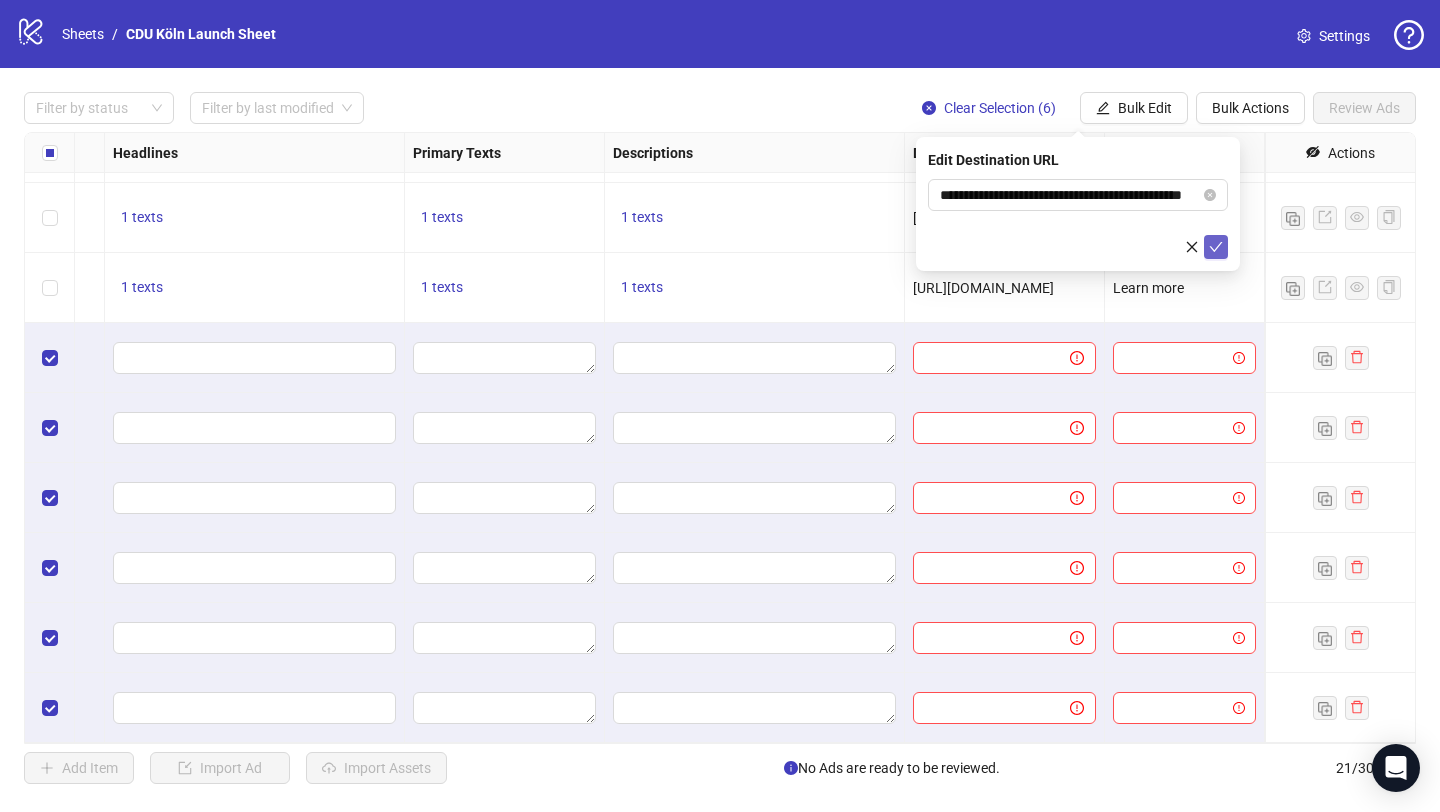scroll, scrollTop: 0, scrollLeft: 0, axis: both 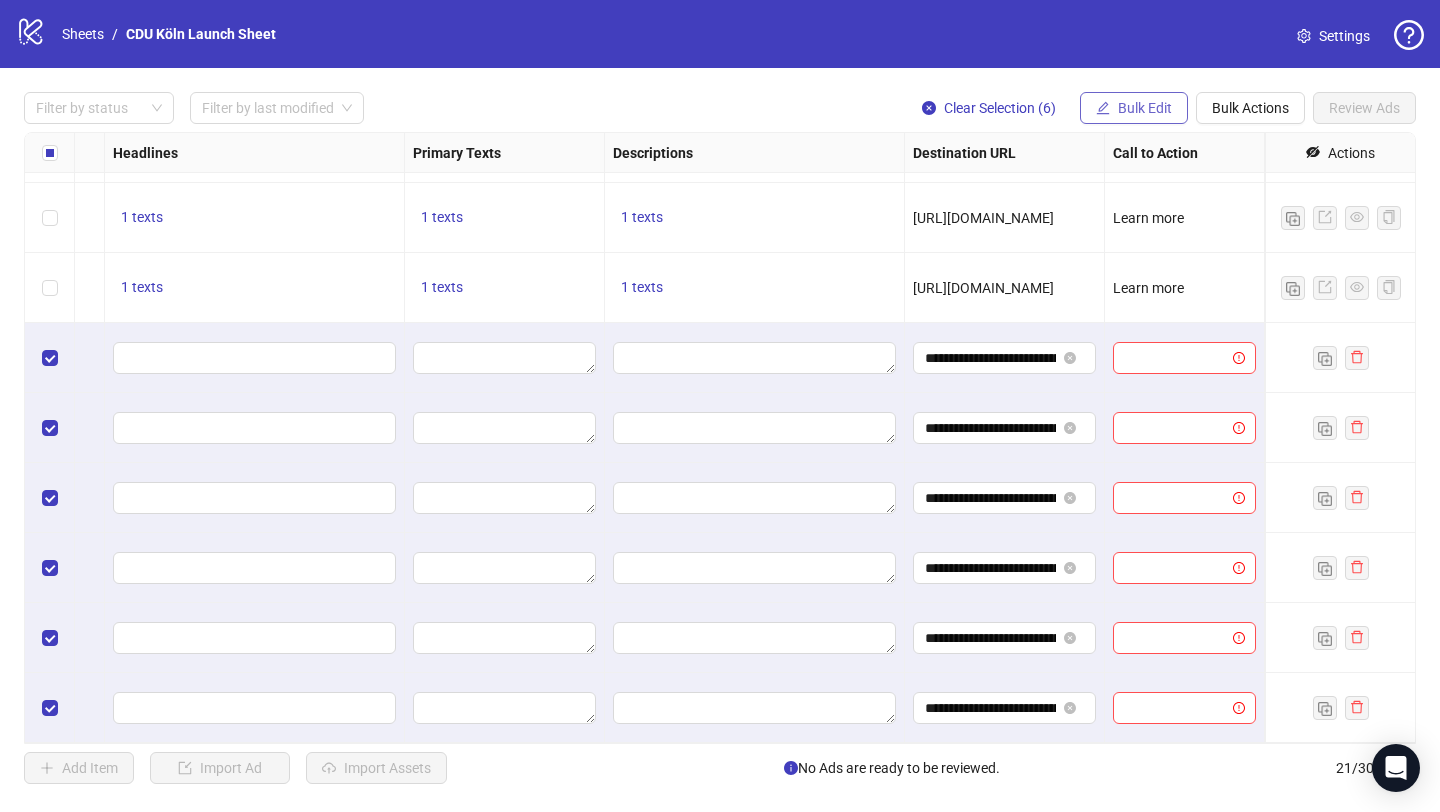 click on "Bulk Edit" at bounding box center (1145, 108) 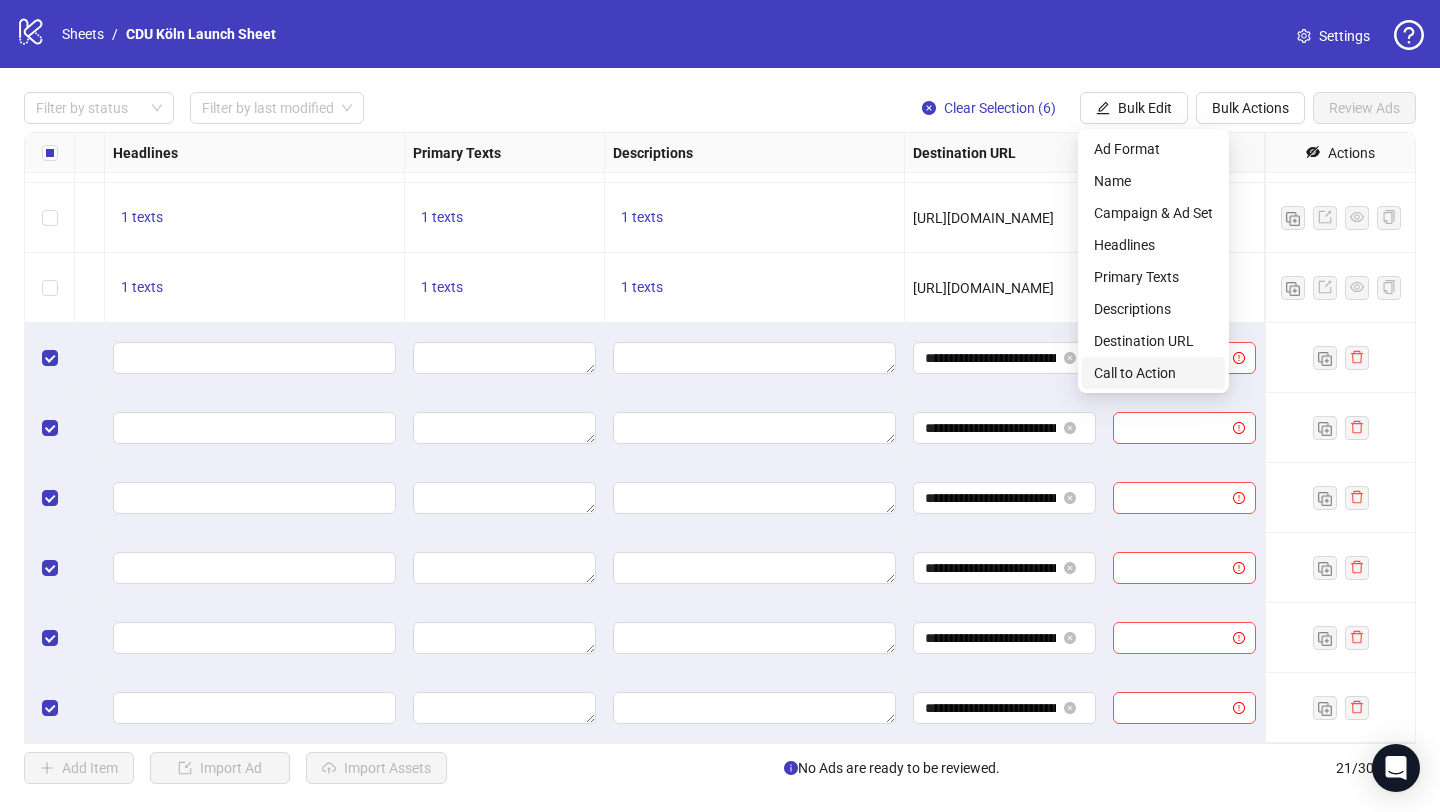 click on "Call to Action" at bounding box center [1153, 373] 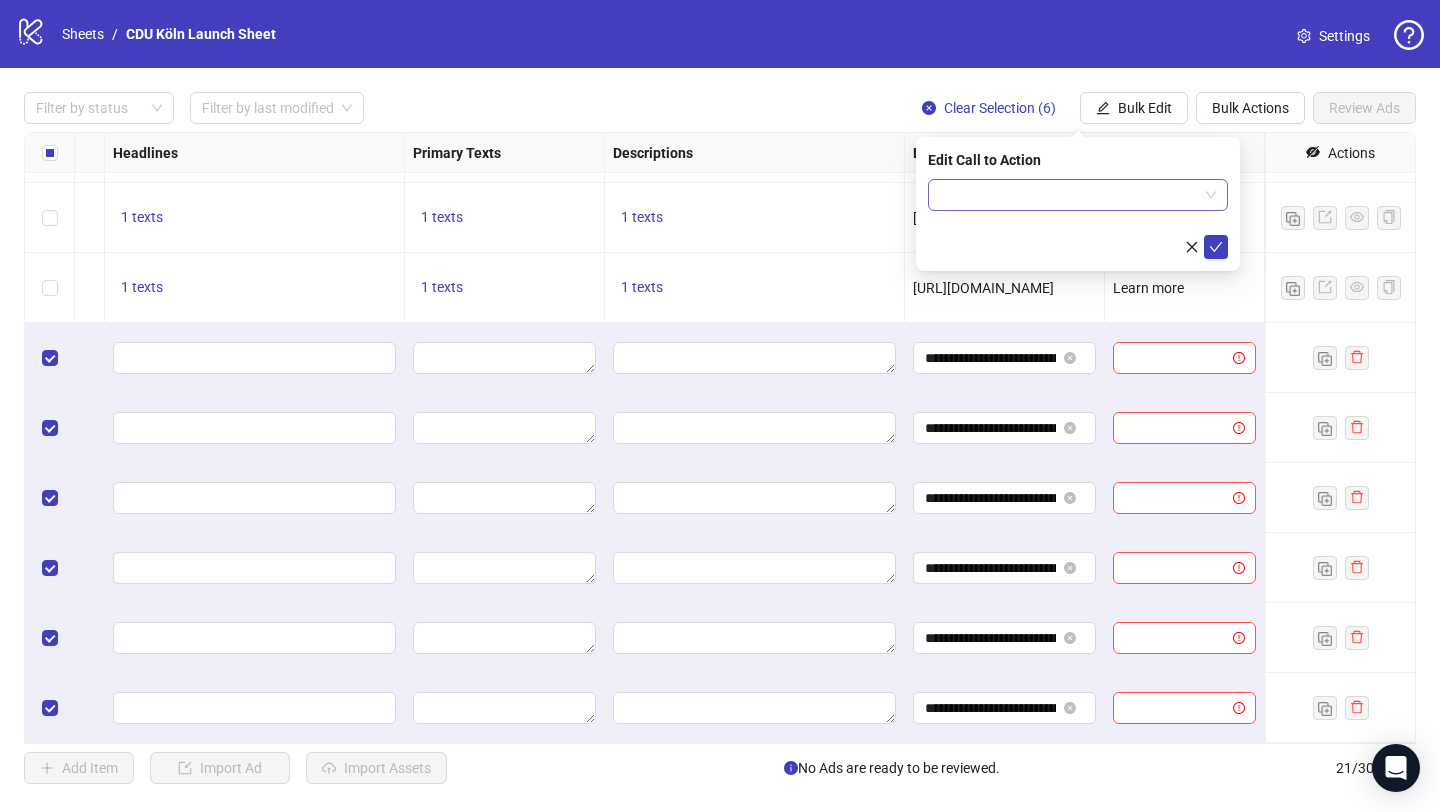 click at bounding box center (1069, 195) 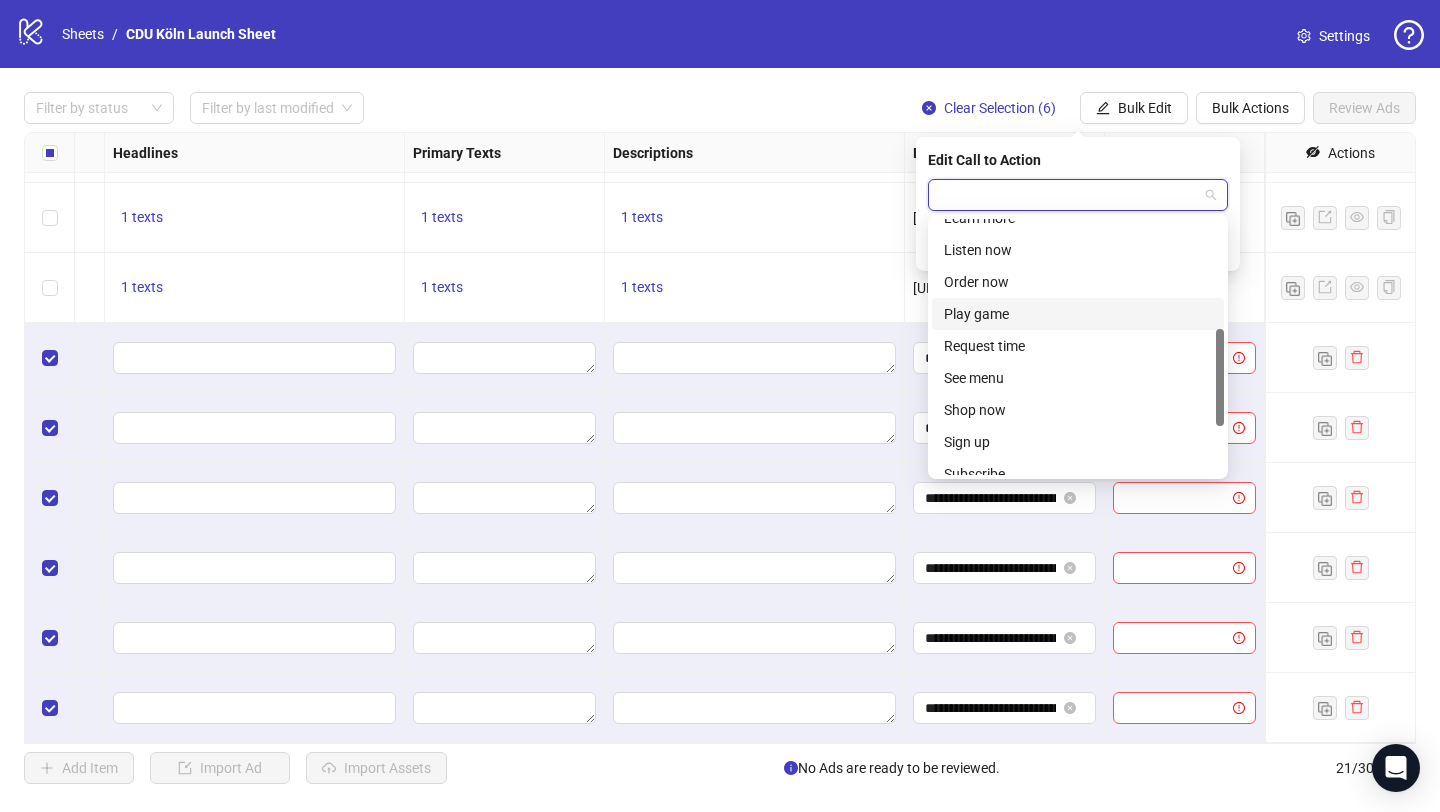 scroll, scrollTop: 288, scrollLeft: 0, axis: vertical 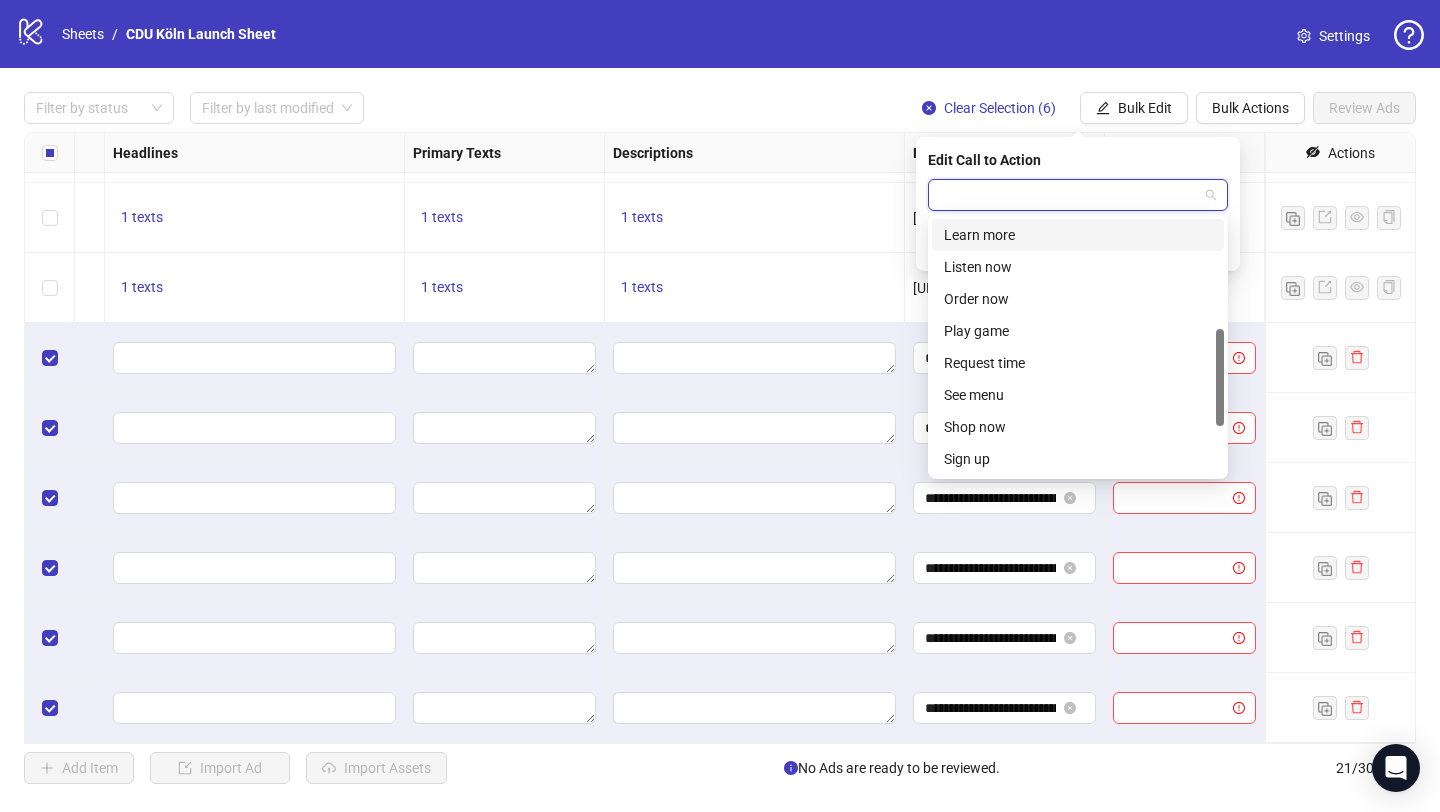 click on "Learn more" at bounding box center (1078, 235) 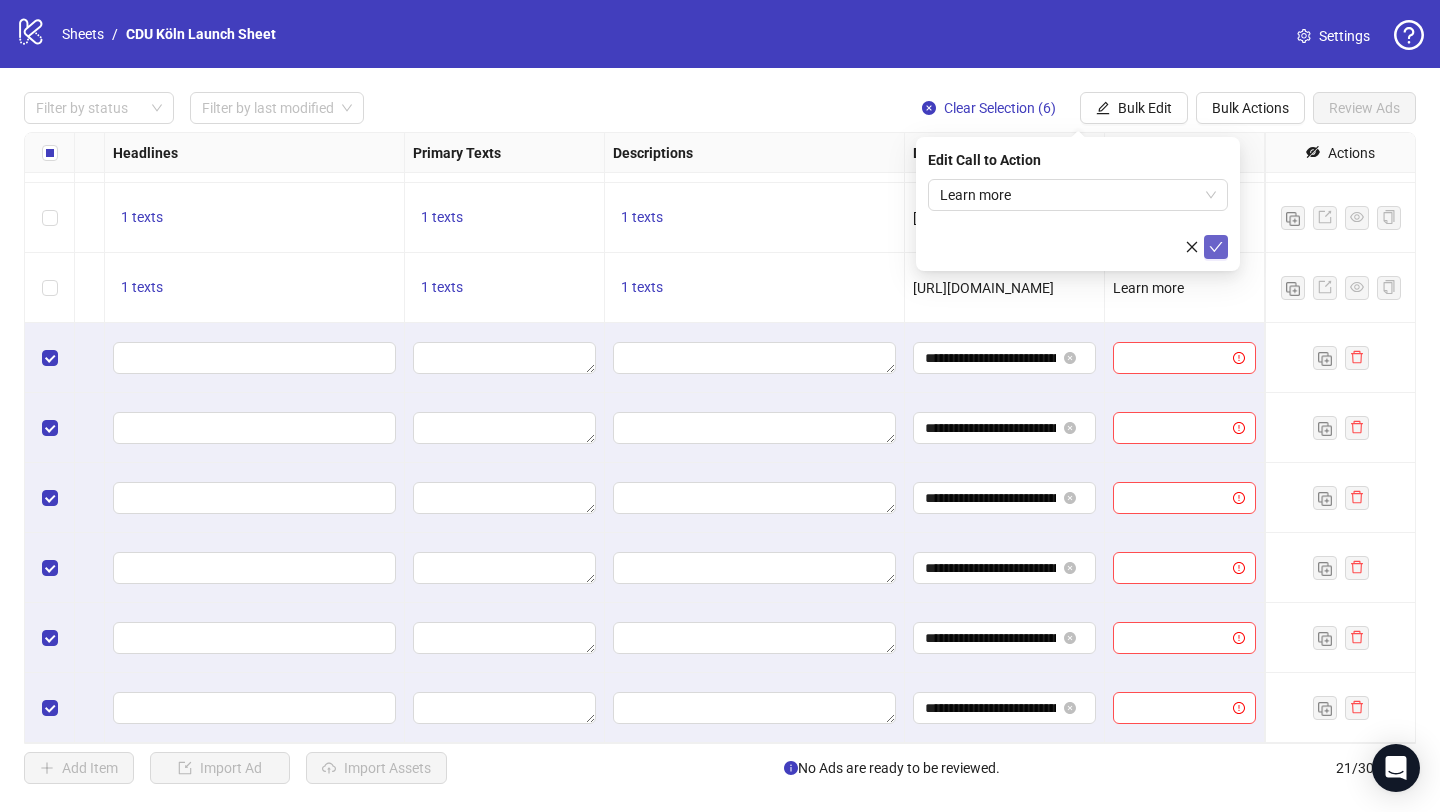 click 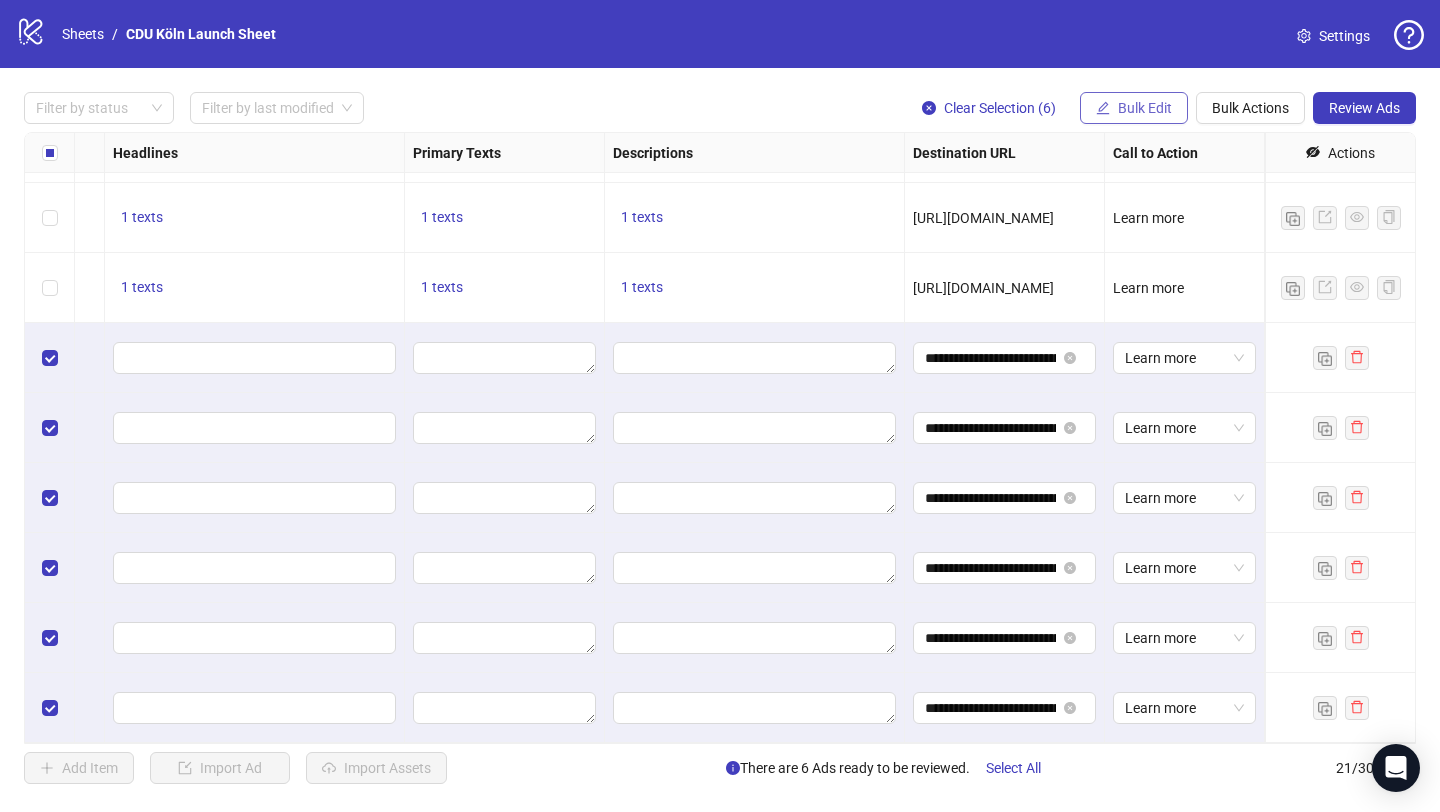 click on "Bulk Edit" at bounding box center [1134, 108] 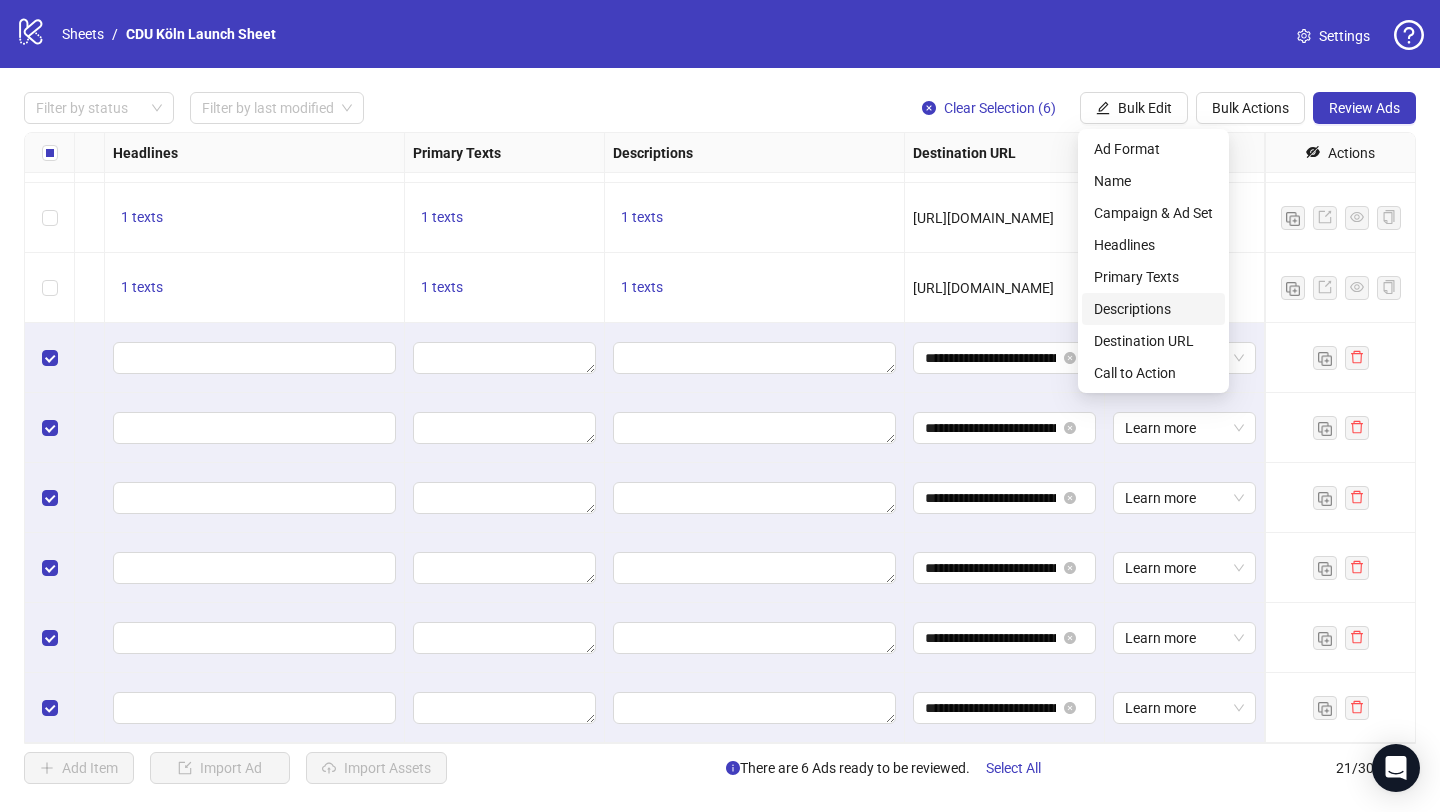 click on "Descriptions" at bounding box center [1153, 309] 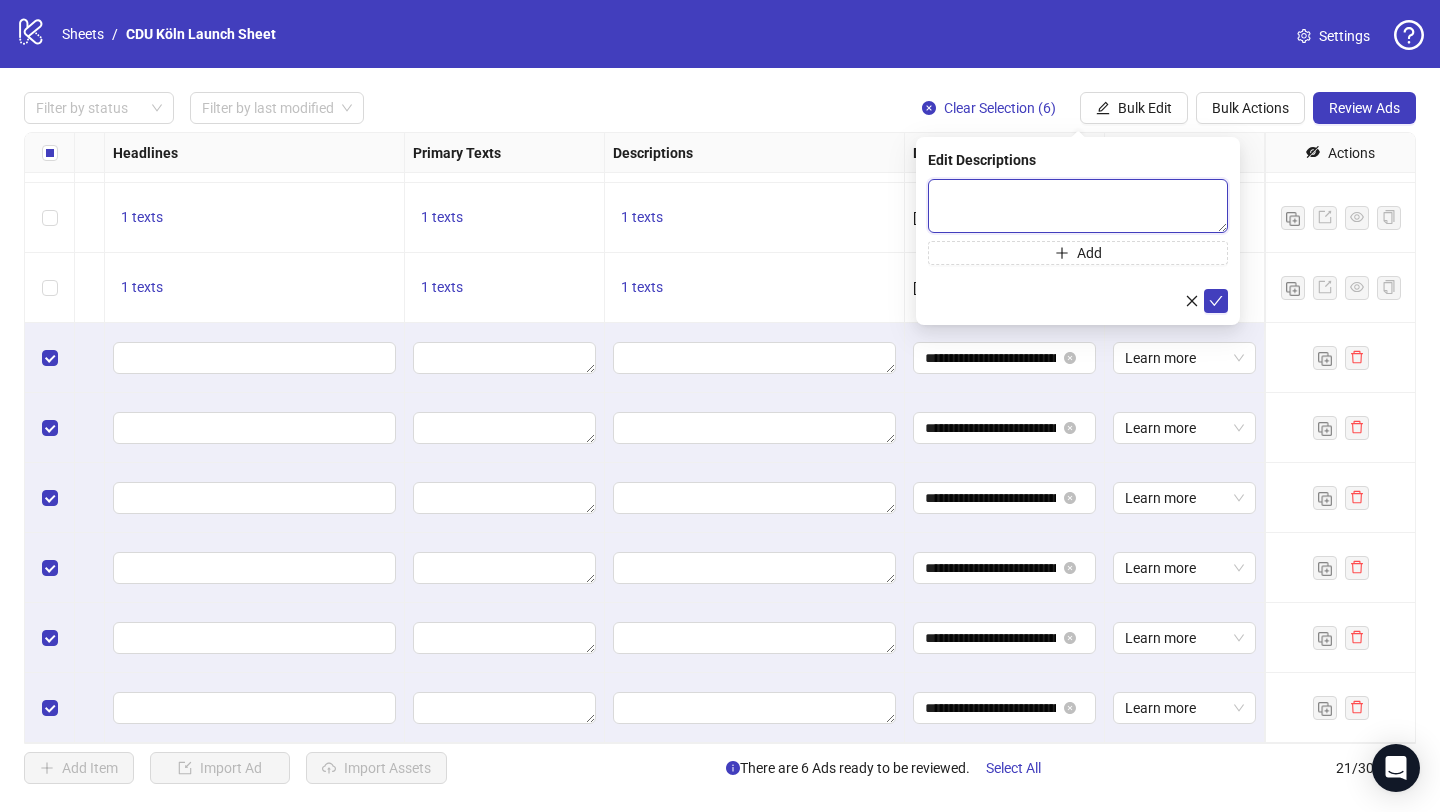 click at bounding box center (1078, 206) 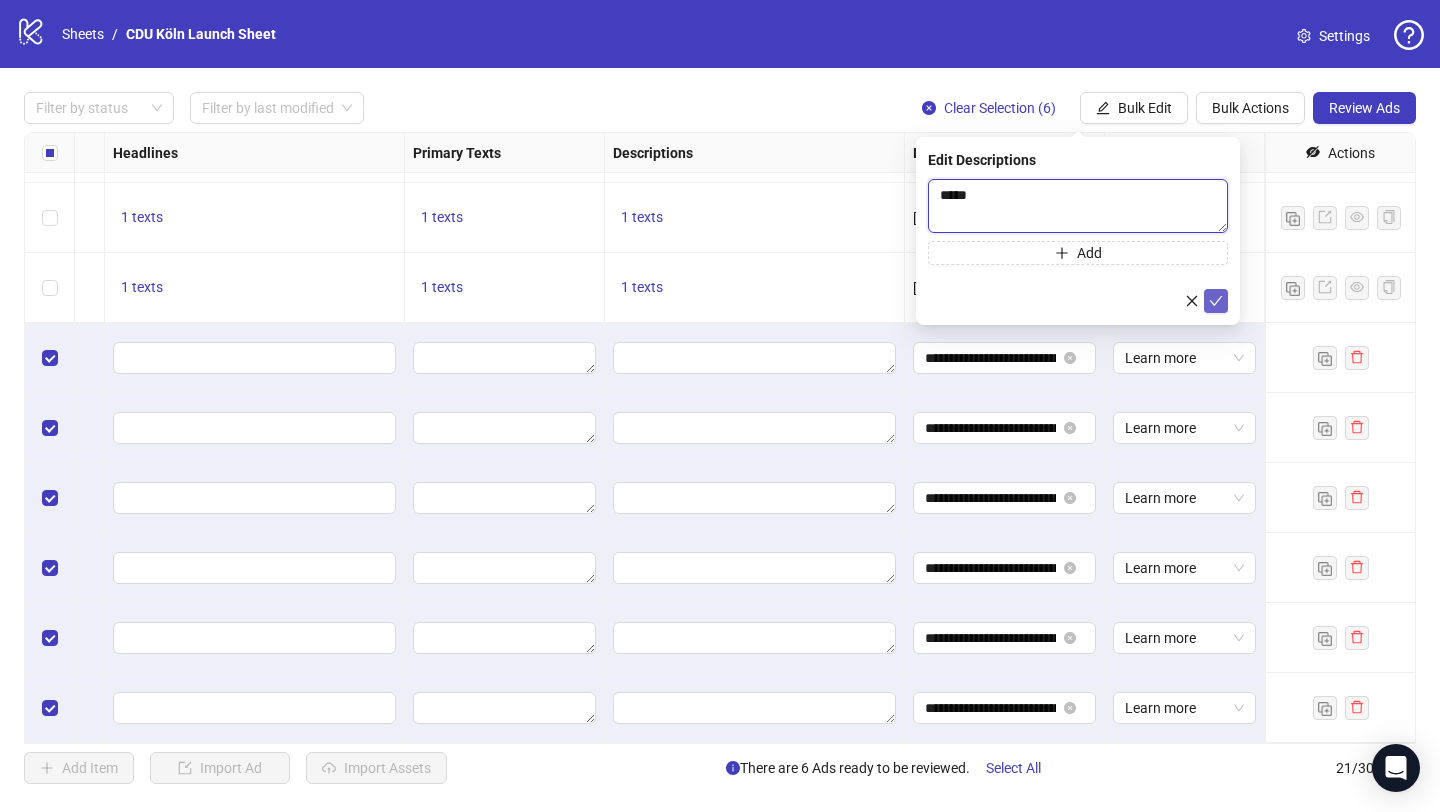 type 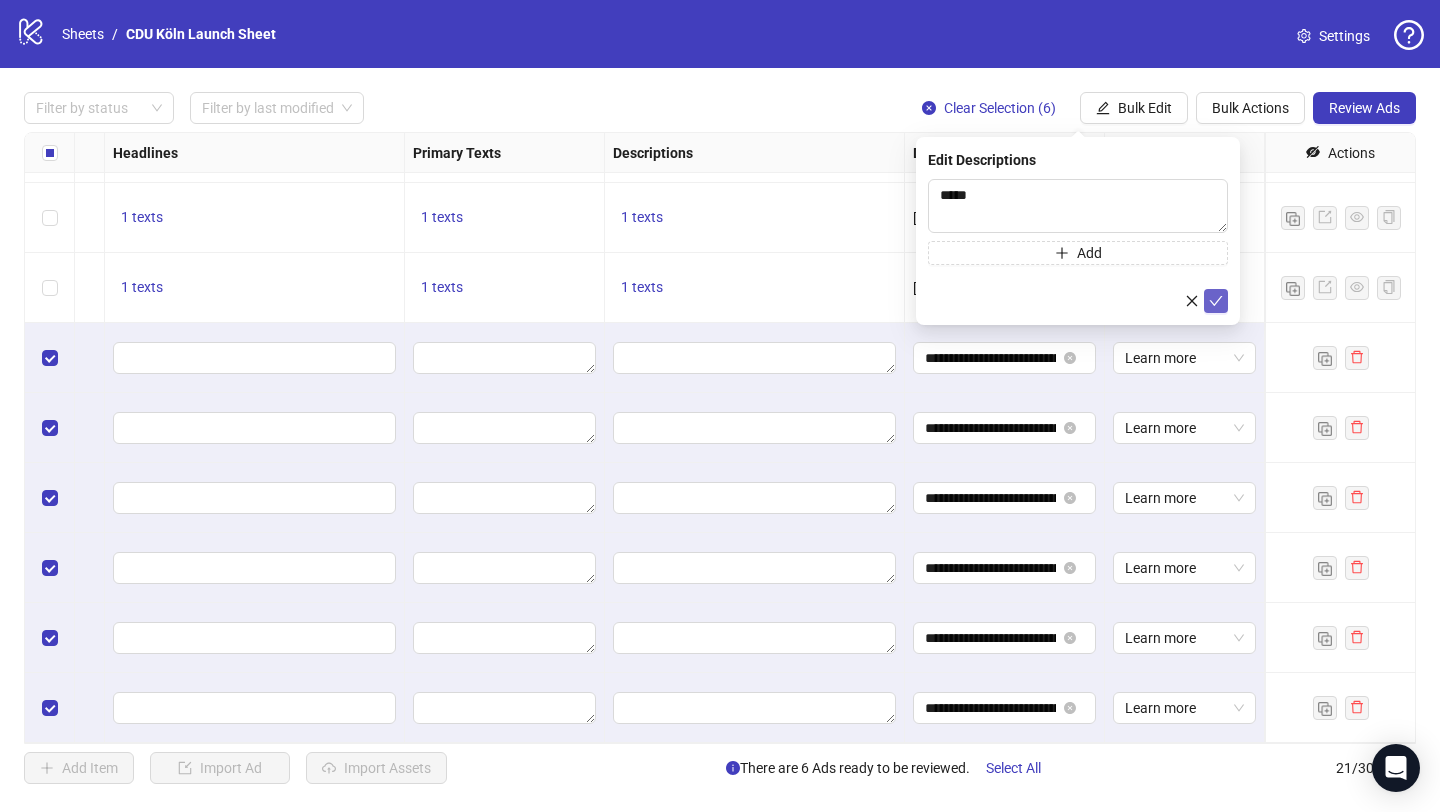click at bounding box center [1216, 301] 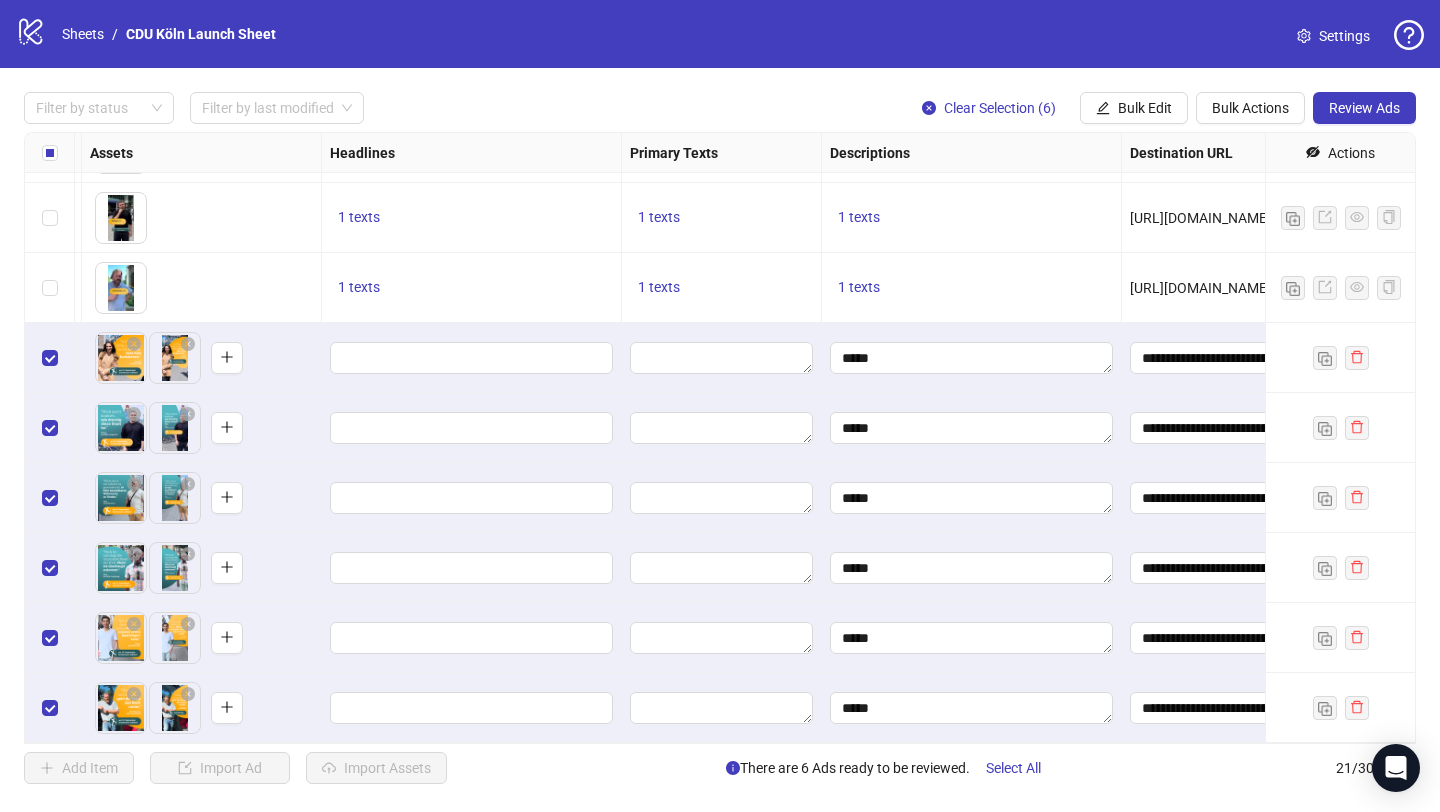 scroll, scrollTop: 900, scrollLeft: 712, axis: both 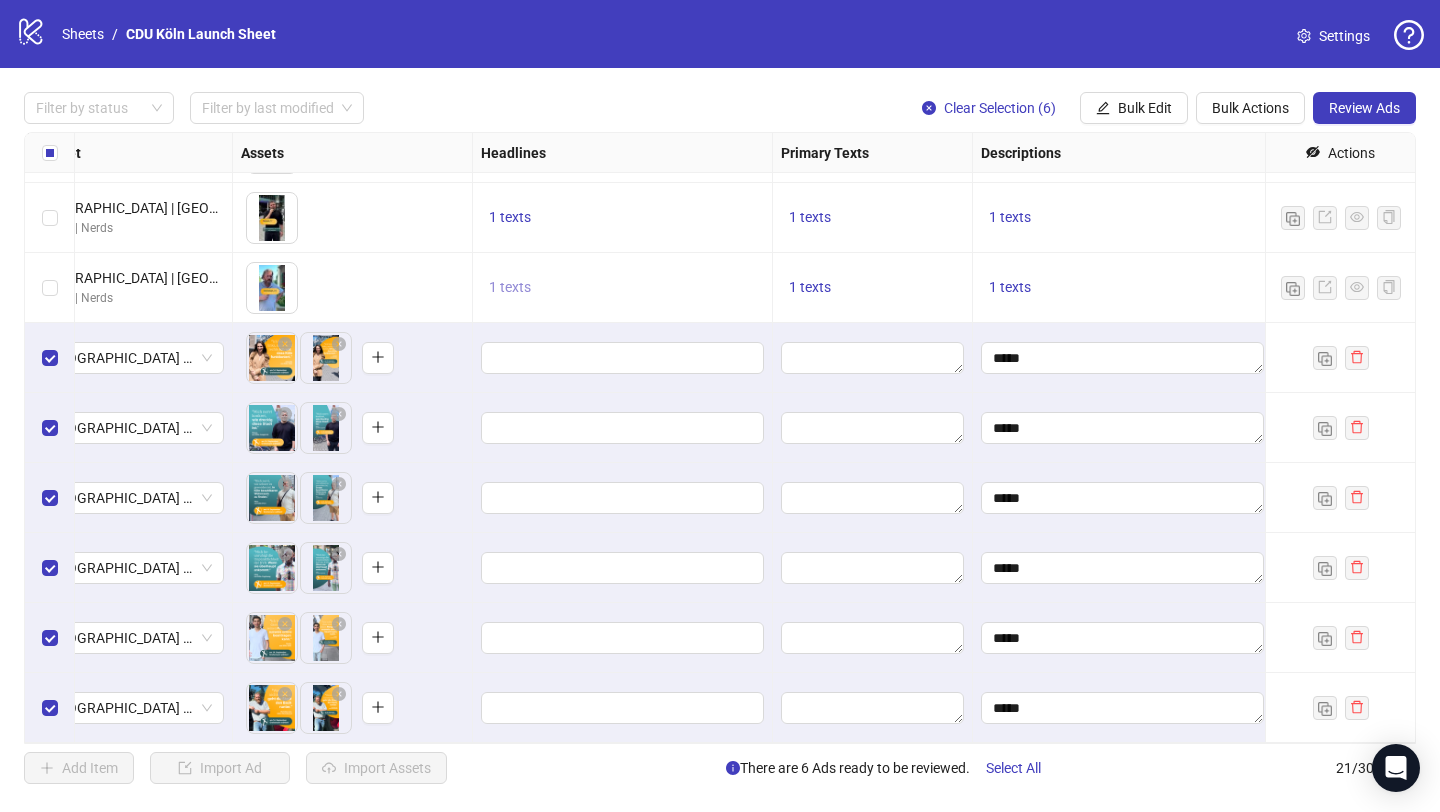 click on "1 texts" at bounding box center (510, 287) 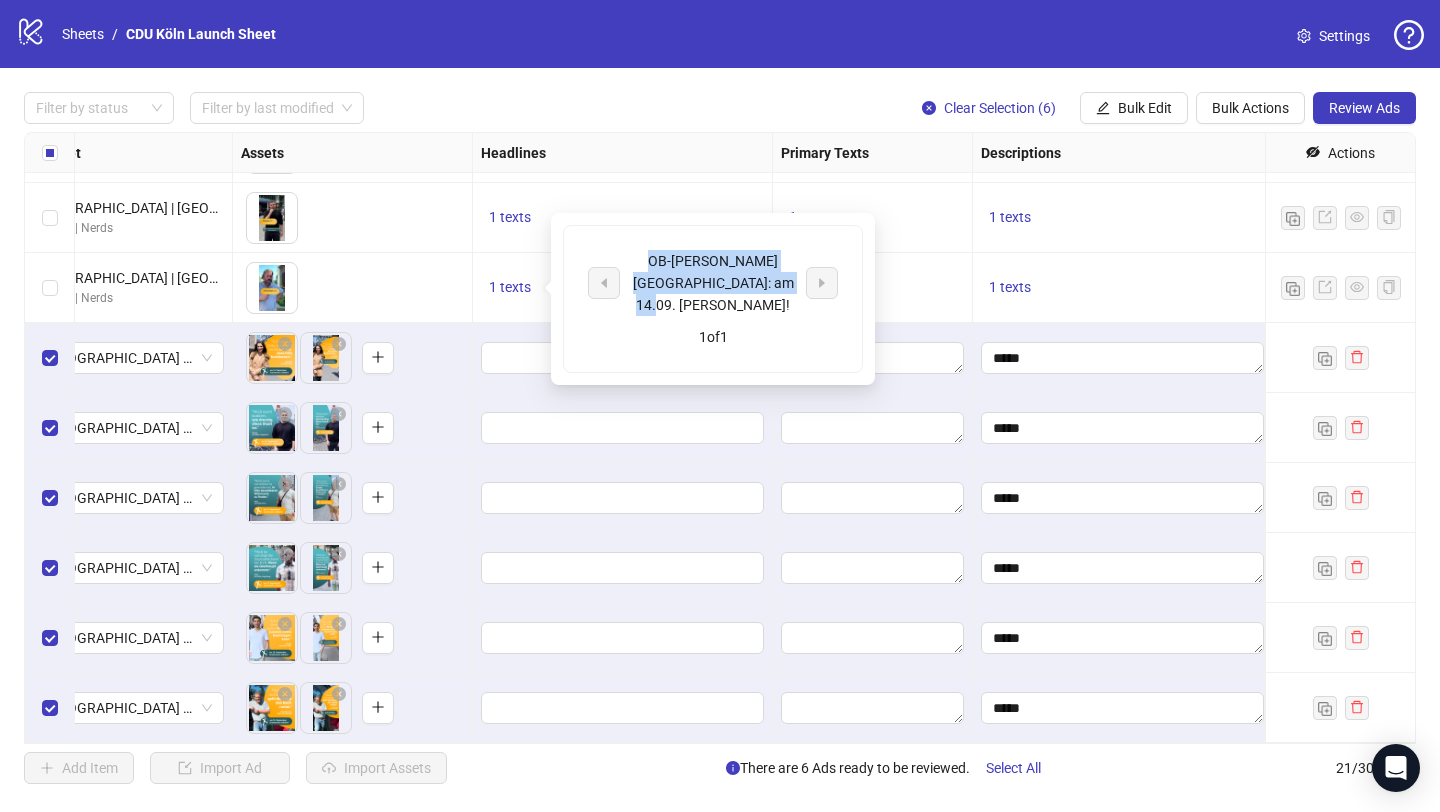 drag, startPoint x: 774, startPoint y: 283, endPoint x: 629, endPoint y: 260, distance: 146.8128 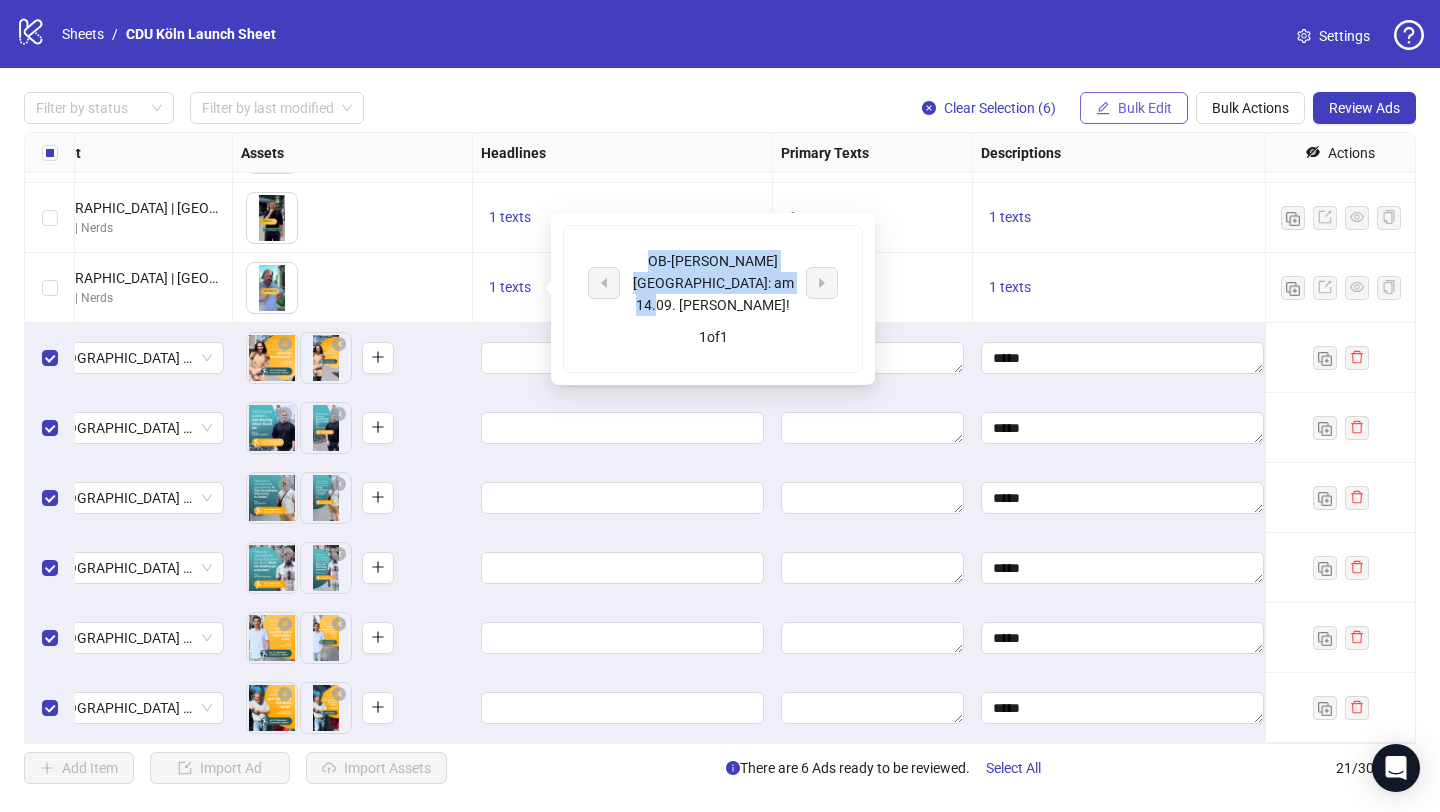 click on "Bulk Edit" at bounding box center (1134, 108) 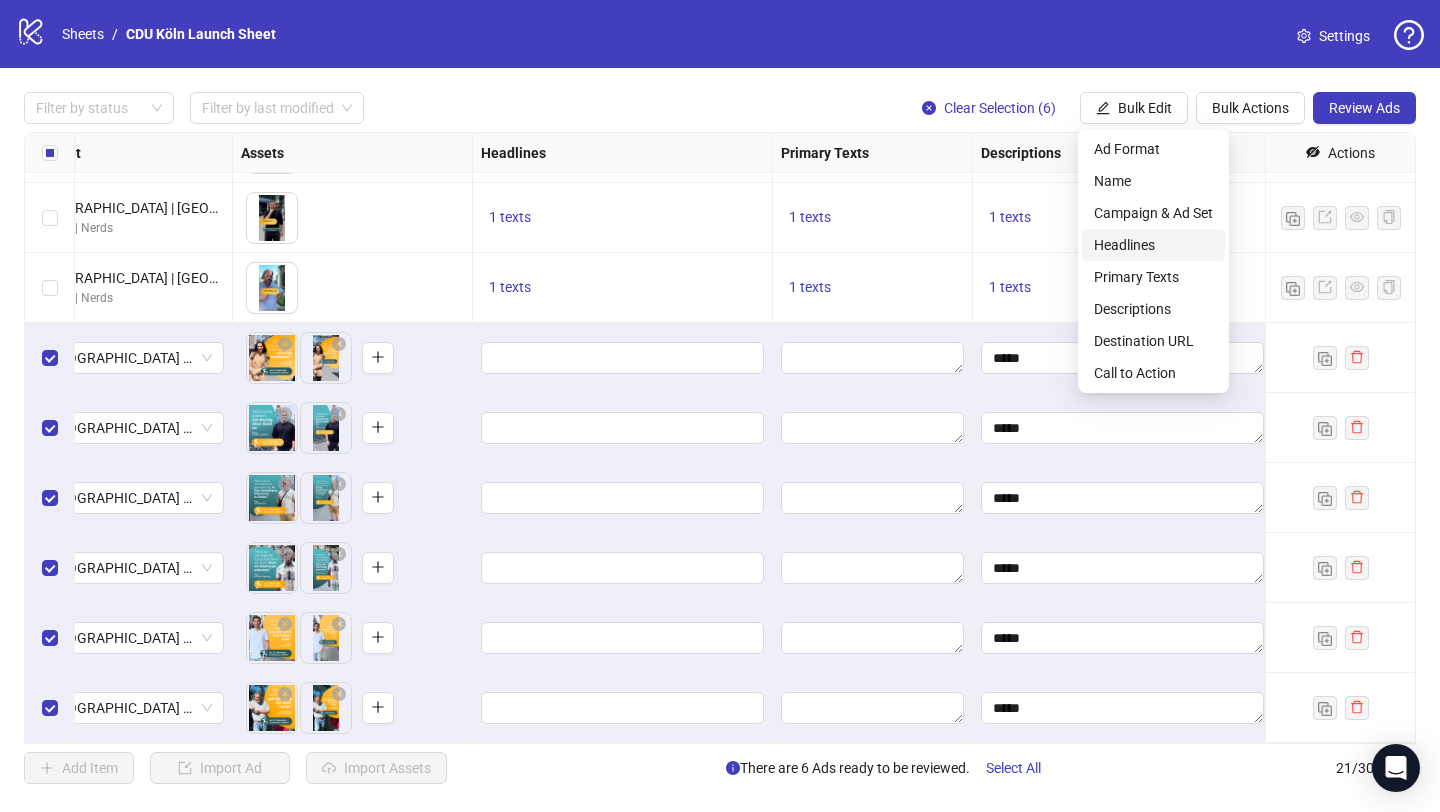 click on "Headlines" at bounding box center [1153, 245] 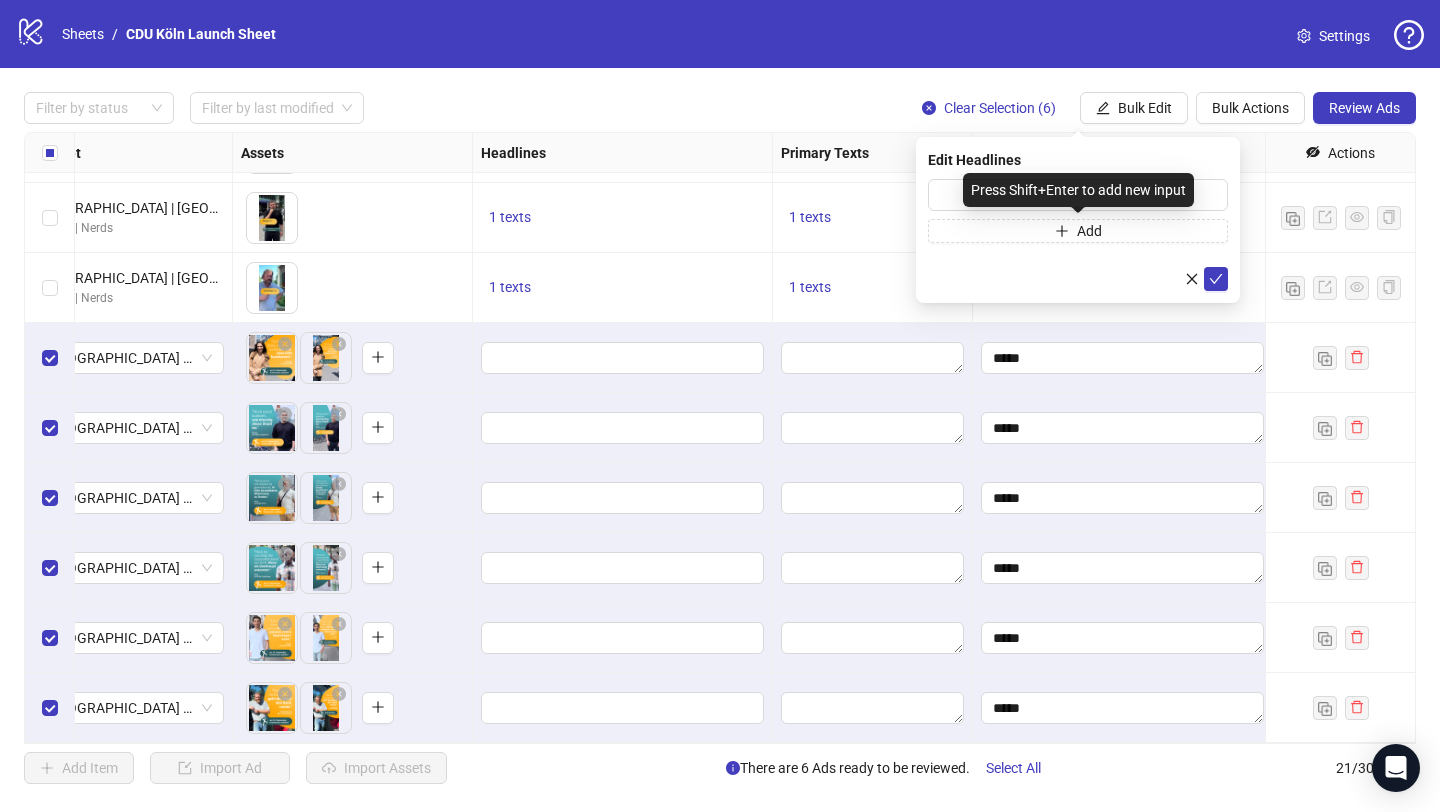 click on "Press Shift+Enter to add new input" at bounding box center (1078, 190) 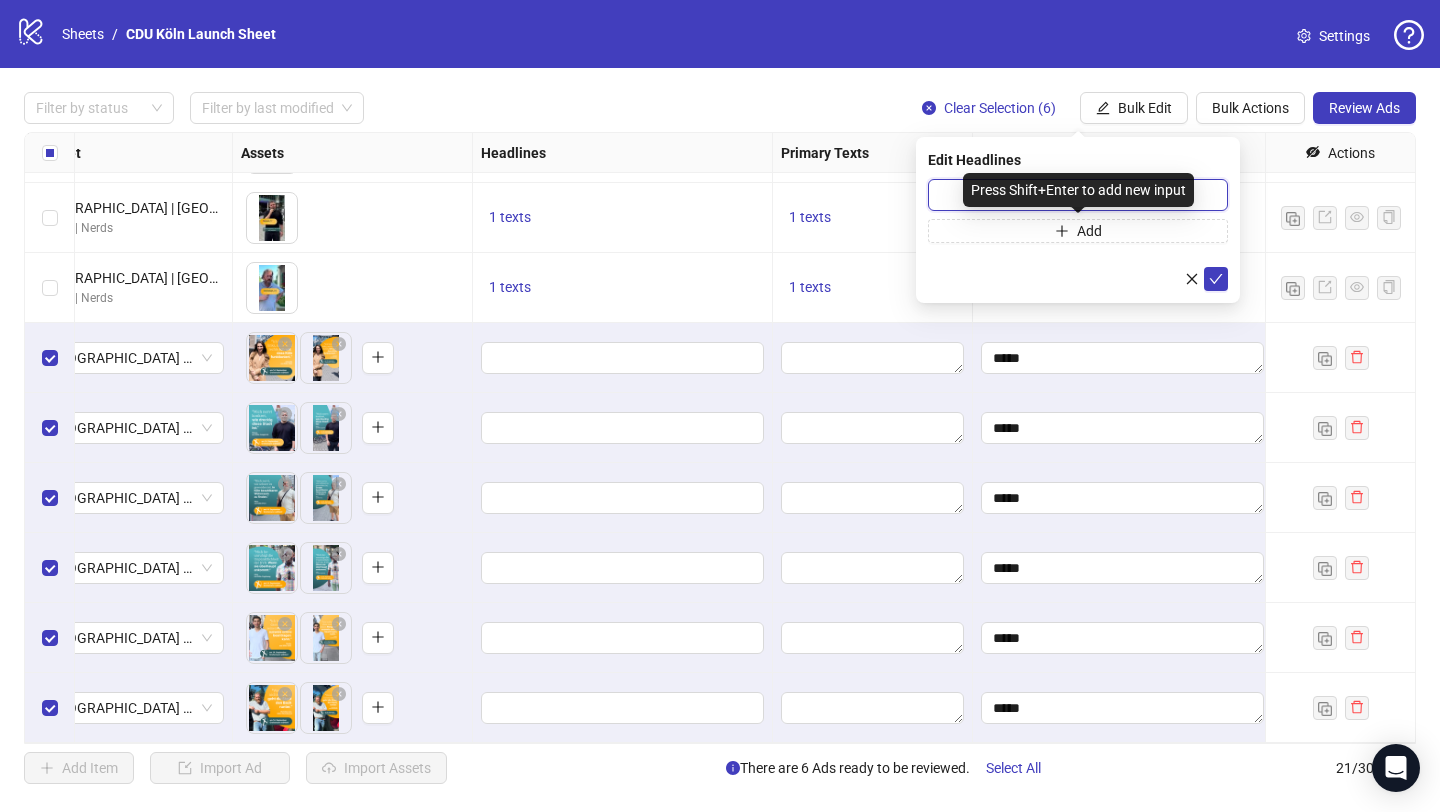 click at bounding box center [1078, 195] 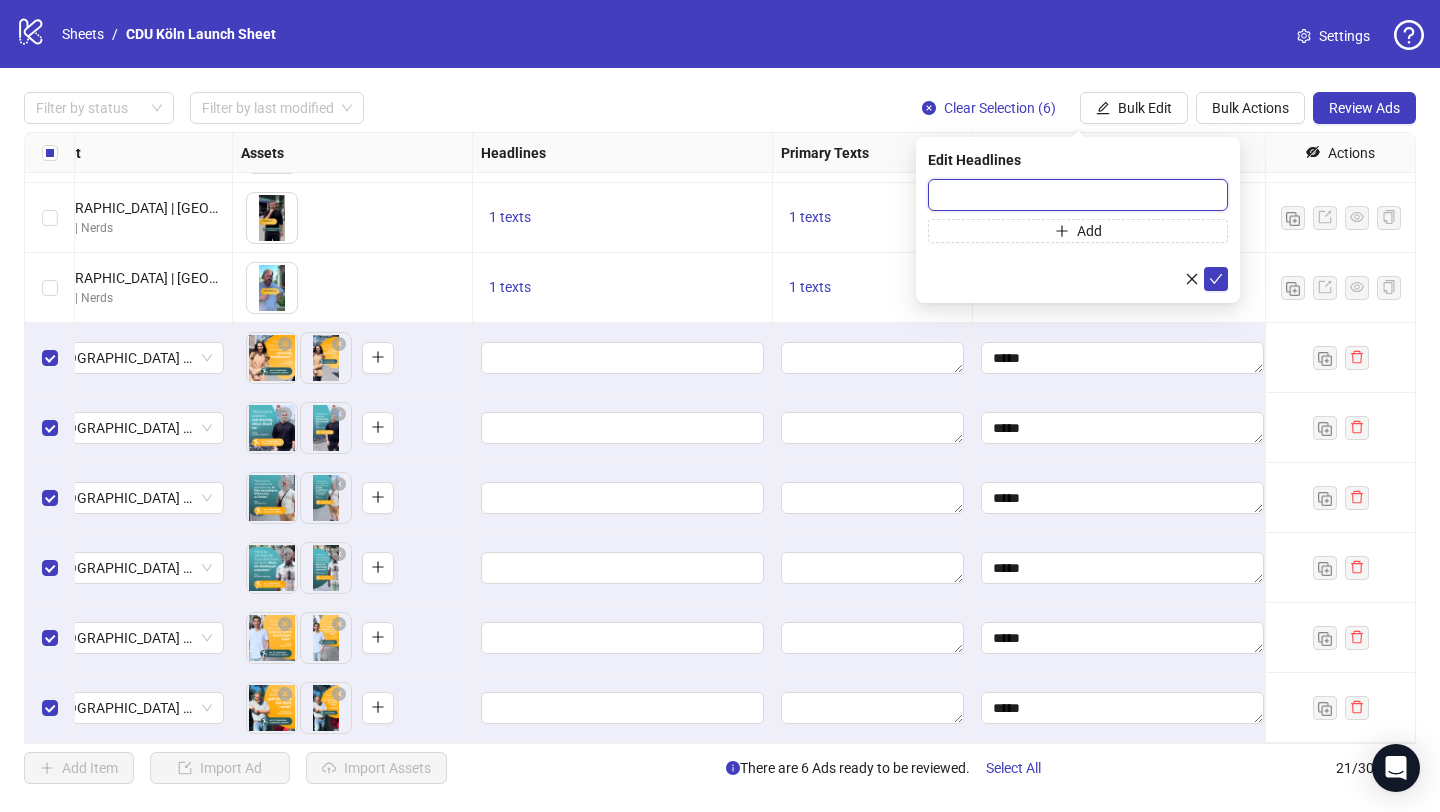 paste on "**********" 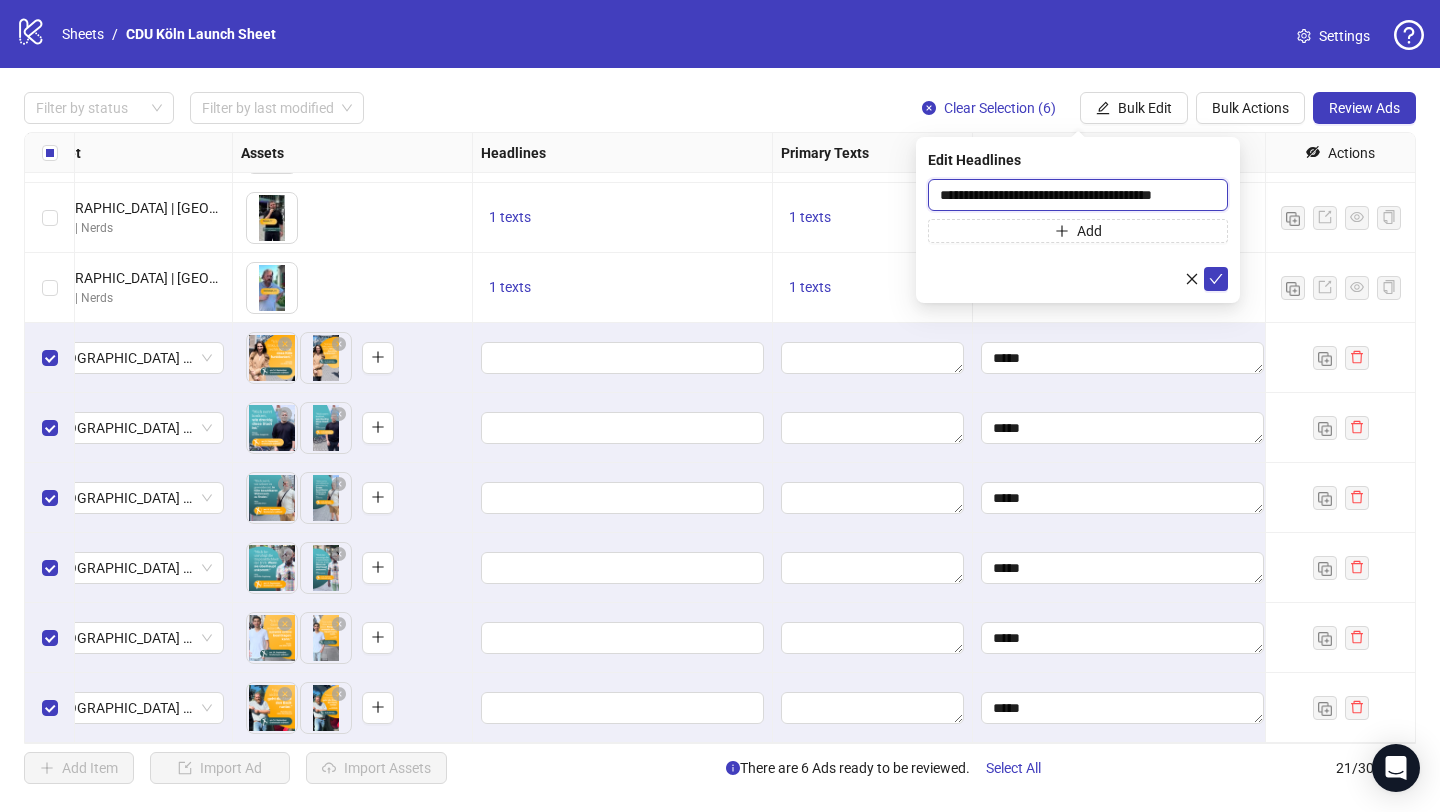 scroll, scrollTop: 0, scrollLeft: 4, axis: horizontal 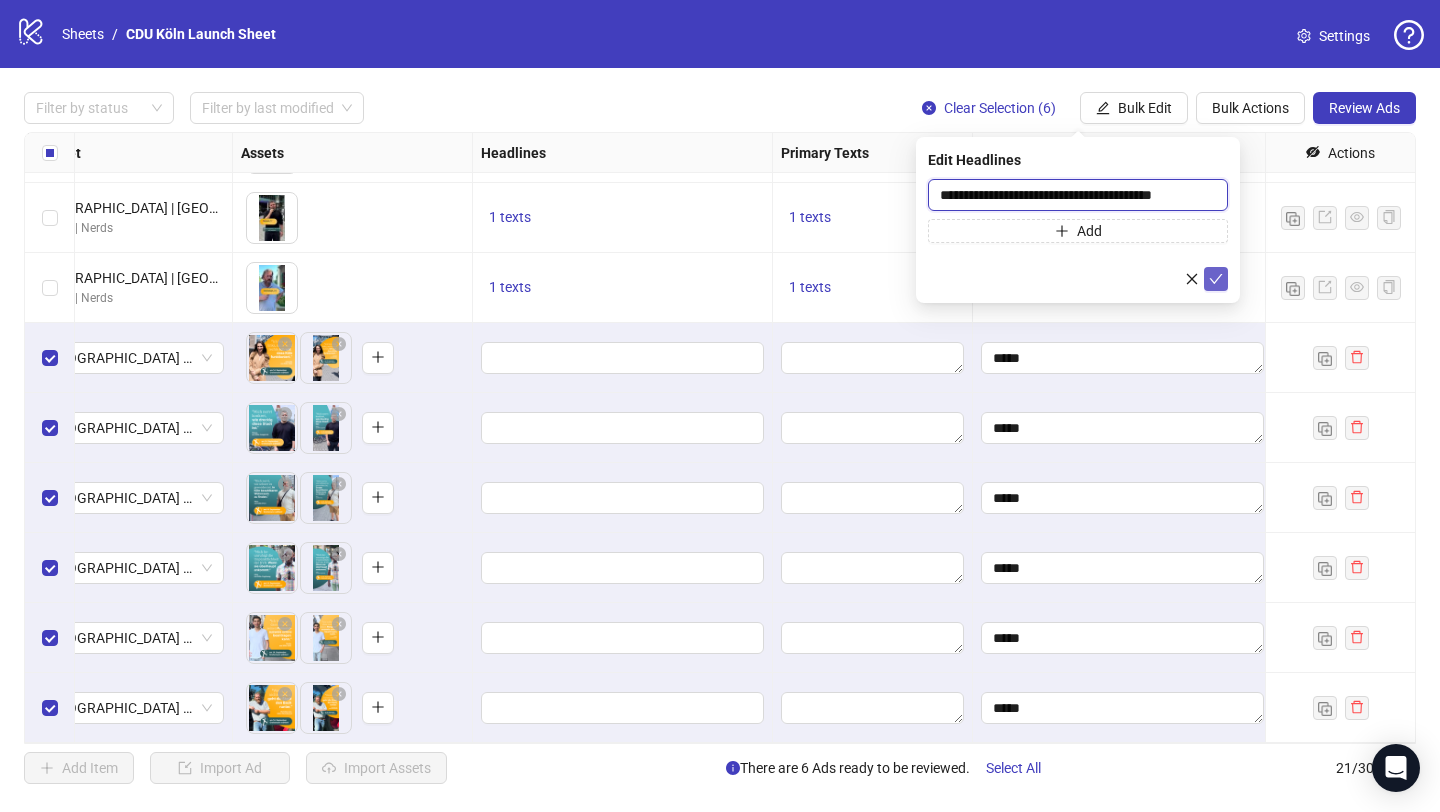 type on "**********" 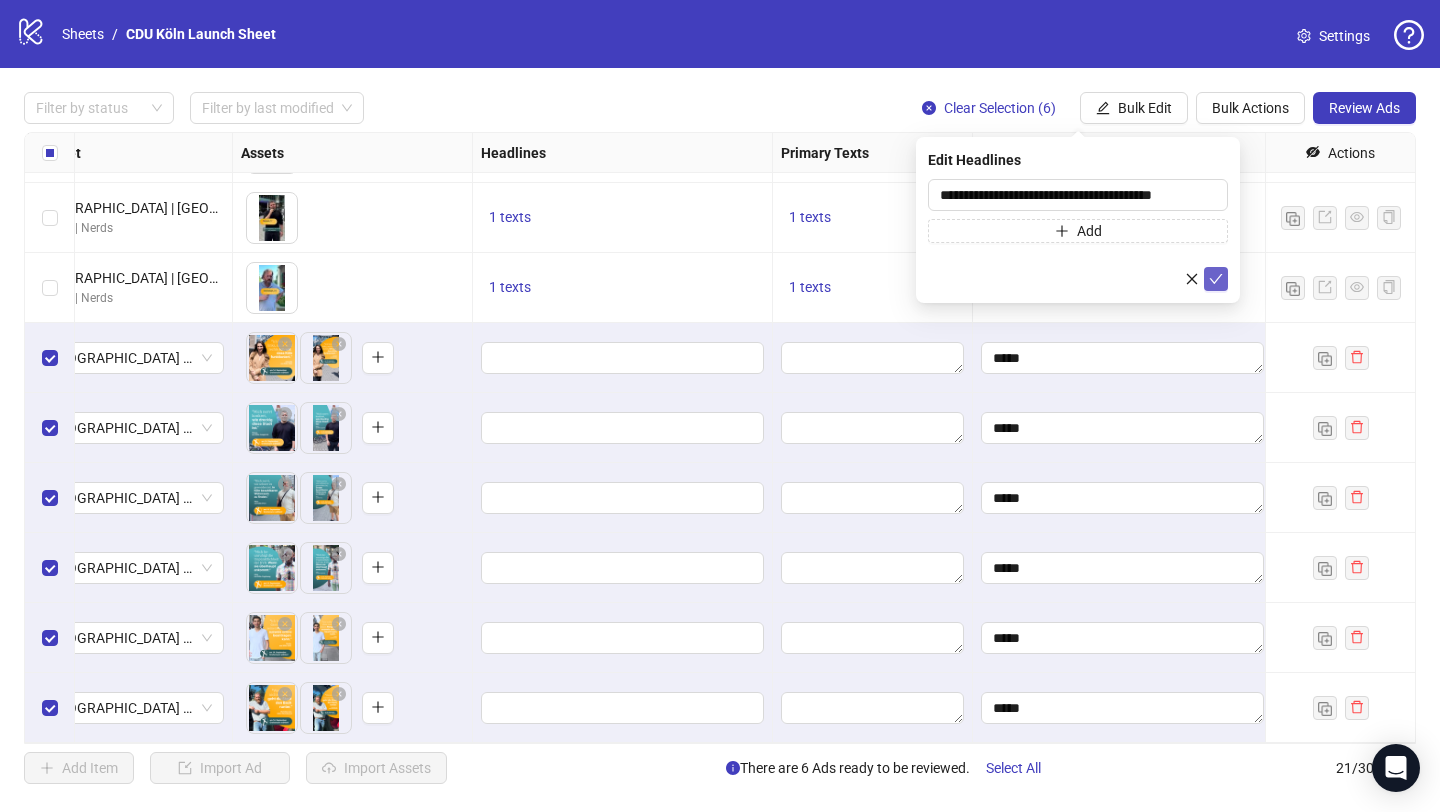 scroll, scrollTop: 0, scrollLeft: 0, axis: both 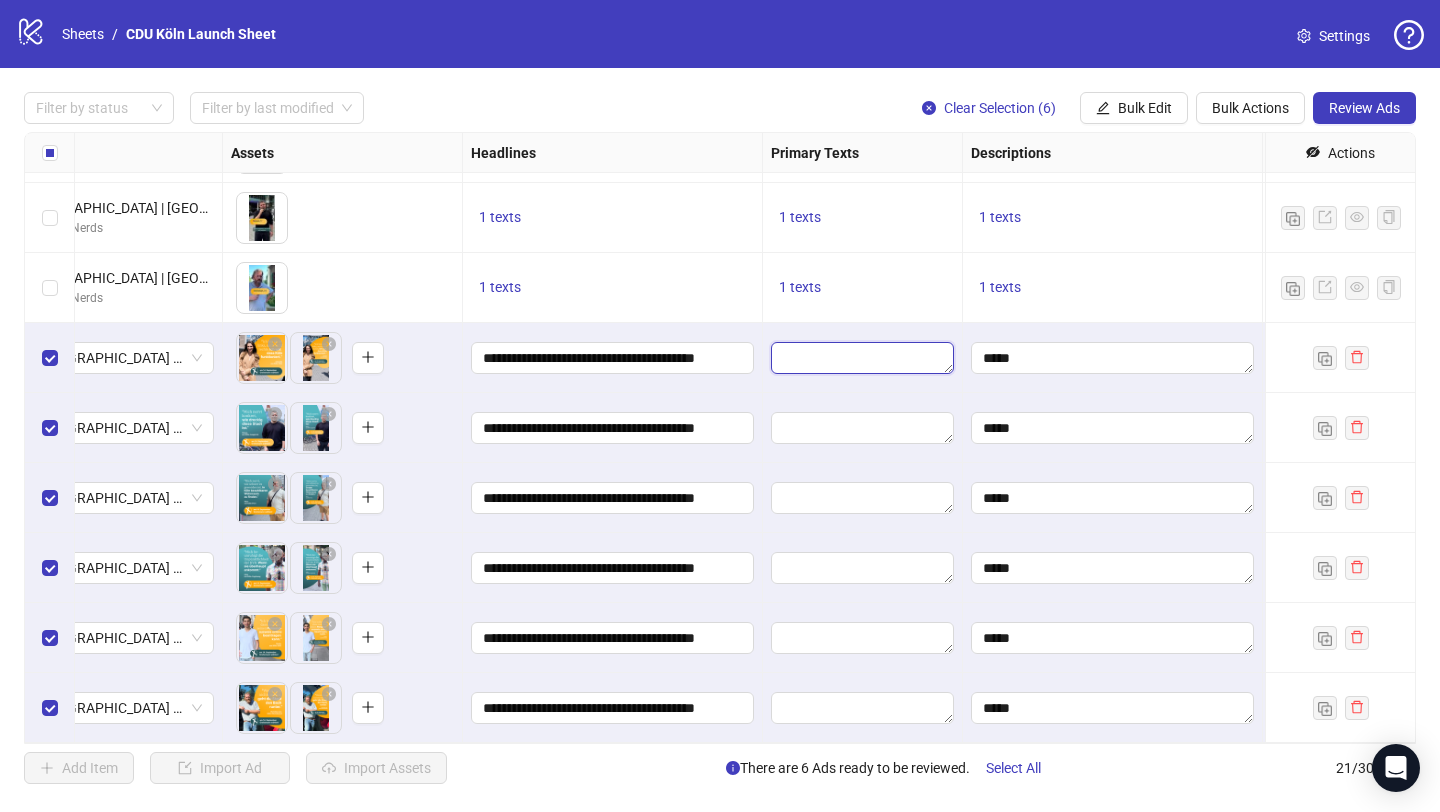 click at bounding box center (862, 358) 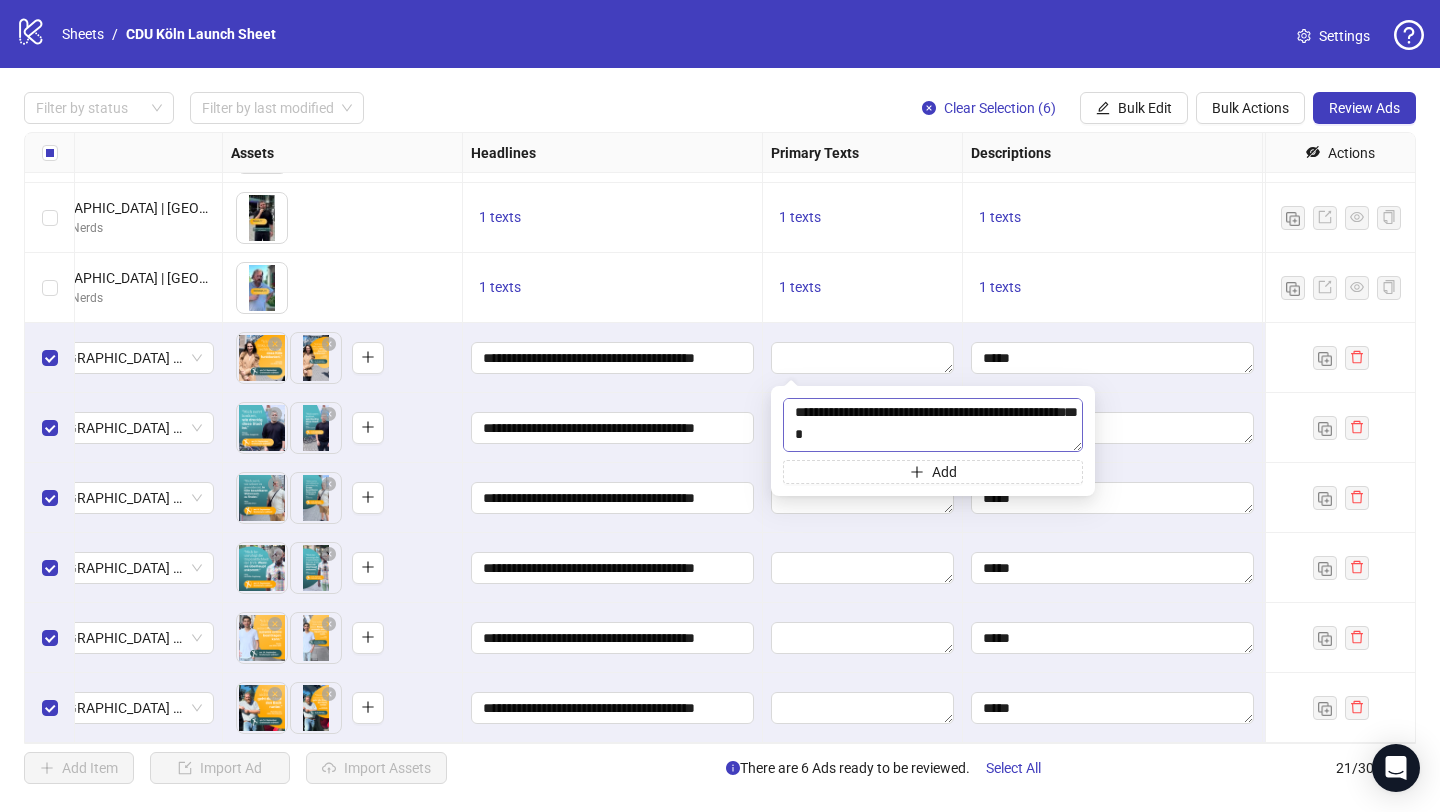 scroll, scrollTop: 89, scrollLeft: 0, axis: vertical 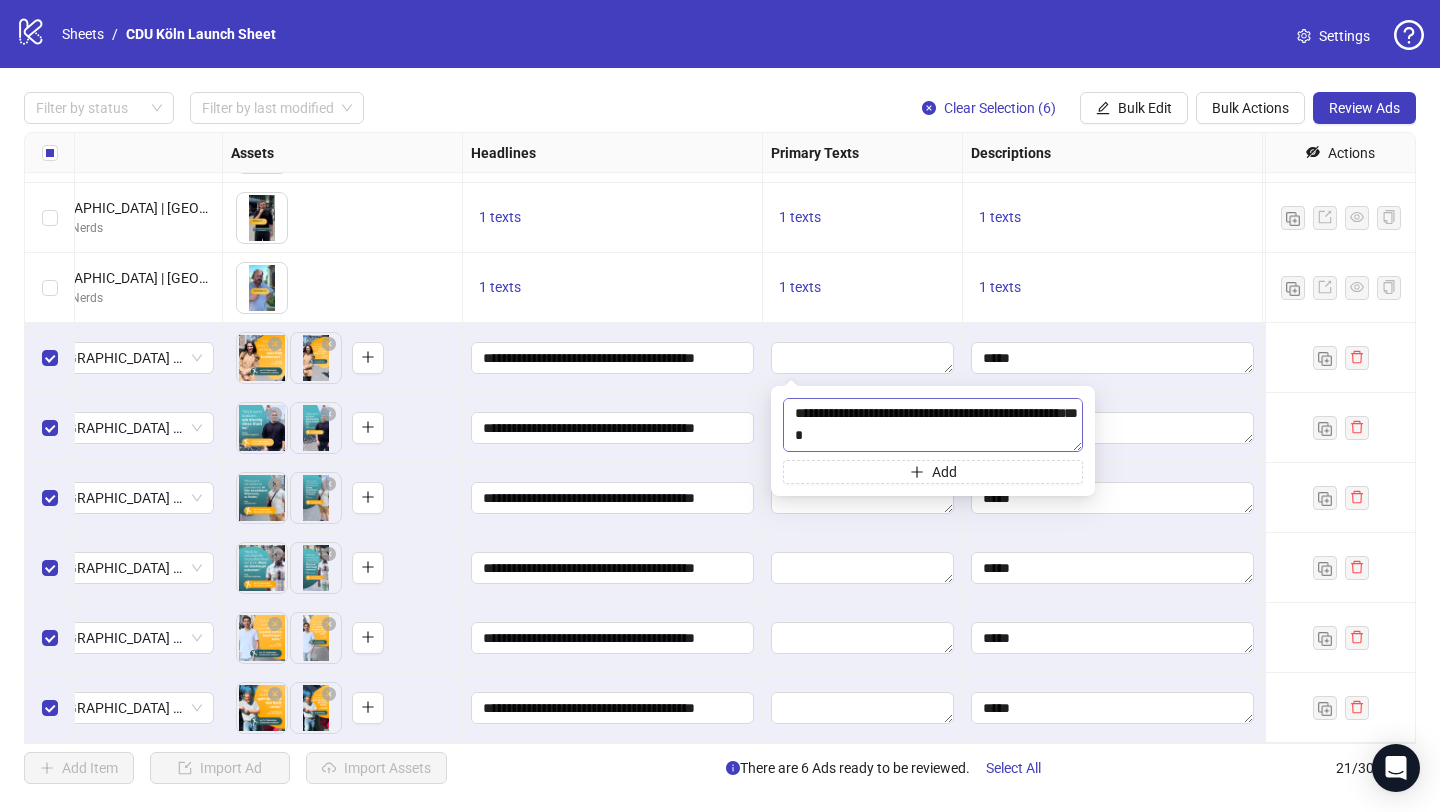 drag, startPoint x: 914, startPoint y: 414, endPoint x: 871, endPoint y: 416, distance: 43.046486 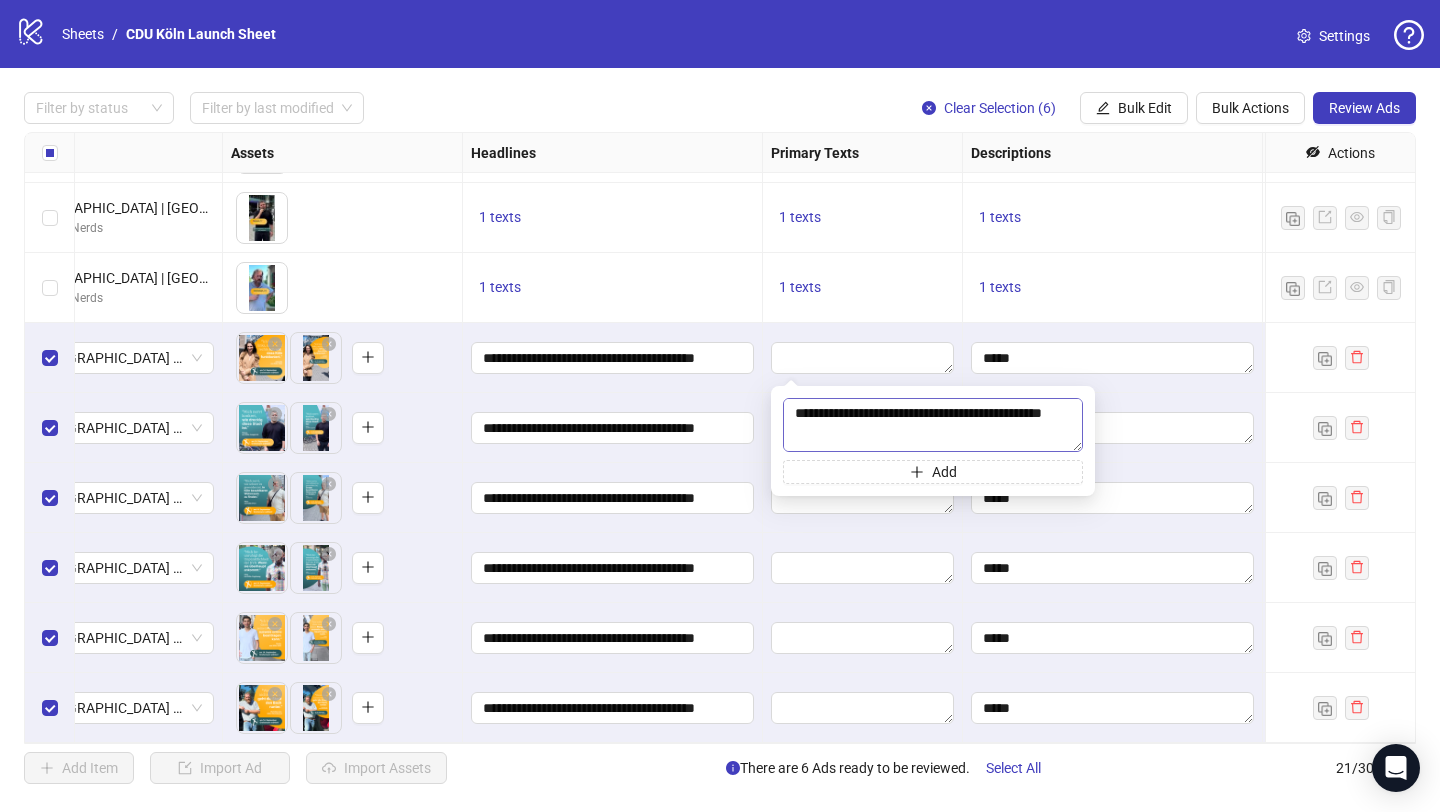 drag, startPoint x: 923, startPoint y: 416, endPoint x: 961, endPoint y: 415, distance: 38.013157 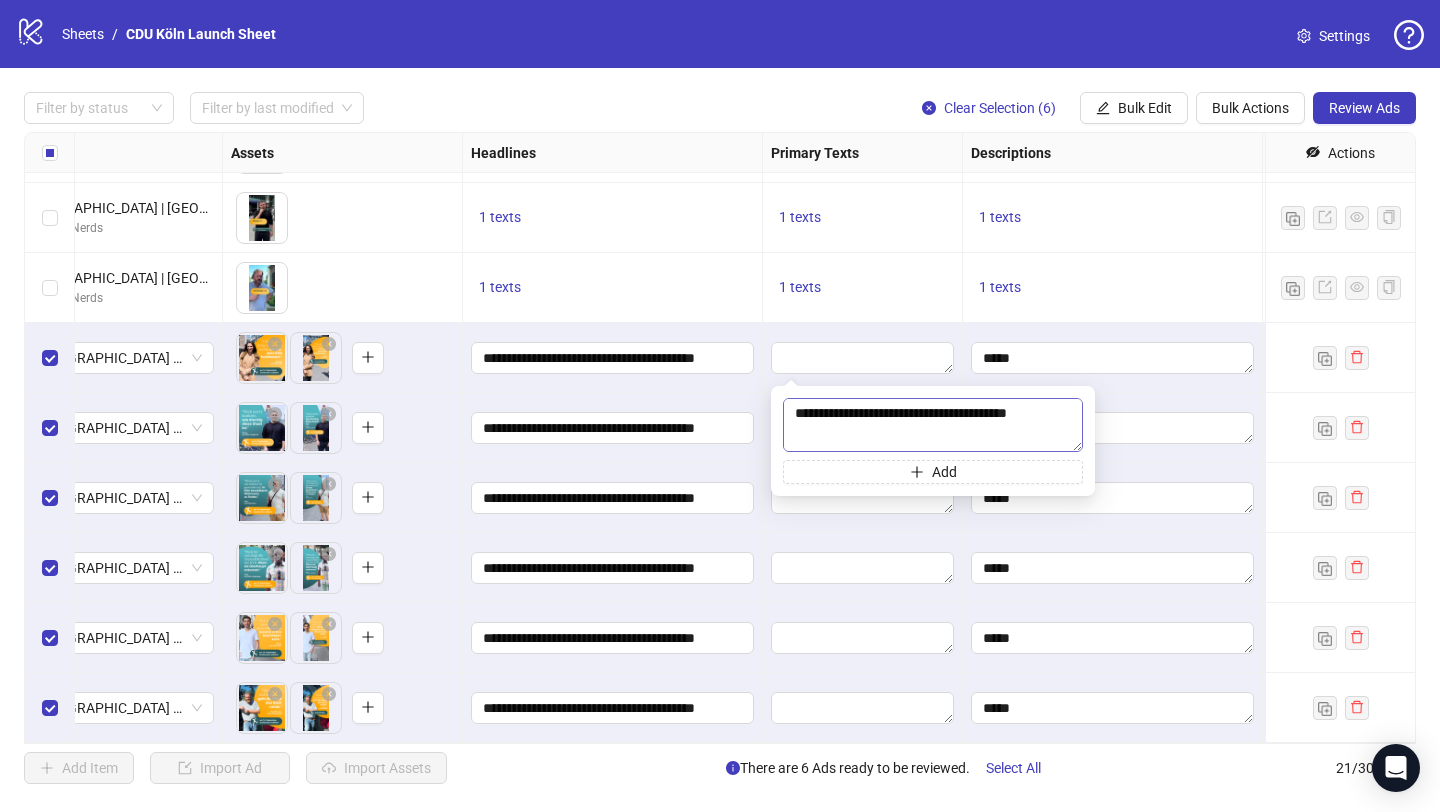 type on "**********" 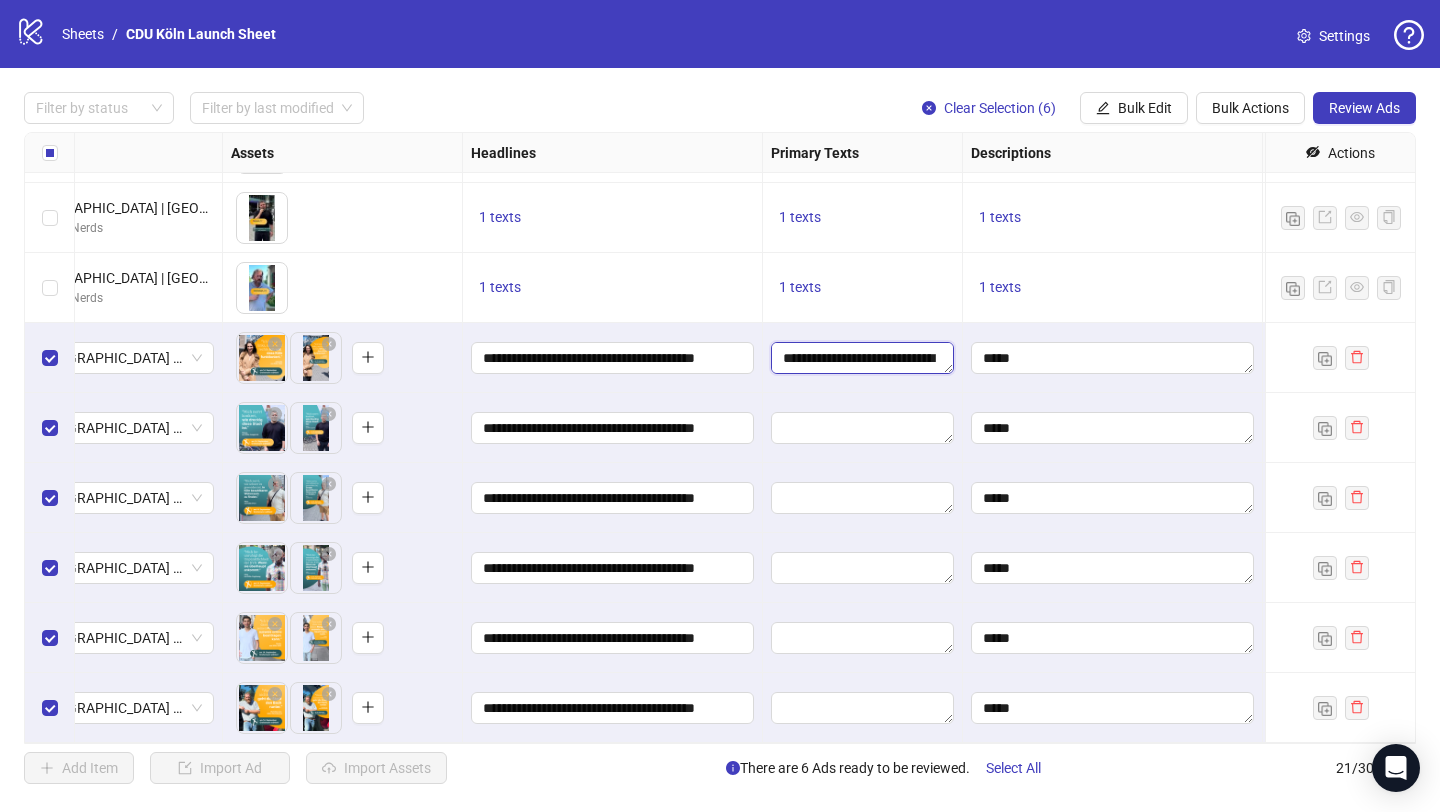 click on "**********" at bounding box center [862, 358] 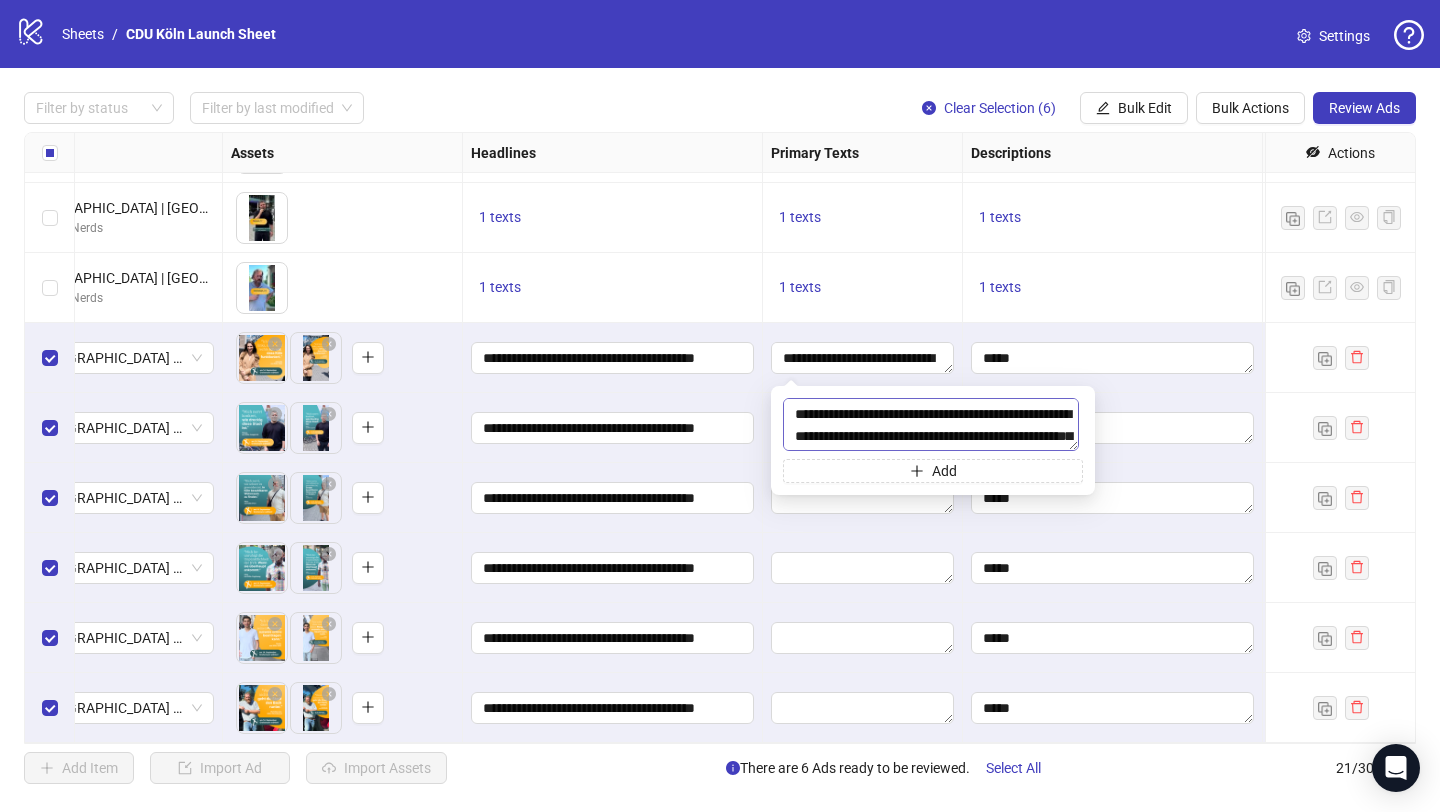 click on "**********" at bounding box center [931, 424] 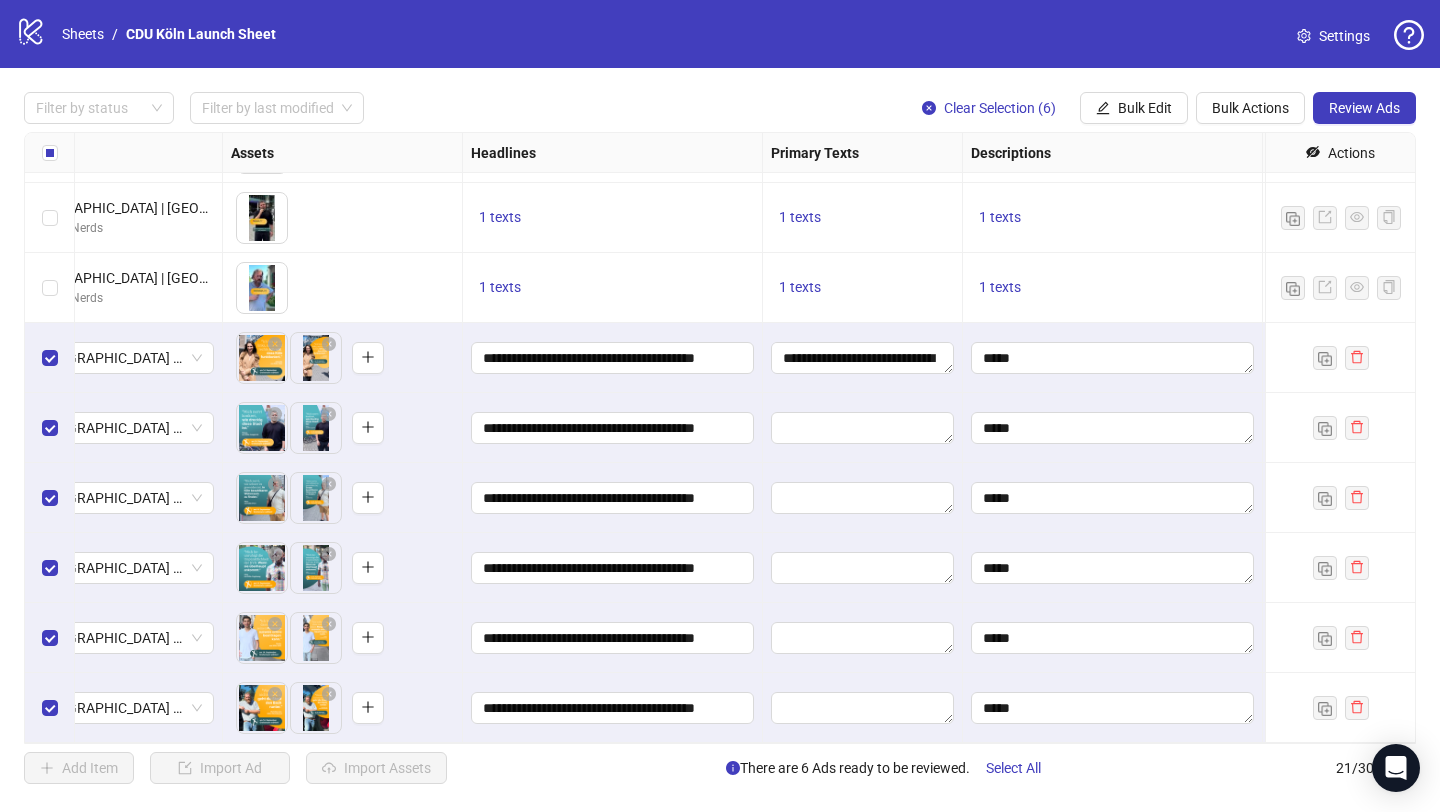 click on "**********" at bounding box center [613, 498] 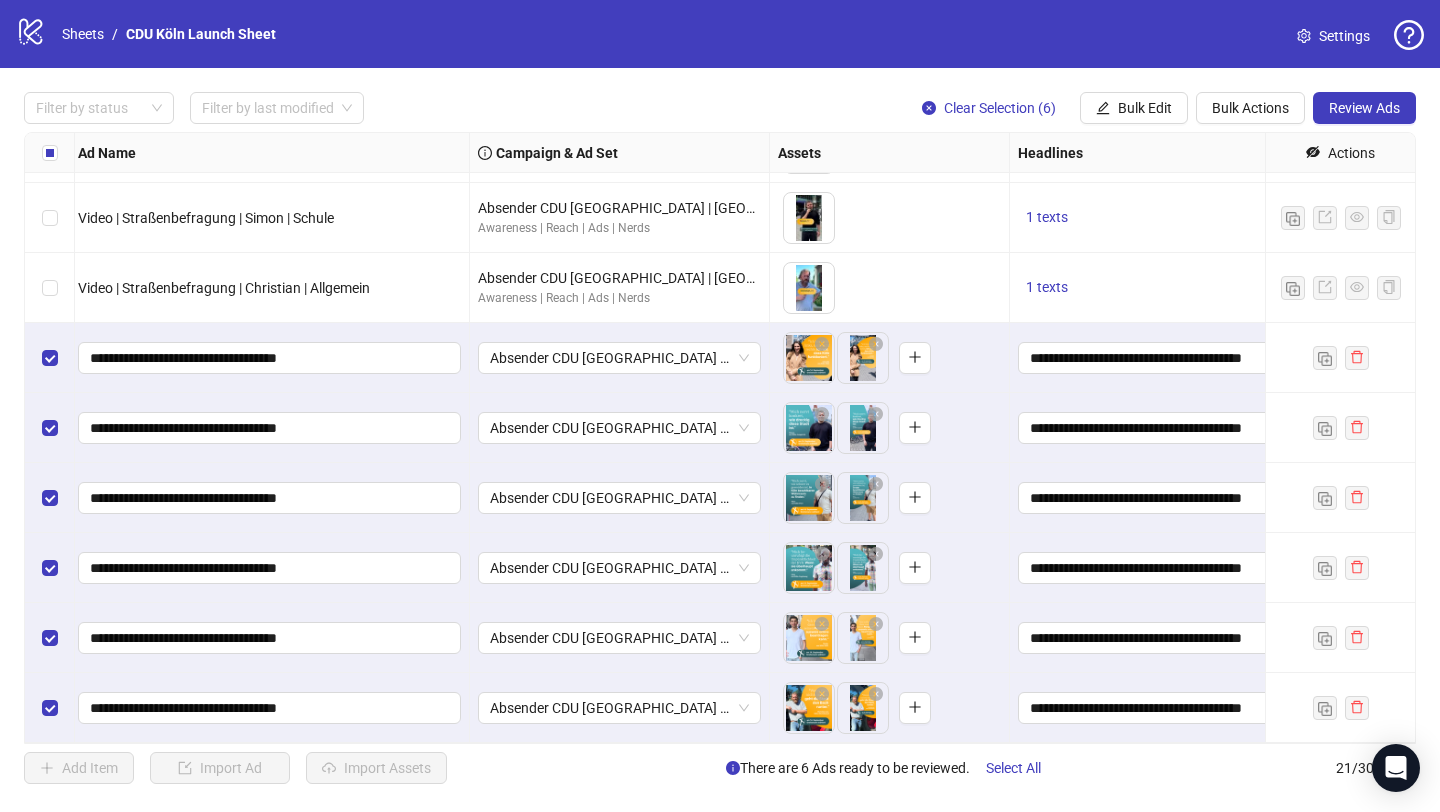scroll, scrollTop: 900, scrollLeft: 202, axis: both 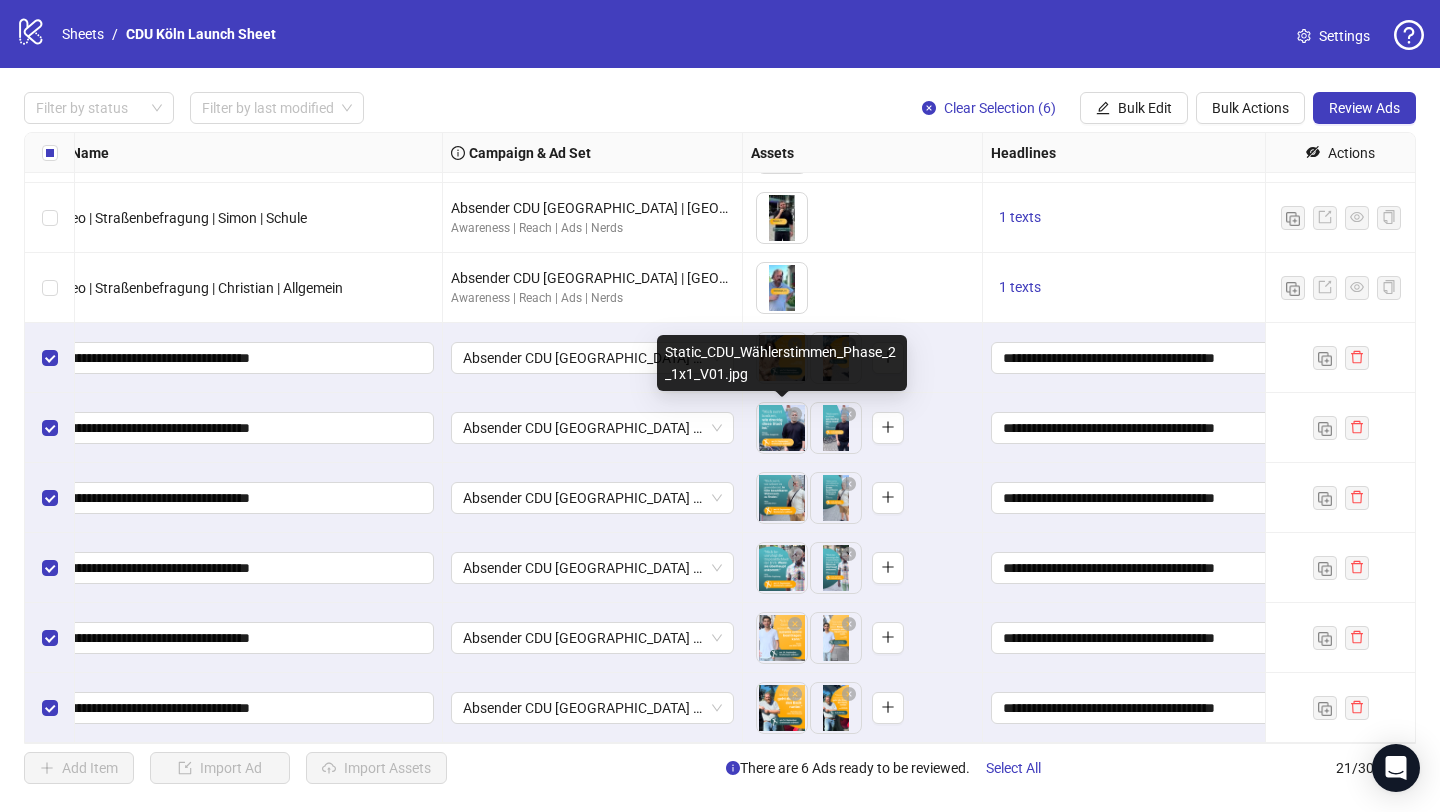 click on "logo/logo-mobile Sheets / CDU Köln Launch Sheet Settings   Filter by status Filter by last modified Clear Selection (6) Bulk Edit Bulk Actions Review Ads Ad Format Ad Name Campaign & Ad Set Assets Headlines Primary Texts Descriptions Destination URL Call to Action Actions Single video Video | Straßenbefragung | Mekin | Digitalisierung Absender CDU Köln | Köln Awareness | Reach | Ads | Nerds
To pick up a draggable item, press the space bar.
While dragging, use the arrow keys to move the item.
Press space again to drop the item in its new position, or press escape to cancel.
1 texts 1 texts 1 texts Single video Video | Straßenbefragung | Simon | Sauberkeit Absender CDU Köln | Köln Awareness | Reach | Ads | Nerds
To pick up a draggable item, press the space bar.
While dragging, use the arrow keys to move the item.
Press space again to drop the item in its new position, or press escape to cancel.
1 texts 1 texts 1 texts Single video Absender CDU Köln | Köln 1 texts" at bounding box center [720, 406] 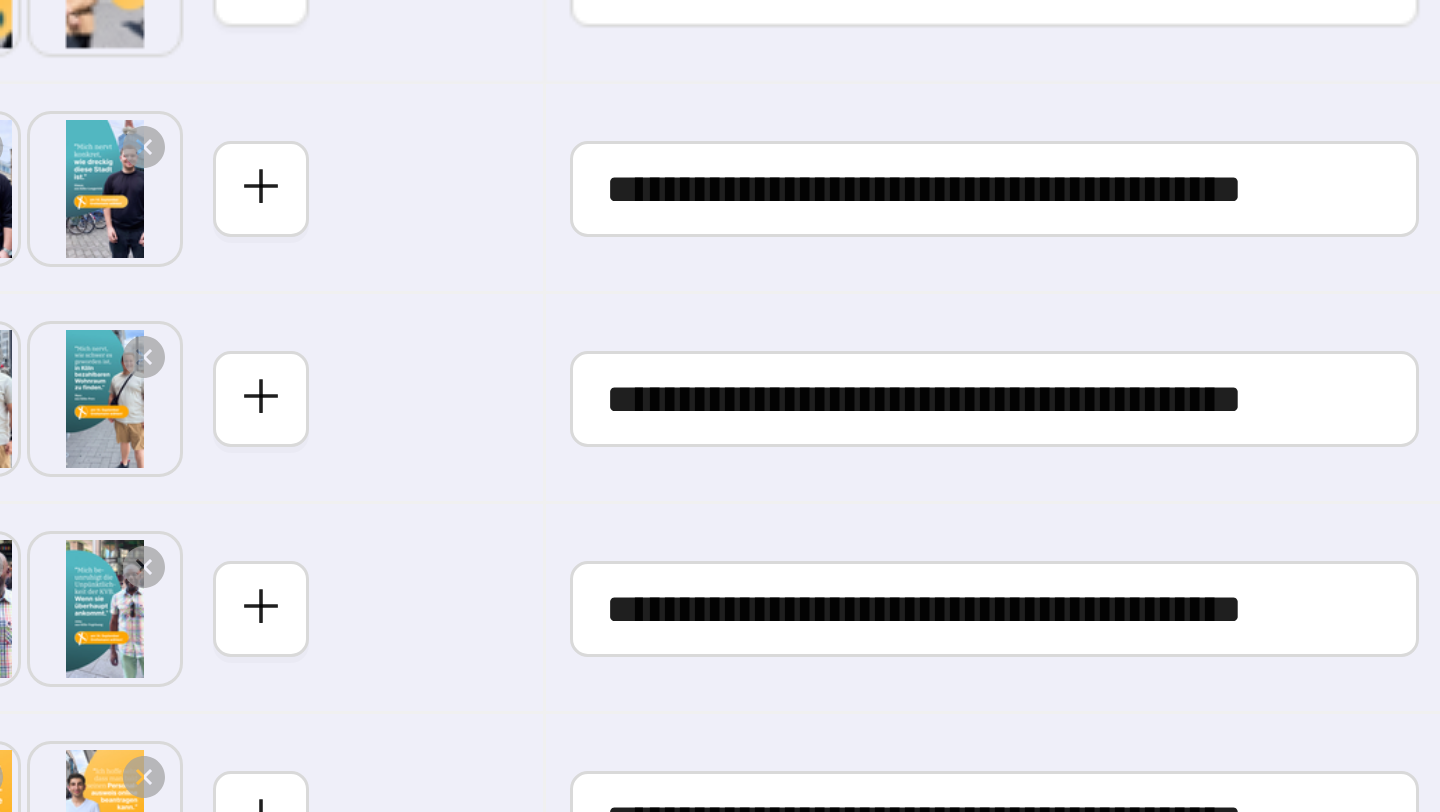 scroll, scrollTop: 900, scrollLeft: 551, axis: both 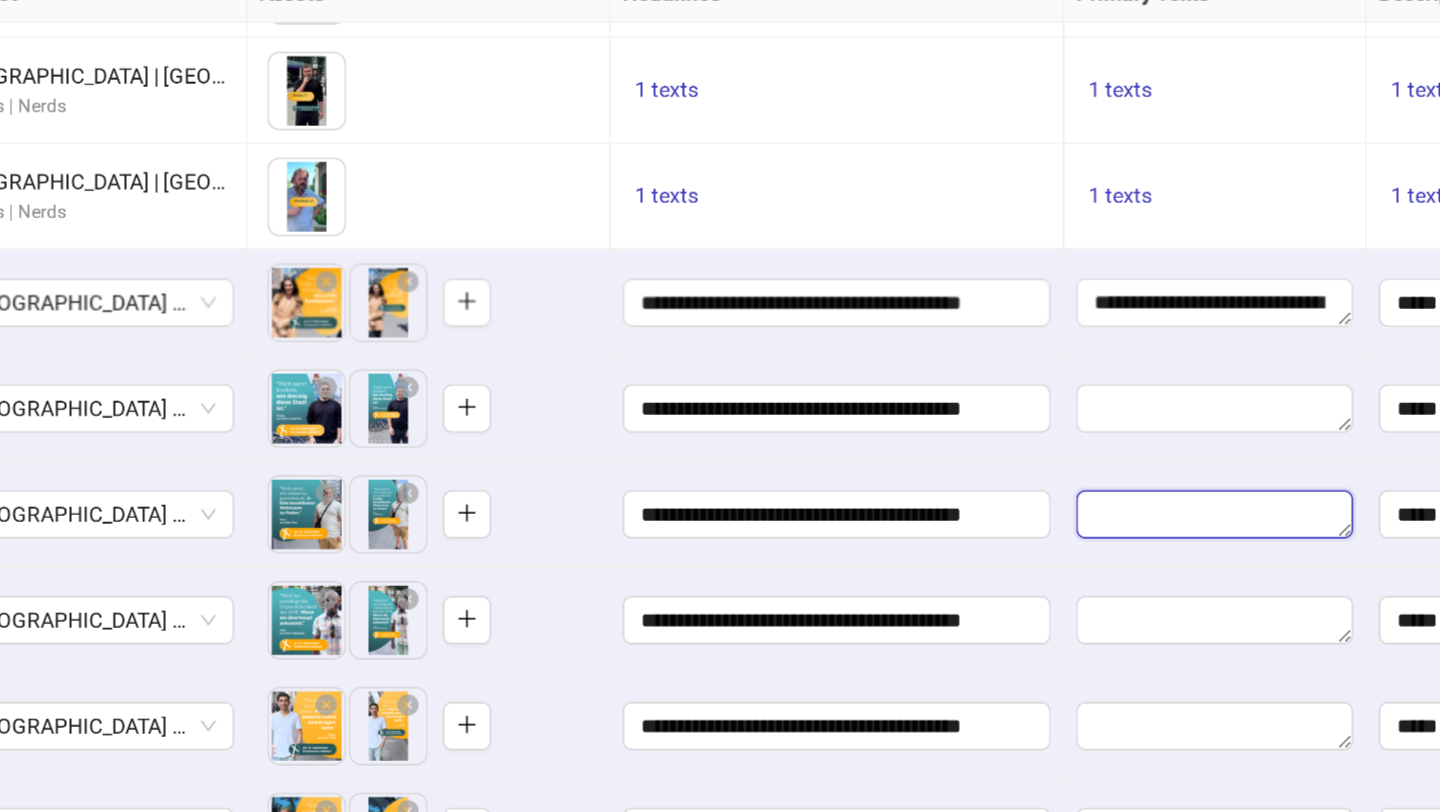click at bounding box center [1033, 498] 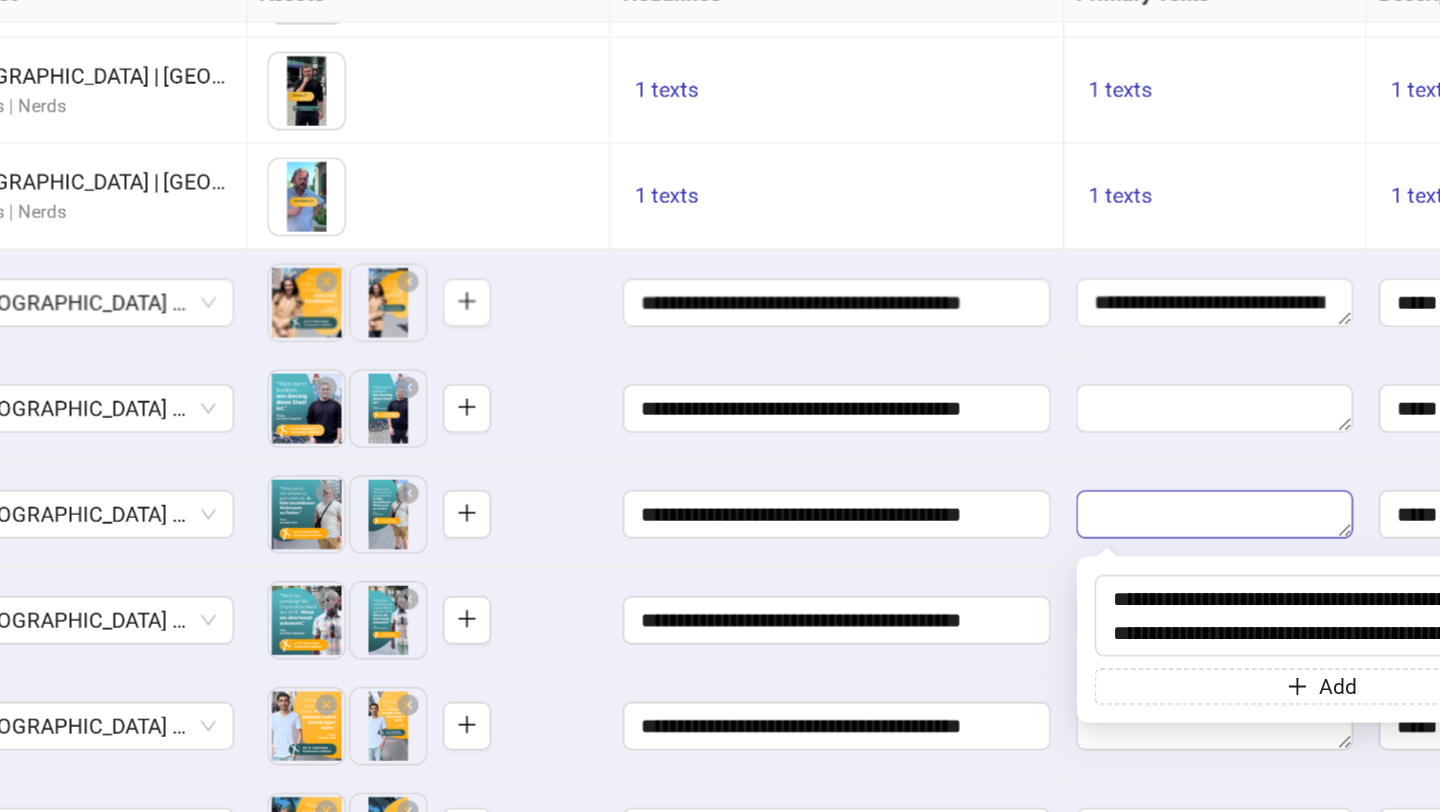 scroll, scrollTop: 169, scrollLeft: 0, axis: vertical 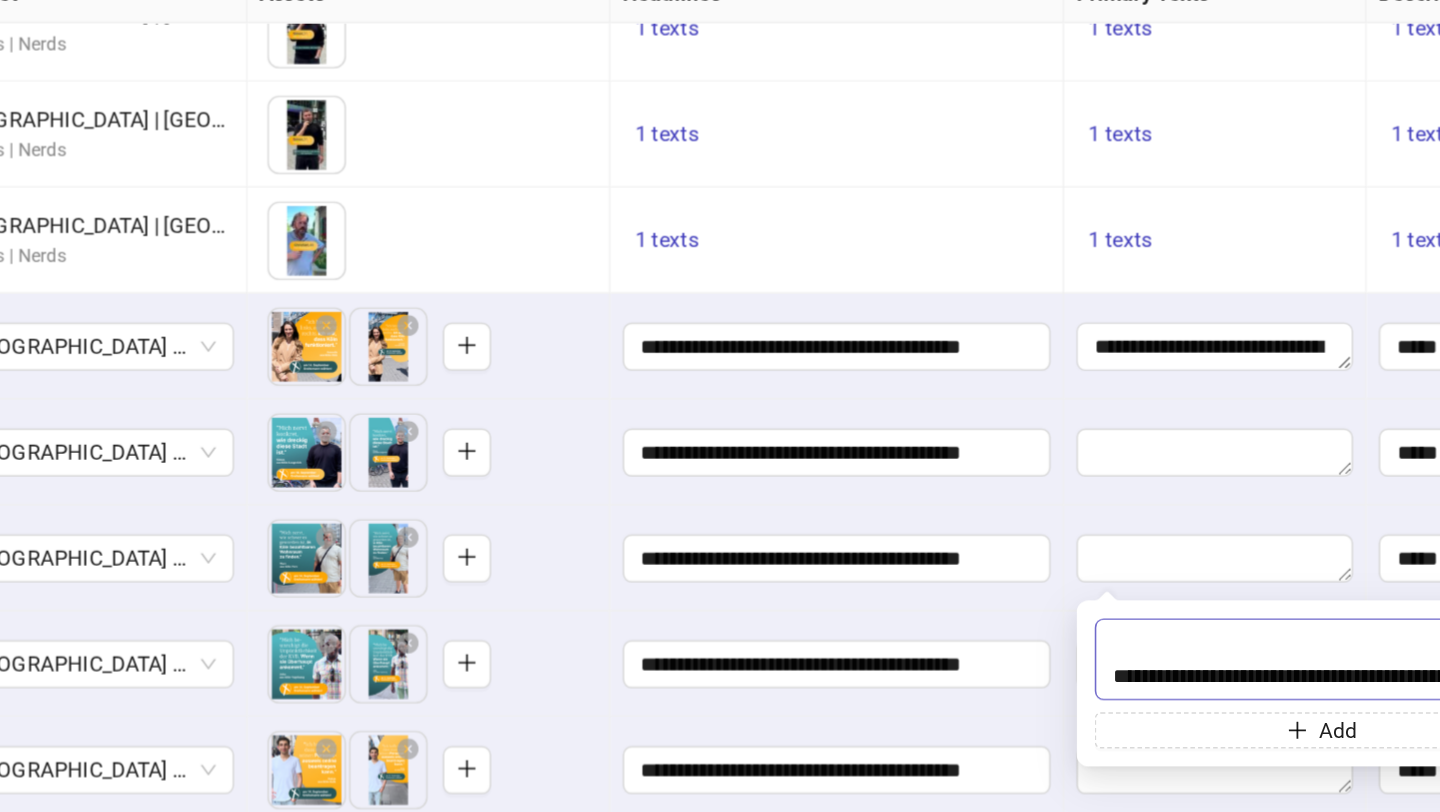 click on "**********" at bounding box center (1104, 594) 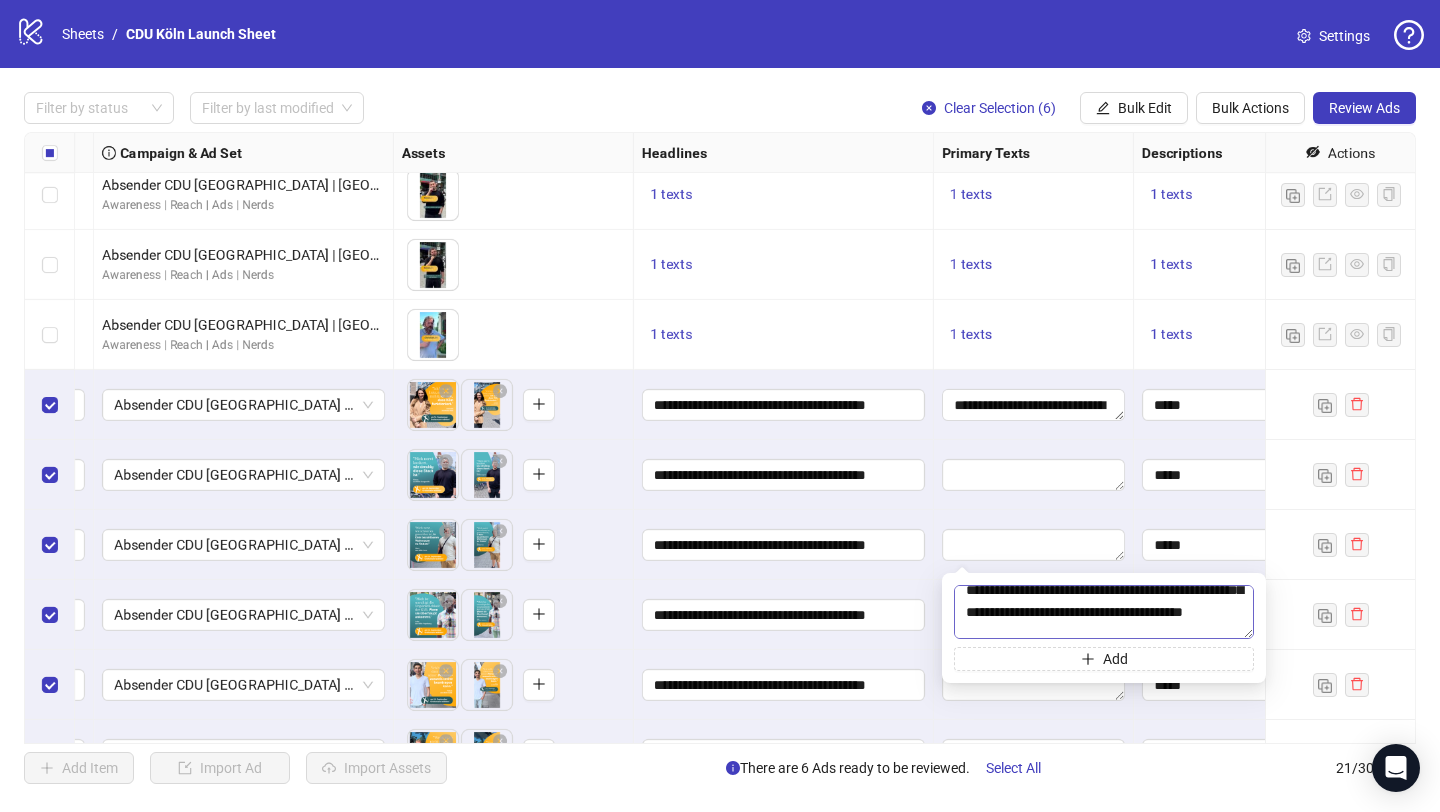 scroll, scrollTop: 75, scrollLeft: 0, axis: vertical 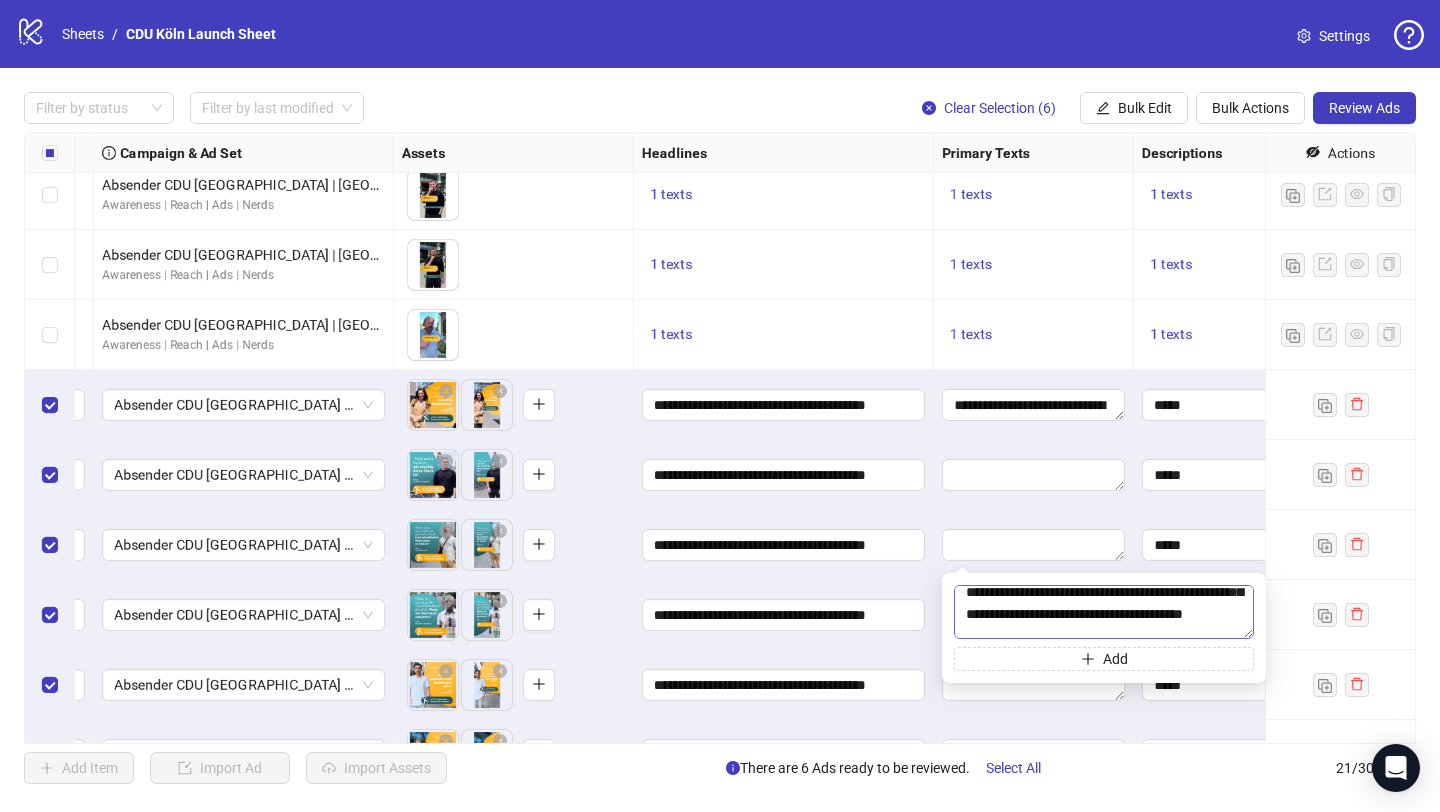 click on "**********" at bounding box center [1104, 612] 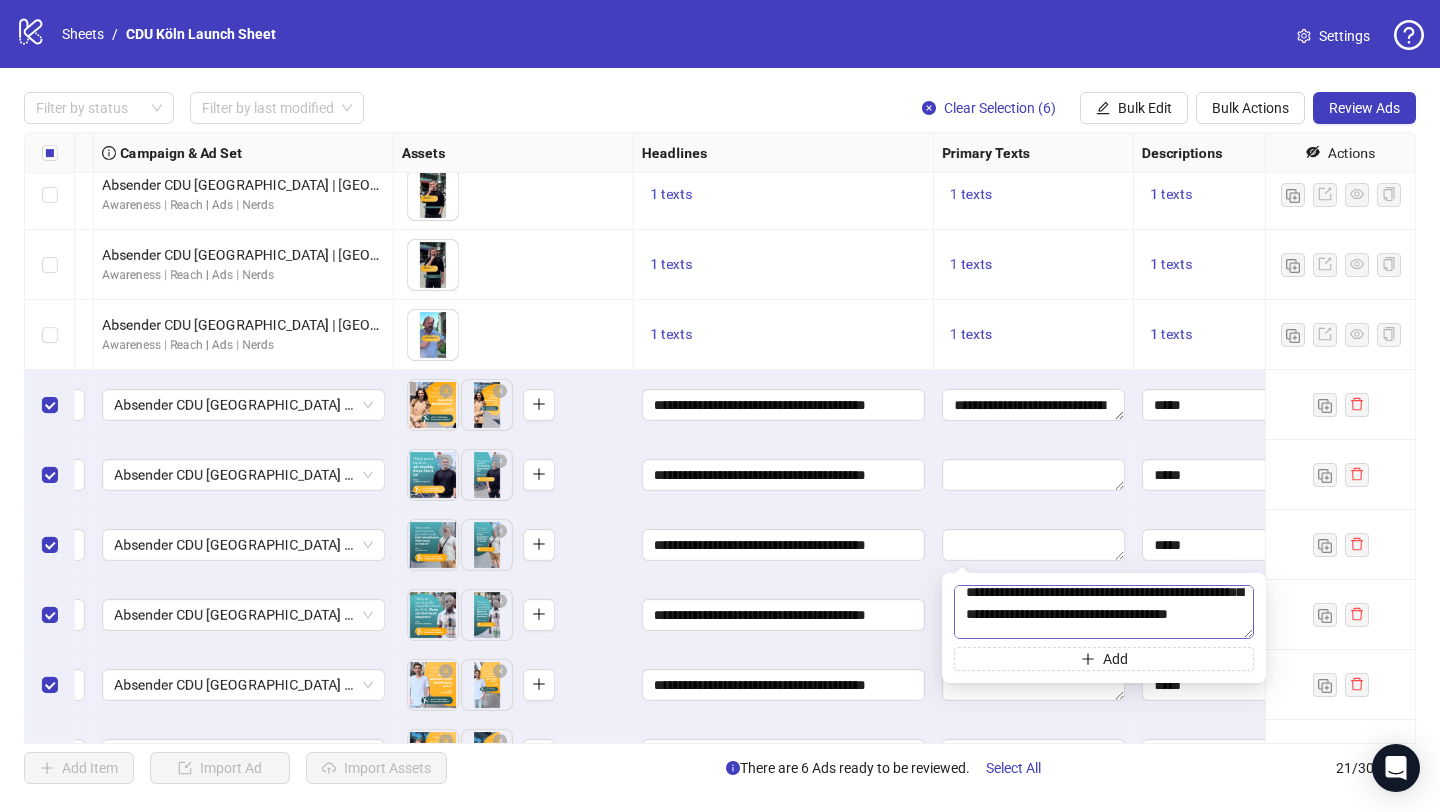 type on "**********" 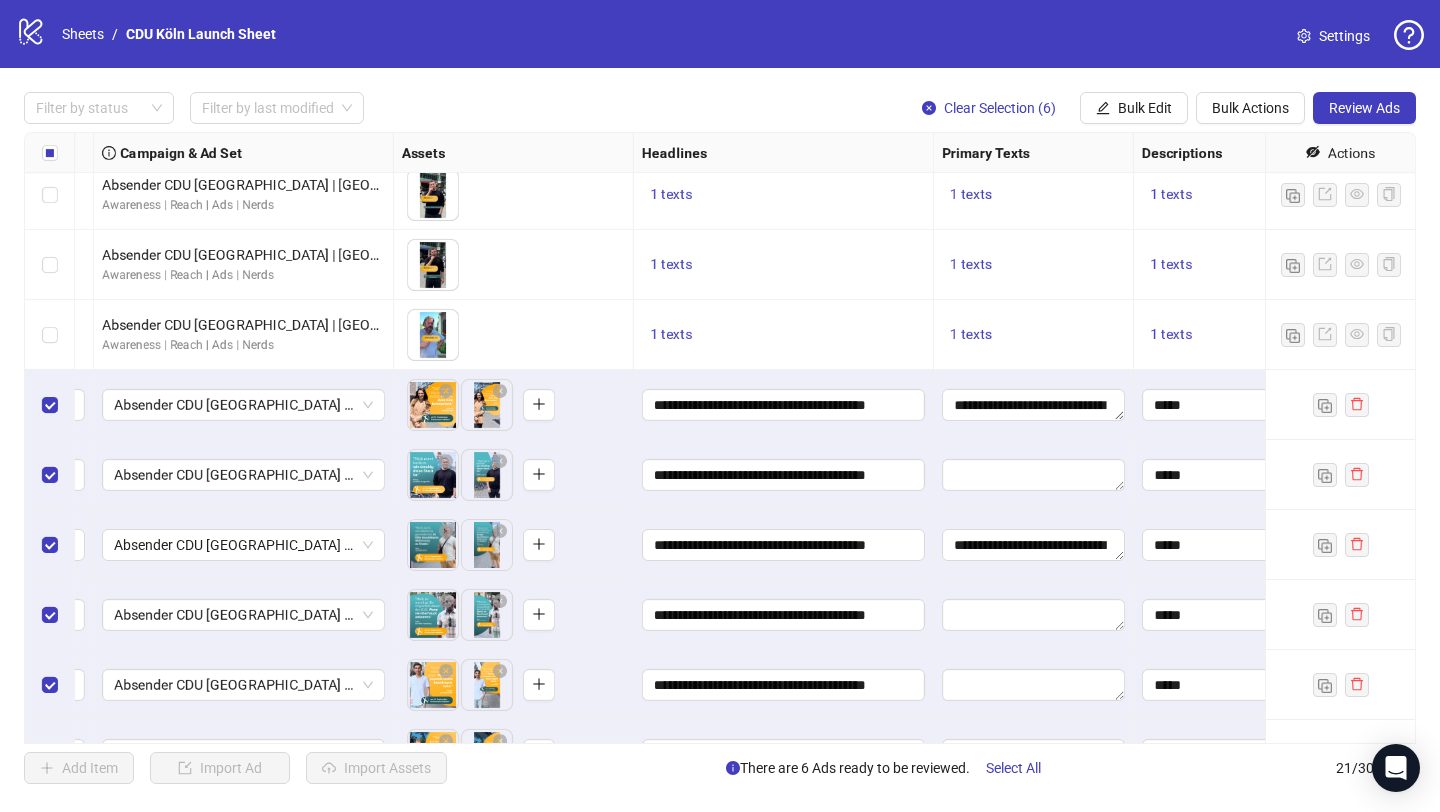 click on "**********" at bounding box center (784, 615) 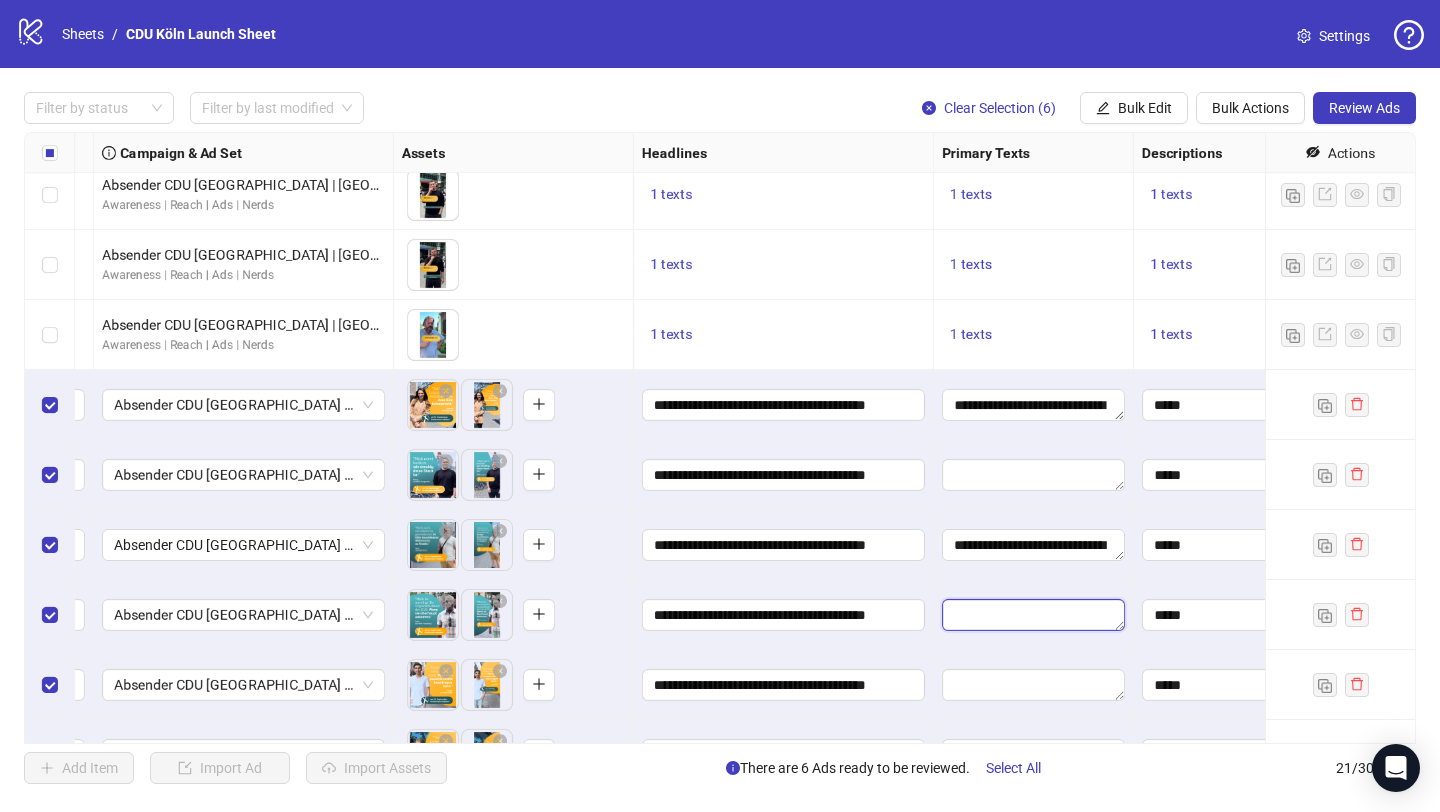 click at bounding box center (1033, 615) 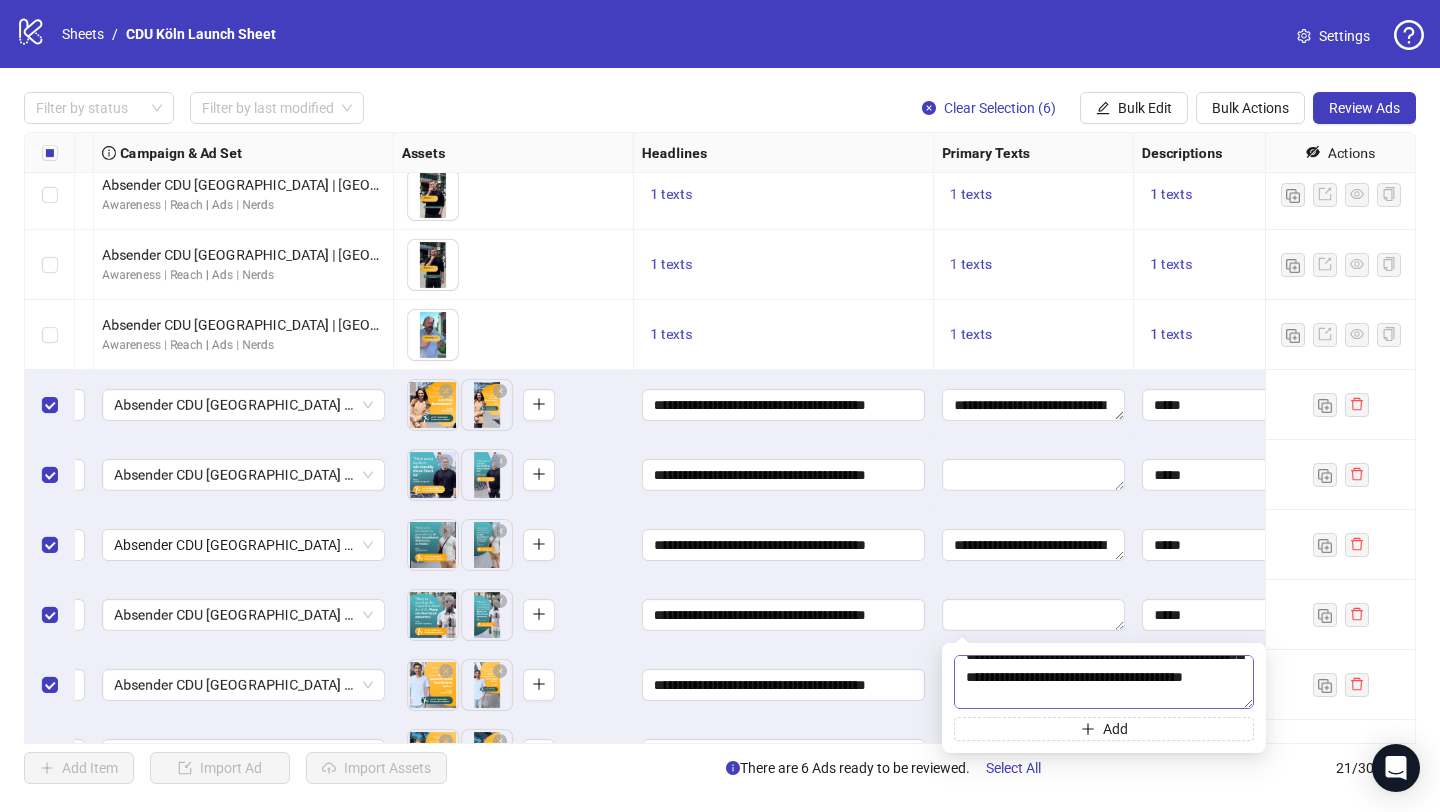 scroll, scrollTop: 71, scrollLeft: 0, axis: vertical 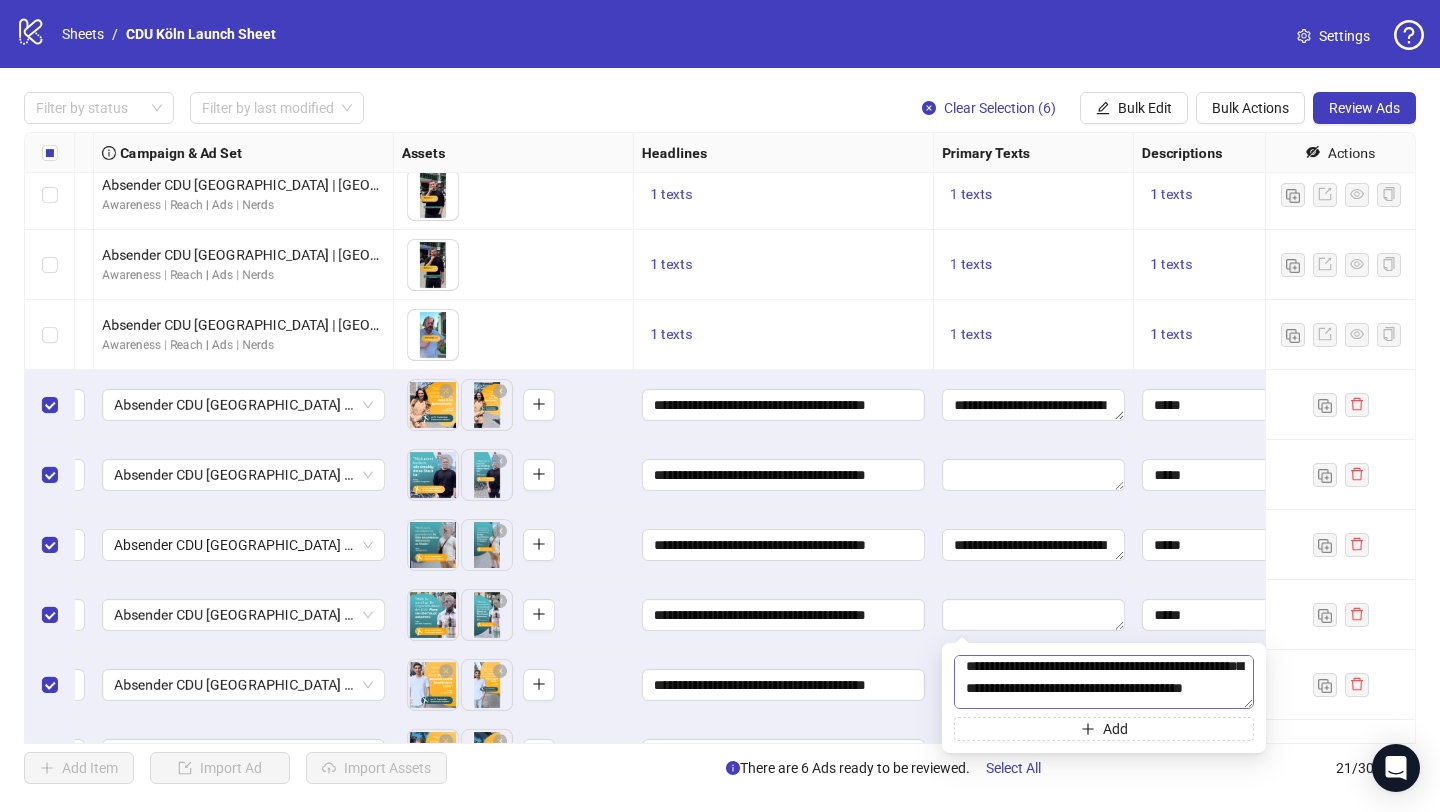 click on "**********" at bounding box center (1104, 682) 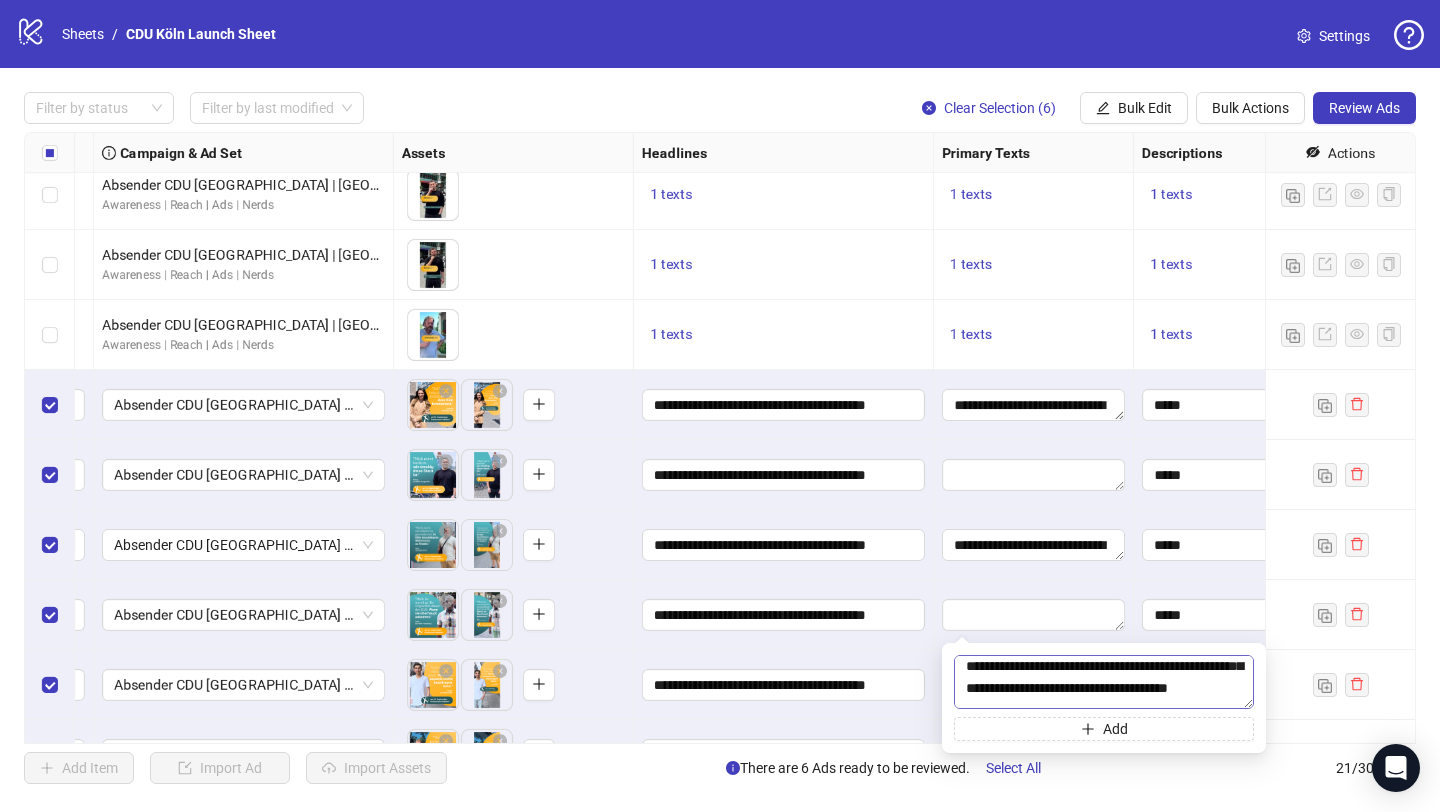 type on "**********" 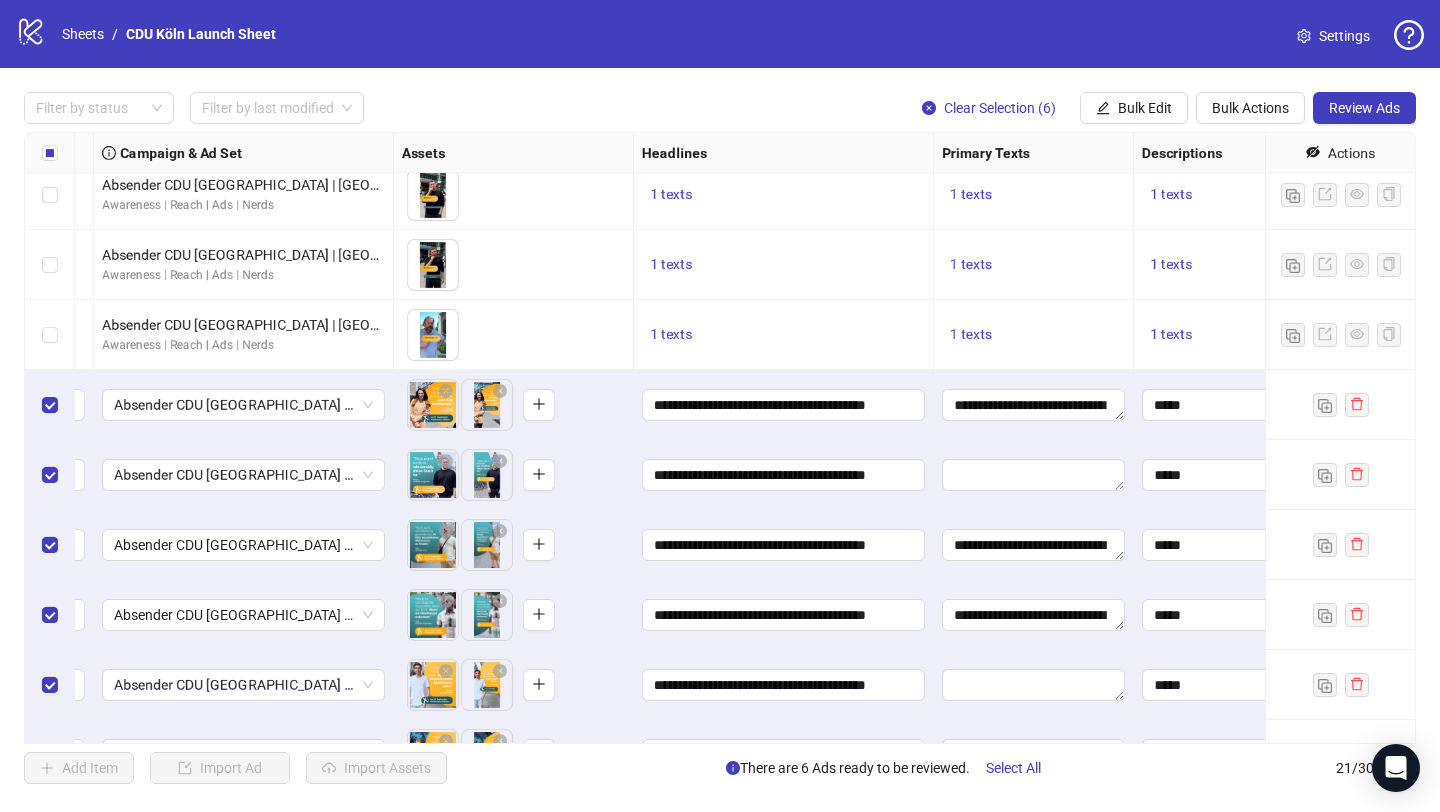 click on "**********" at bounding box center [784, 615] 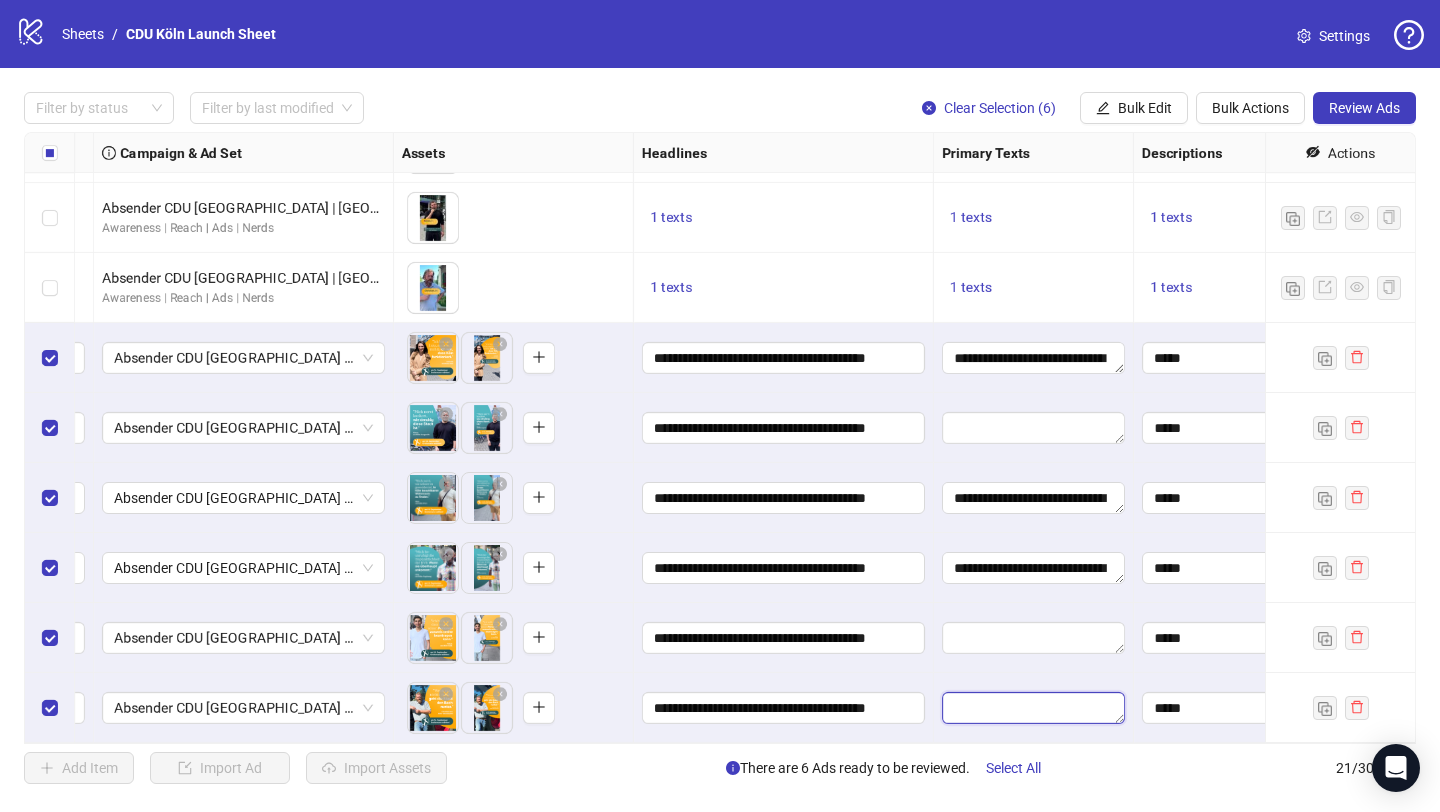 click at bounding box center (1033, 708) 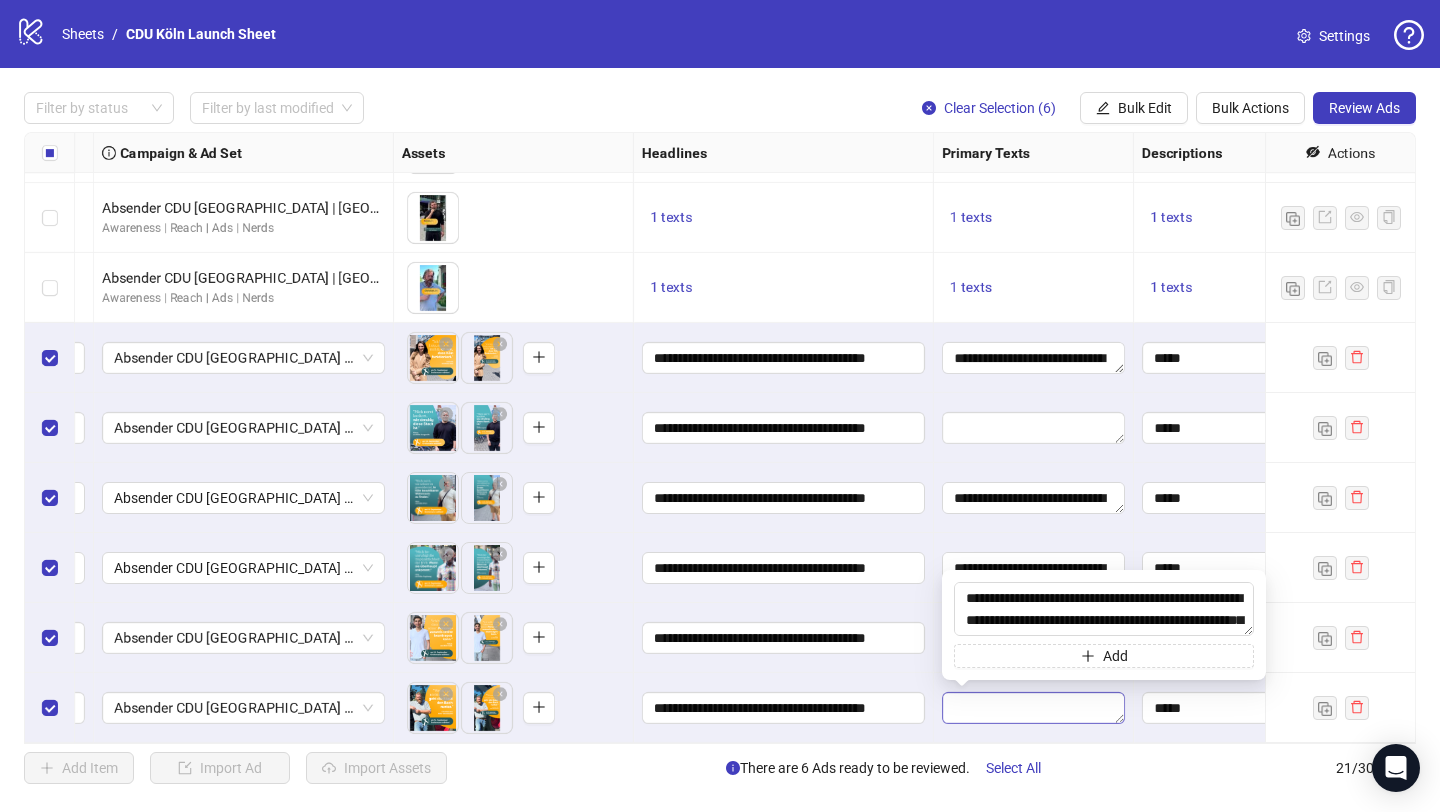 scroll, scrollTop: 169, scrollLeft: 0, axis: vertical 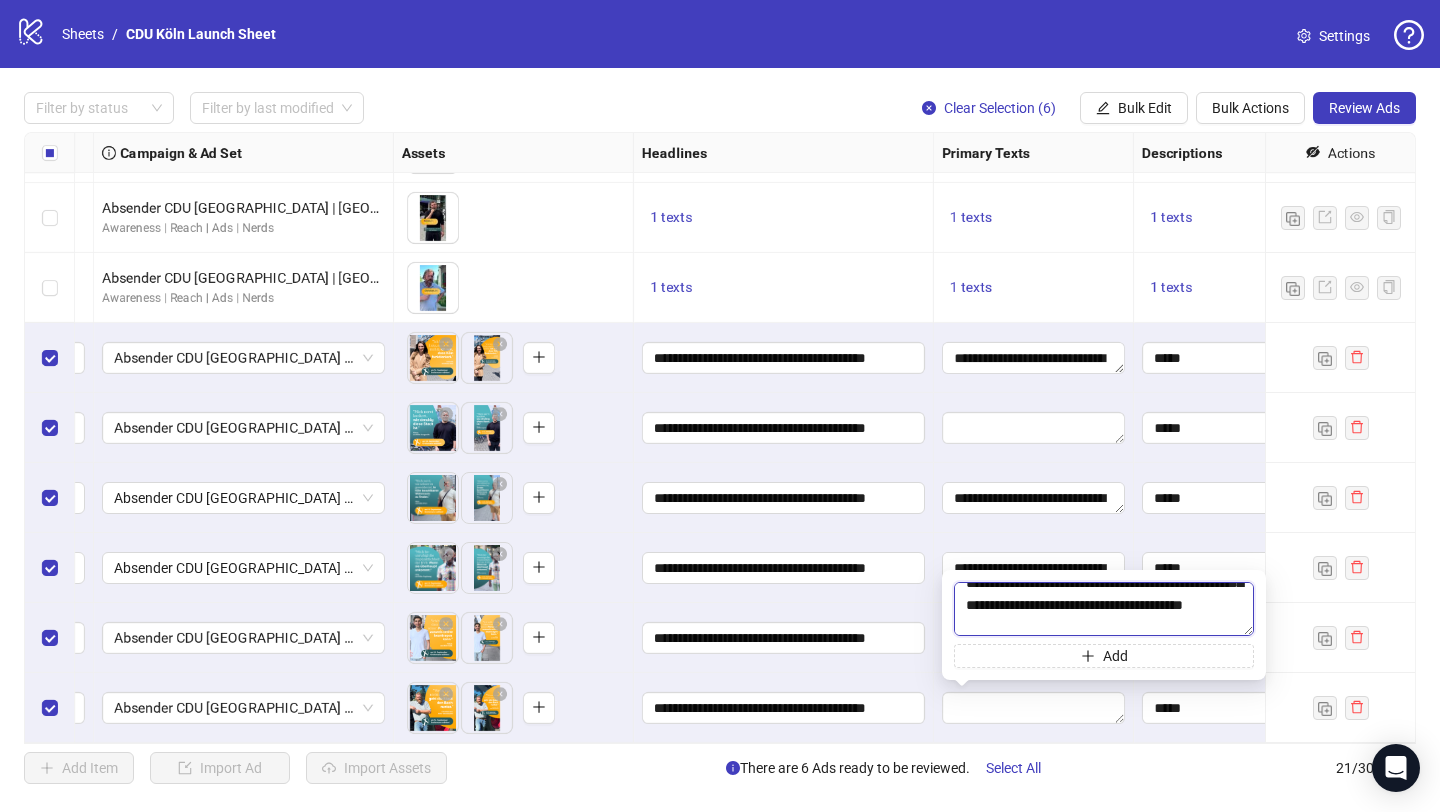 click on "**********" at bounding box center [1104, 609] 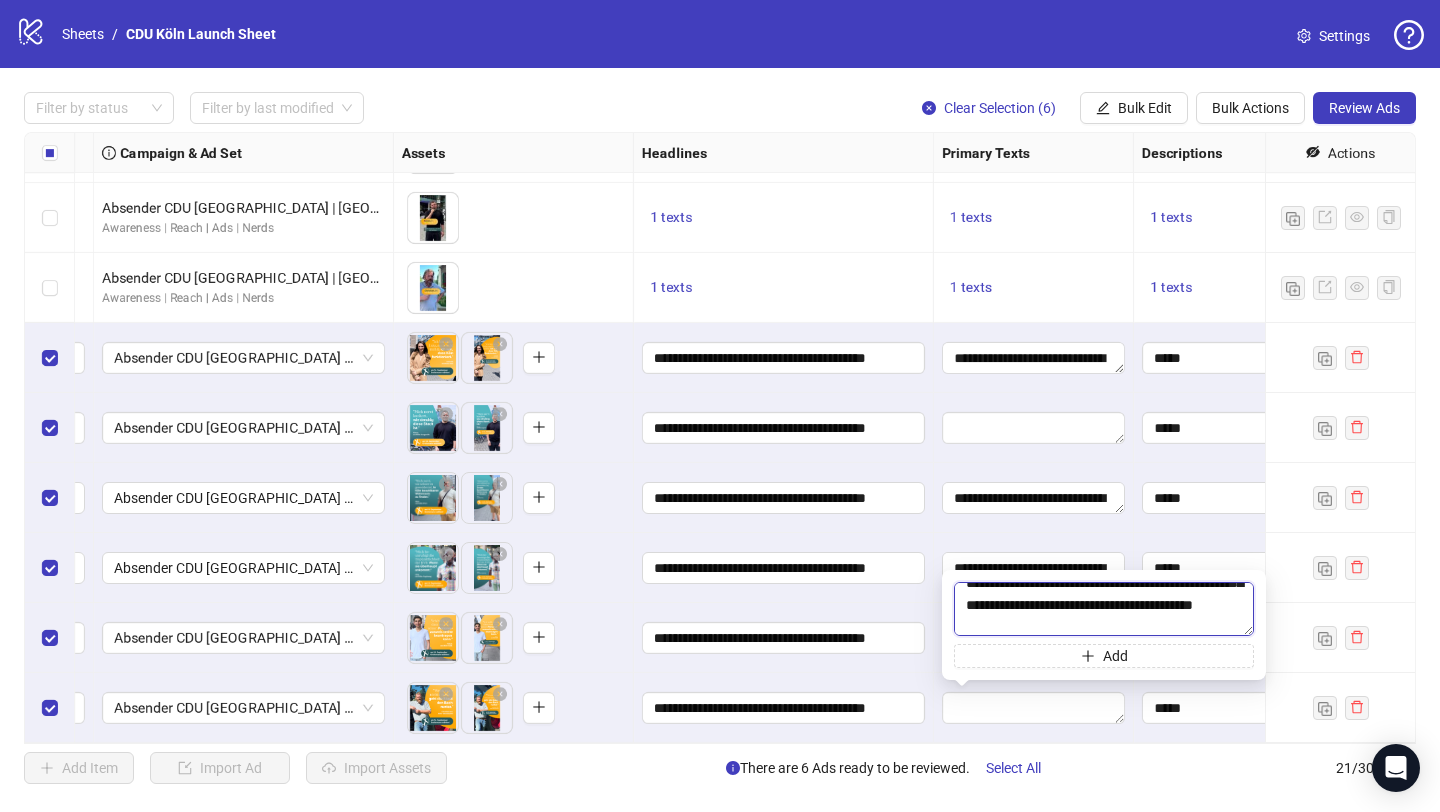 type on "**********" 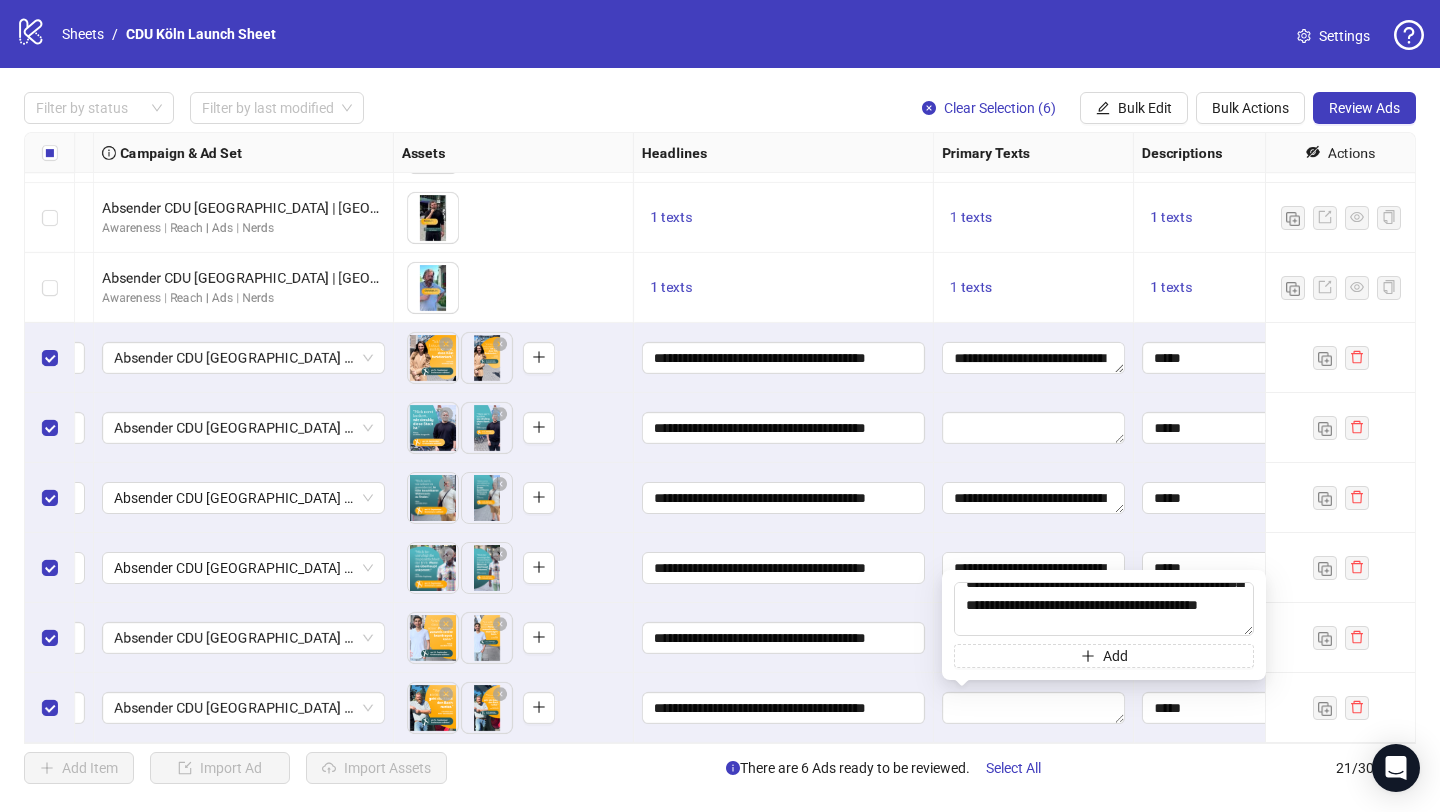 click on "**********" at bounding box center (1034, 568) 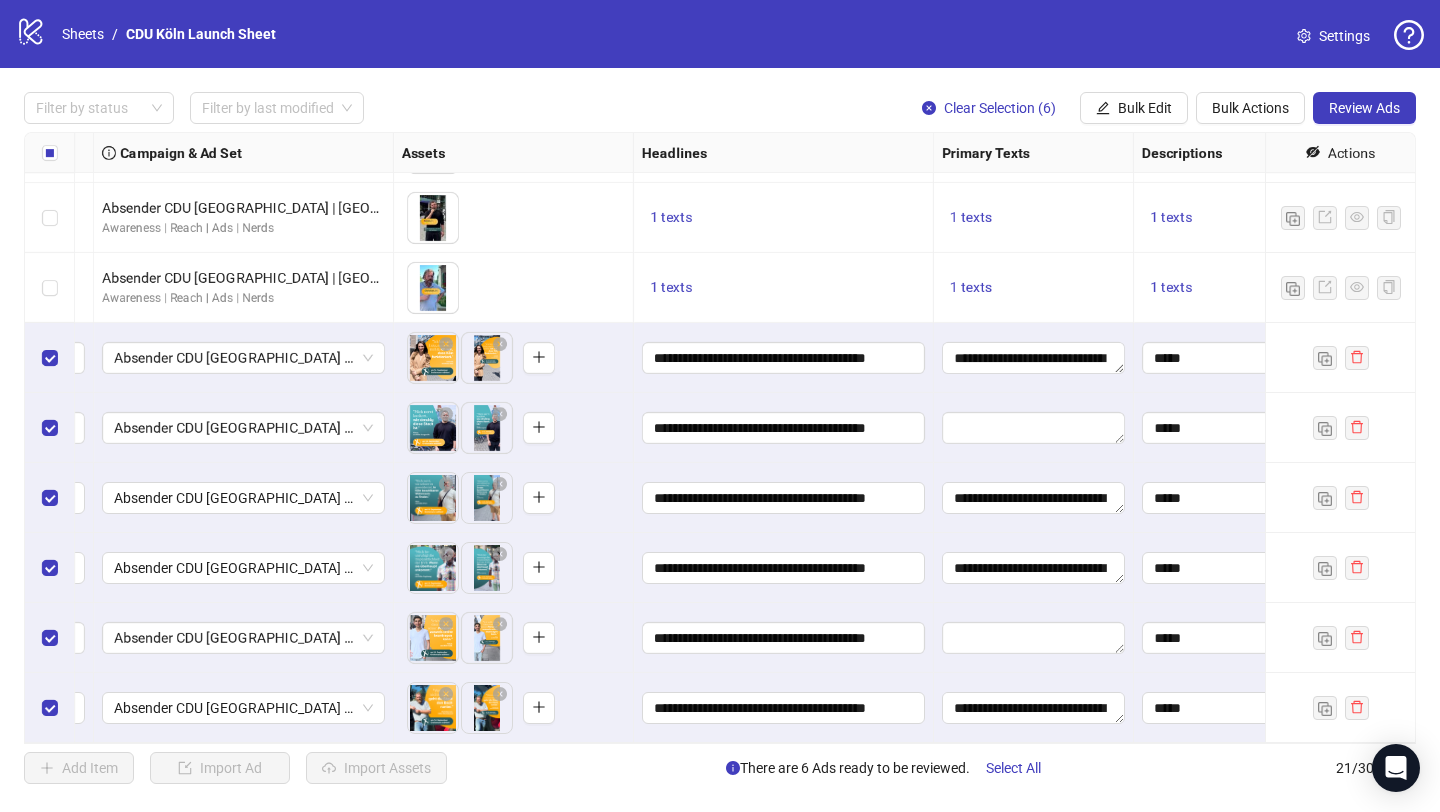 click at bounding box center (1034, 638) 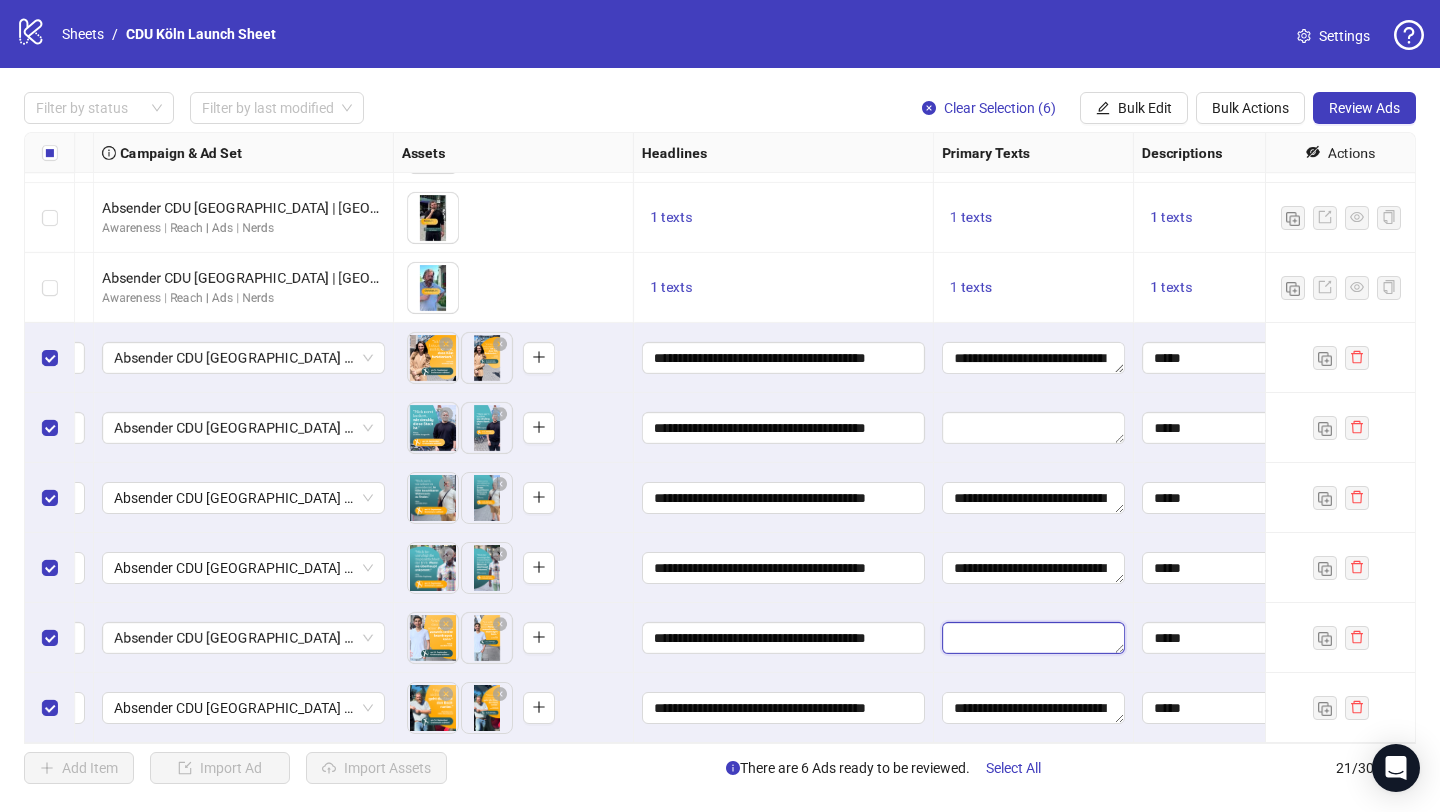 click at bounding box center [1033, 638] 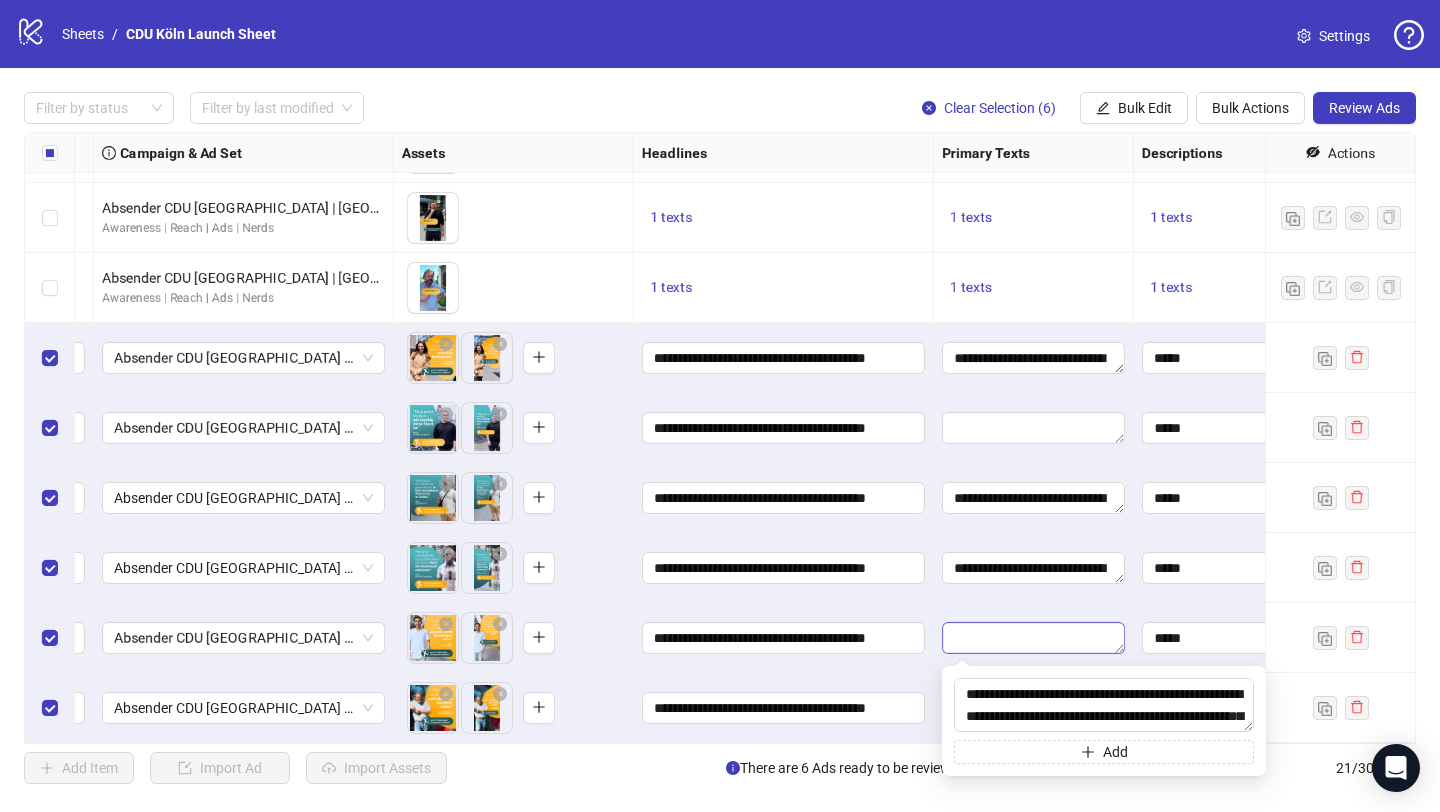 scroll, scrollTop: 169, scrollLeft: 0, axis: vertical 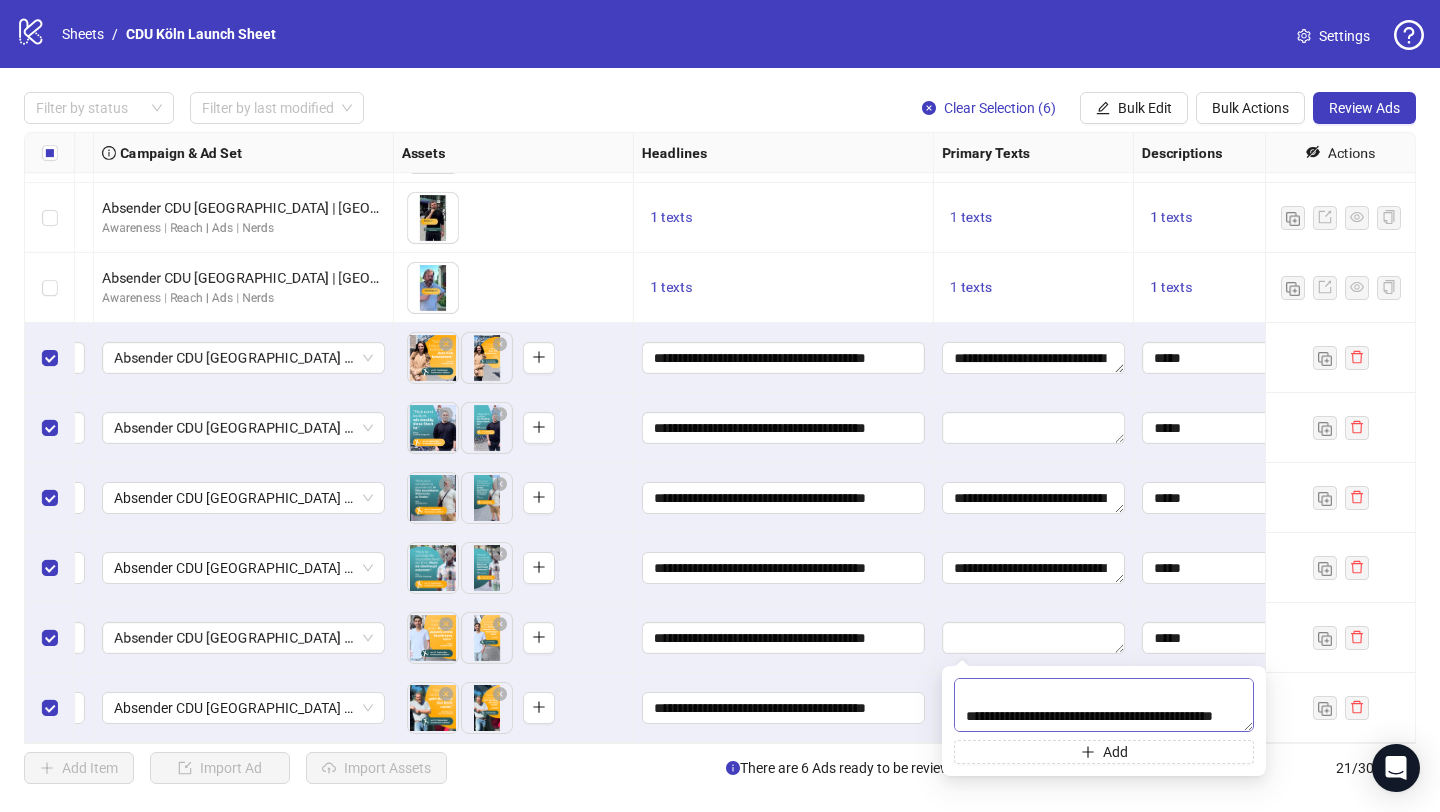 type on "**********" 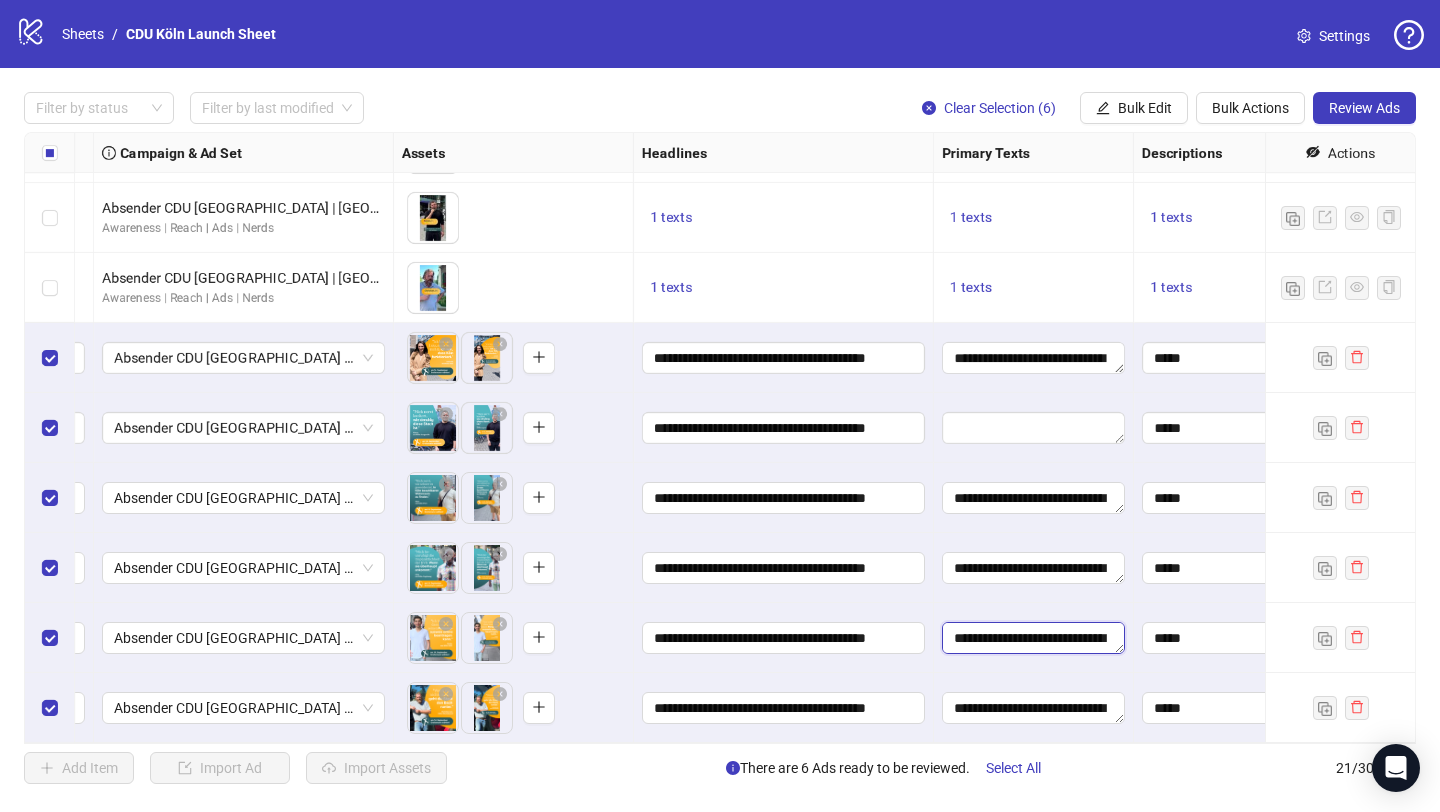 click on "**********" at bounding box center (1033, 638) 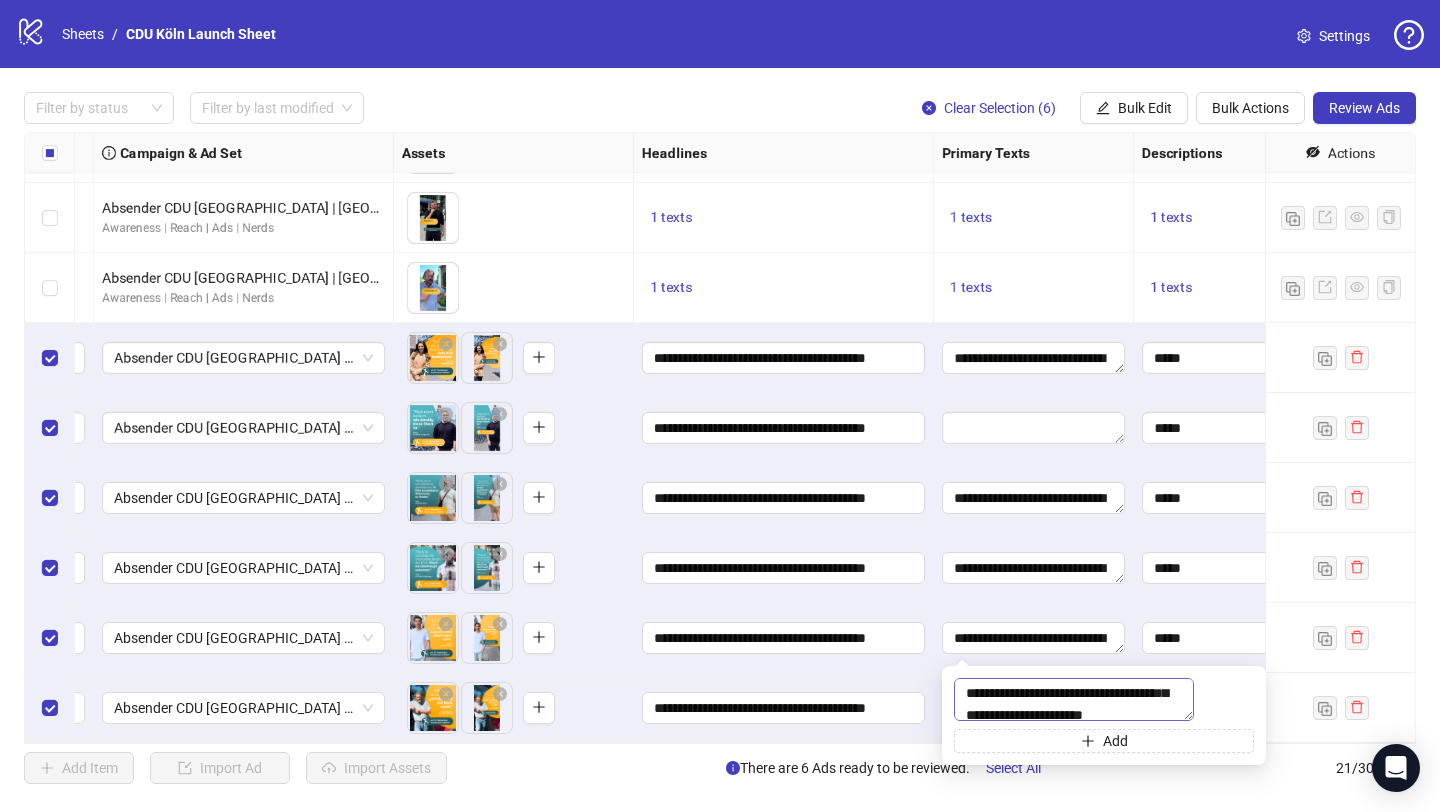 scroll, scrollTop: 81, scrollLeft: 0, axis: vertical 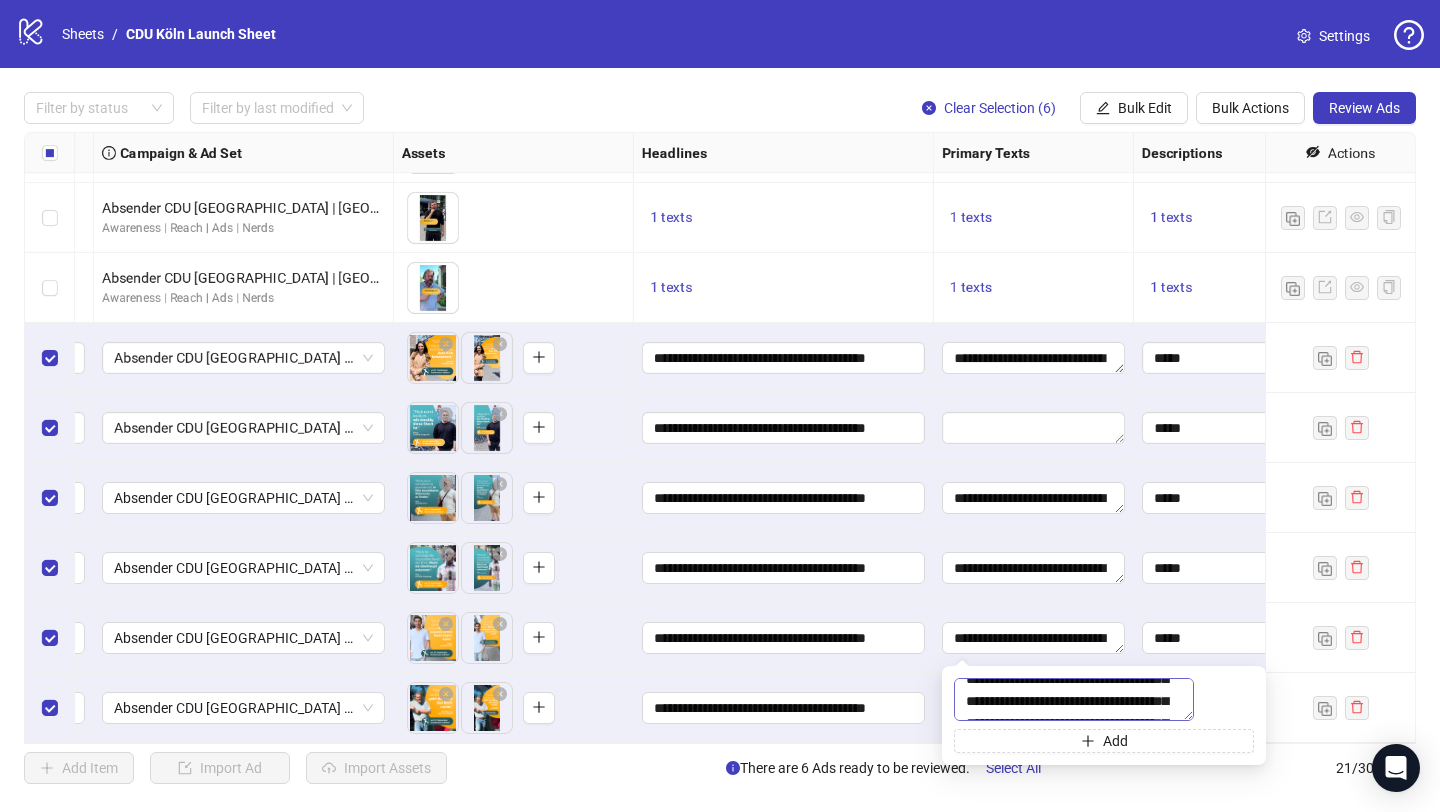 click on "**********" at bounding box center [1074, 699] 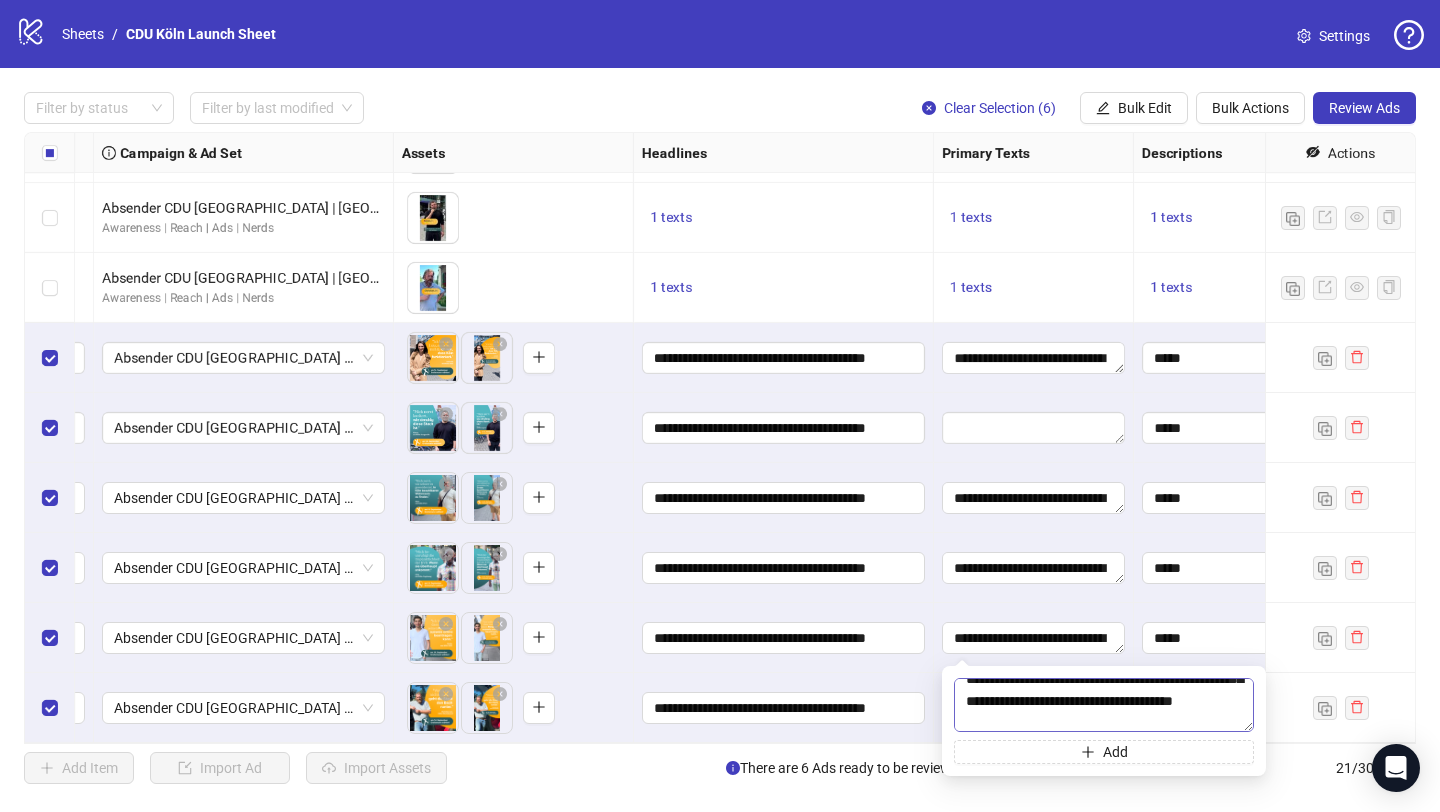 type on "**********" 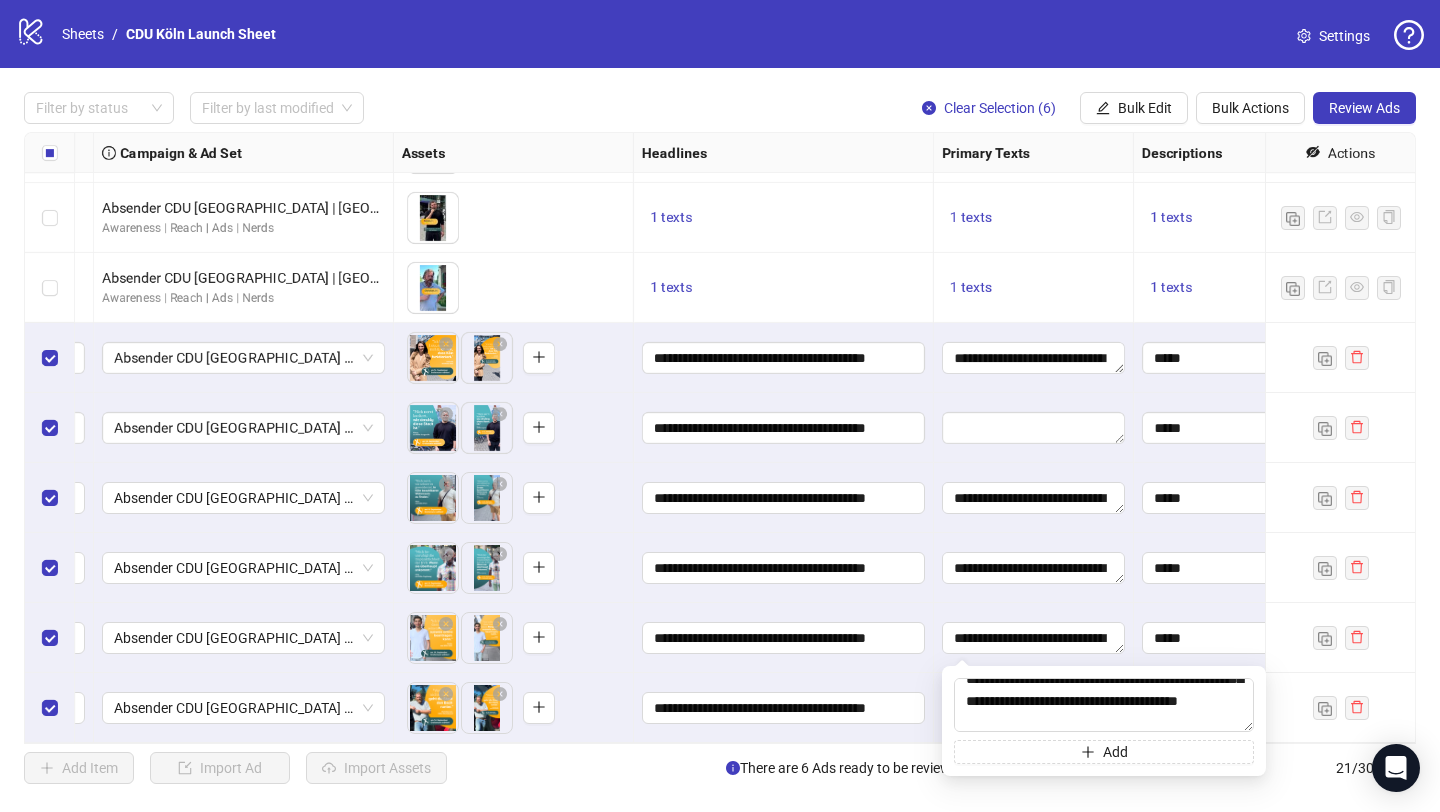 click on "**********" at bounding box center (1034, 498) 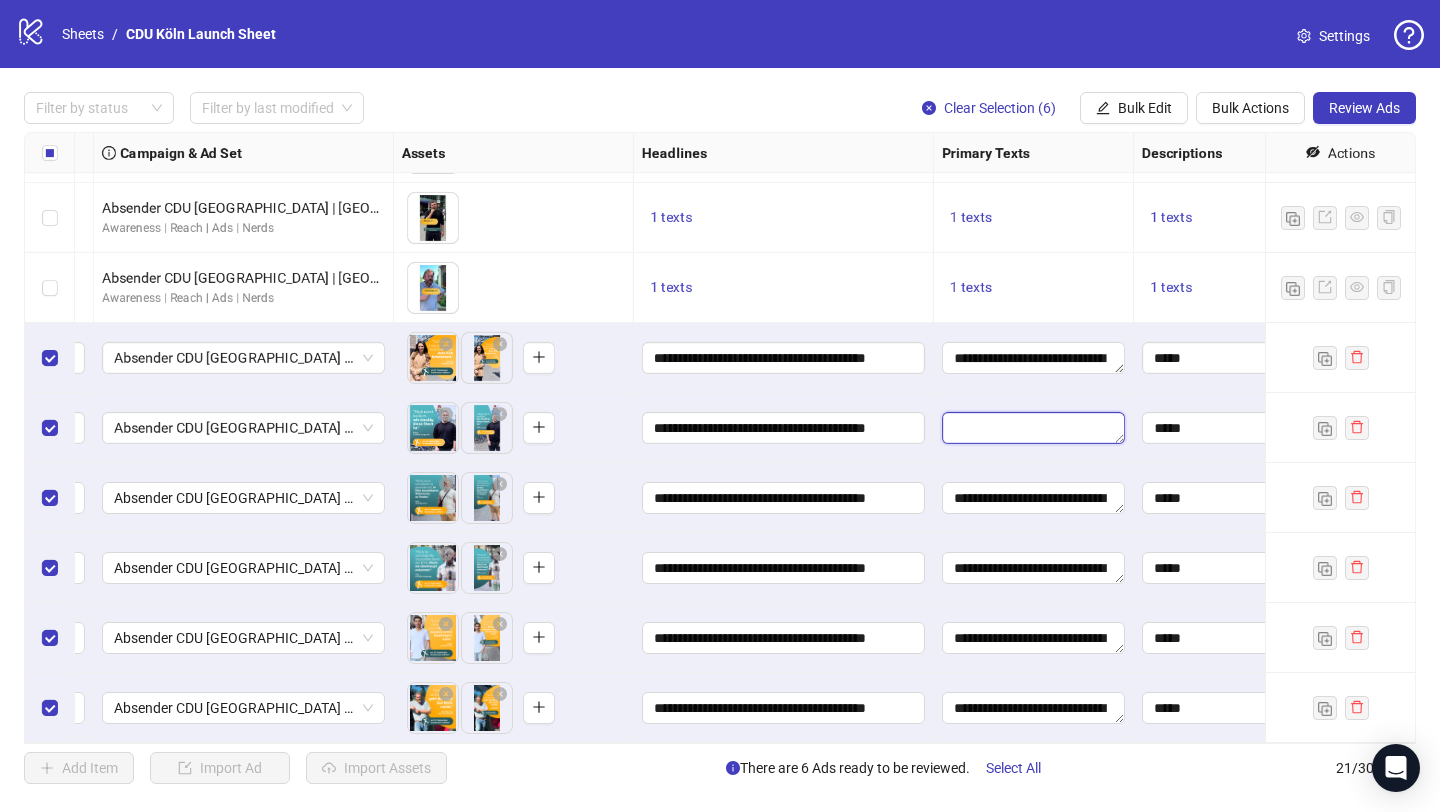 click at bounding box center (1033, 428) 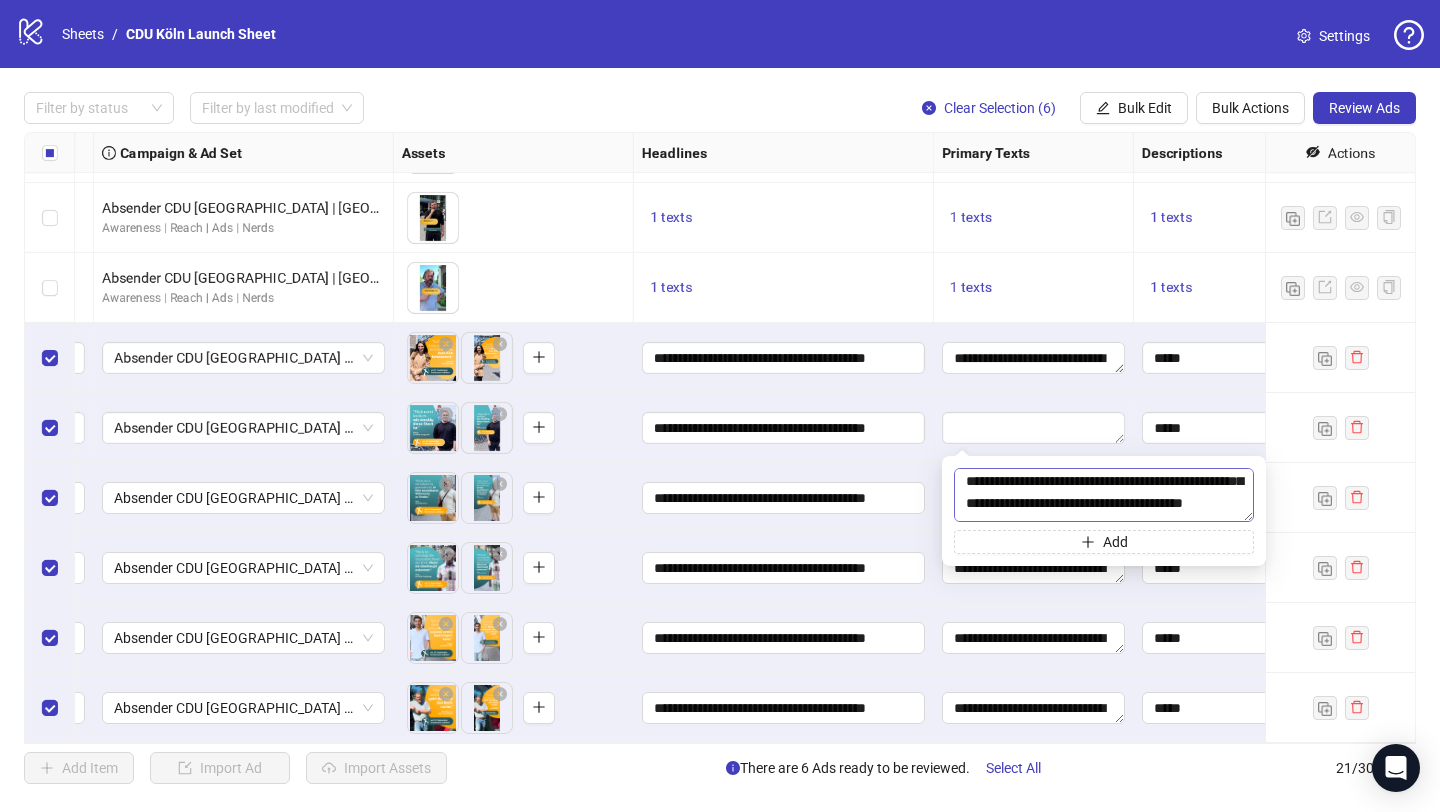 scroll, scrollTop: 65, scrollLeft: 0, axis: vertical 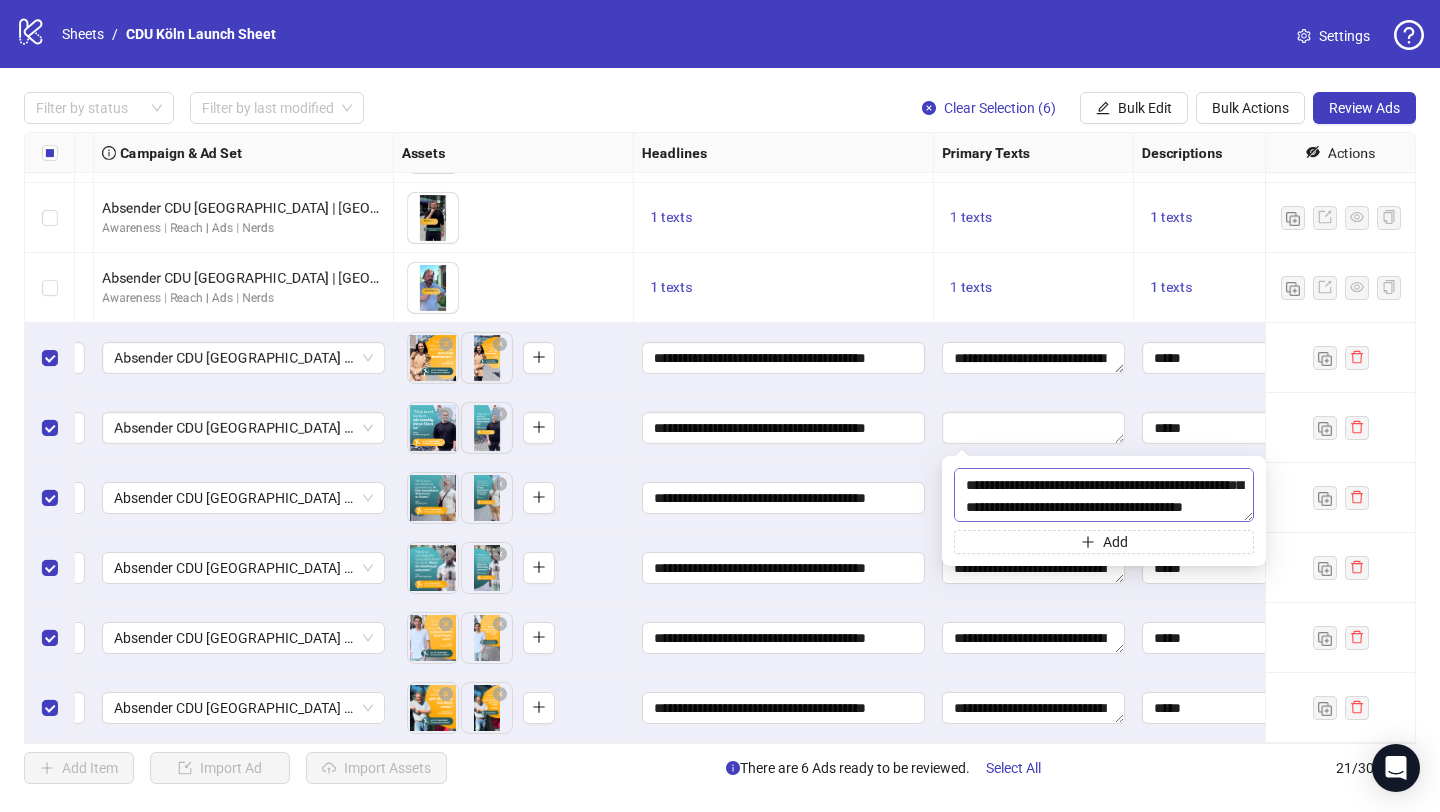 click on "**********" at bounding box center [1104, 495] 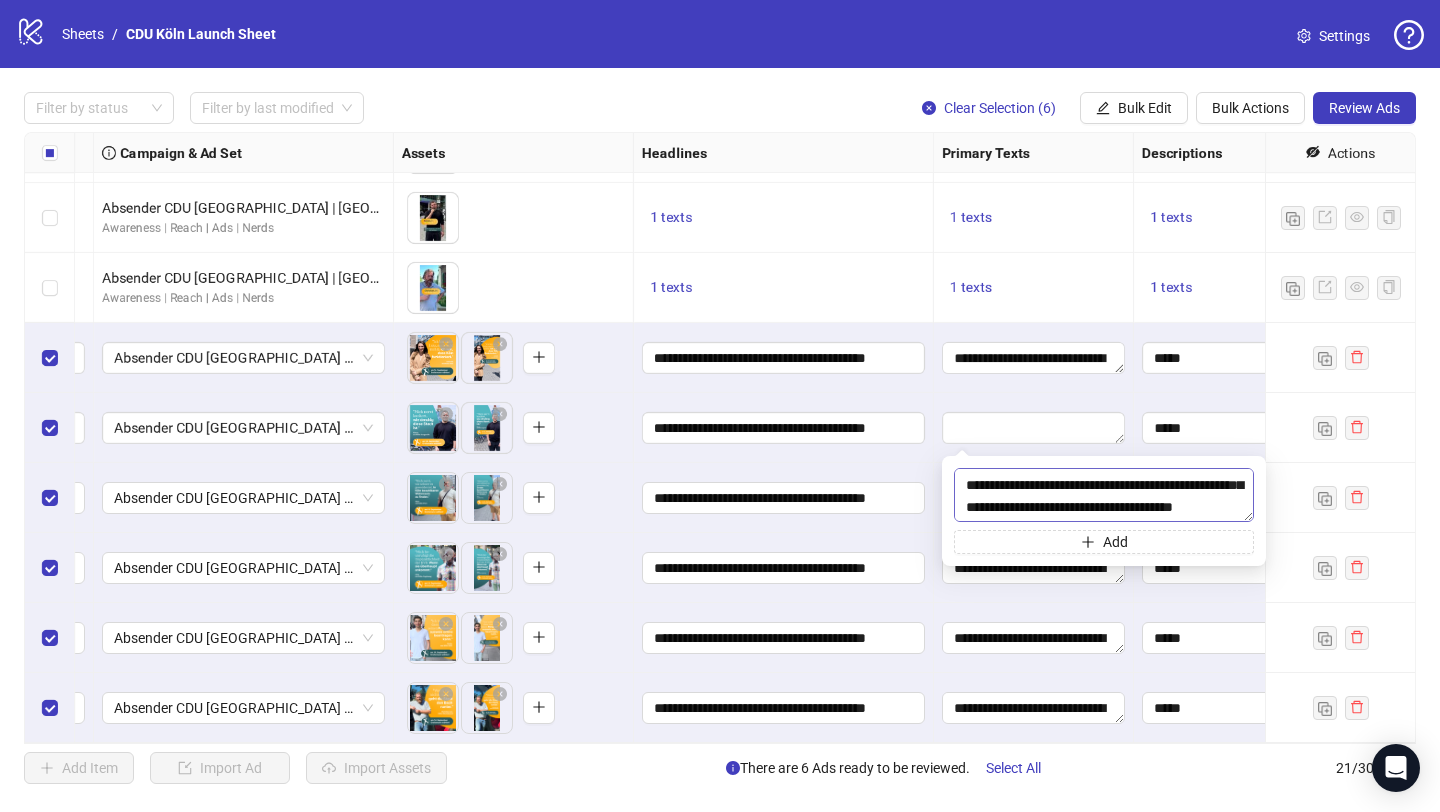 type on "**********" 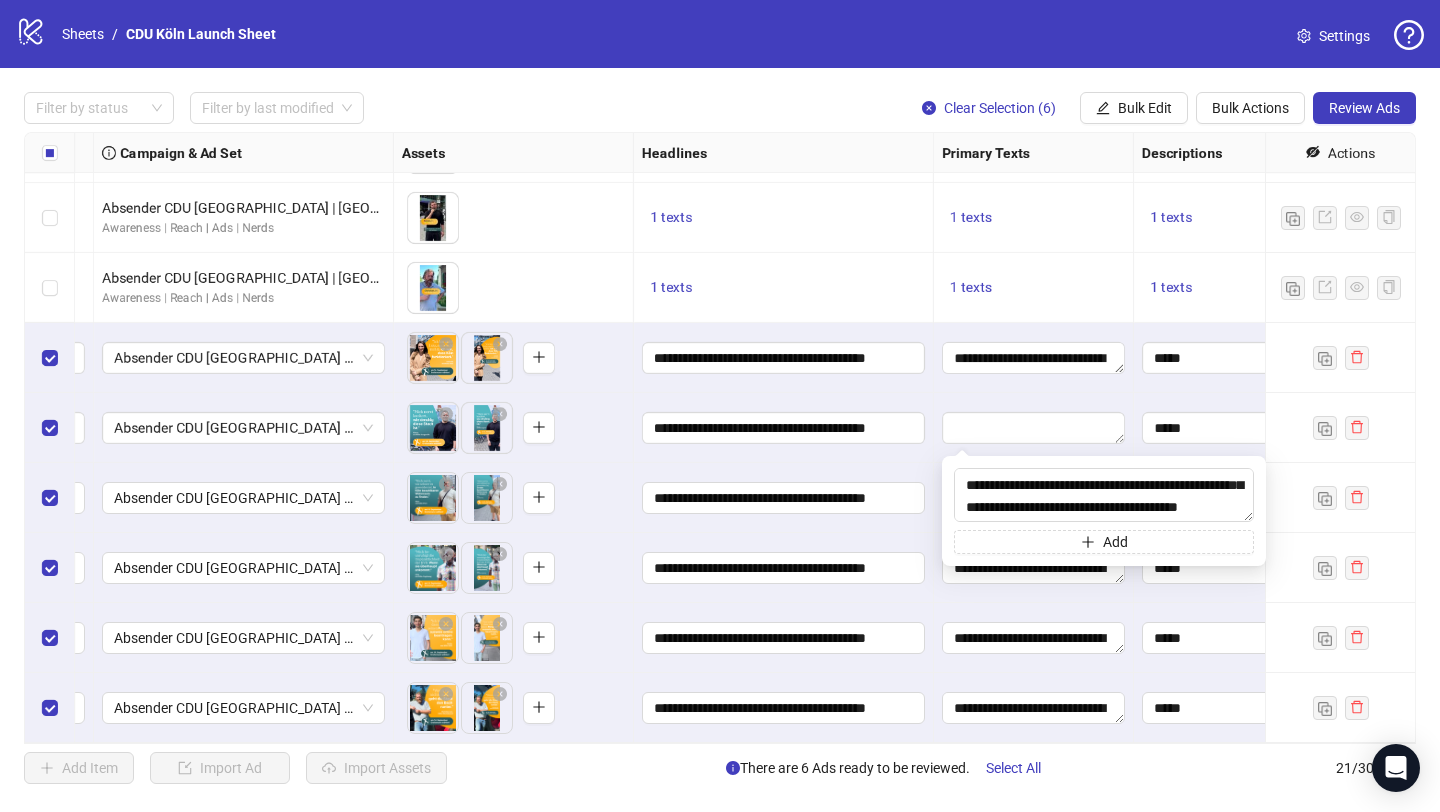 click at bounding box center [1284, 428] 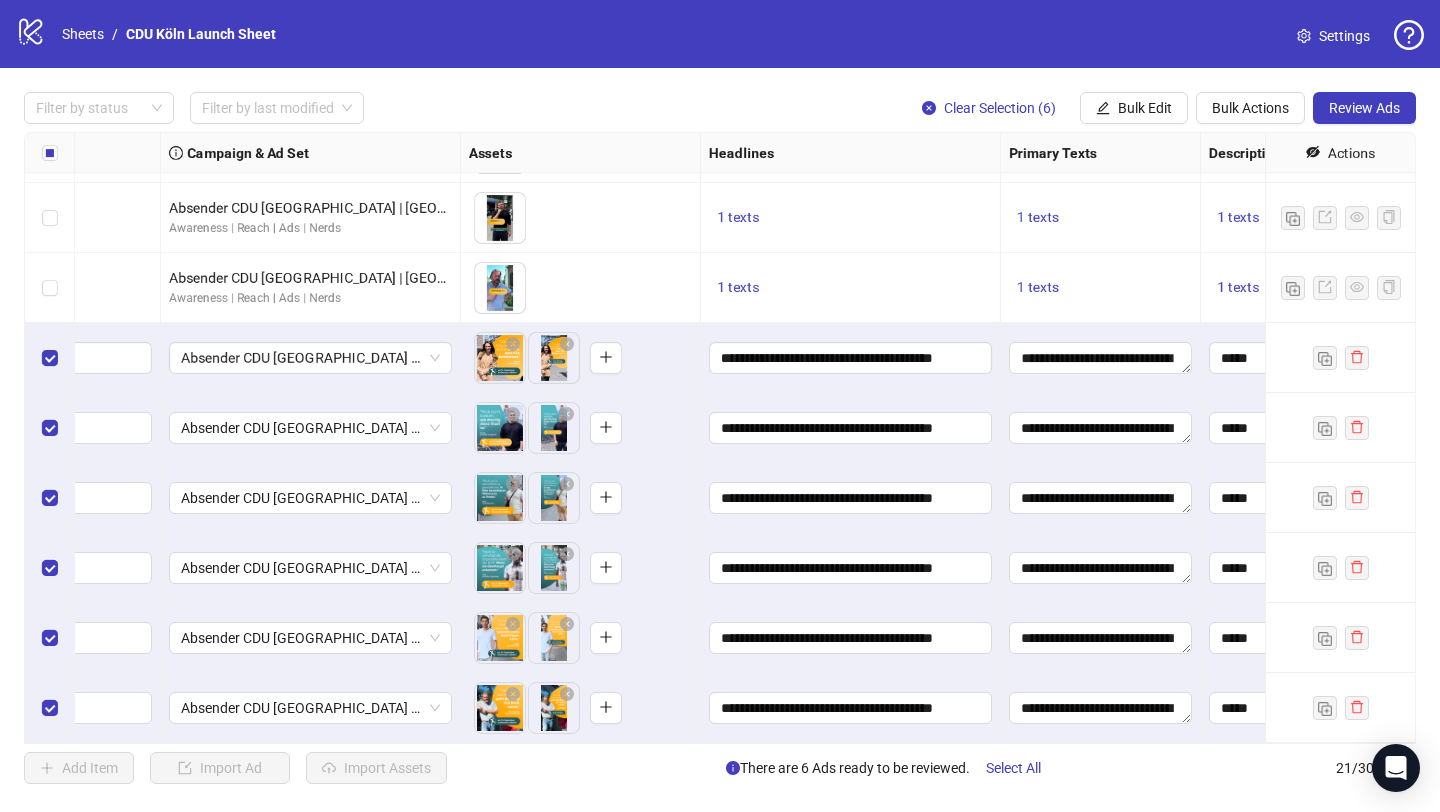 scroll, scrollTop: 900, scrollLeft: 0, axis: vertical 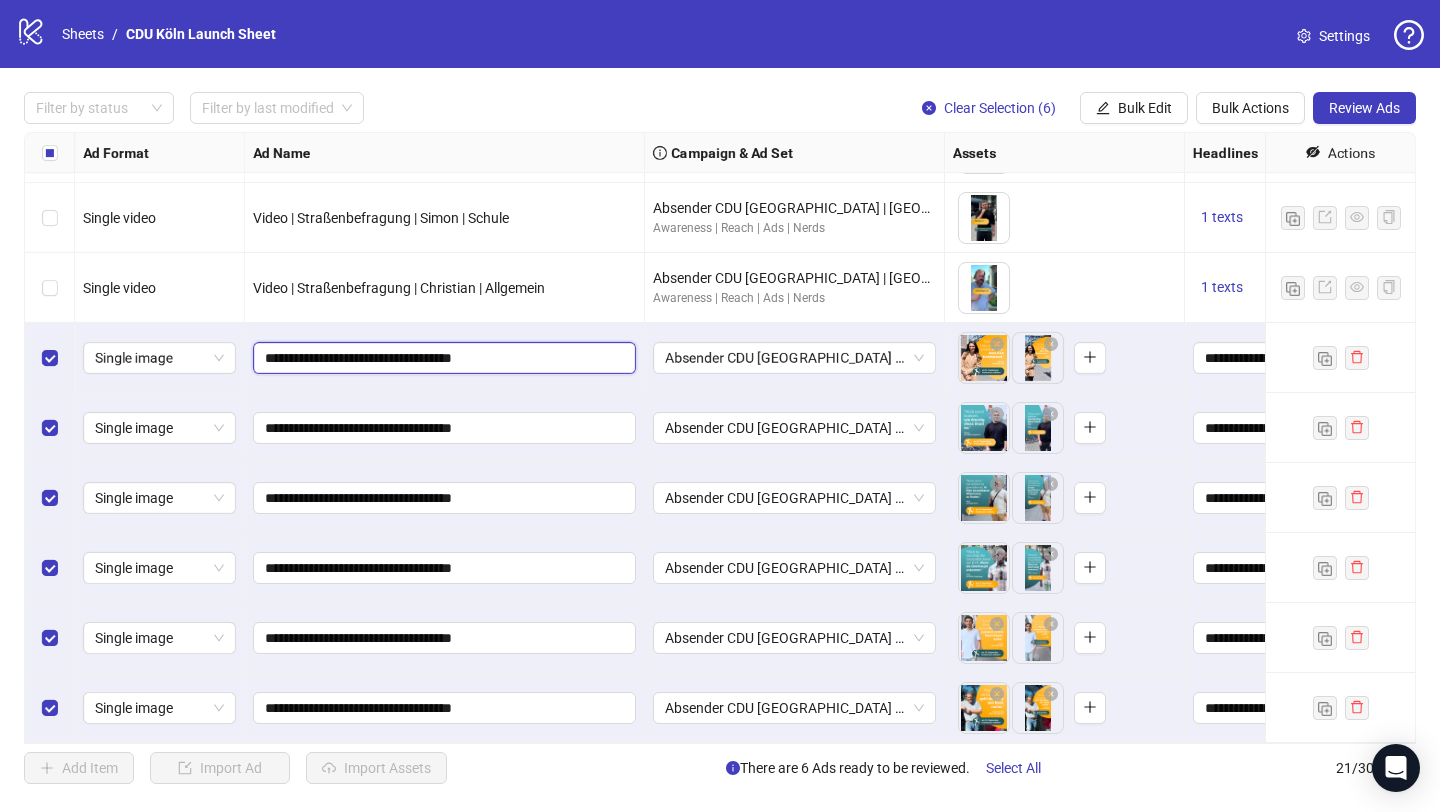 click on "**********" at bounding box center (442, 358) 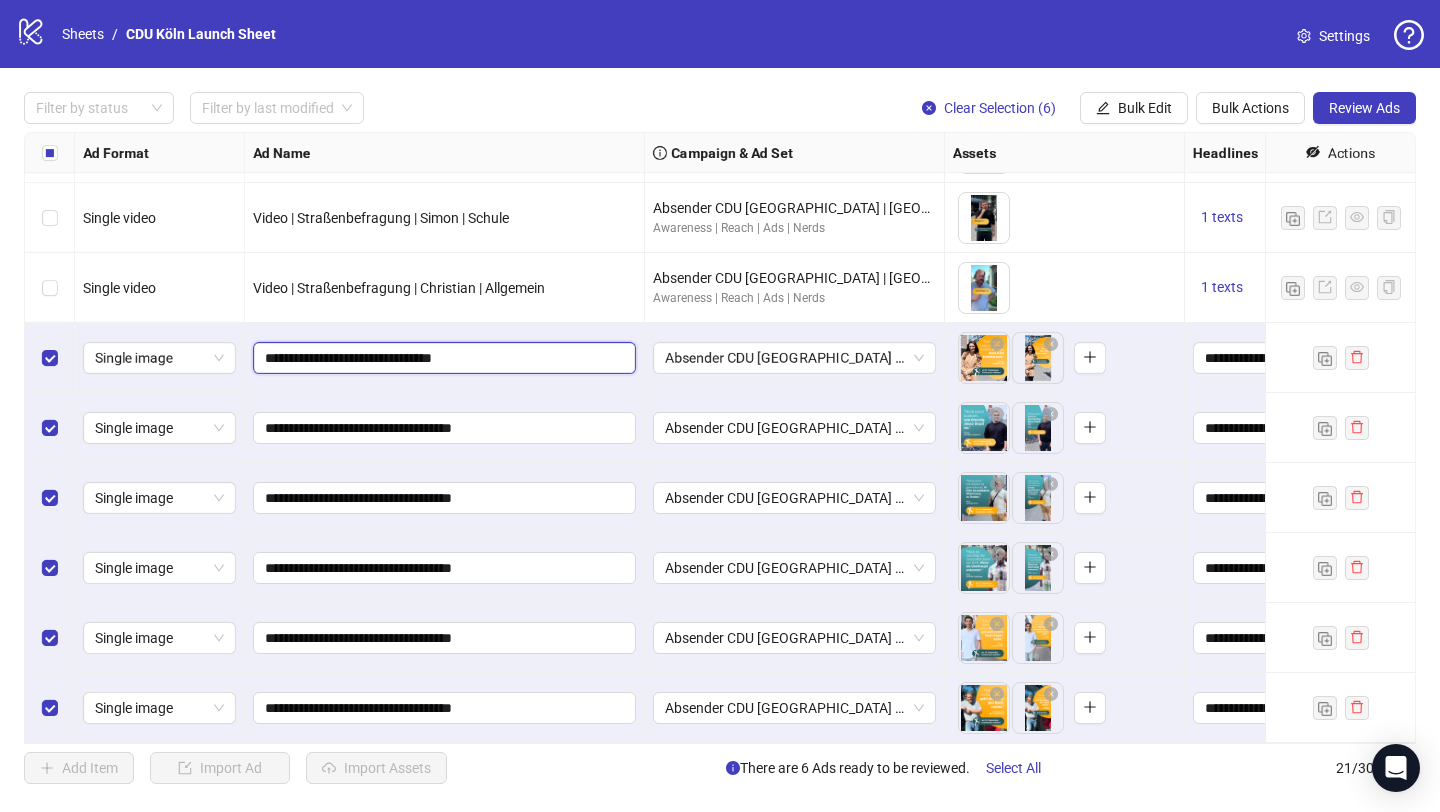 type on "**********" 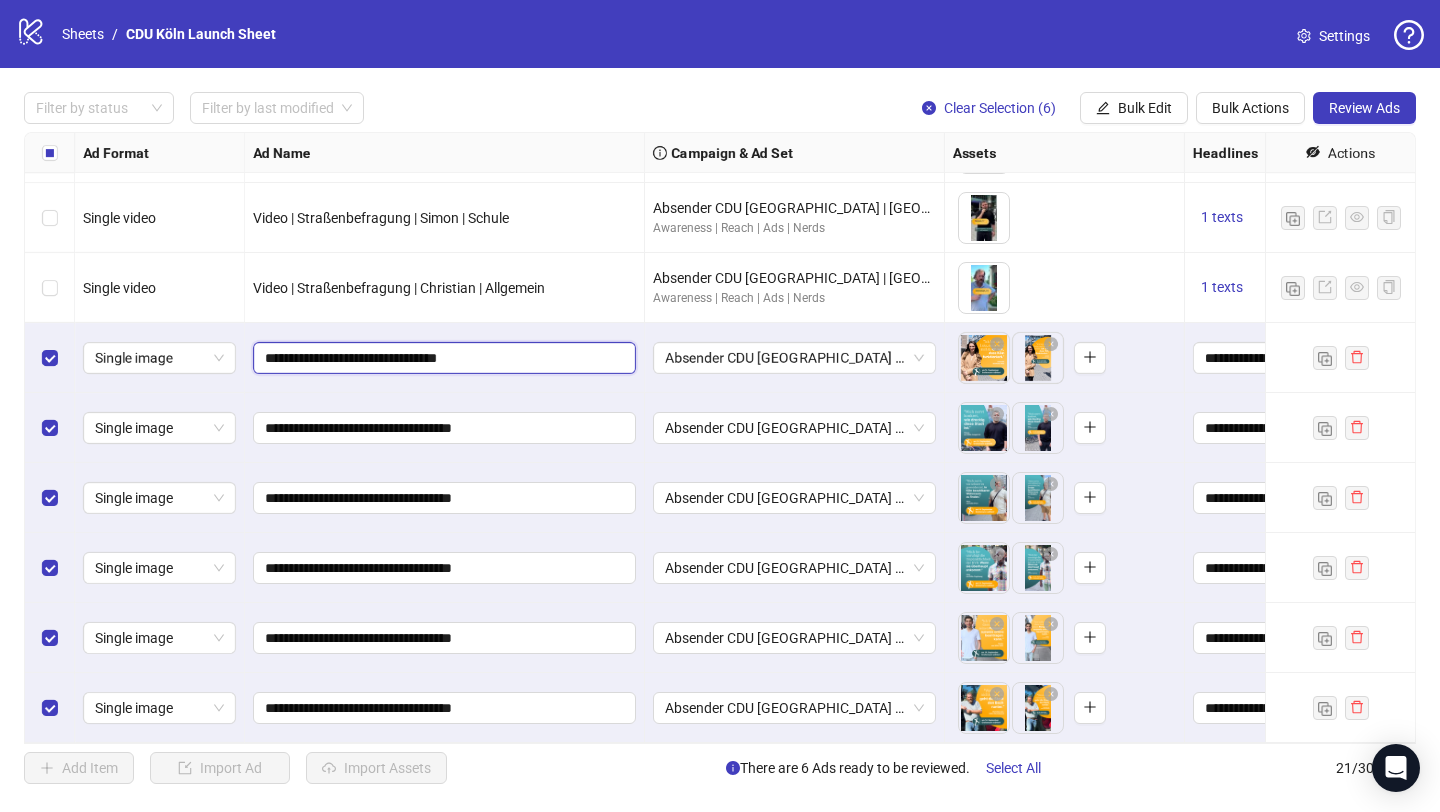 click on "**********" at bounding box center (442, 358) 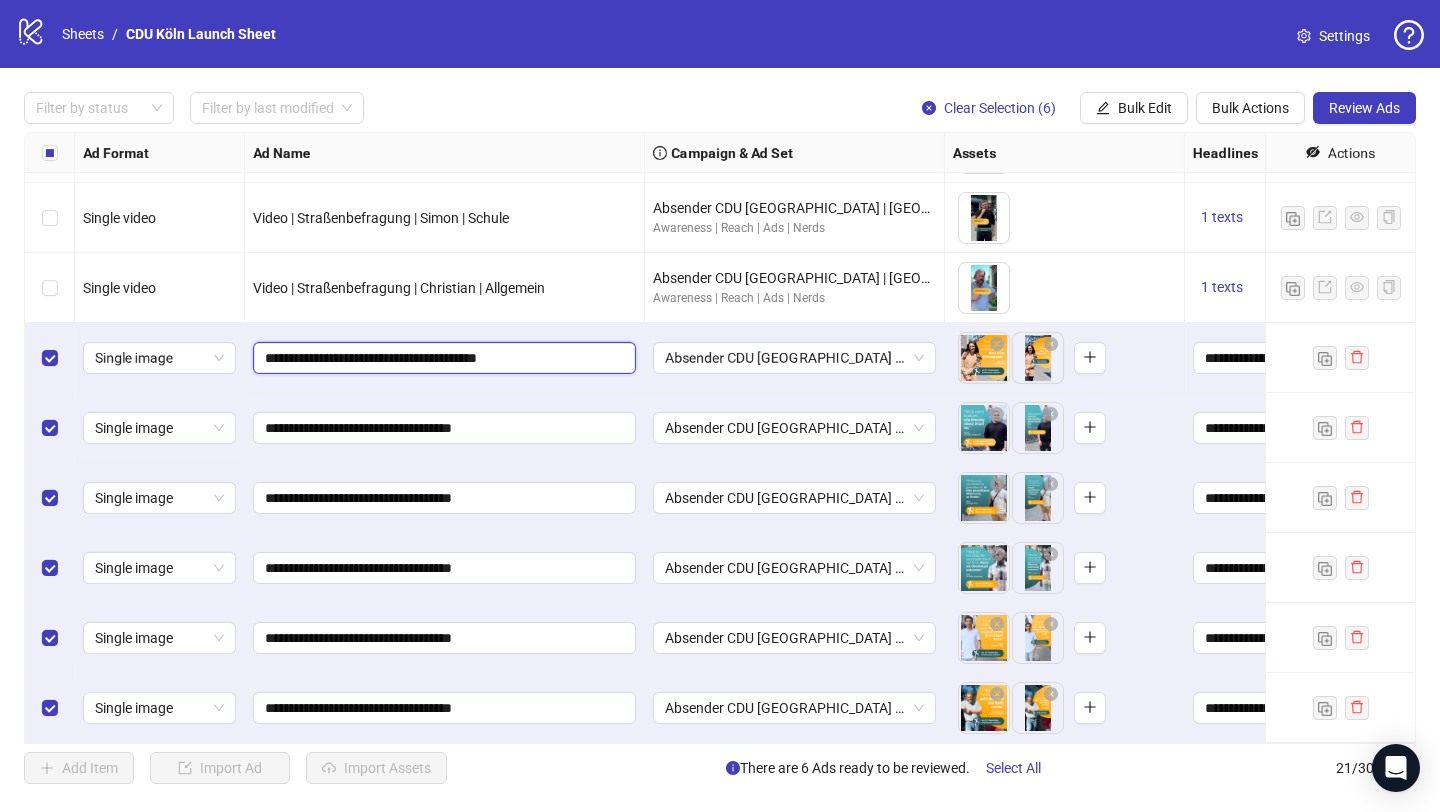 type on "**********" 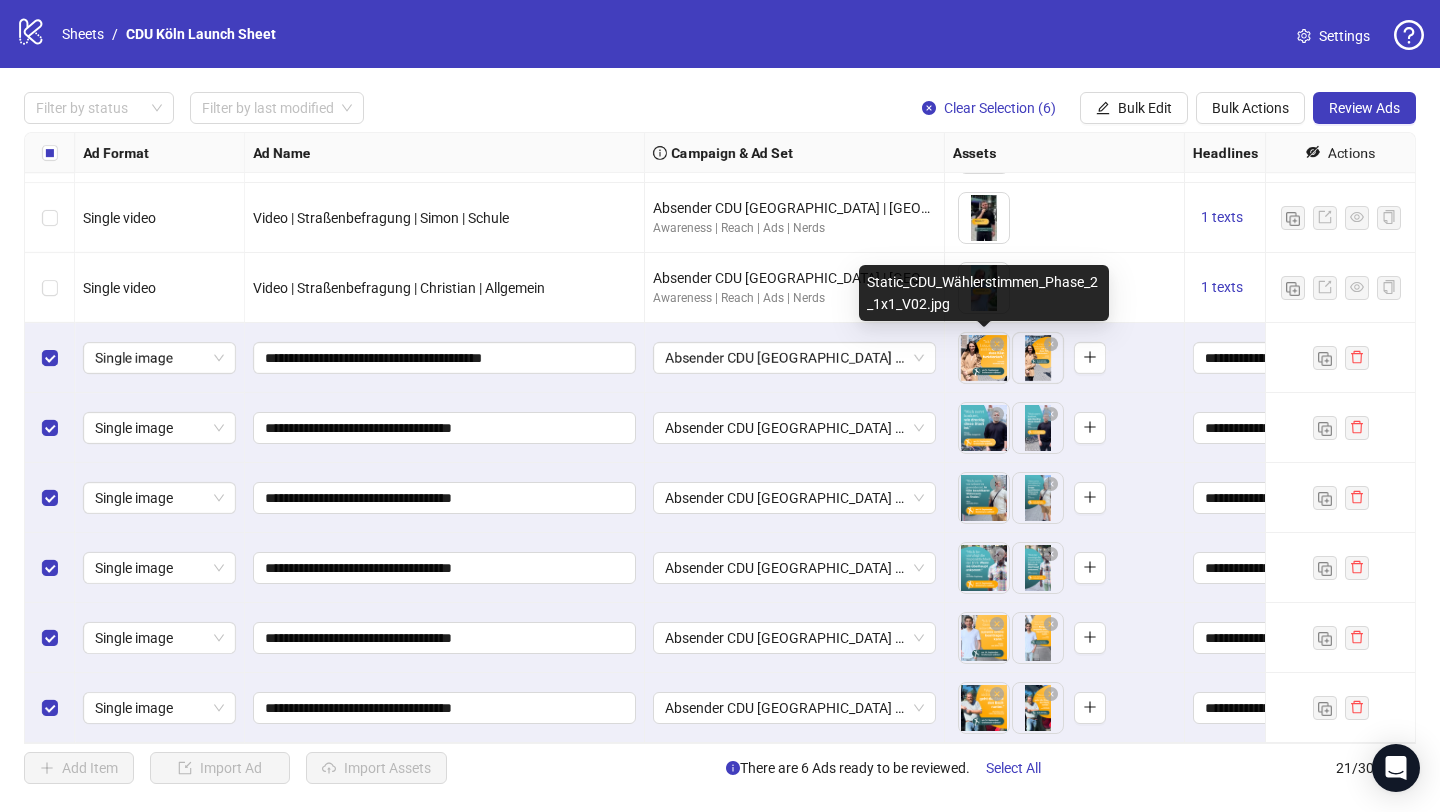 click on "logo/logo-mobile Sheets / CDU Köln Launch Sheet Settings   Filter by status Filter by last modified Clear Selection (6) Bulk Edit Bulk Actions Review Ads Ad Format Ad Name Campaign & Ad Set Assets Headlines Primary Texts Descriptions Destination URL Call to Action Actions Single video Video | Straßenbefragung | Mekin | Digitalisierung Absender CDU Köln | Köln Awareness | Reach | Ads | Nerds
To pick up a draggable item, press the space bar.
While dragging, use the arrow keys to move the item.
Press space again to drop the item in its new position, or press escape to cancel.
1 texts 1 texts Single video Video | Straßenbefragung | Simon | Sauberkeit Absender CDU Köln | Köln Awareness | Reach | Ads | Nerds
To pick up a draggable item, press the space bar.
While dragging, use the arrow keys to move the item.
Press space again to drop the item in its new position, or press escape to cancel.
1 texts 1 texts Single video Video | Straßenbefragung | Simon | Schule 1 texts 21 /" at bounding box center [720, 406] 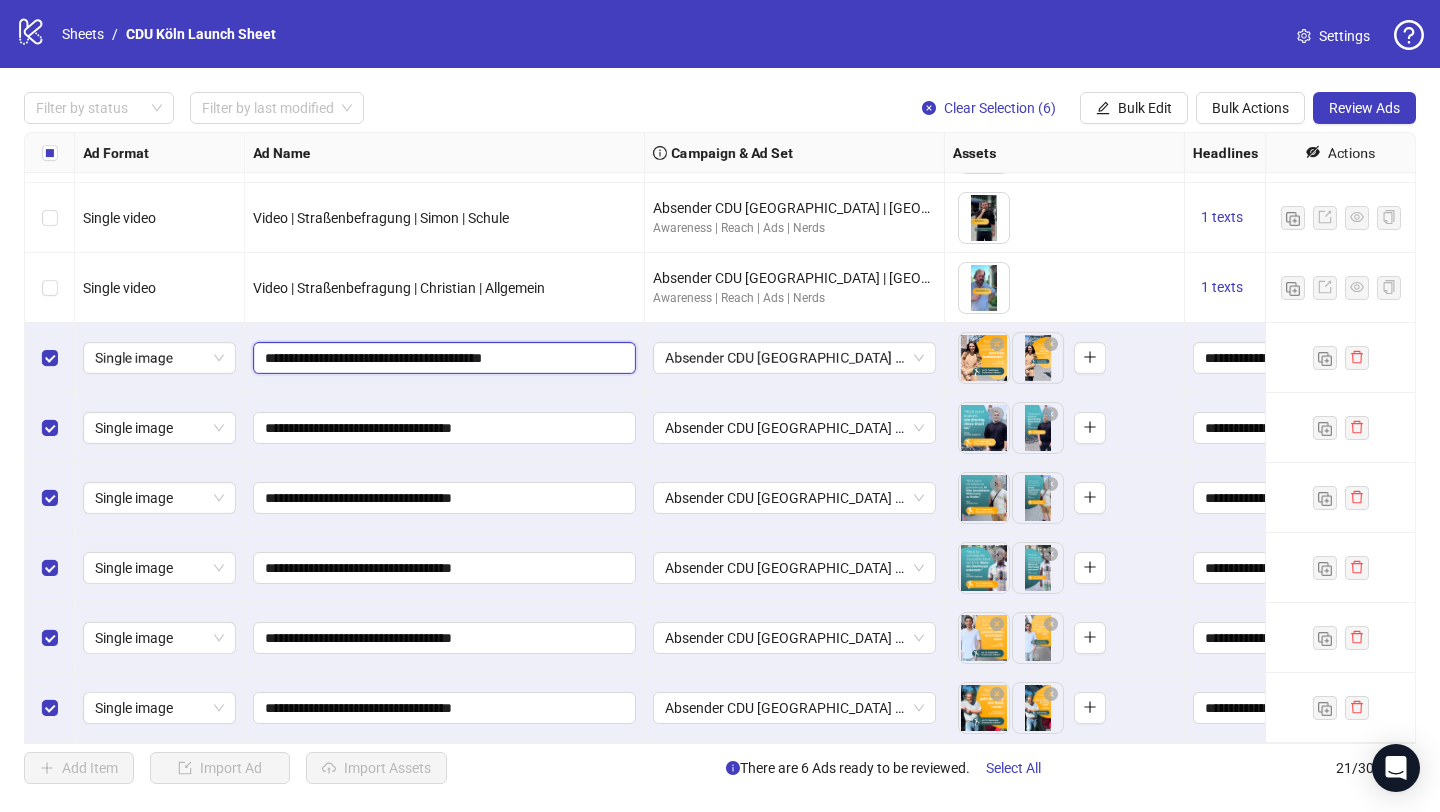 click on "**********" at bounding box center (442, 358) 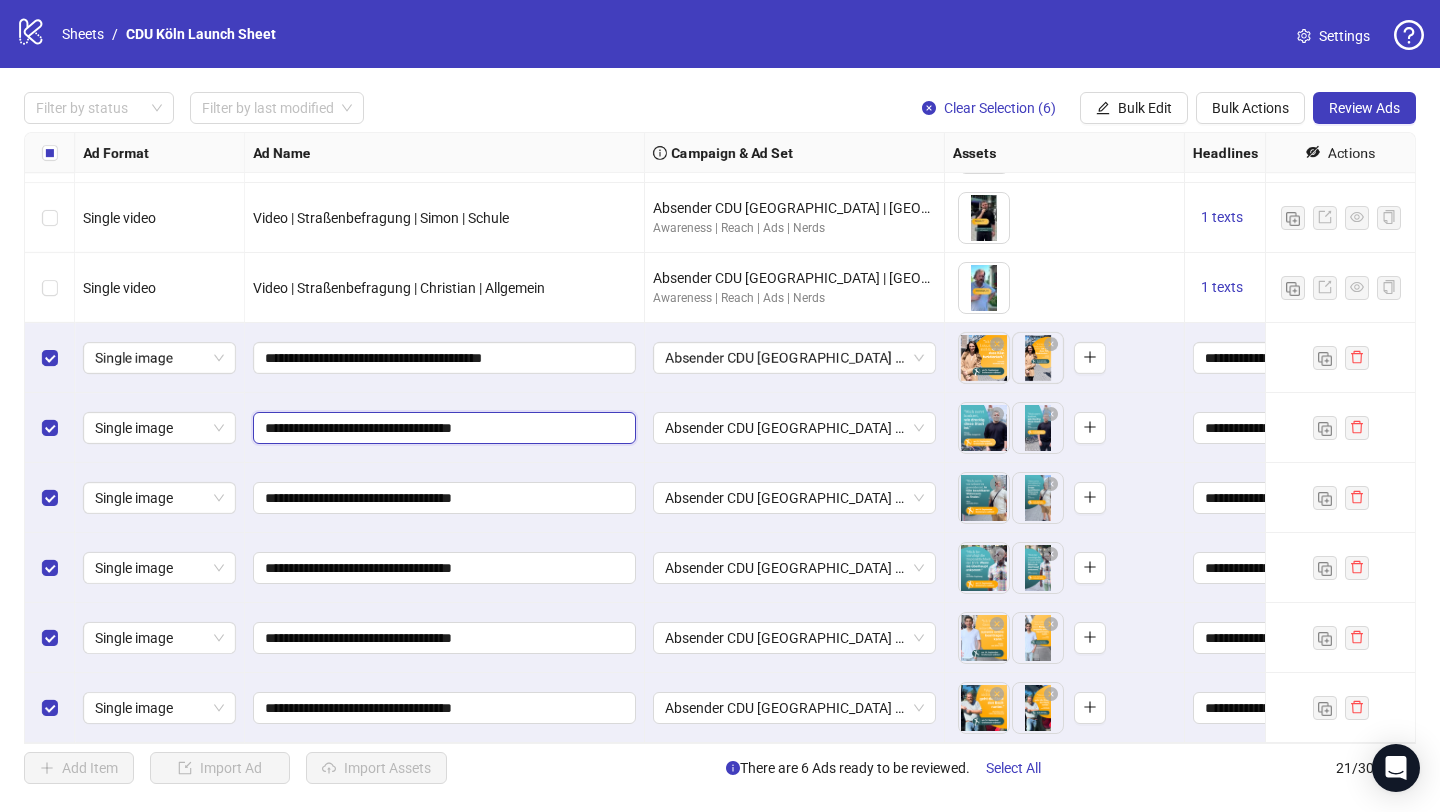 click on "**********" at bounding box center (442, 428) 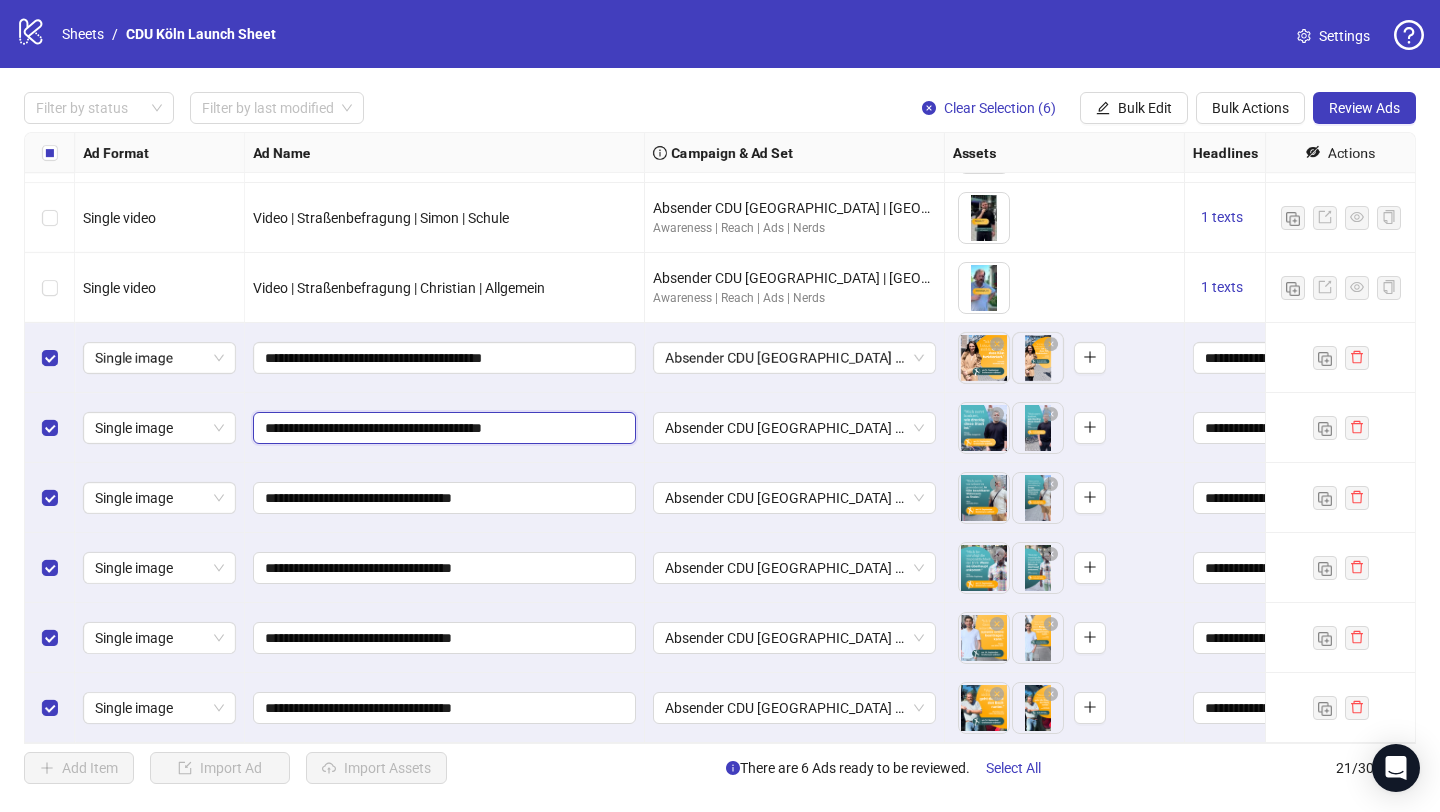 click on "**********" at bounding box center [442, 428] 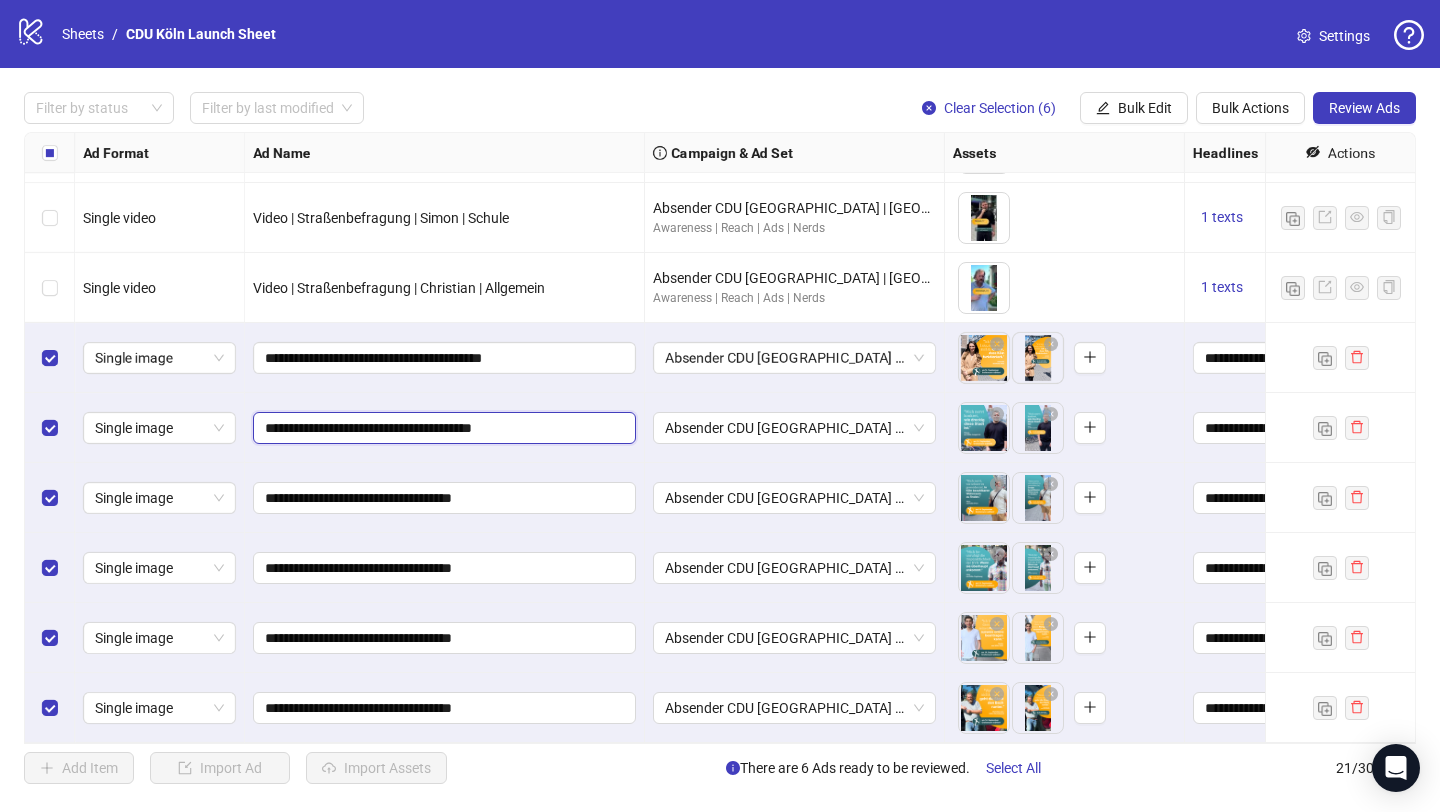 type on "**********" 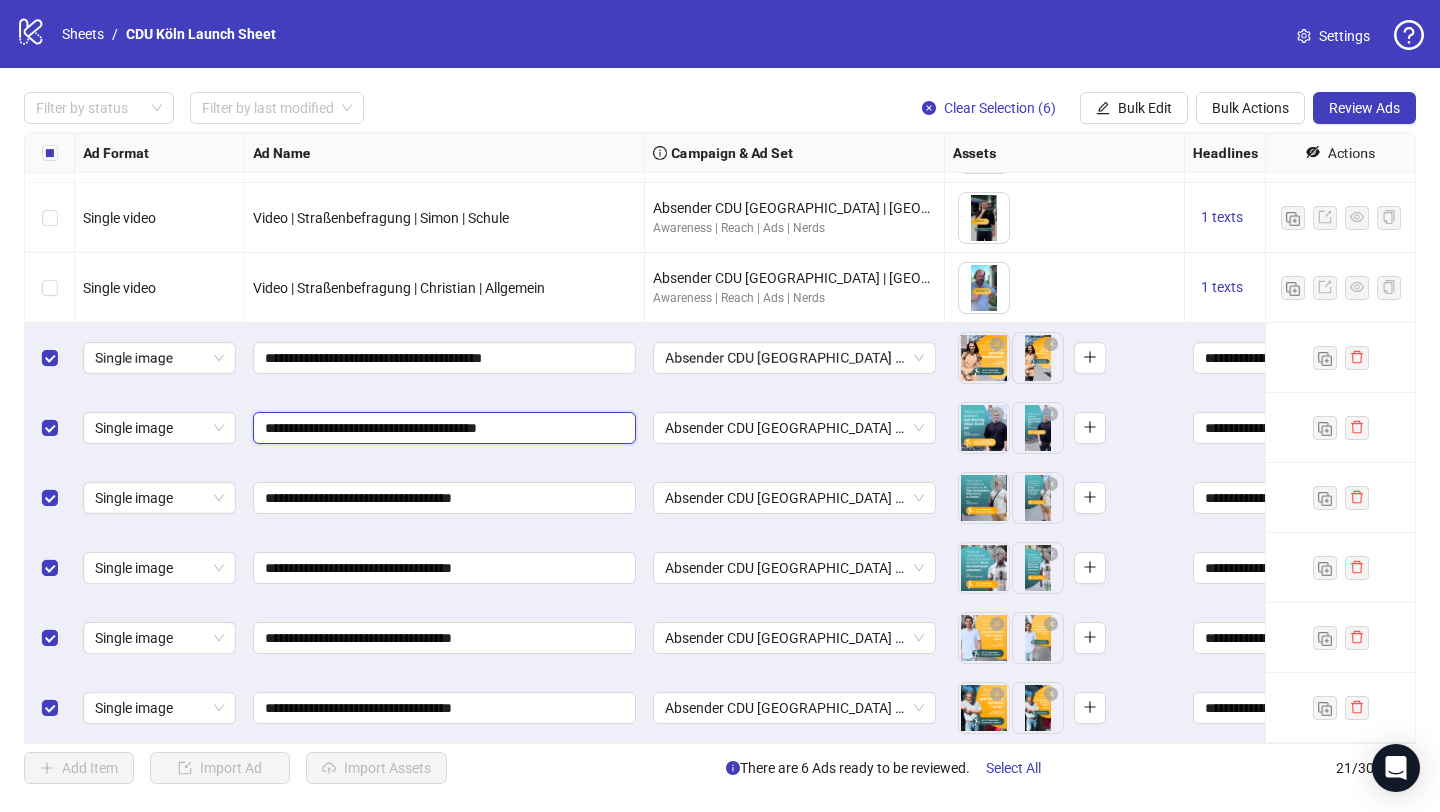 click on "**********" at bounding box center (442, 428) 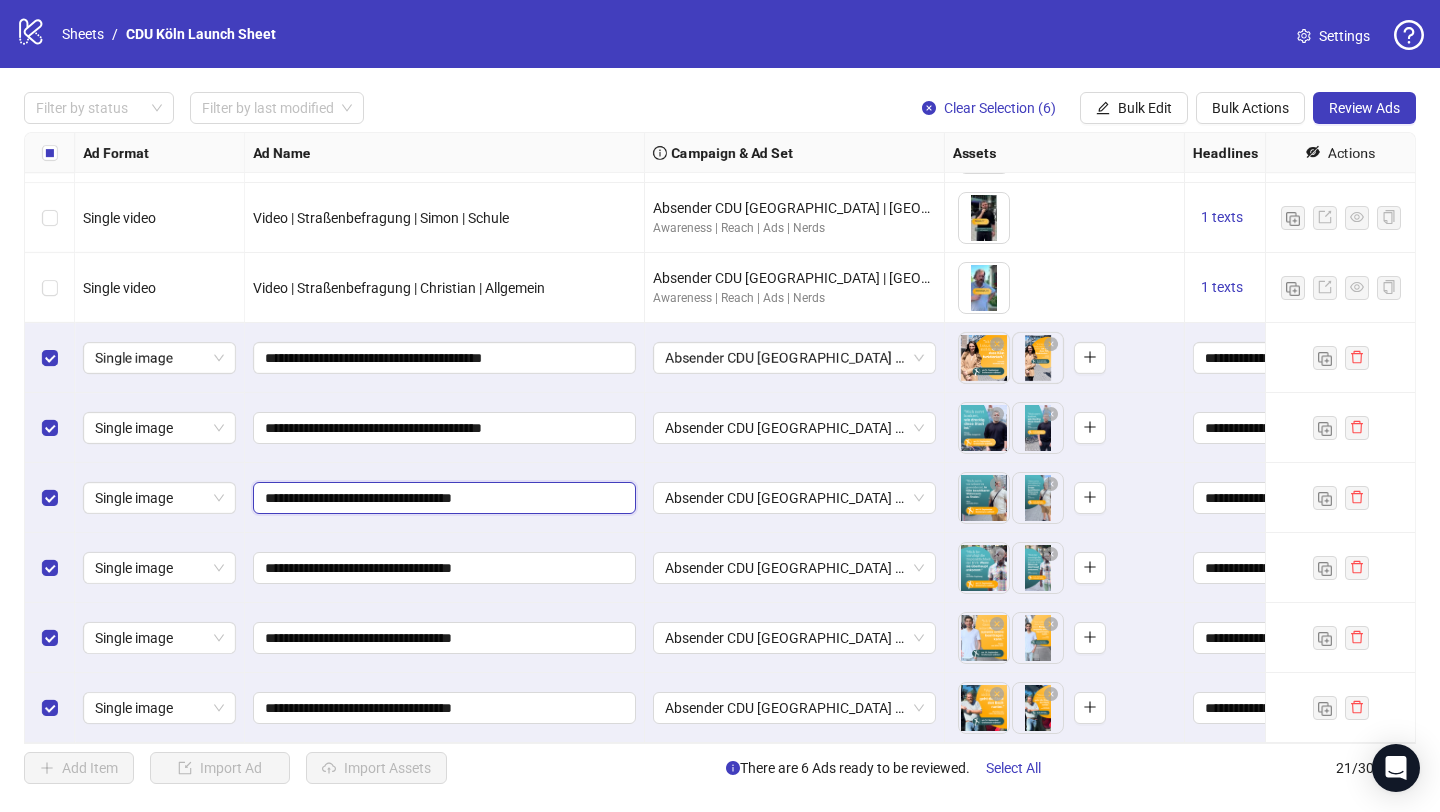 click on "**********" at bounding box center [442, 498] 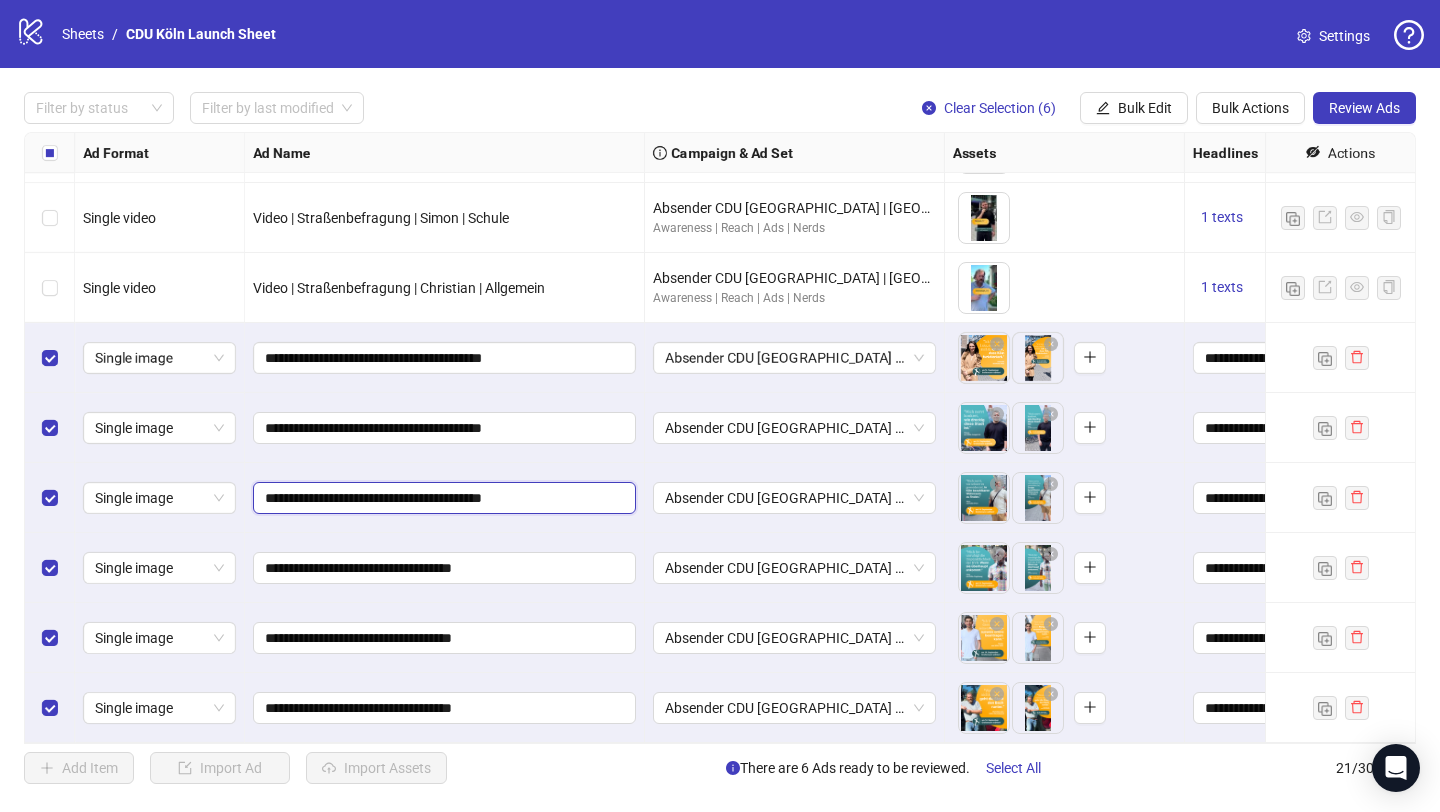 click on "**********" at bounding box center (442, 498) 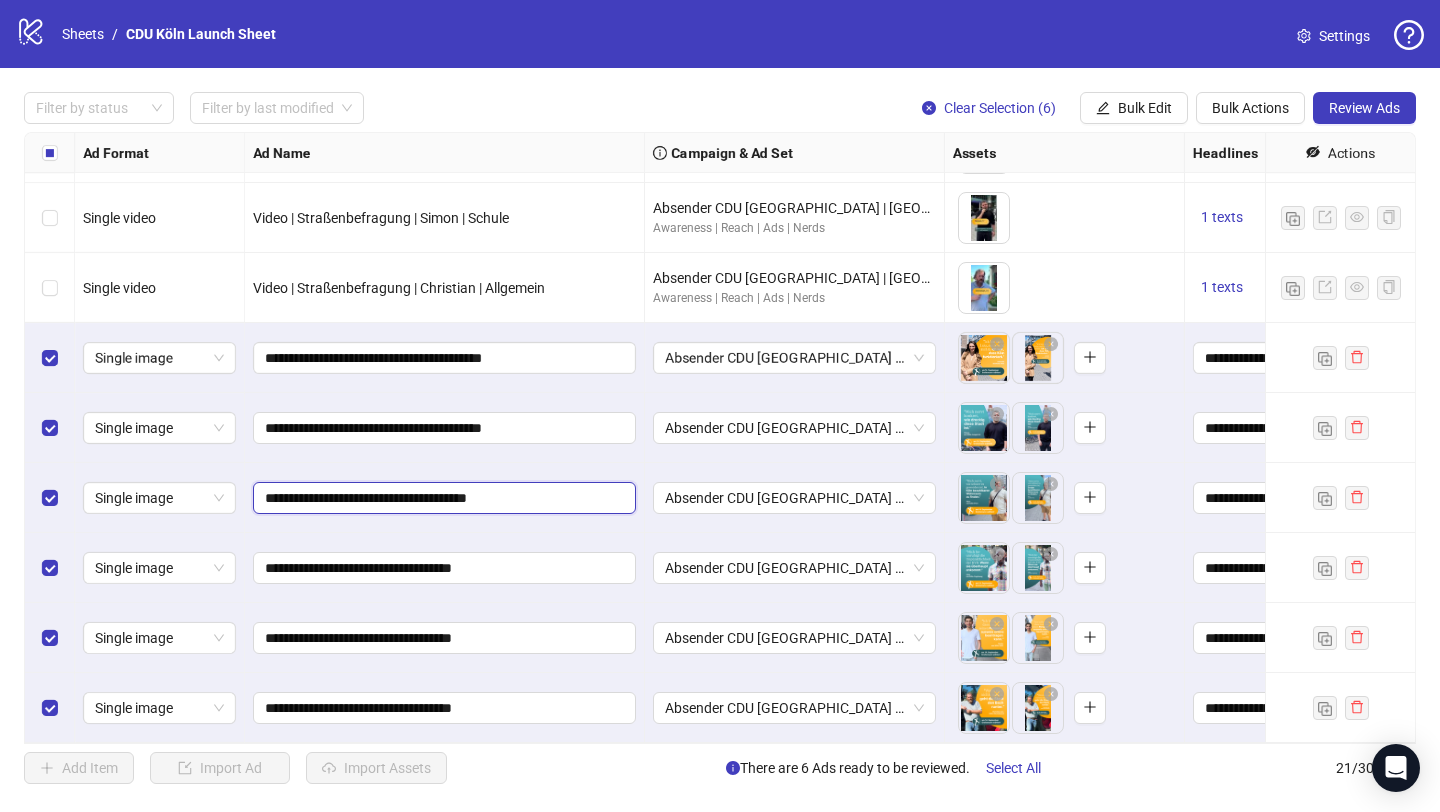 type on "**********" 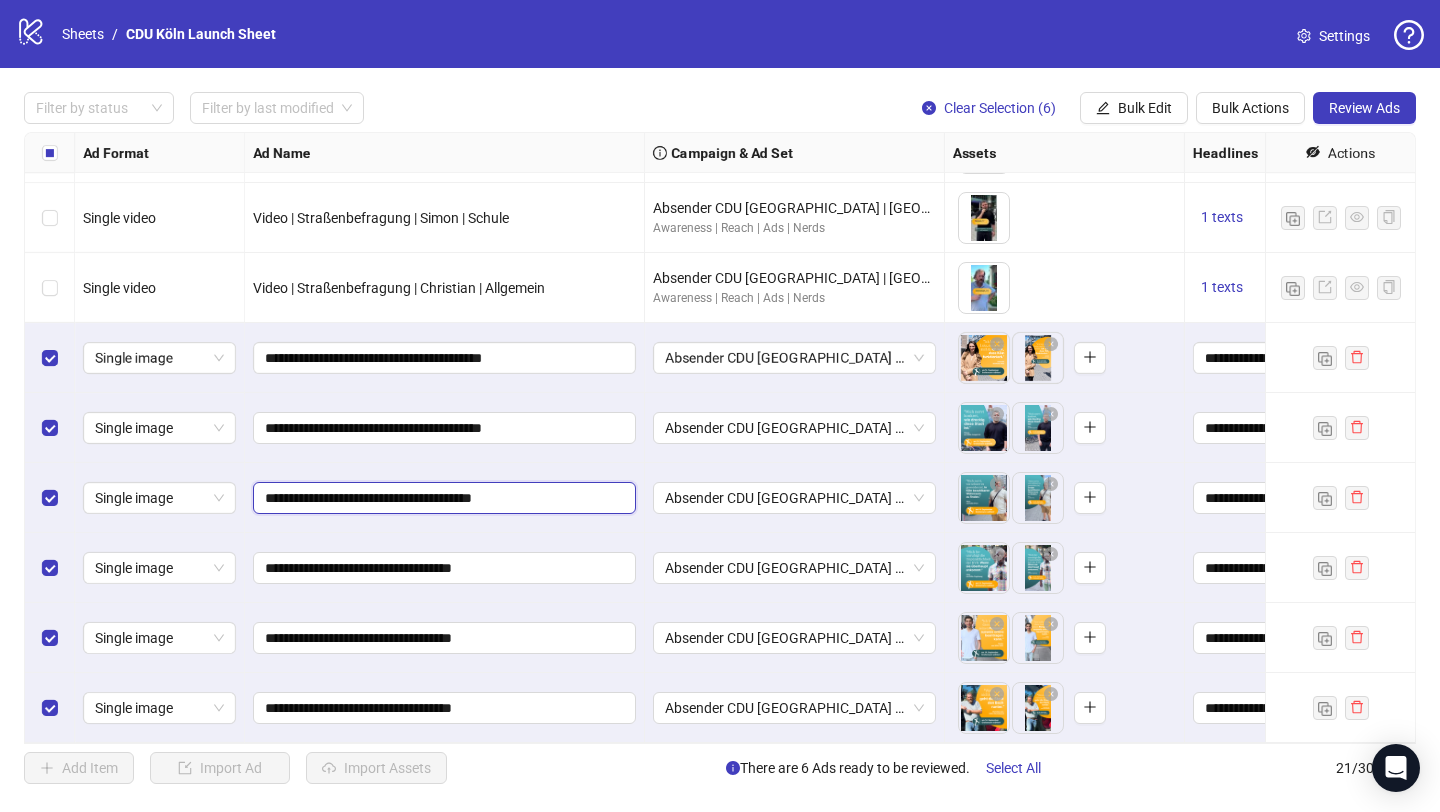 click on "**********" at bounding box center [442, 498] 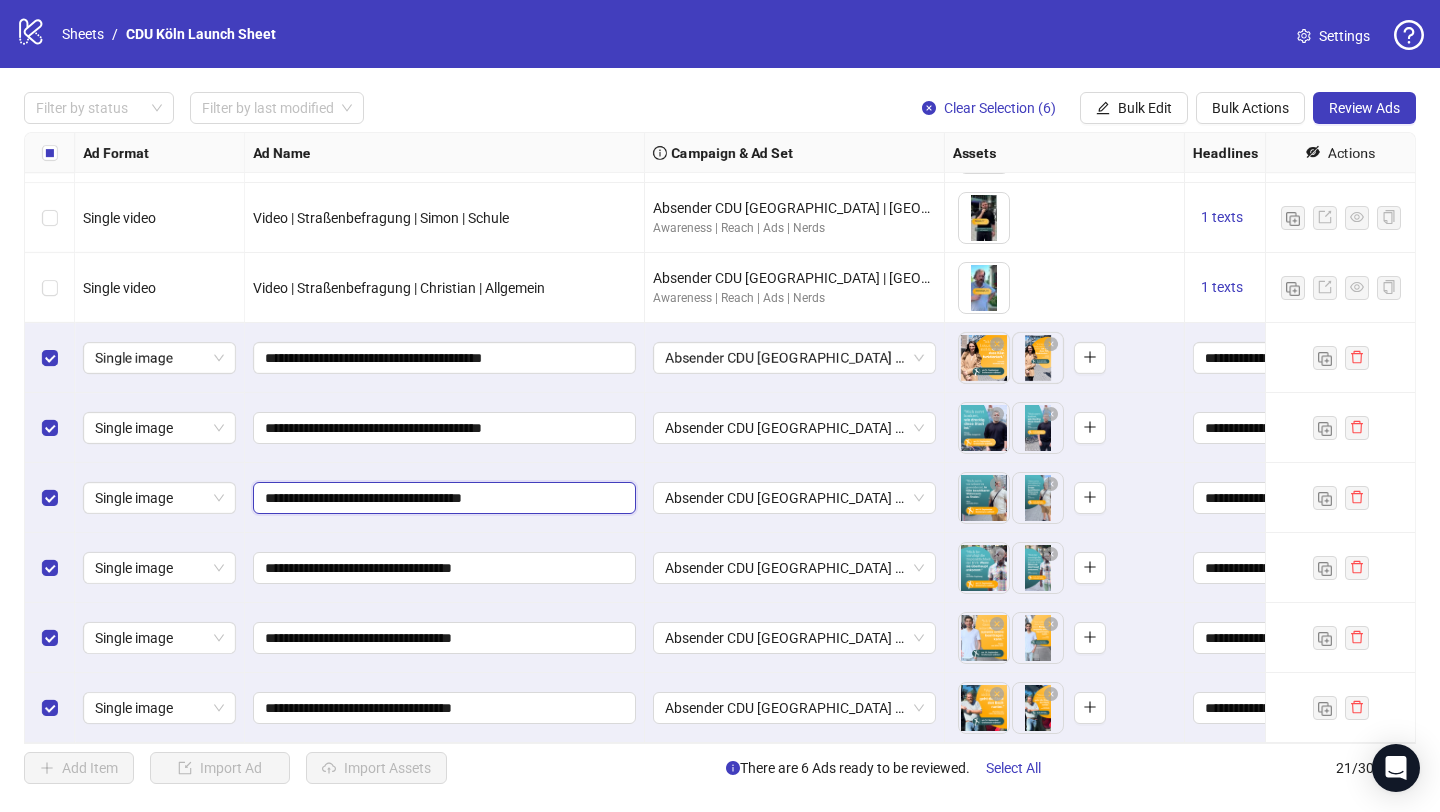 type on "**********" 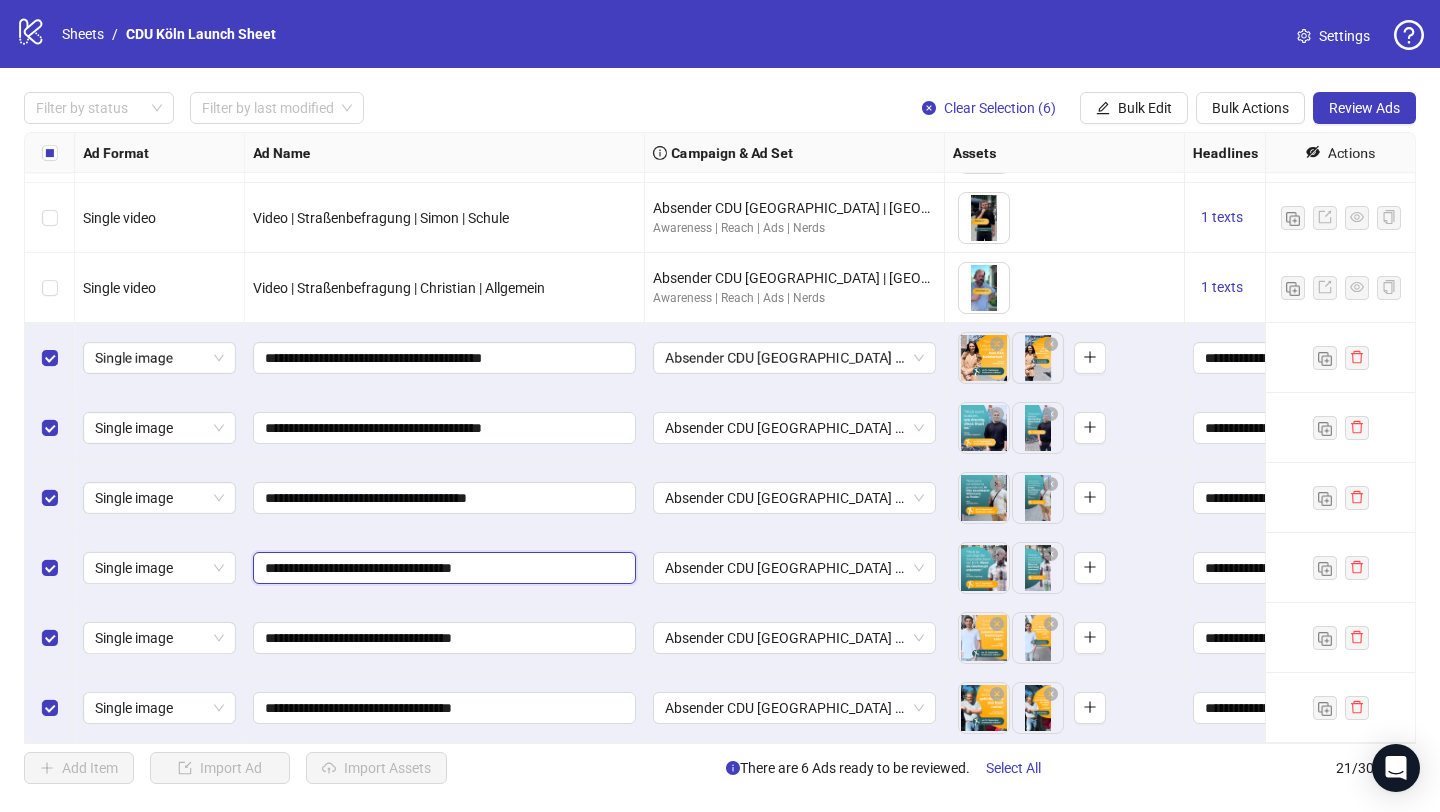 click on "**********" at bounding box center (442, 568) 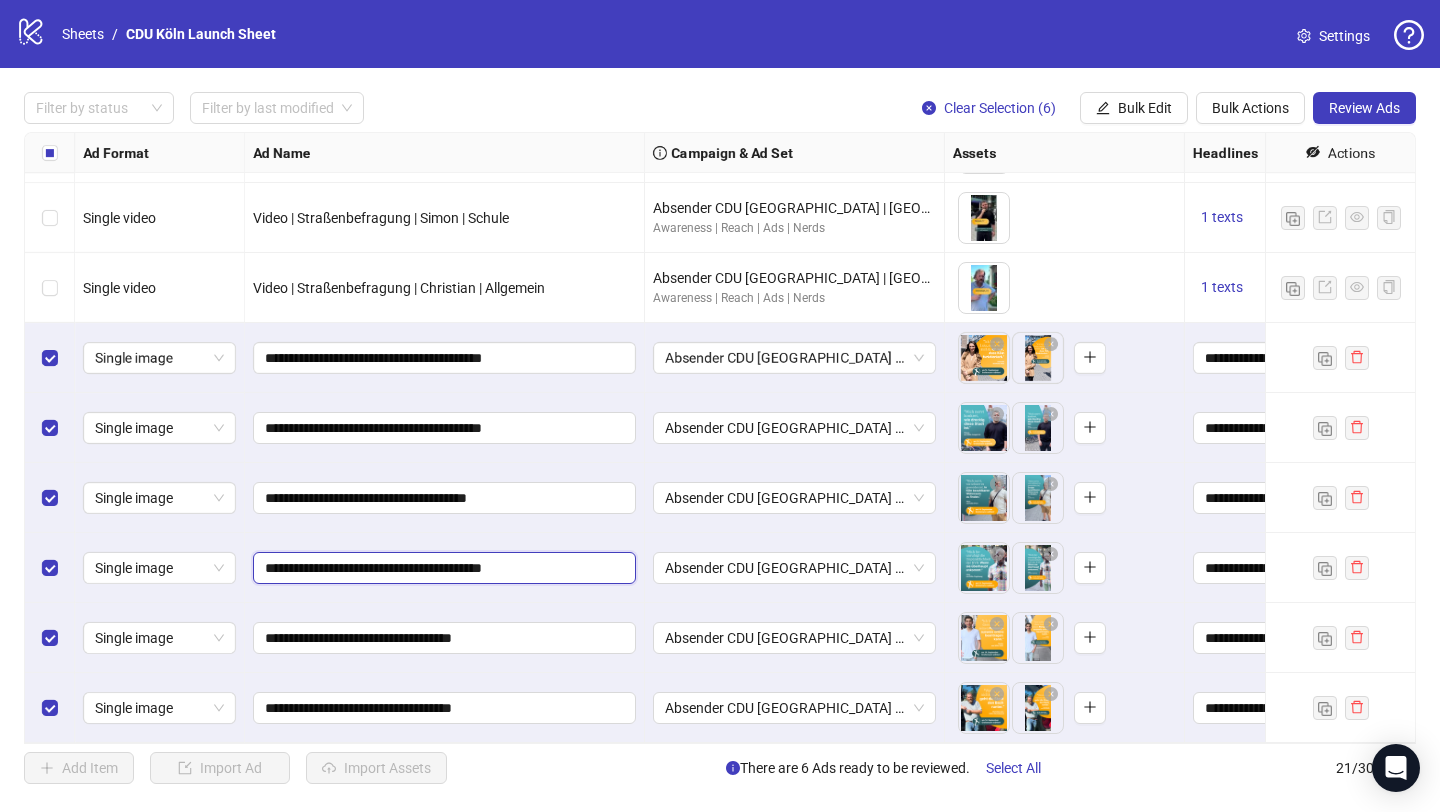 click on "**********" at bounding box center [442, 568] 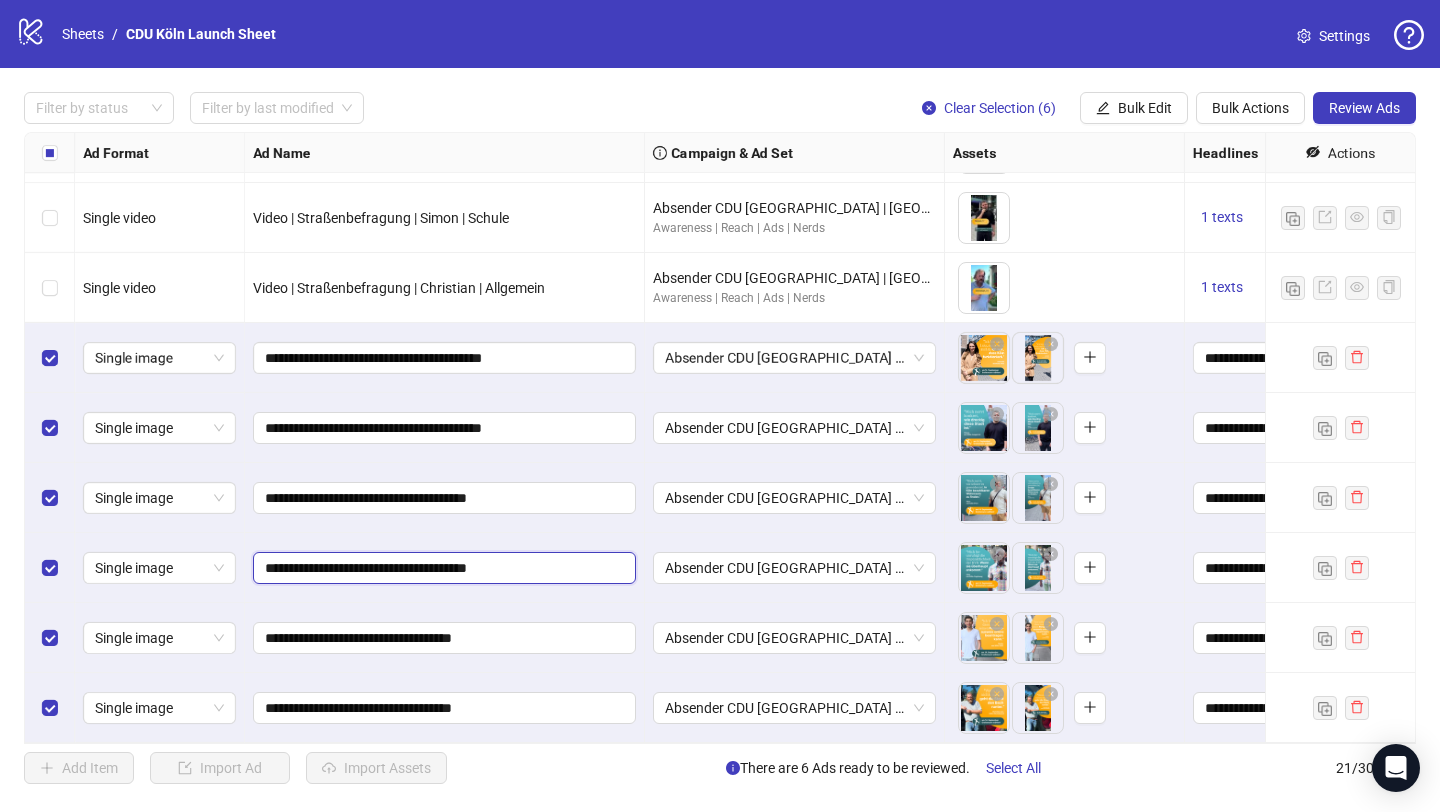 type on "**********" 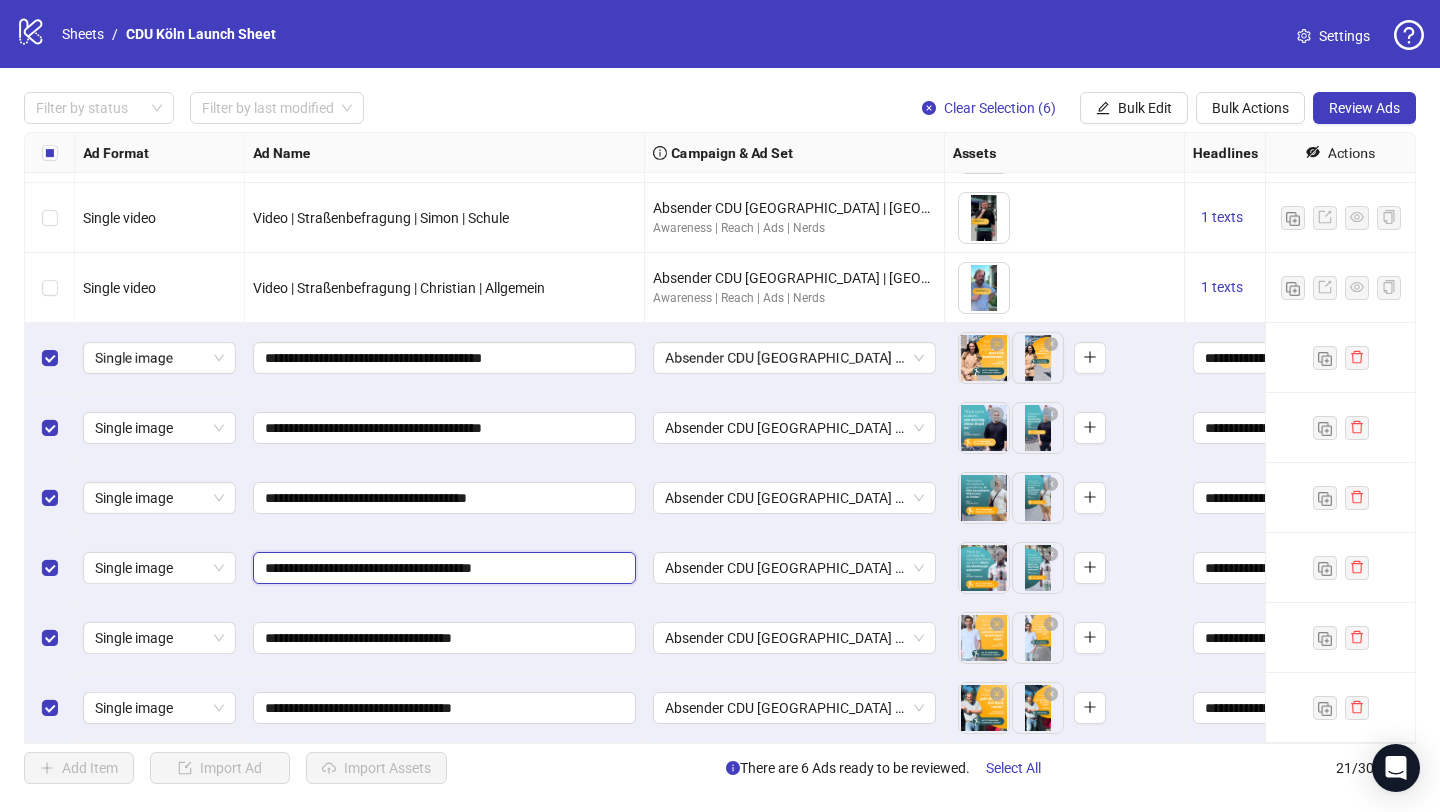 click on "**********" at bounding box center (442, 568) 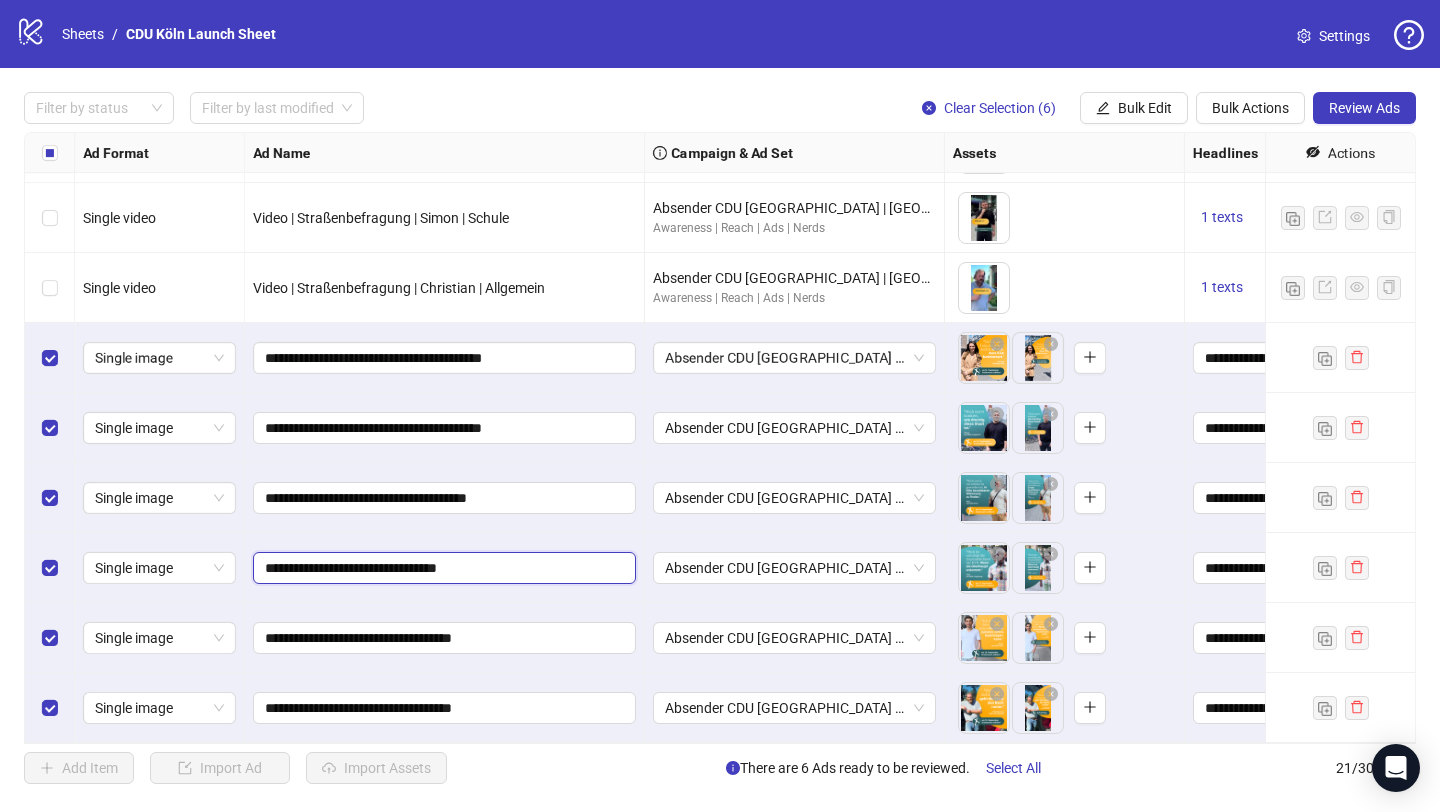 type on "**********" 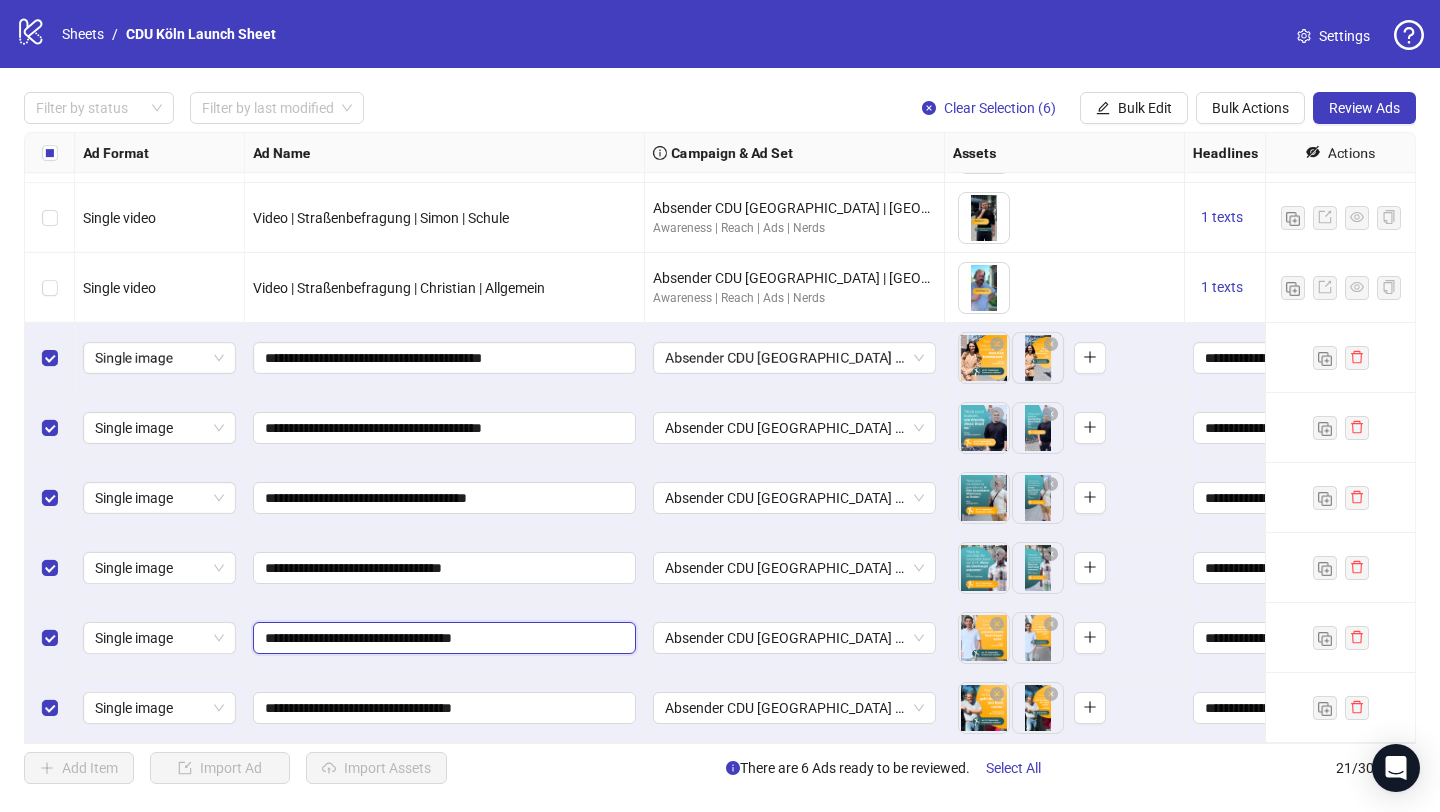 click on "**********" at bounding box center [442, 638] 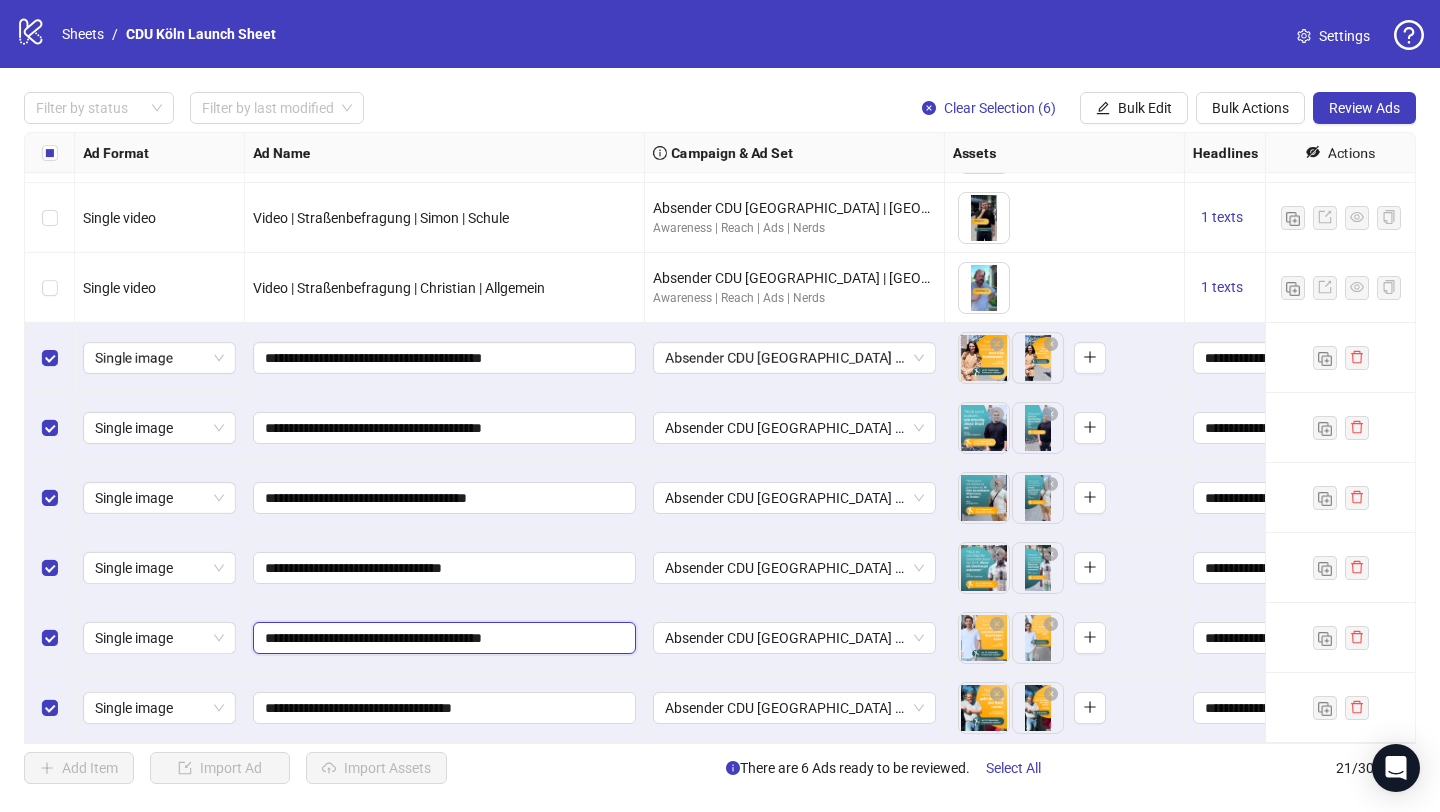 click on "**********" at bounding box center (442, 638) 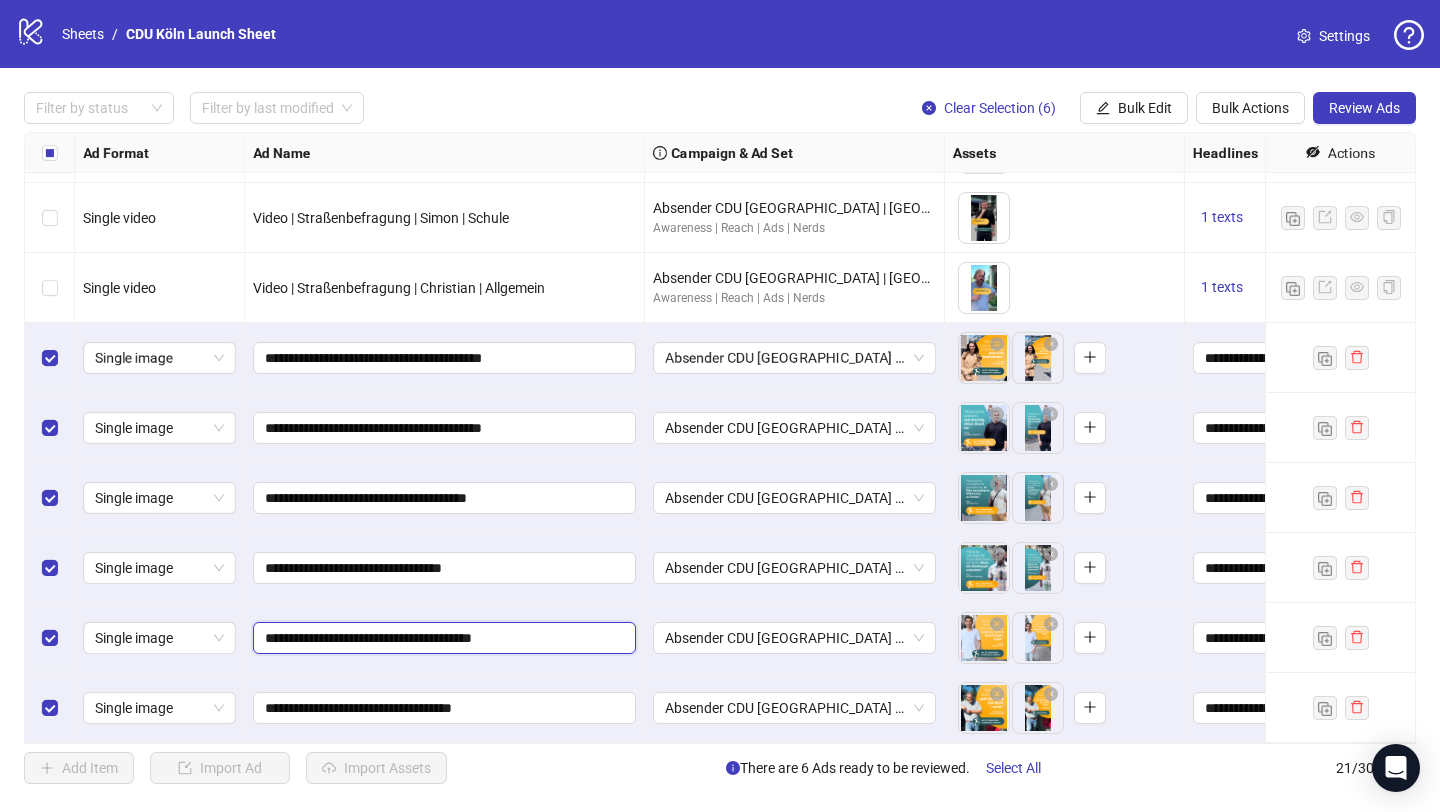 type on "**********" 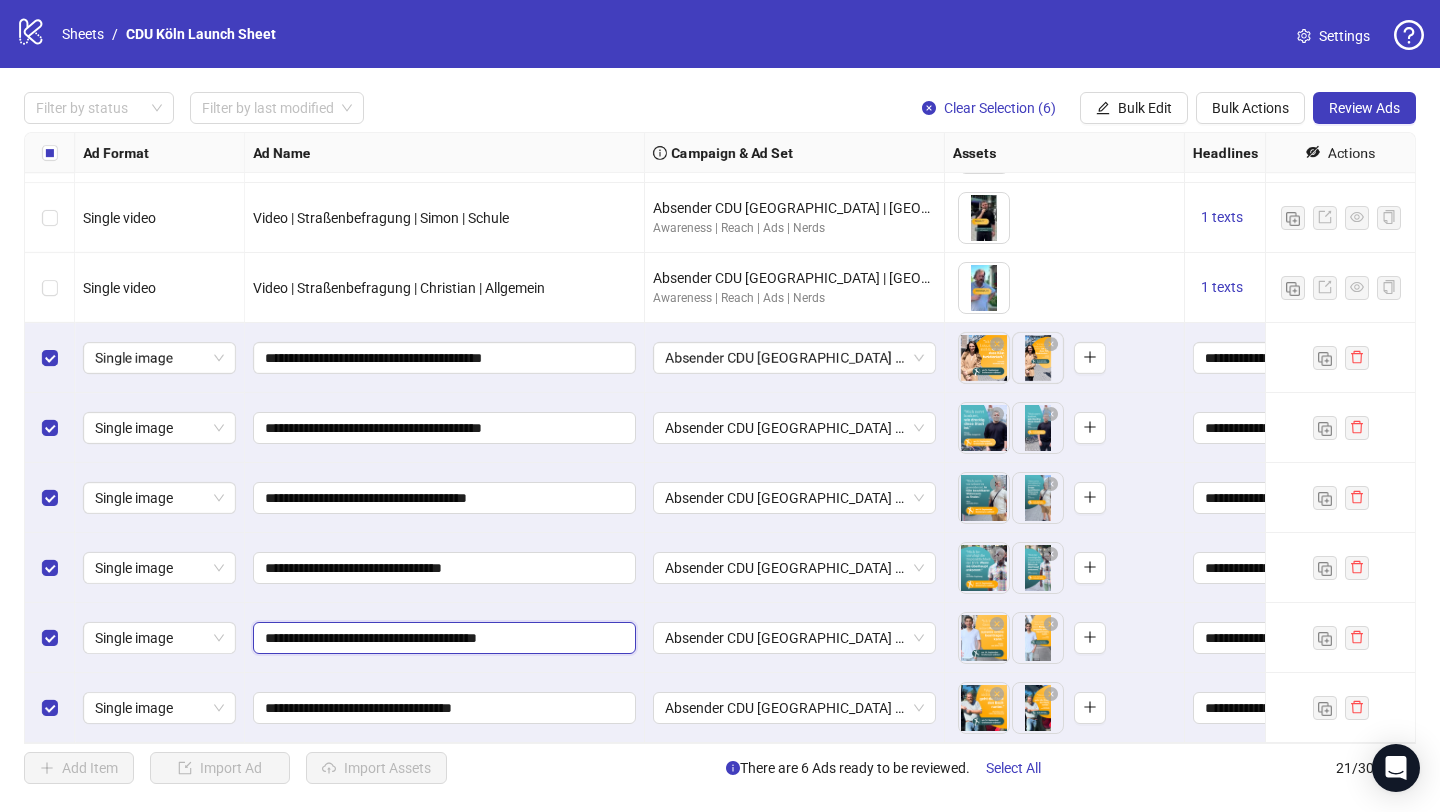 click on "**********" at bounding box center [442, 638] 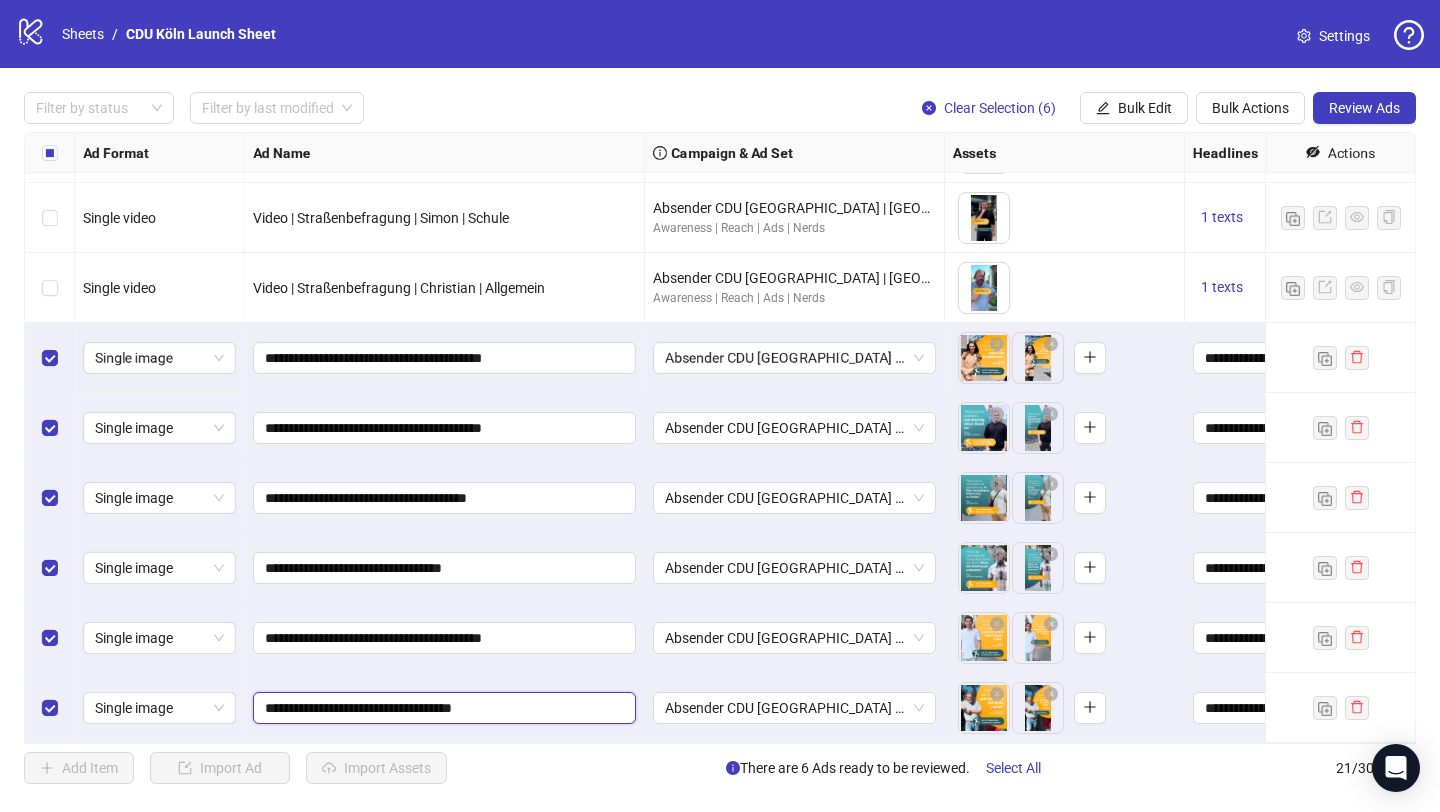 click on "**********" at bounding box center [442, 708] 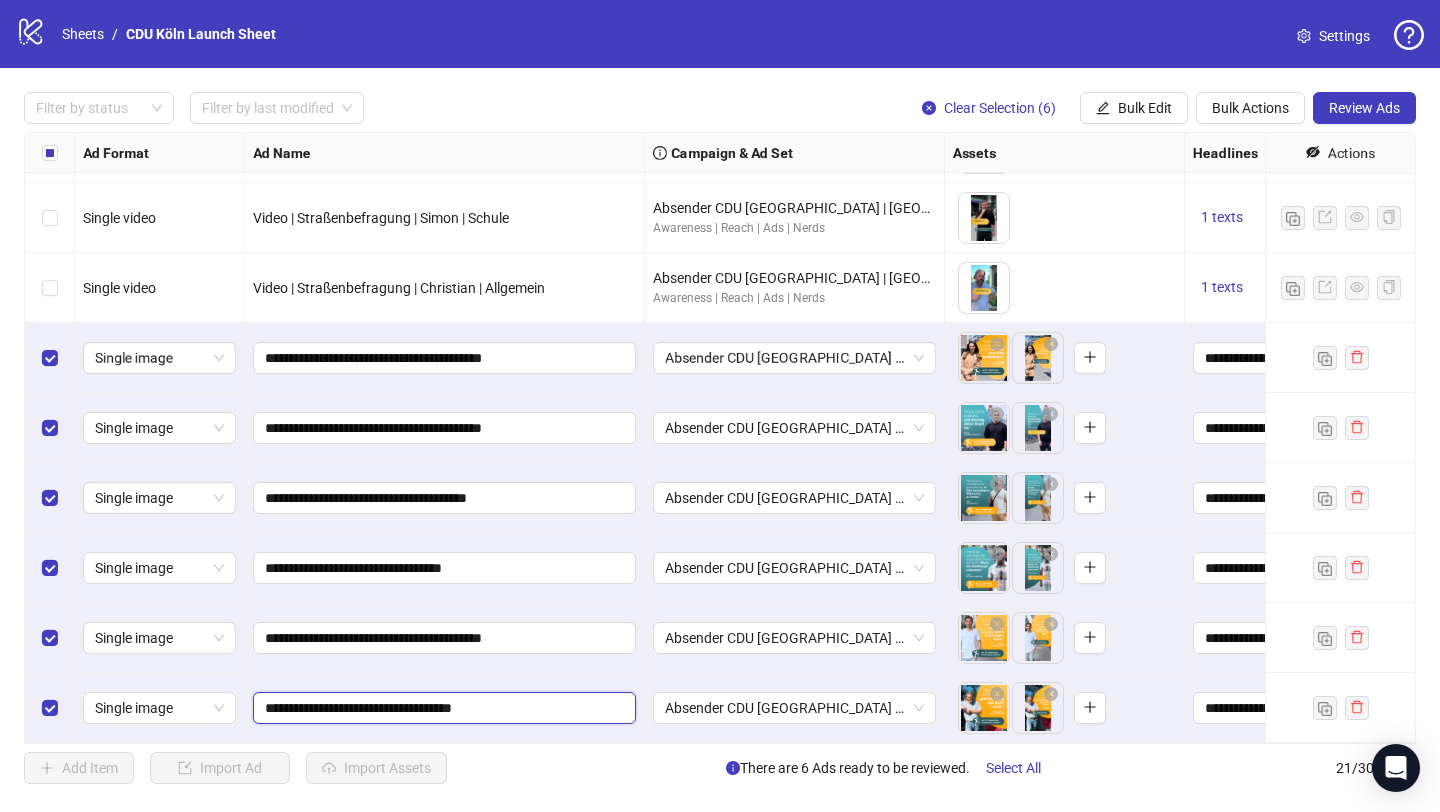 click on "**********" at bounding box center [442, 708] 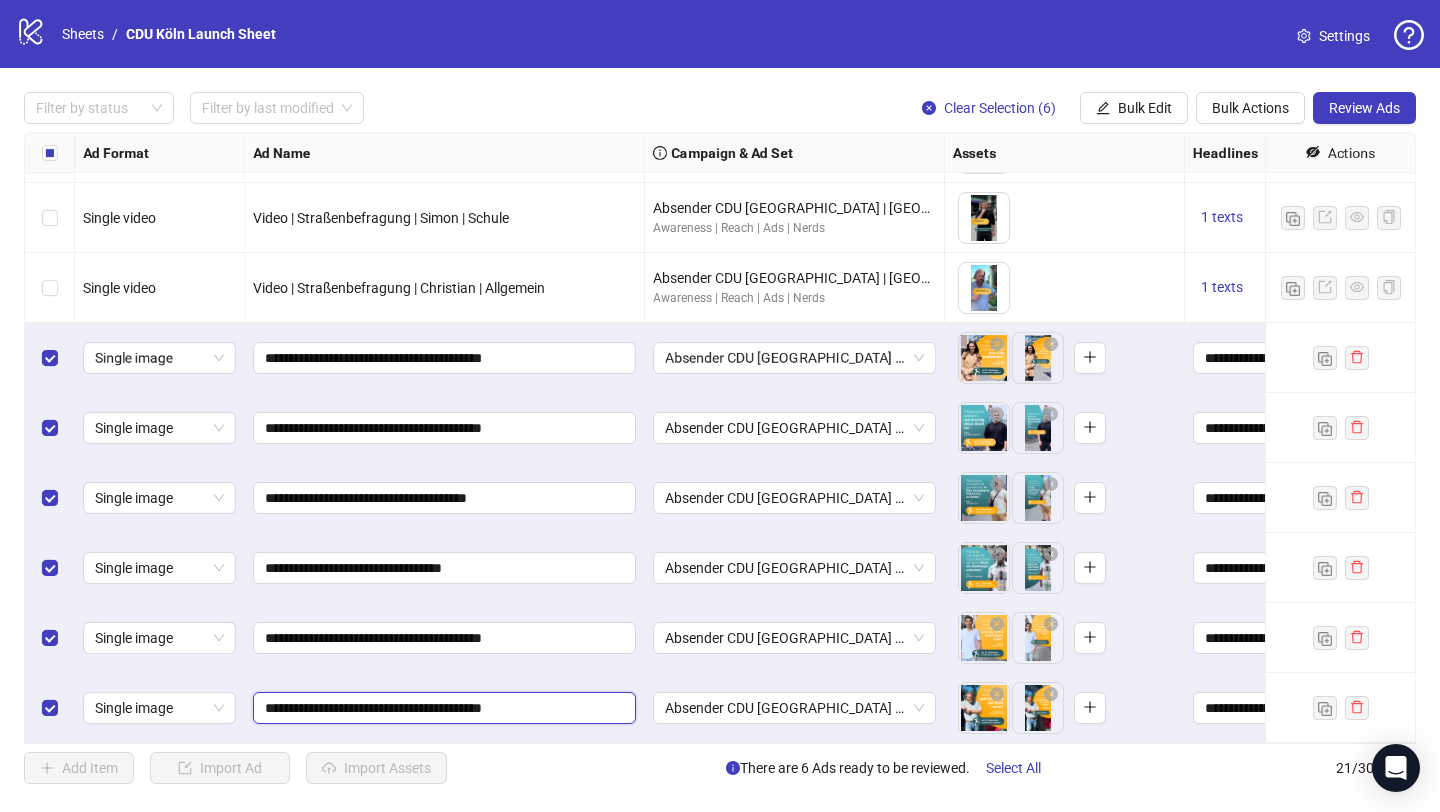 click on "**********" at bounding box center (442, 708) 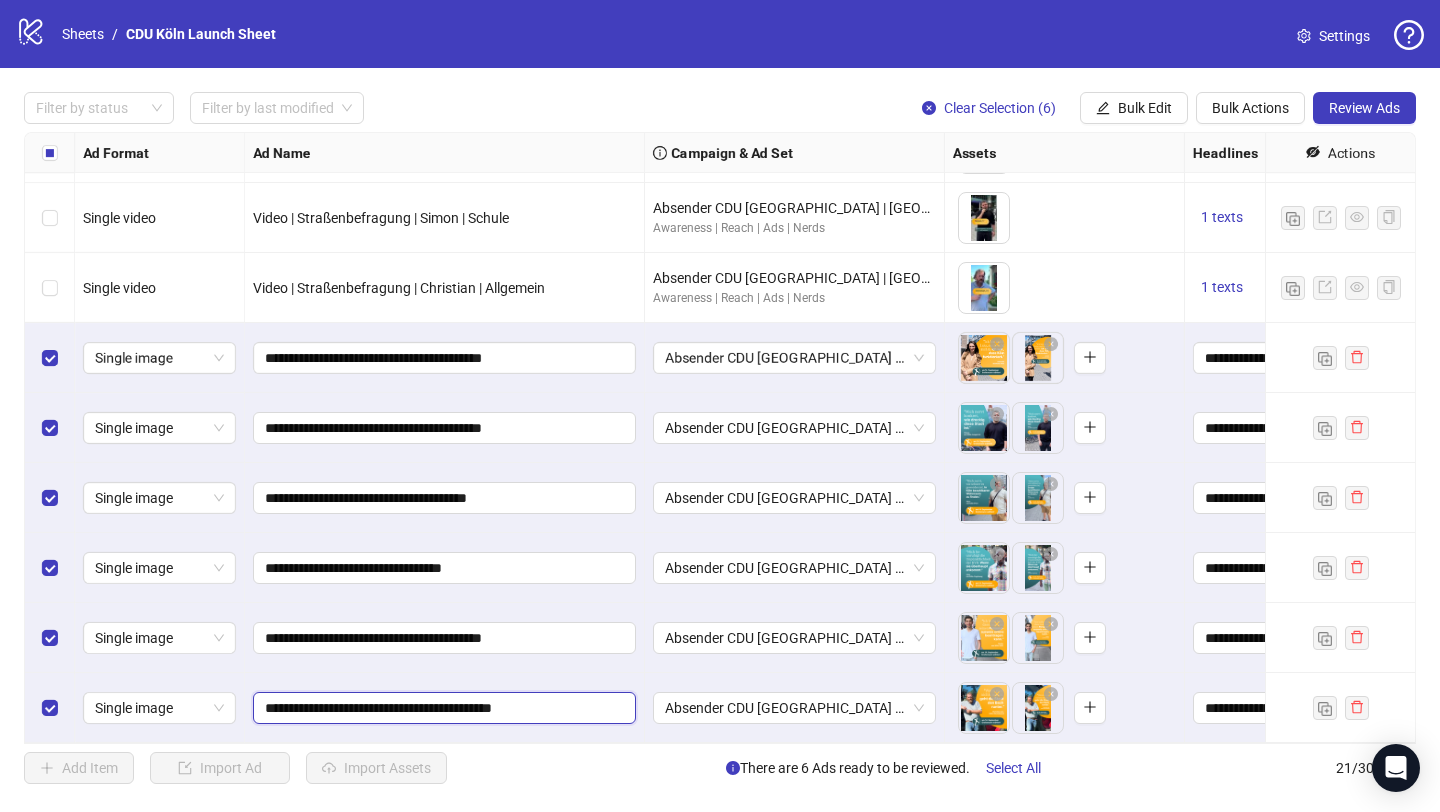type on "**********" 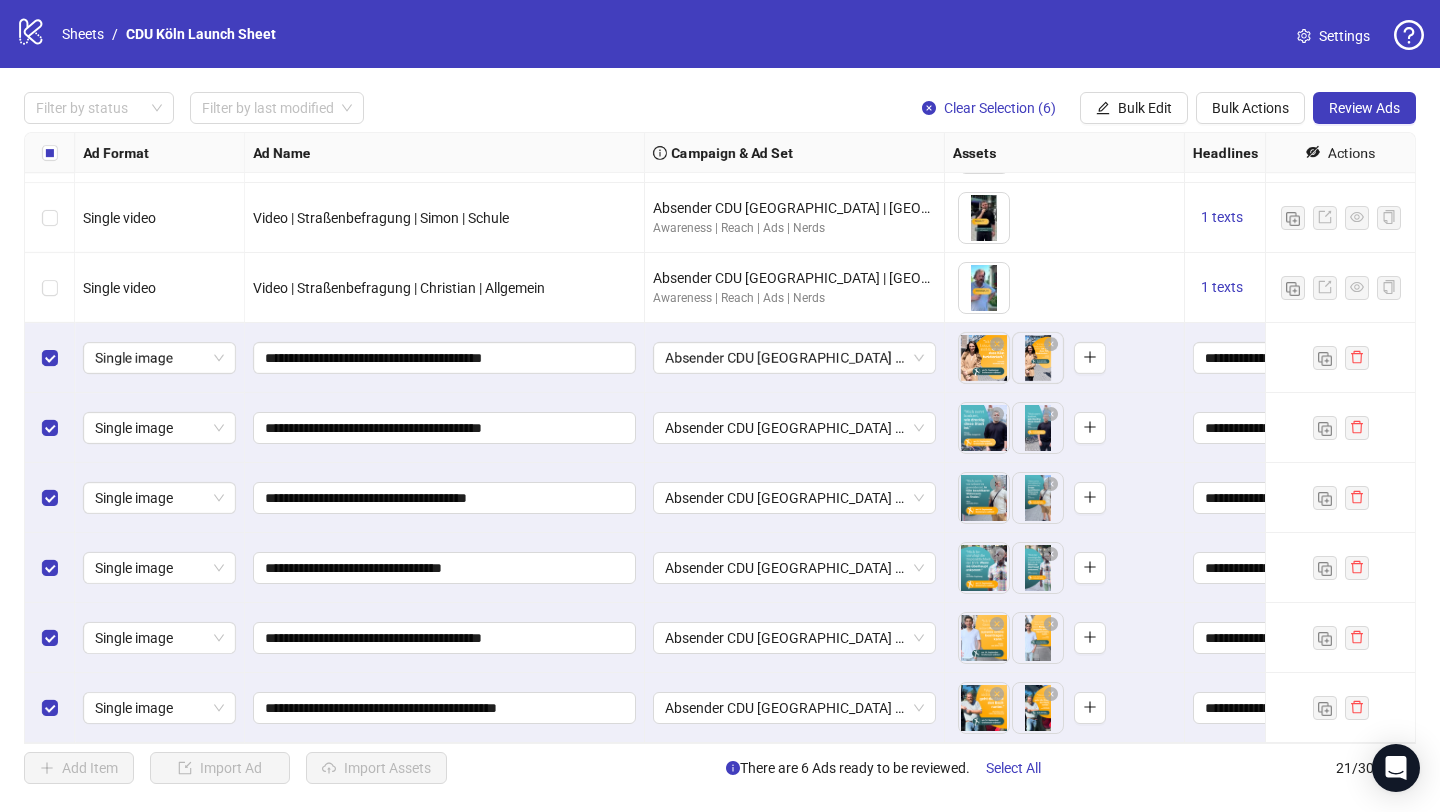 click on "**********" at bounding box center [445, 638] 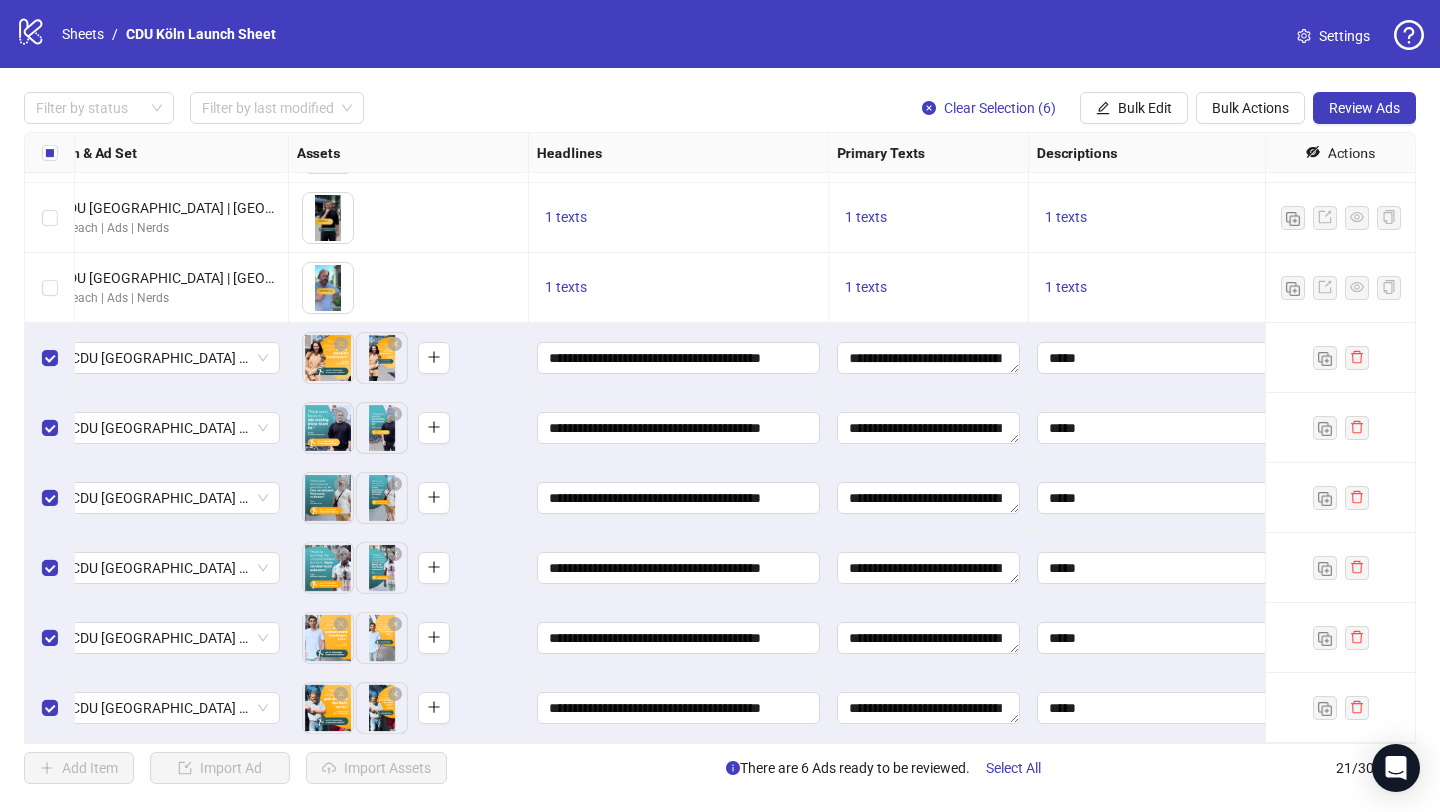 scroll, scrollTop: 900, scrollLeft: 947, axis: both 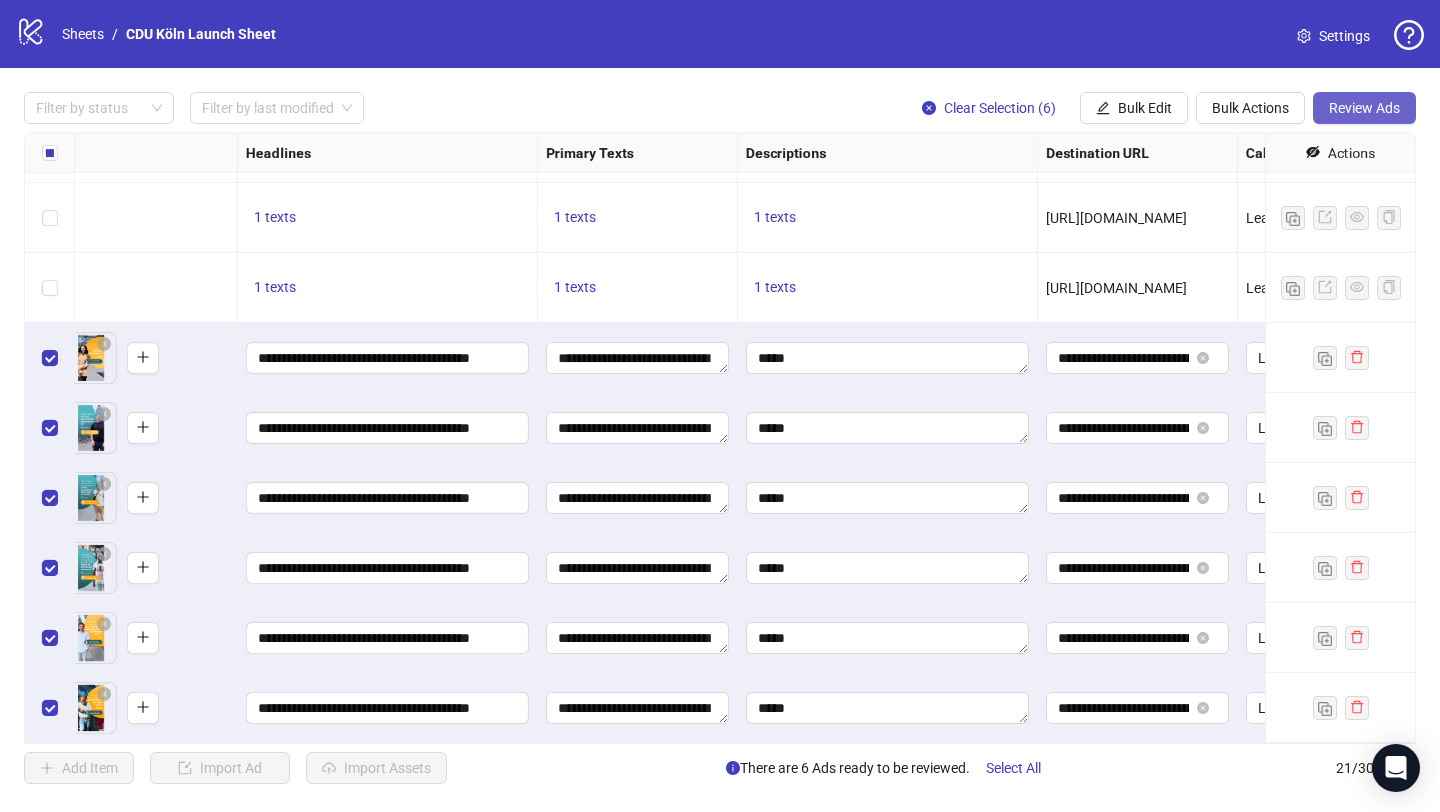 click on "Review Ads" at bounding box center [1364, 108] 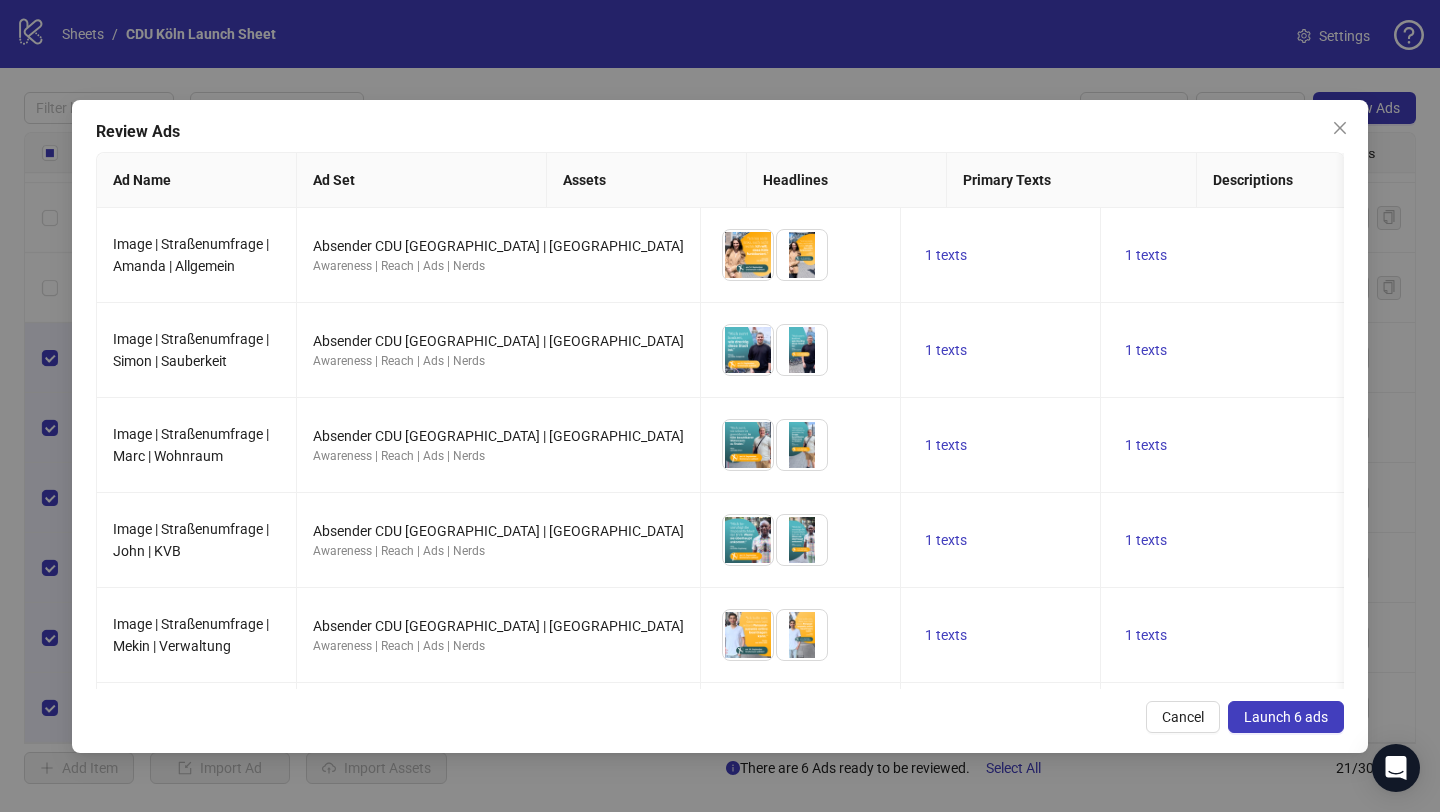 click on "Launch 6 ads" at bounding box center [1286, 717] 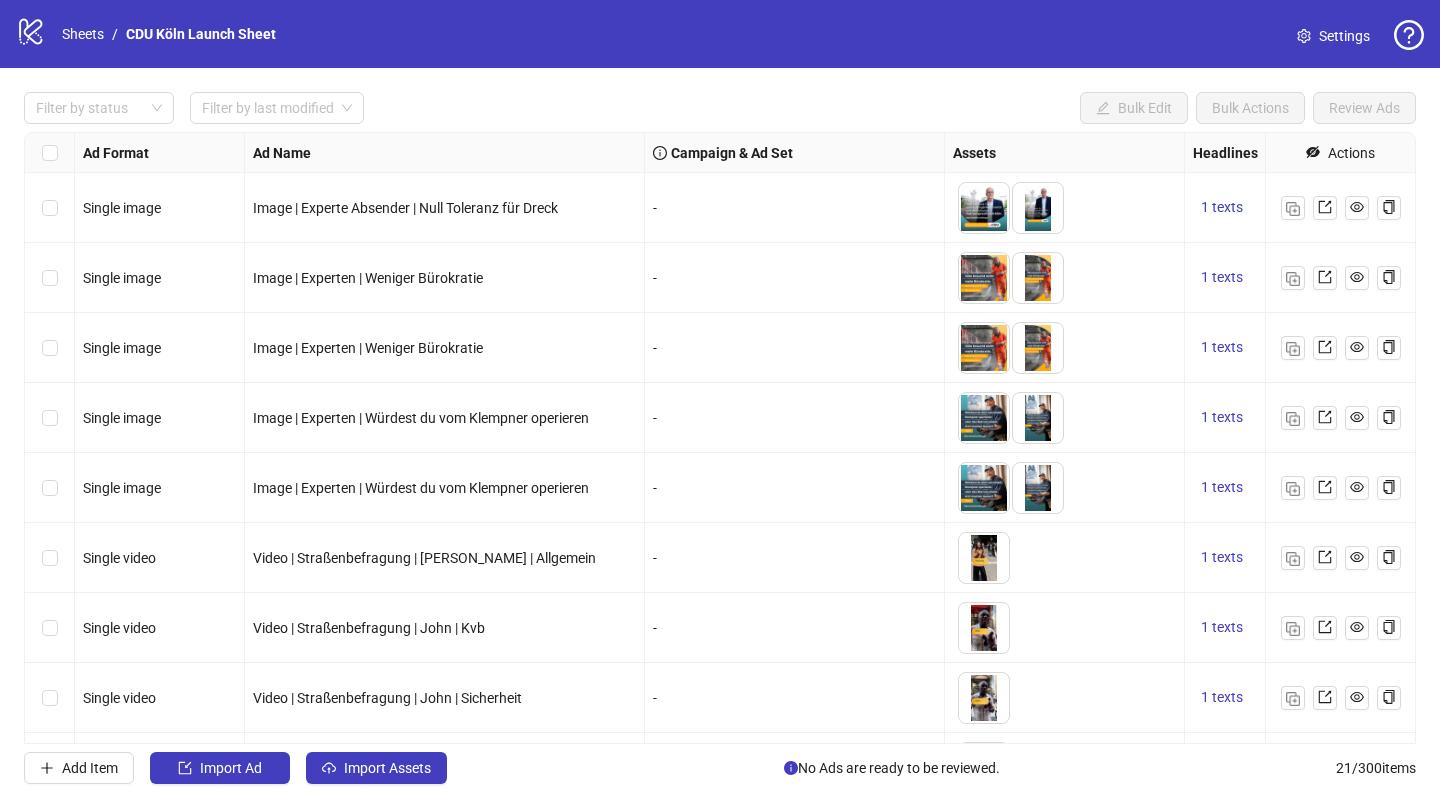 scroll, scrollTop: 0, scrollLeft: 0, axis: both 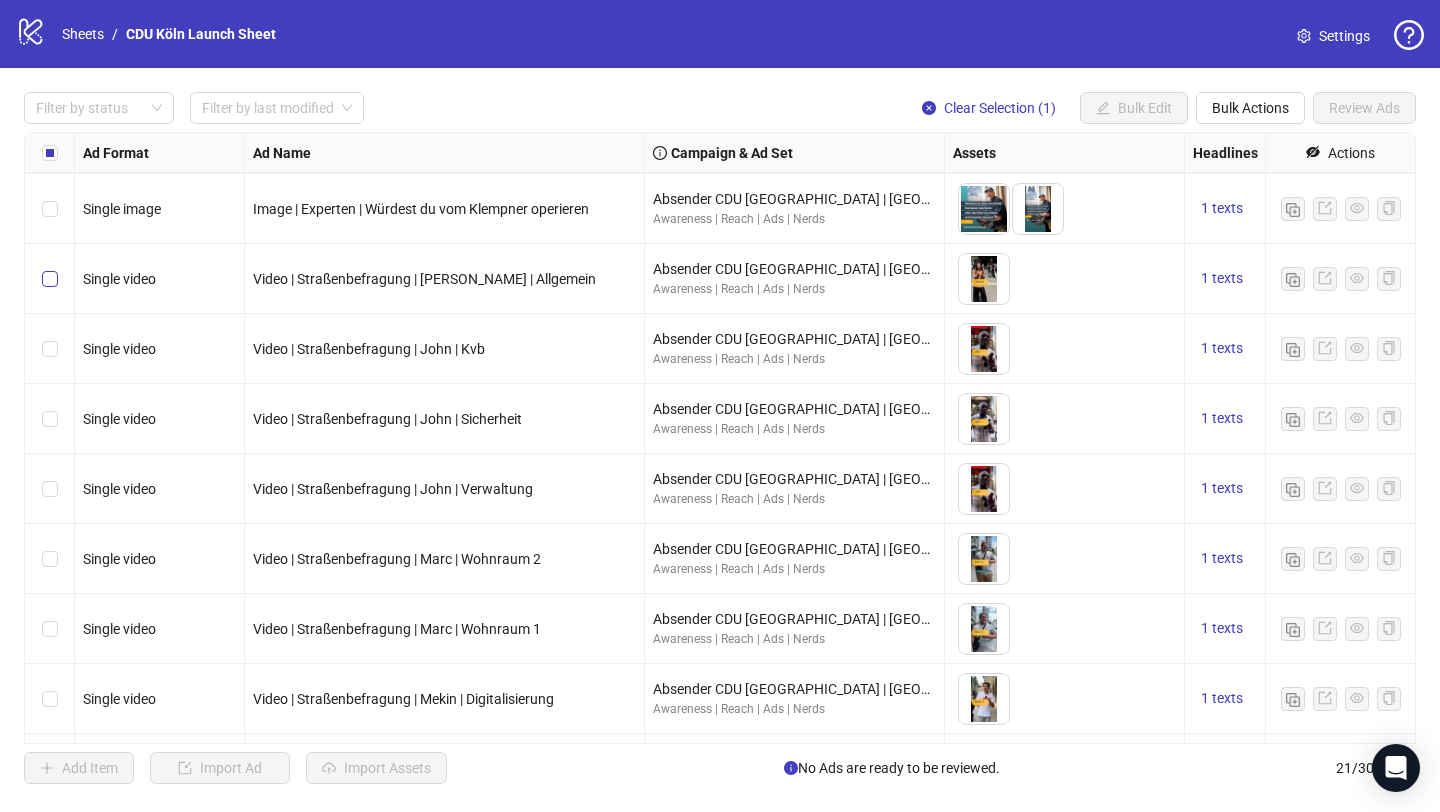 click at bounding box center (50, 279) 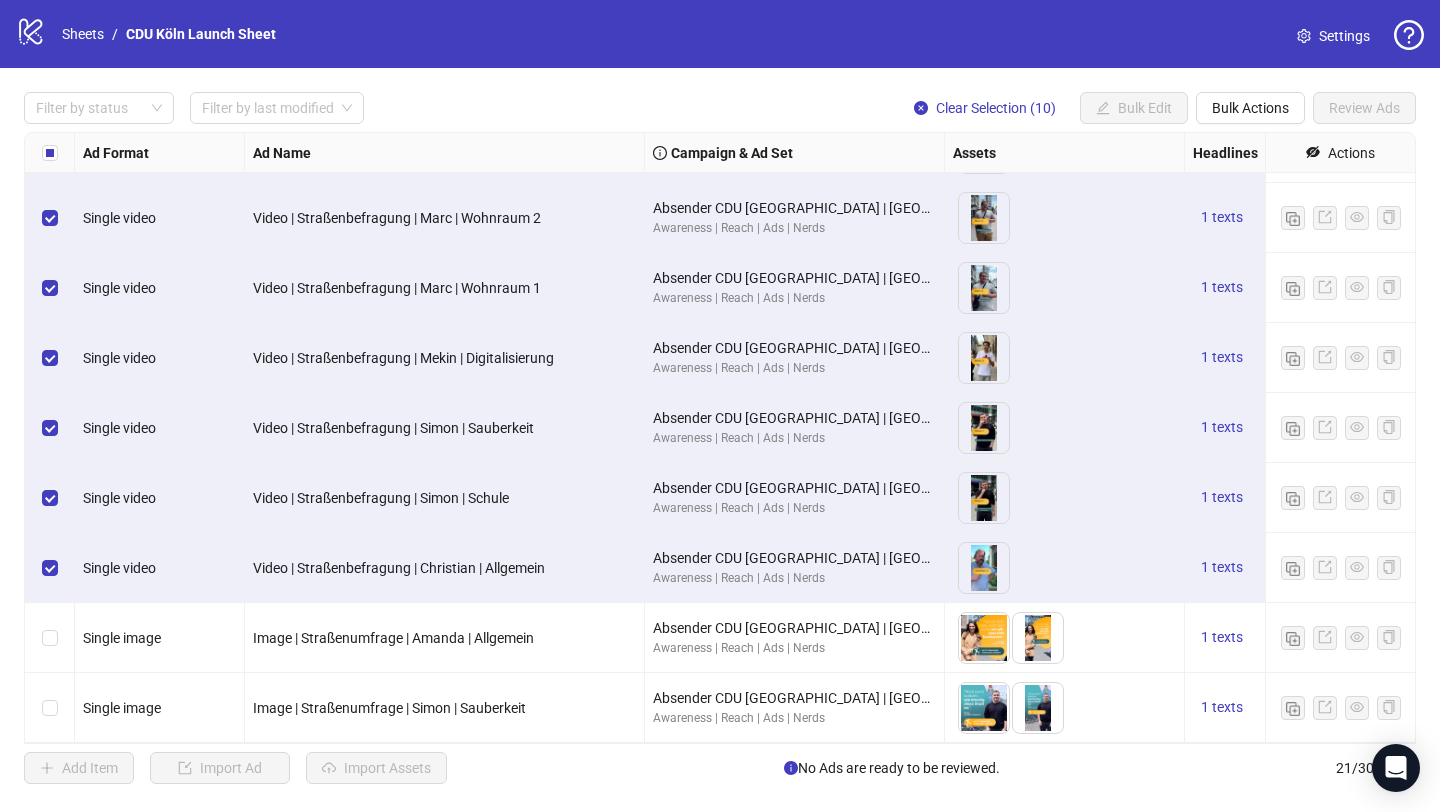 scroll, scrollTop: 625, scrollLeft: 0, axis: vertical 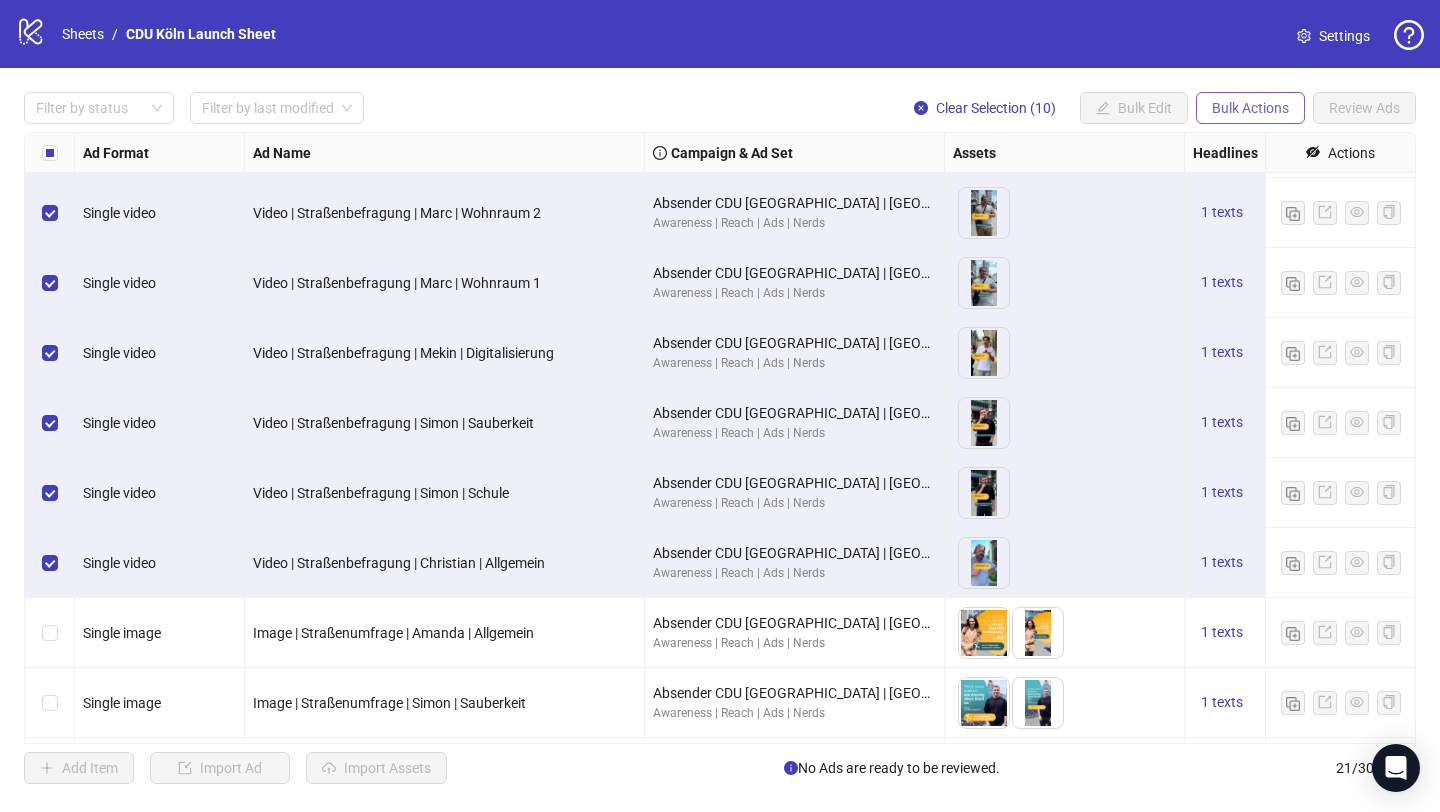 click on "Bulk Actions" at bounding box center [1250, 108] 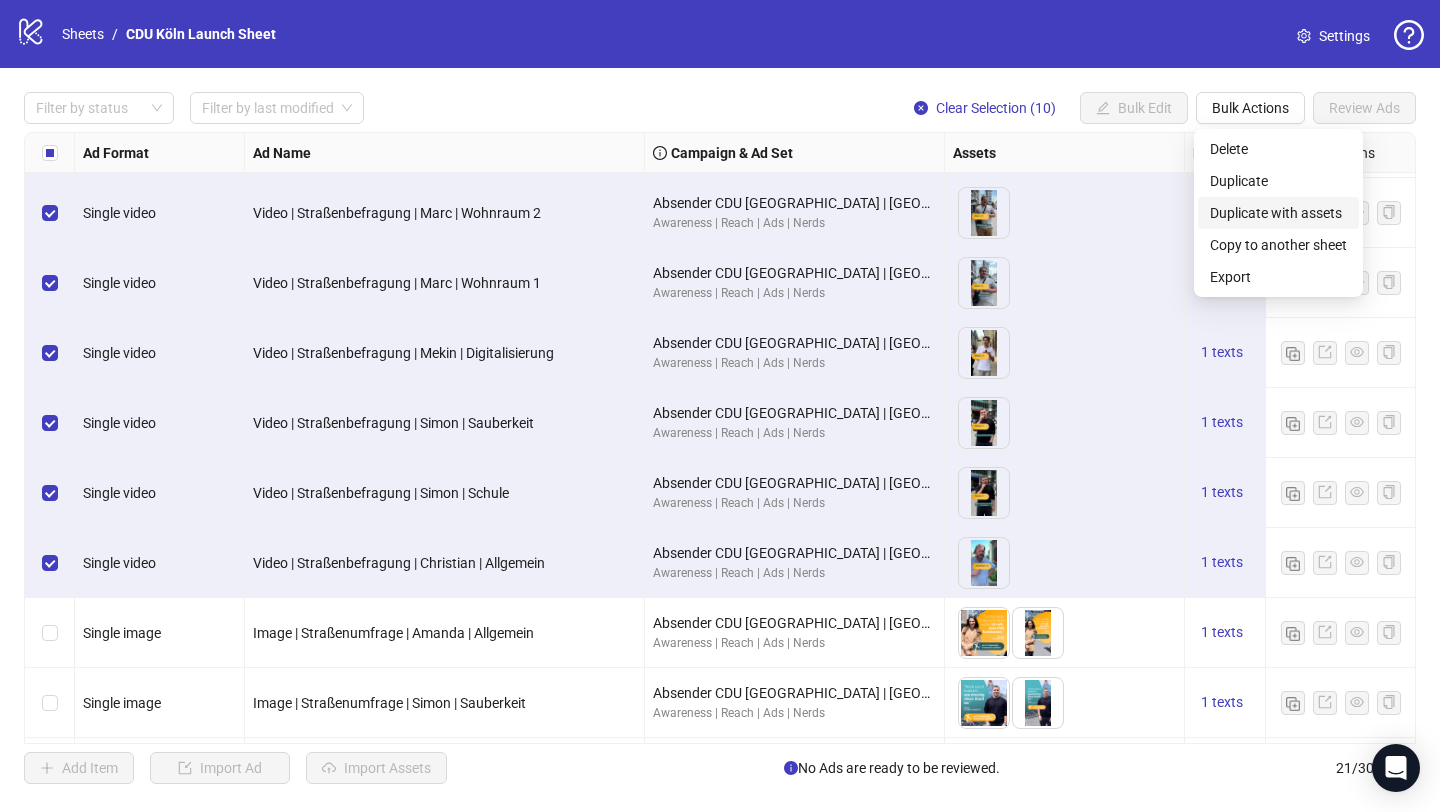 click on "Duplicate with assets" at bounding box center [1278, 213] 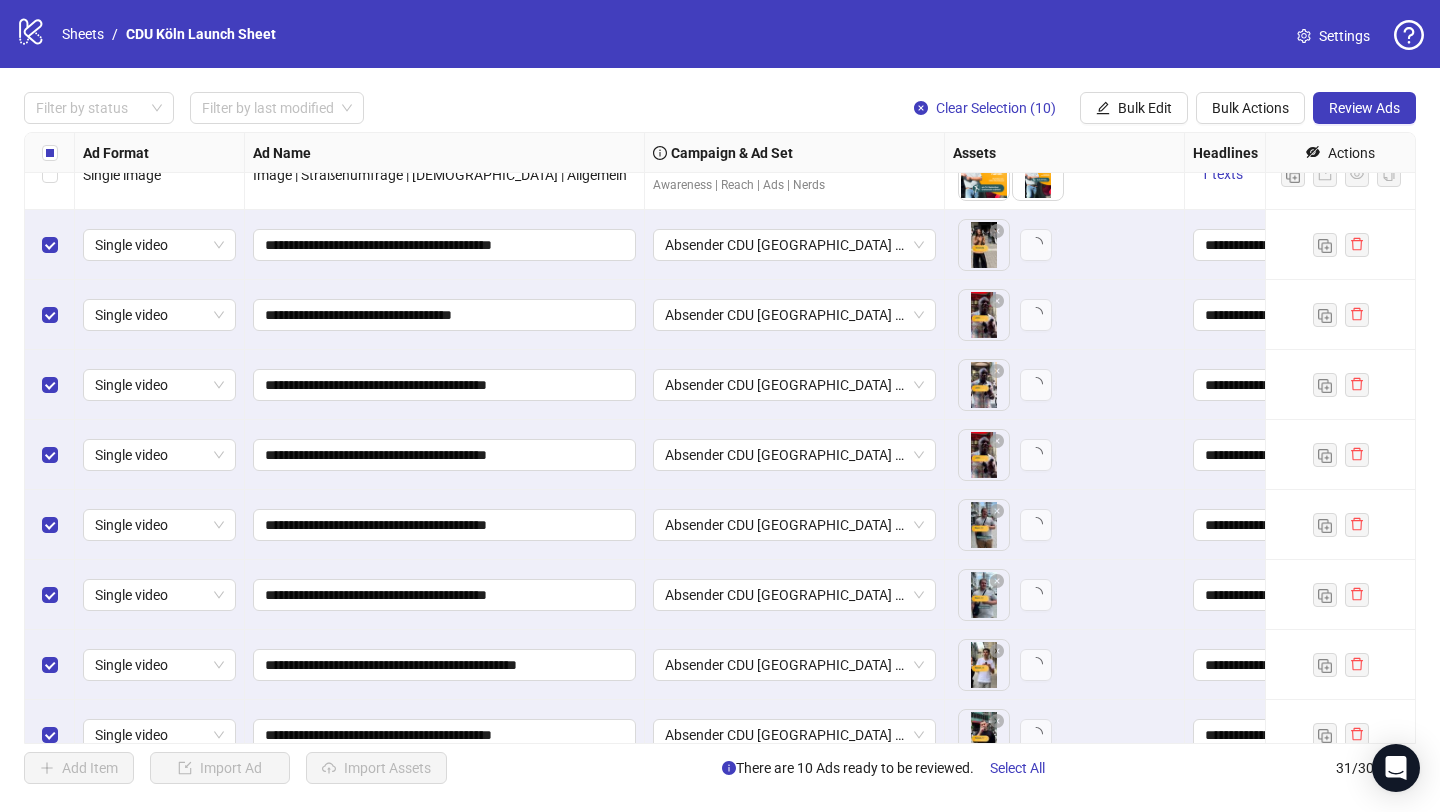 scroll, scrollTop: 1600, scrollLeft: 0, axis: vertical 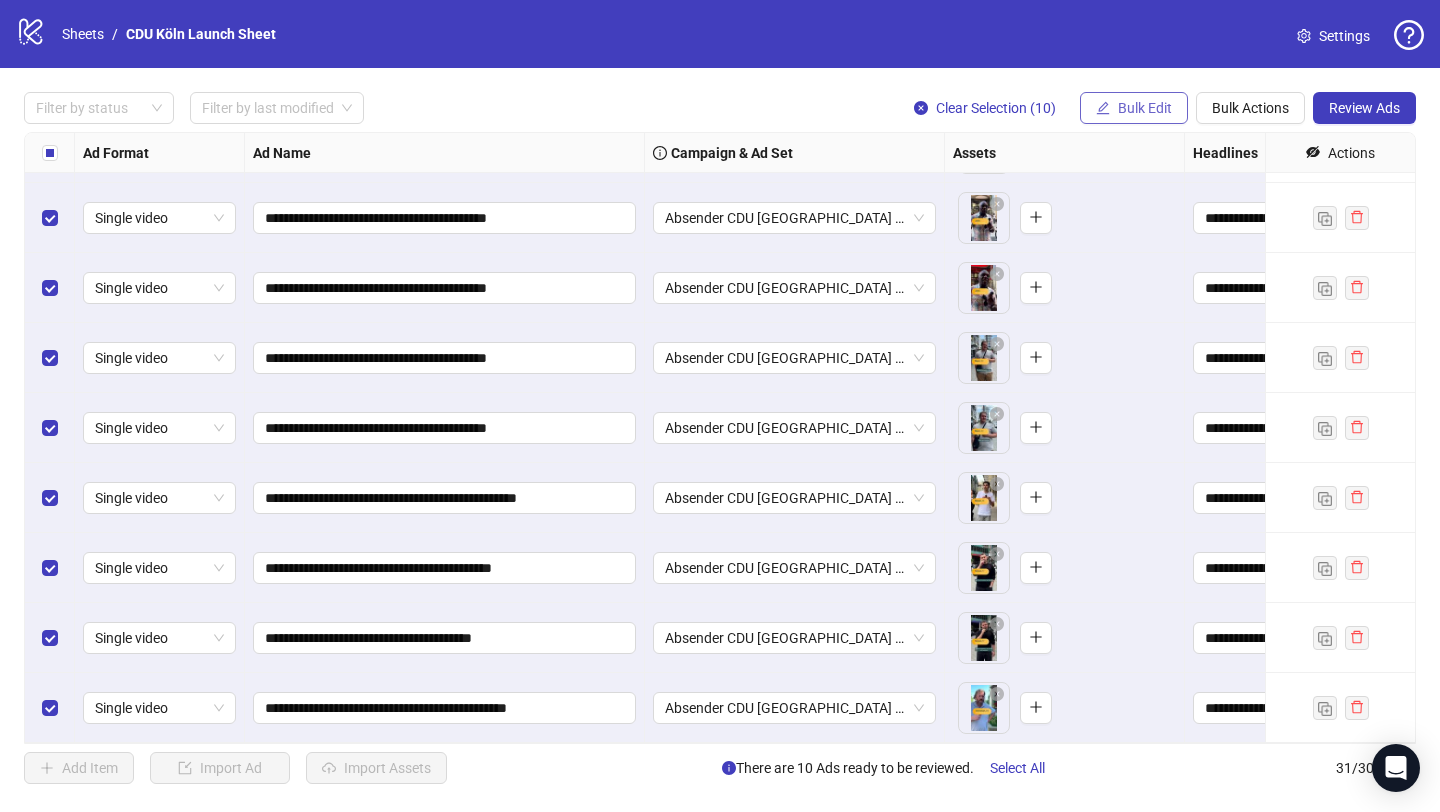 click on "Bulk Edit" at bounding box center [1134, 108] 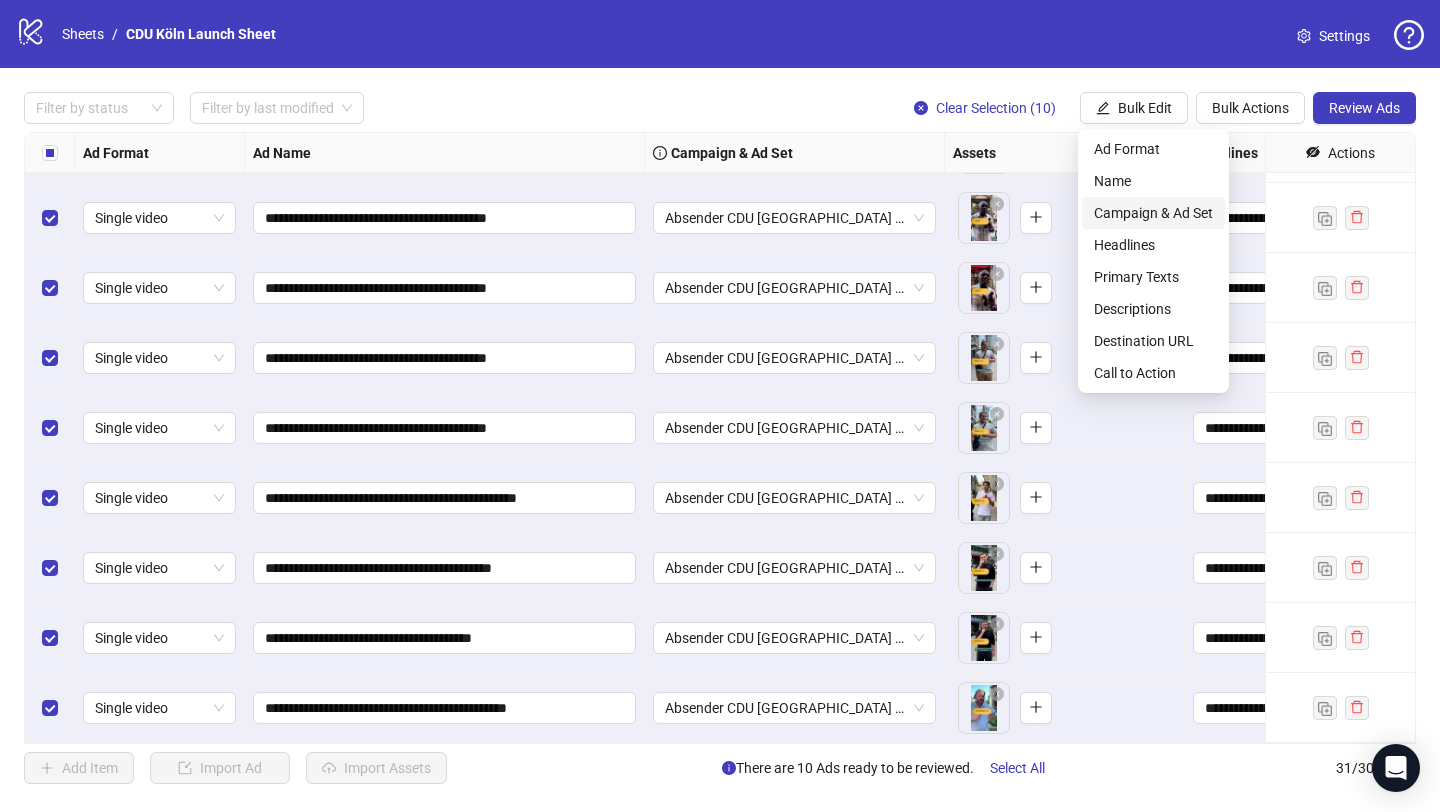 click on "Campaign & Ad Set" at bounding box center (1153, 213) 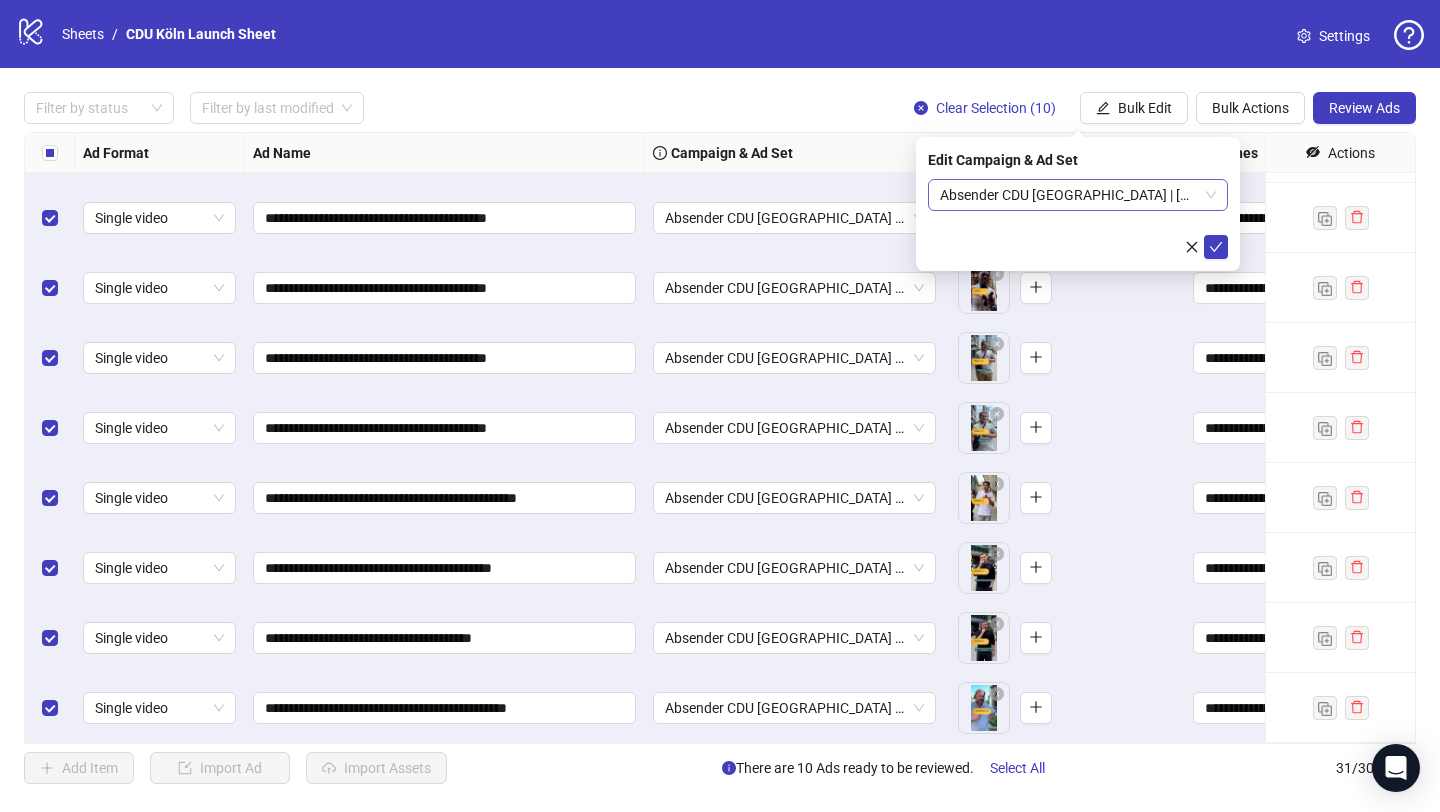 click on "Absender CDU [GEOGRAPHIC_DATA] | [GEOGRAPHIC_DATA]" at bounding box center [1078, 195] 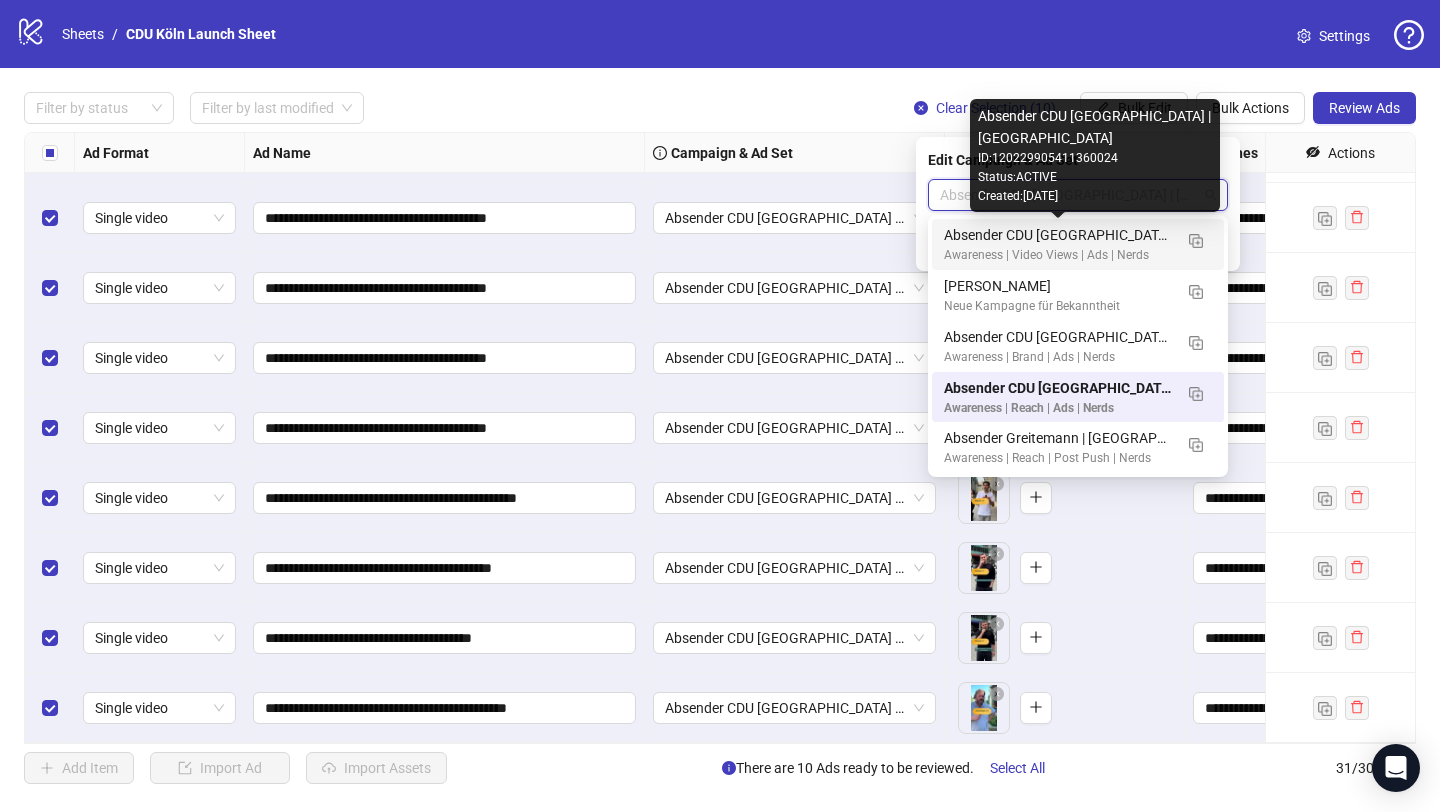 click on "Absender CDU [GEOGRAPHIC_DATA] | [GEOGRAPHIC_DATA]" at bounding box center (1058, 235) 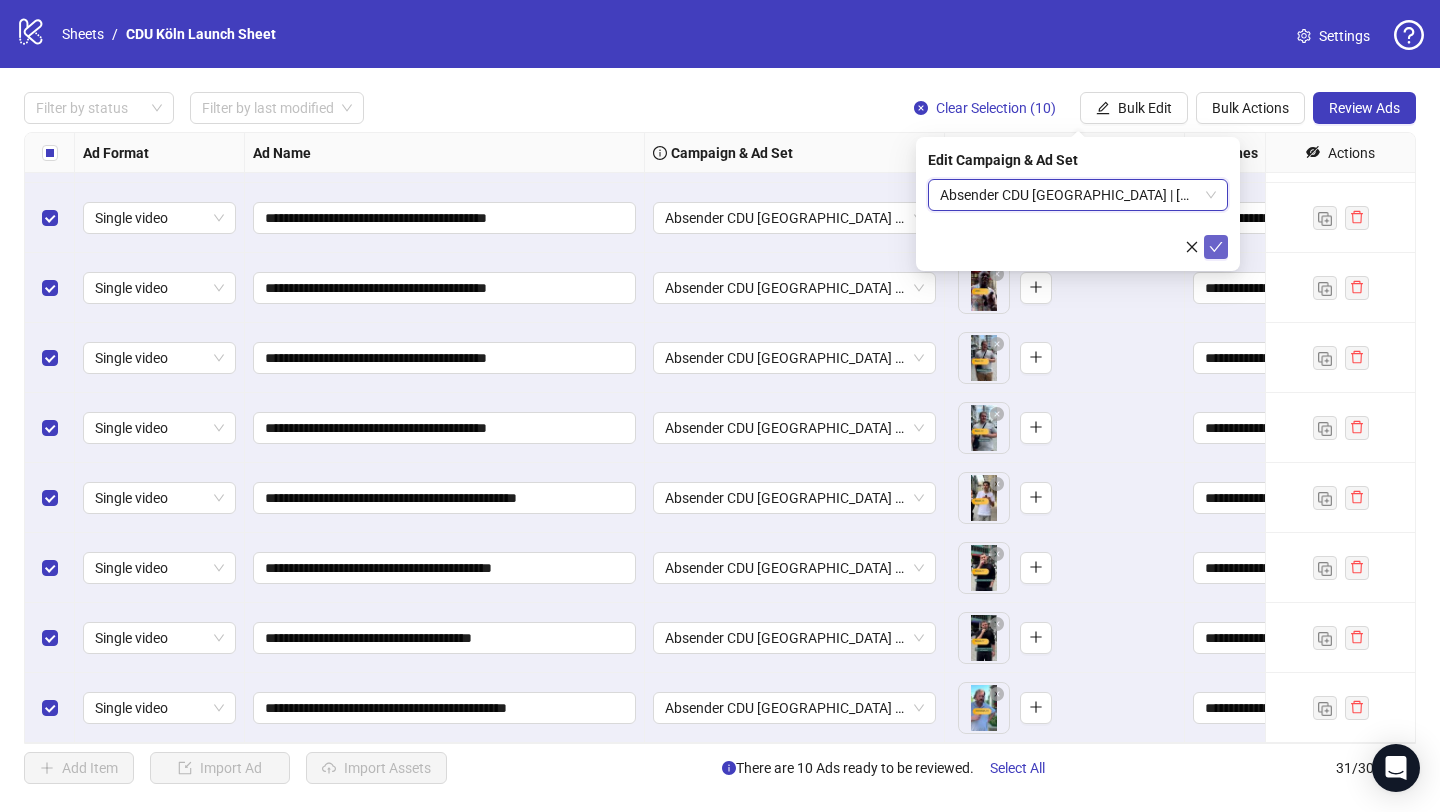 click 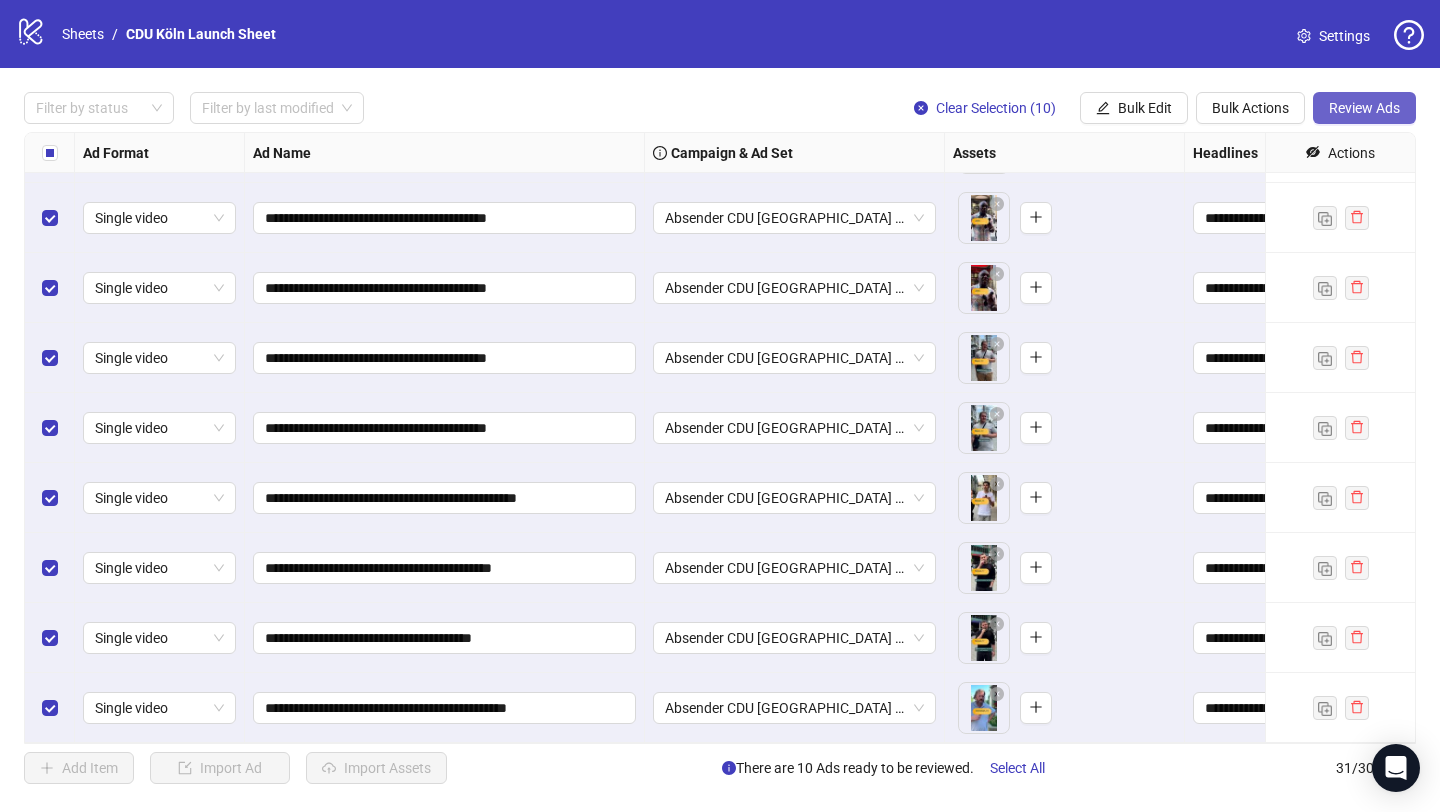 click on "Review Ads" at bounding box center [1364, 108] 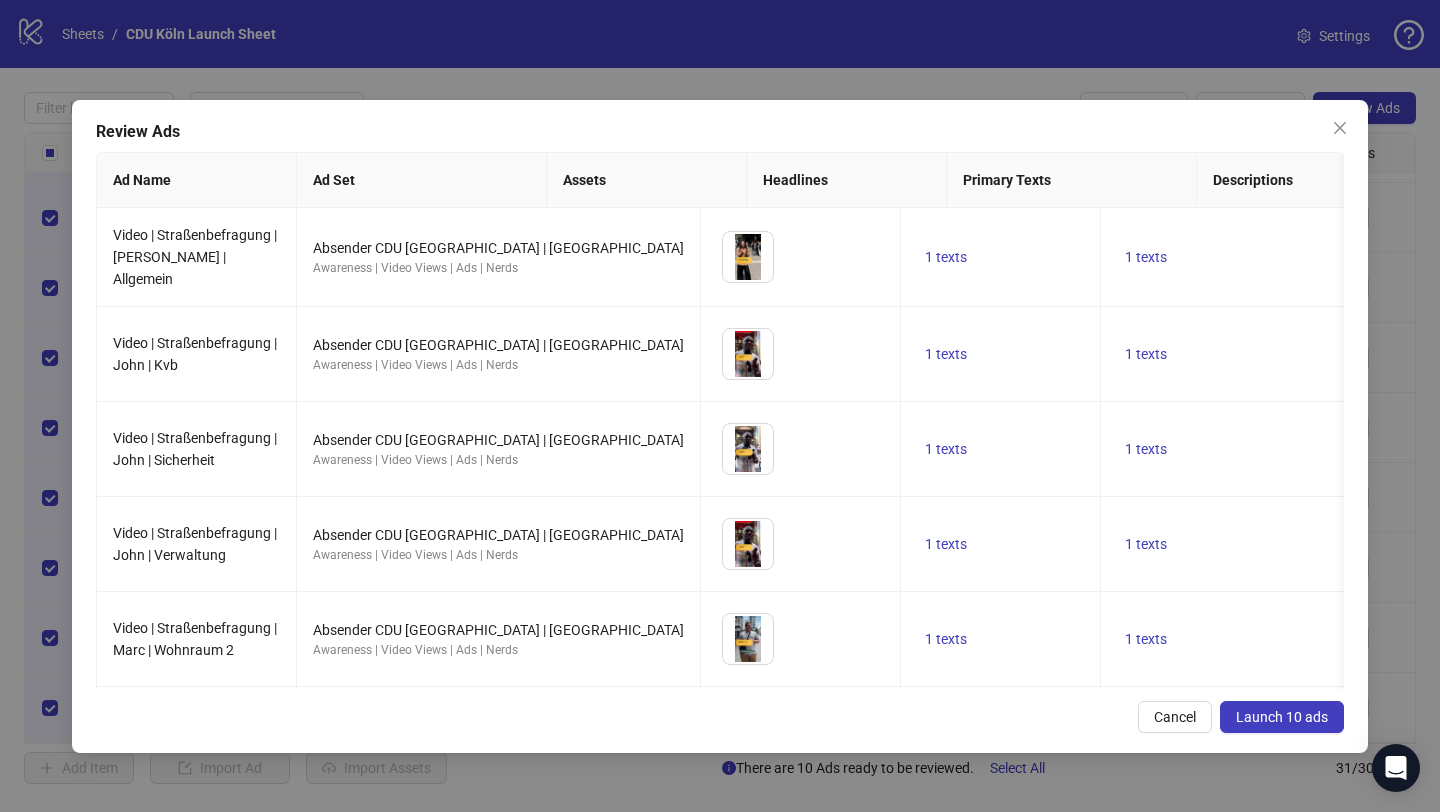 click on "Launch 10 ads" at bounding box center (1282, 717) 